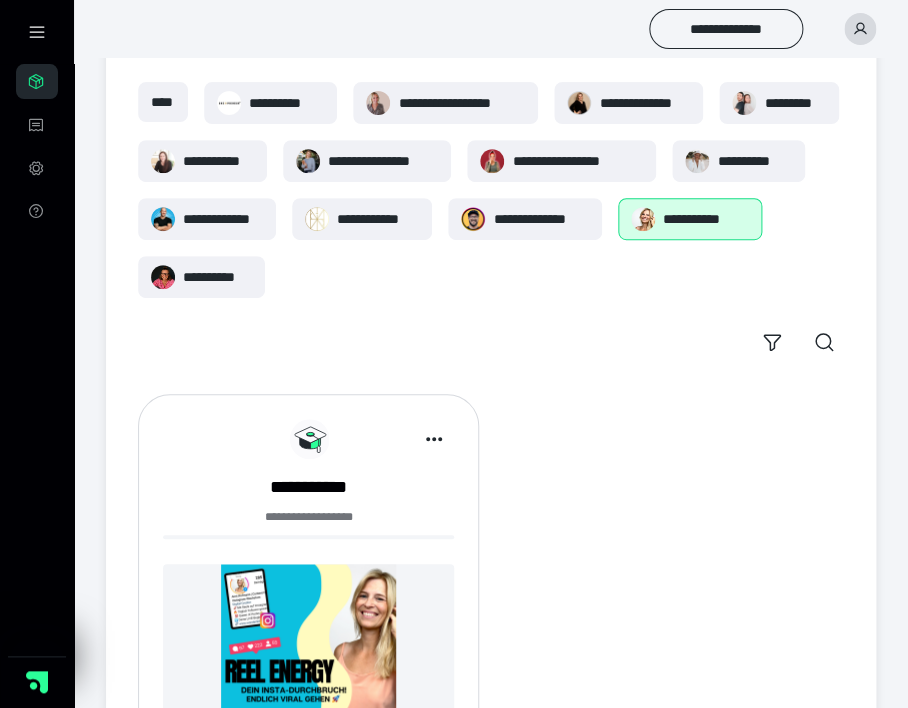 scroll, scrollTop: 248, scrollLeft: 0, axis: vertical 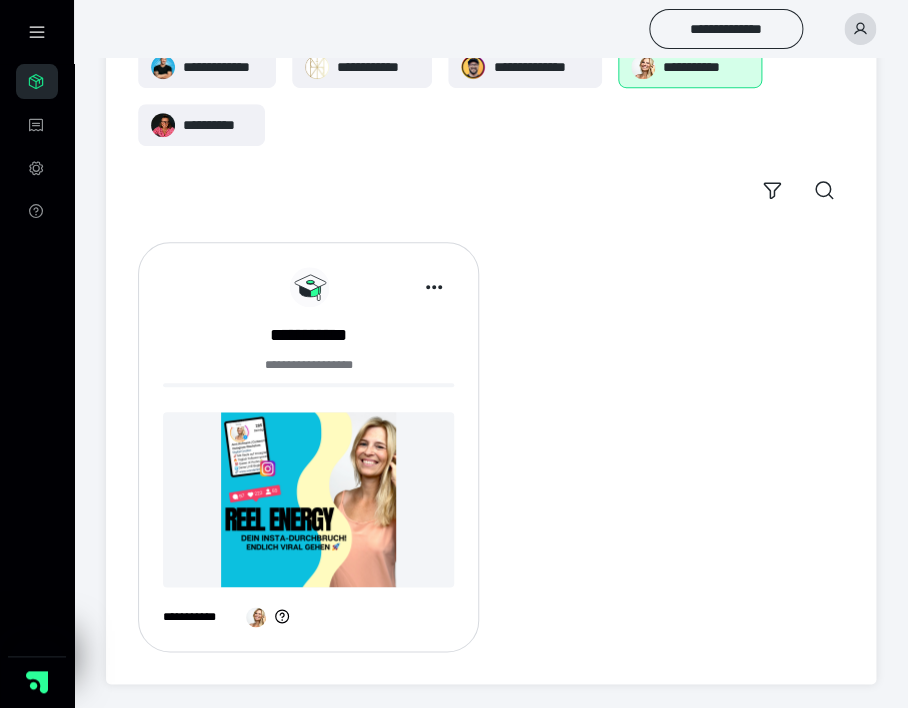 click at bounding box center (308, 499) 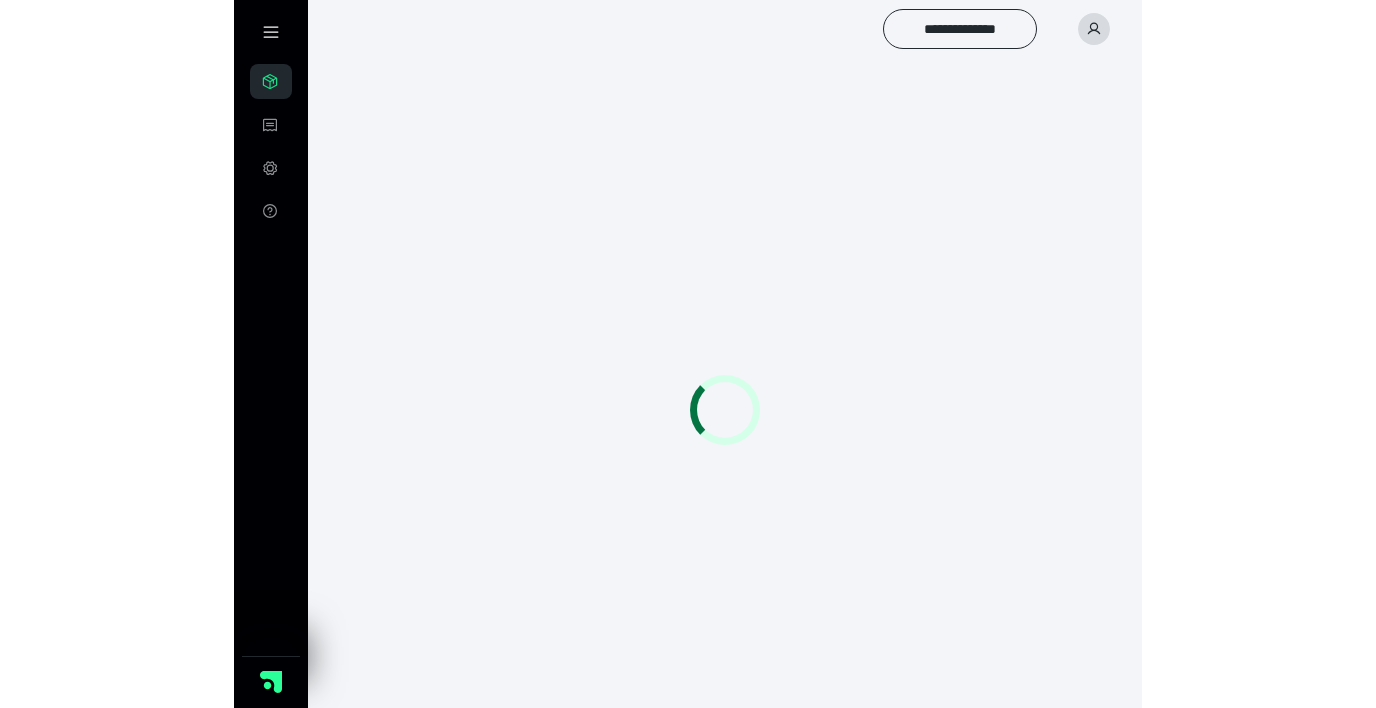 scroll, scrollTop: 0, scrollLeft: 0, axis: both 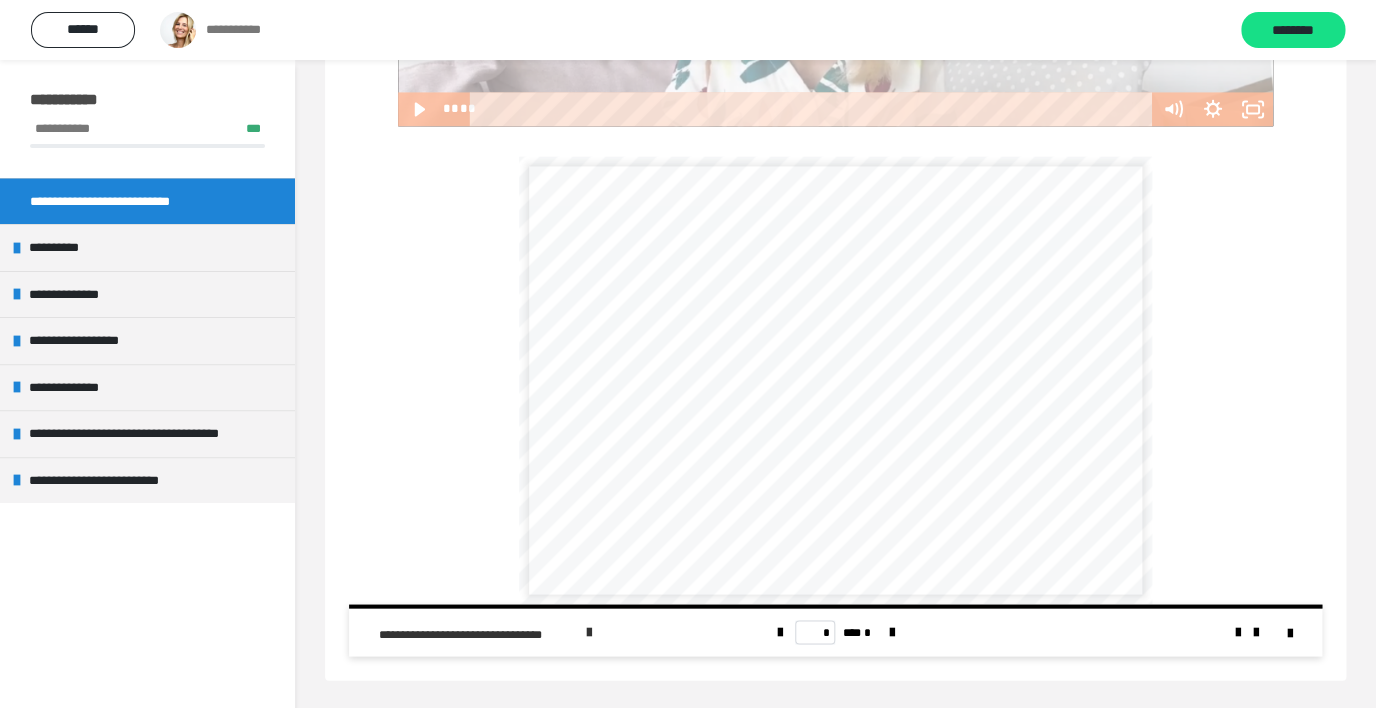 click on "**********" at bounding box center (479, 634) 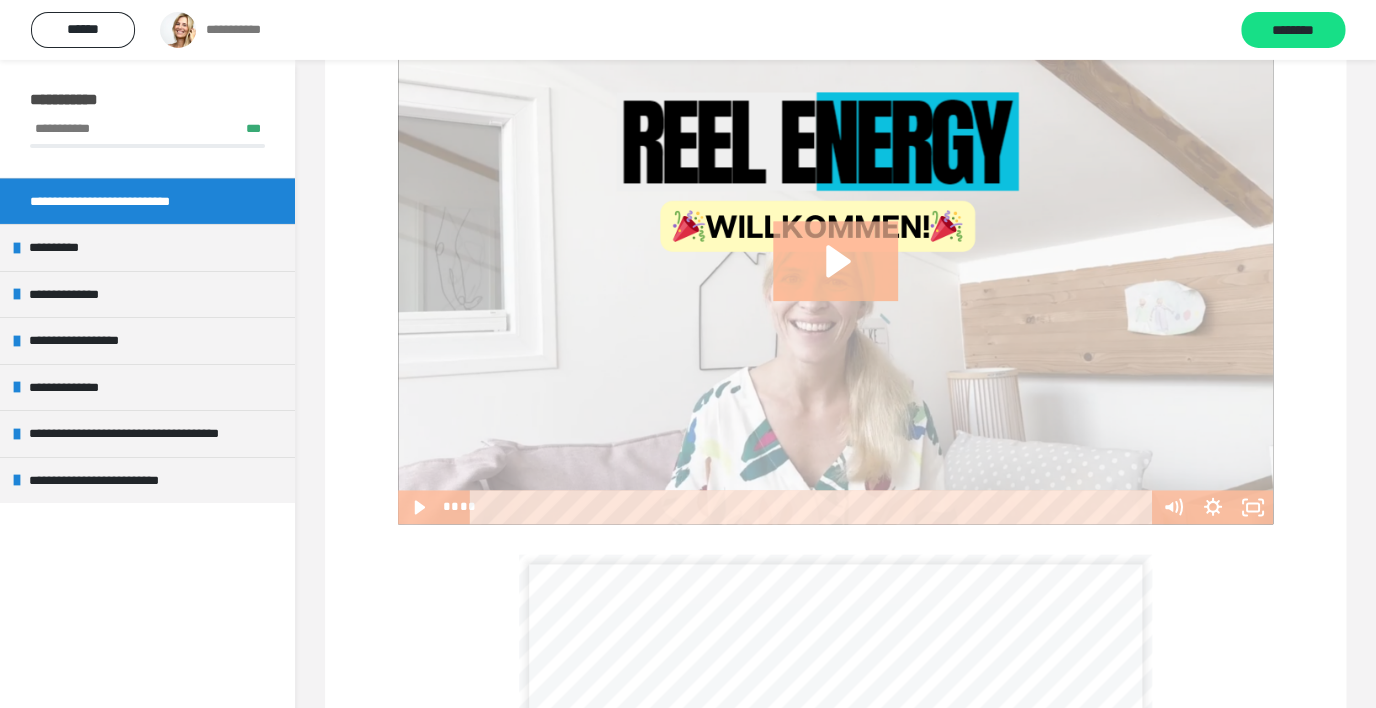 scroll, scrollTop: 569, scrollLeft: 0, axis: vertical 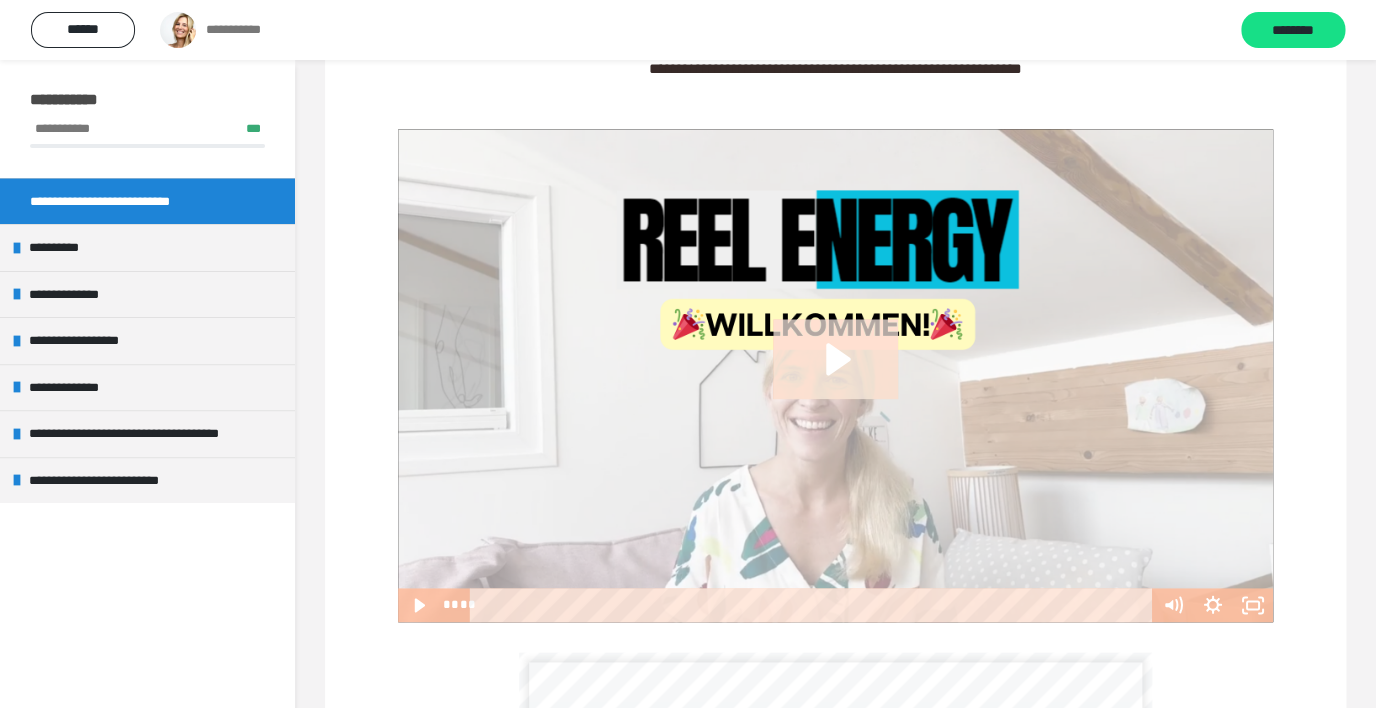 click 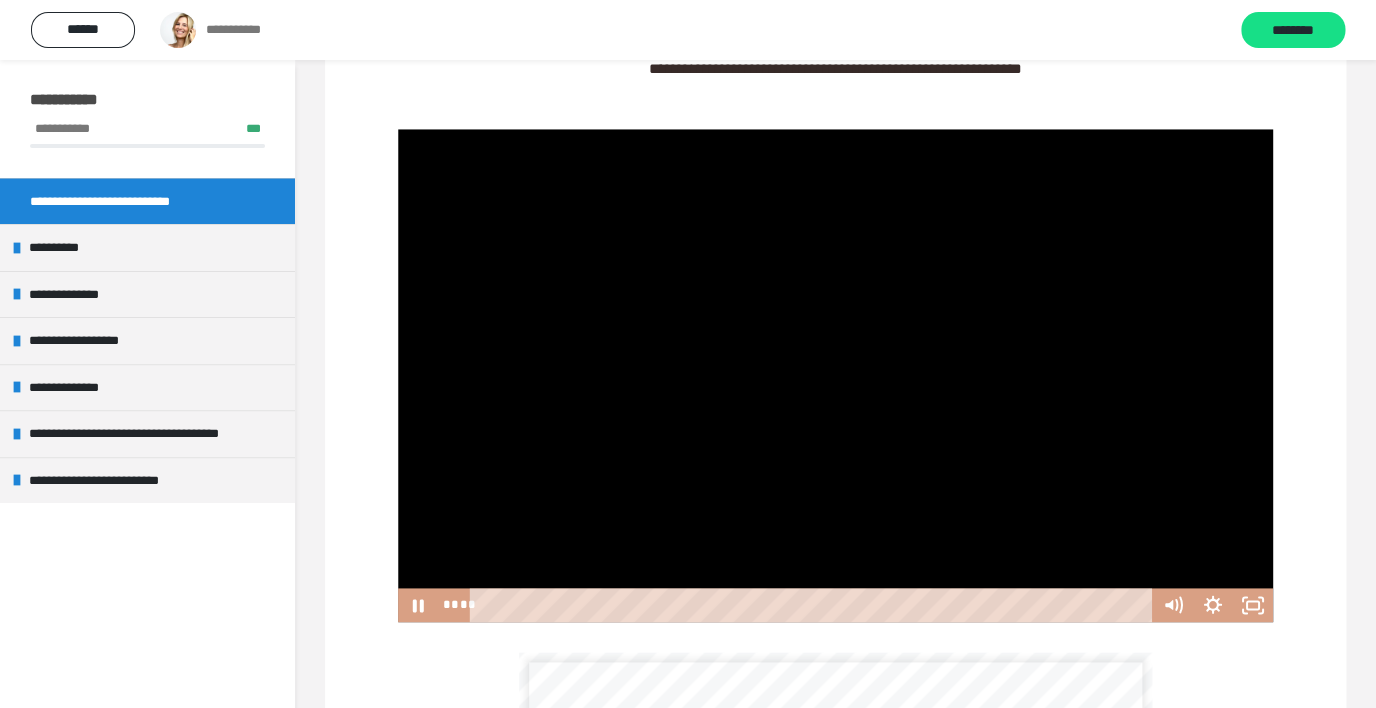 click at bounding box center (835, 375) 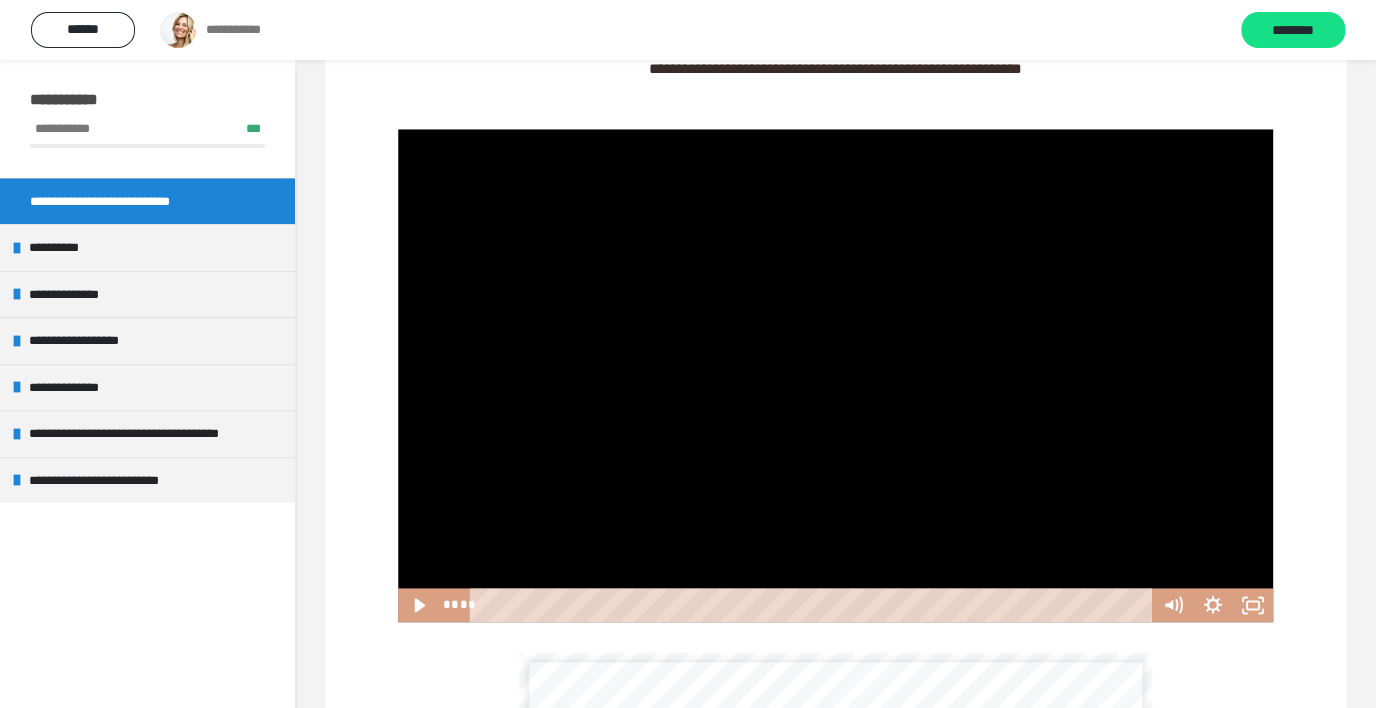 click at bounding box center (835, 375) 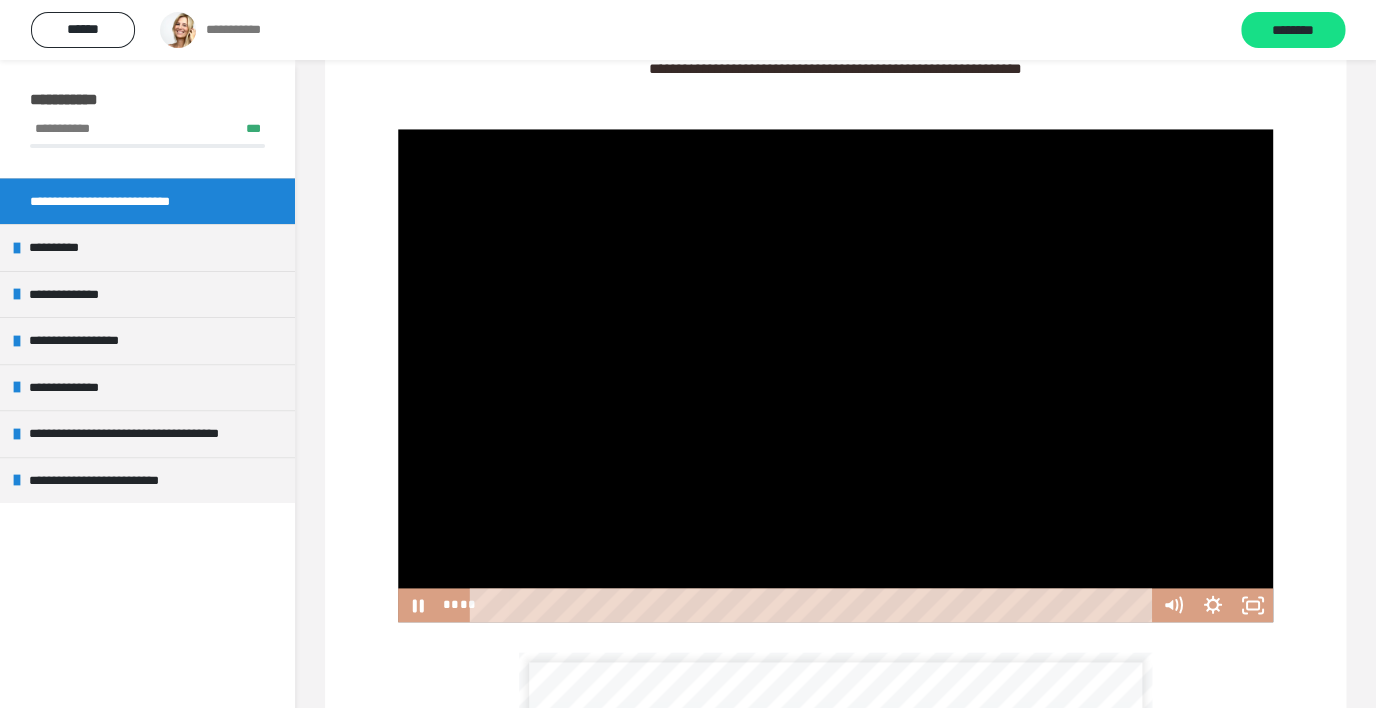 click at bounding box center [835, 375] 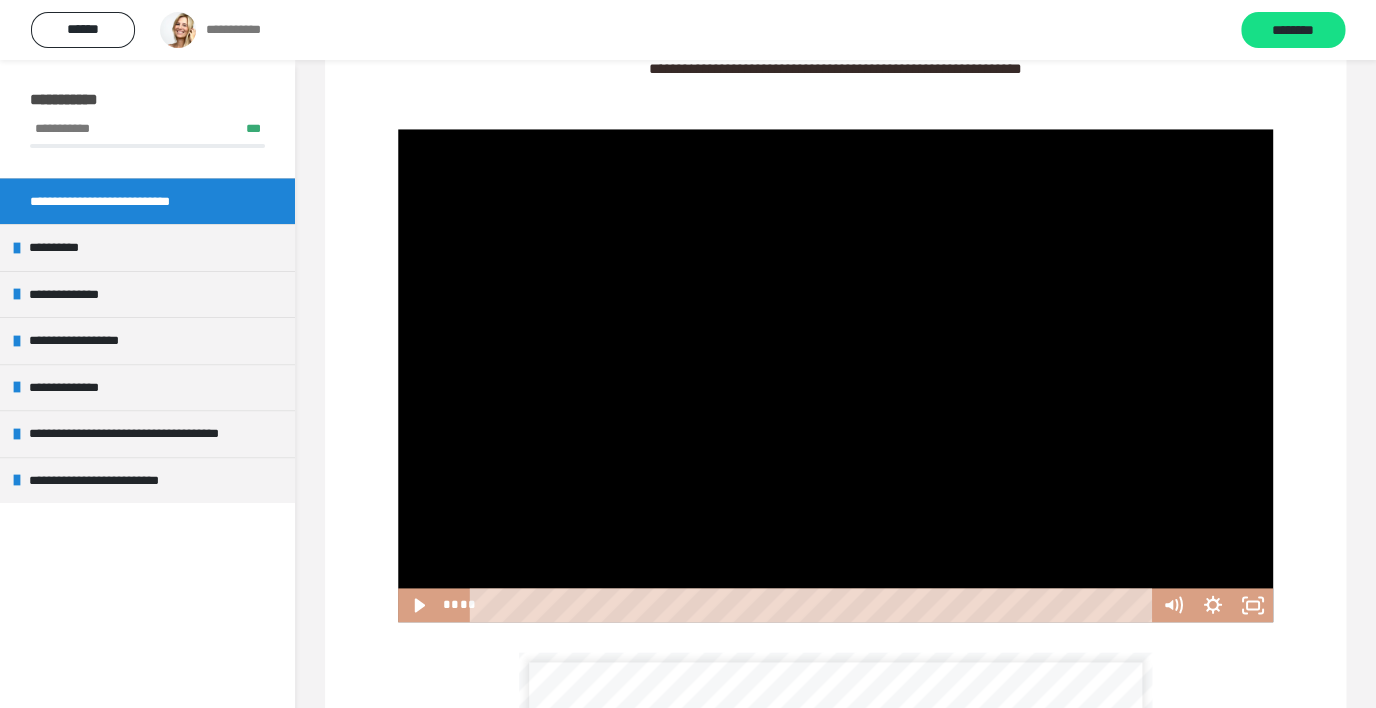 click at bounding box center (835, 375) 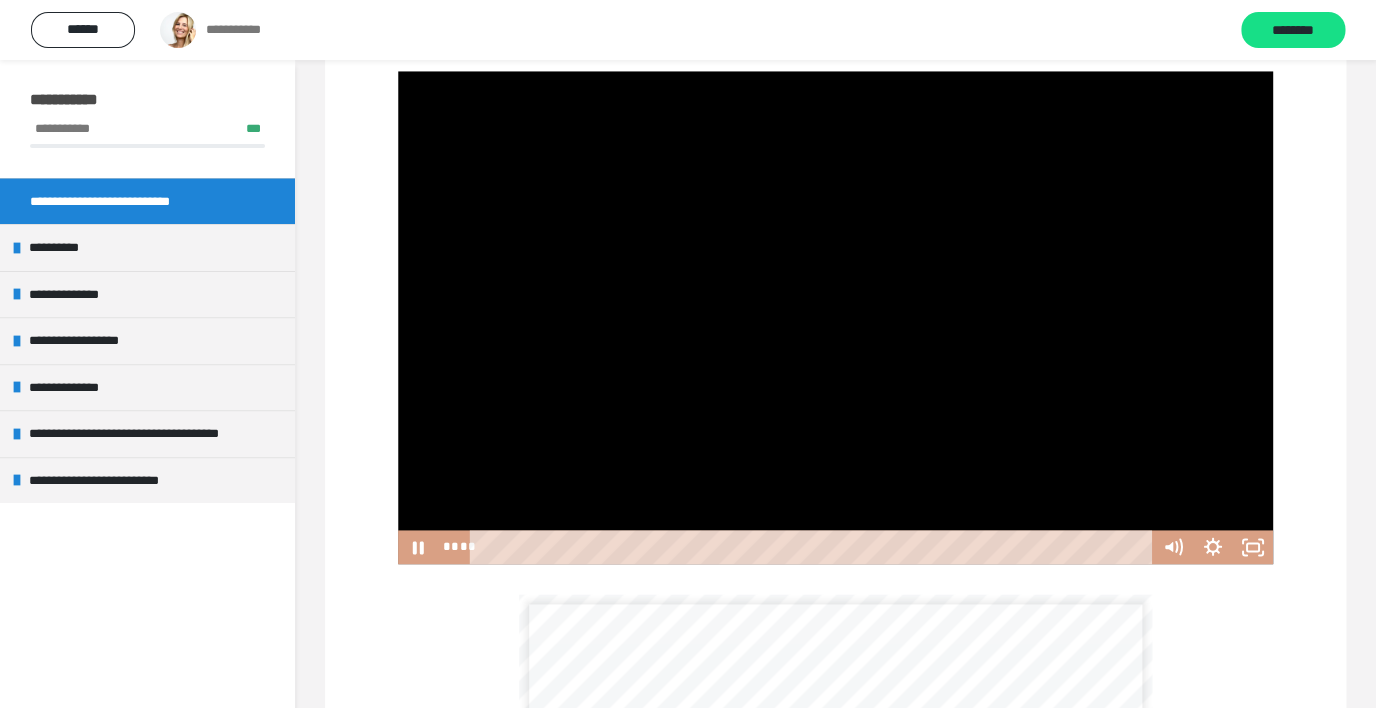 scroll, scrollTop: 608, scrollLeft: 0, axis: vertical 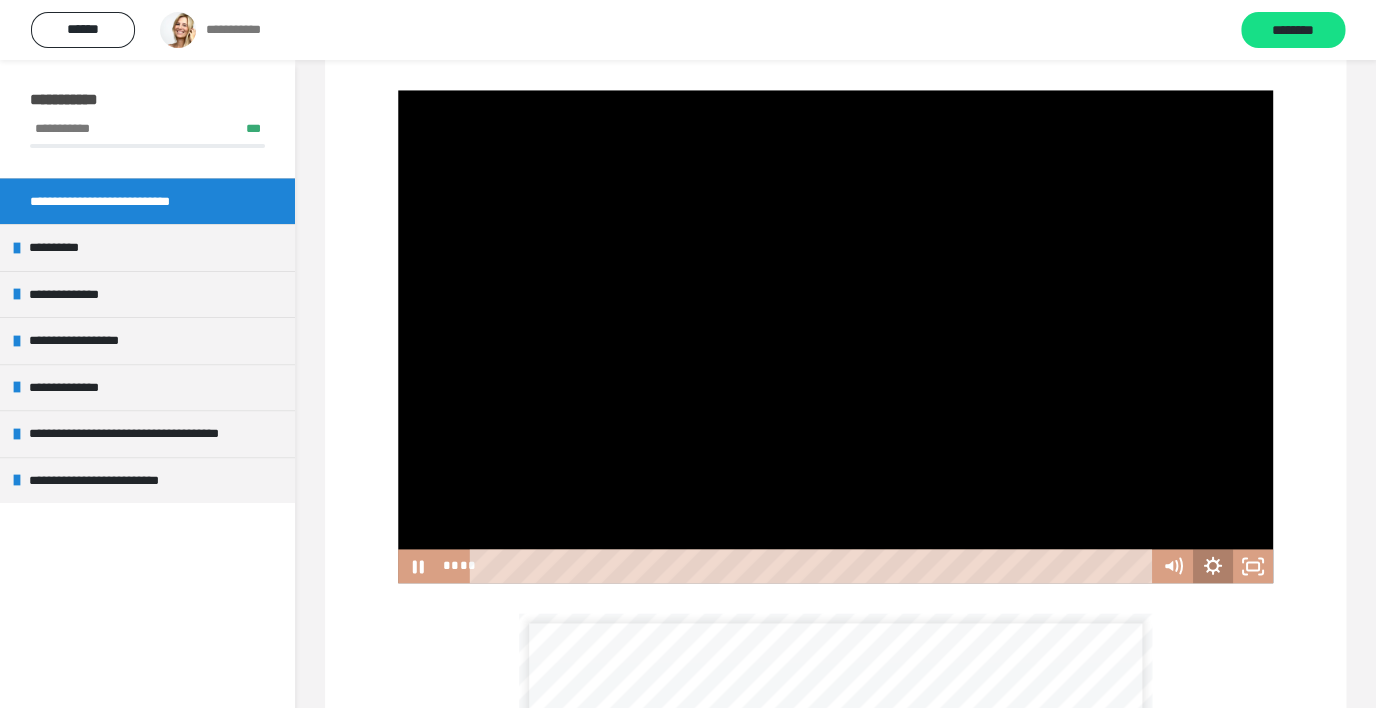 click 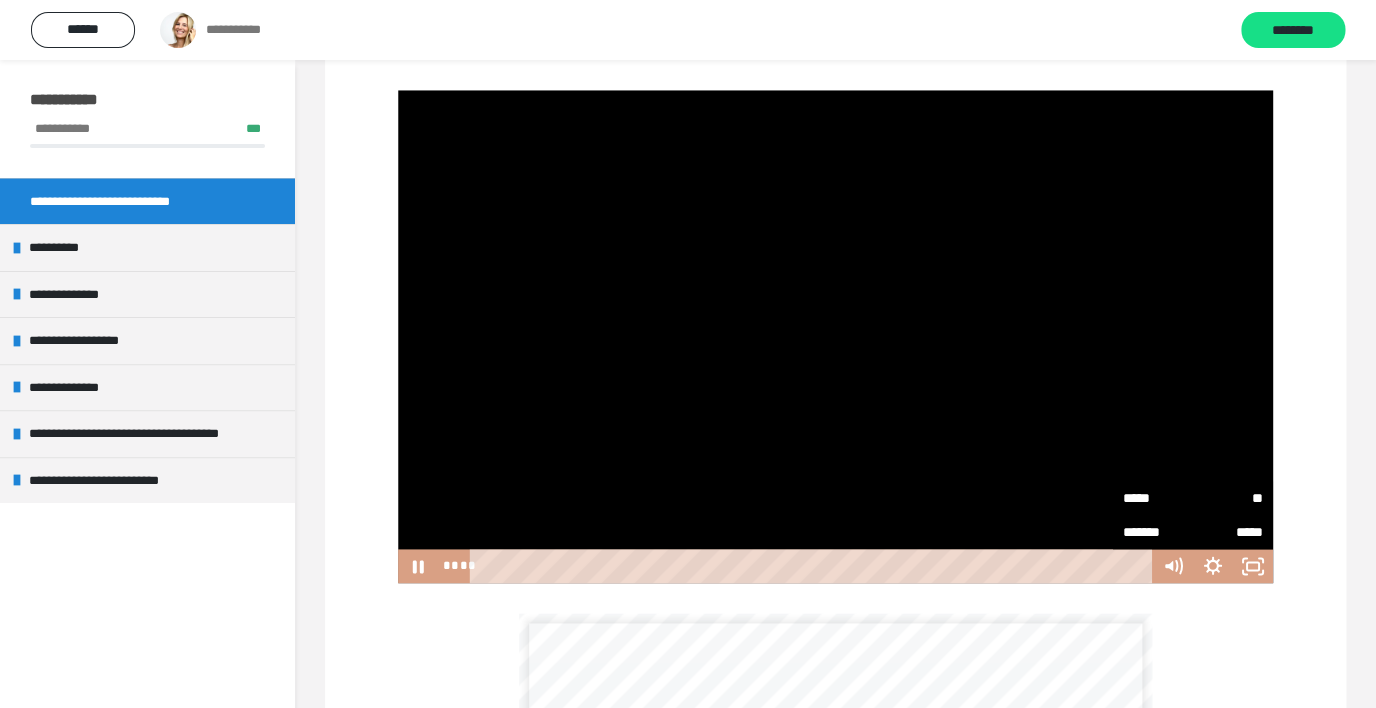 click on "**" at bounding box center [1228, 498] 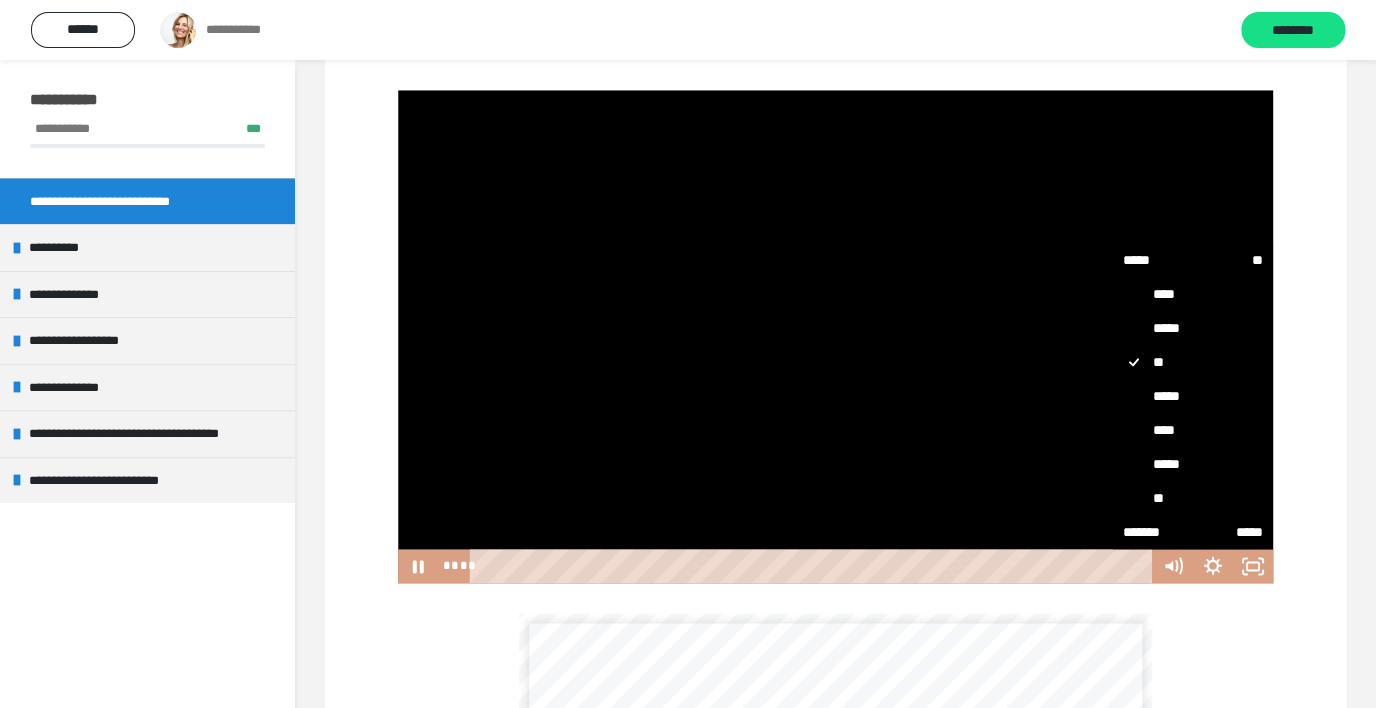 click on "****" at bounding box center (1193, 430) 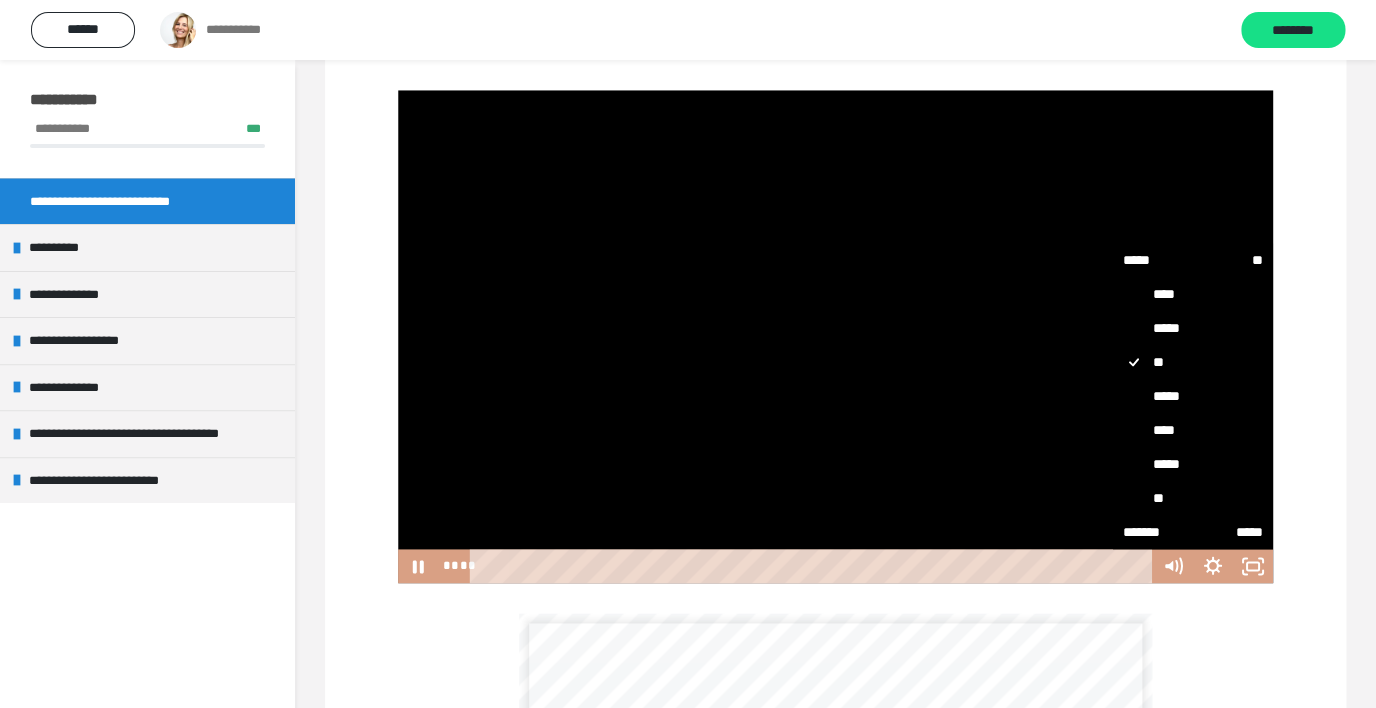 click on "****" at bounding box center [1113, 413] 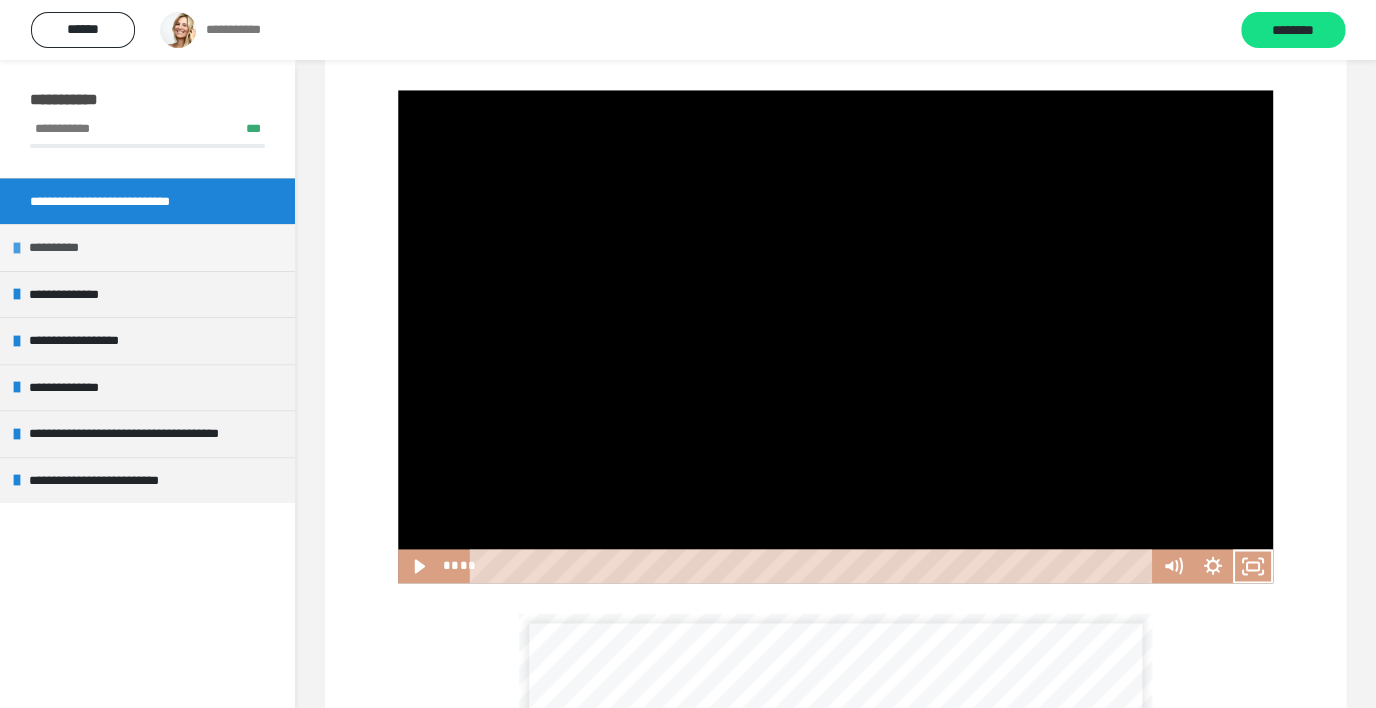 click on "**********" at bounding box center [65, 248] 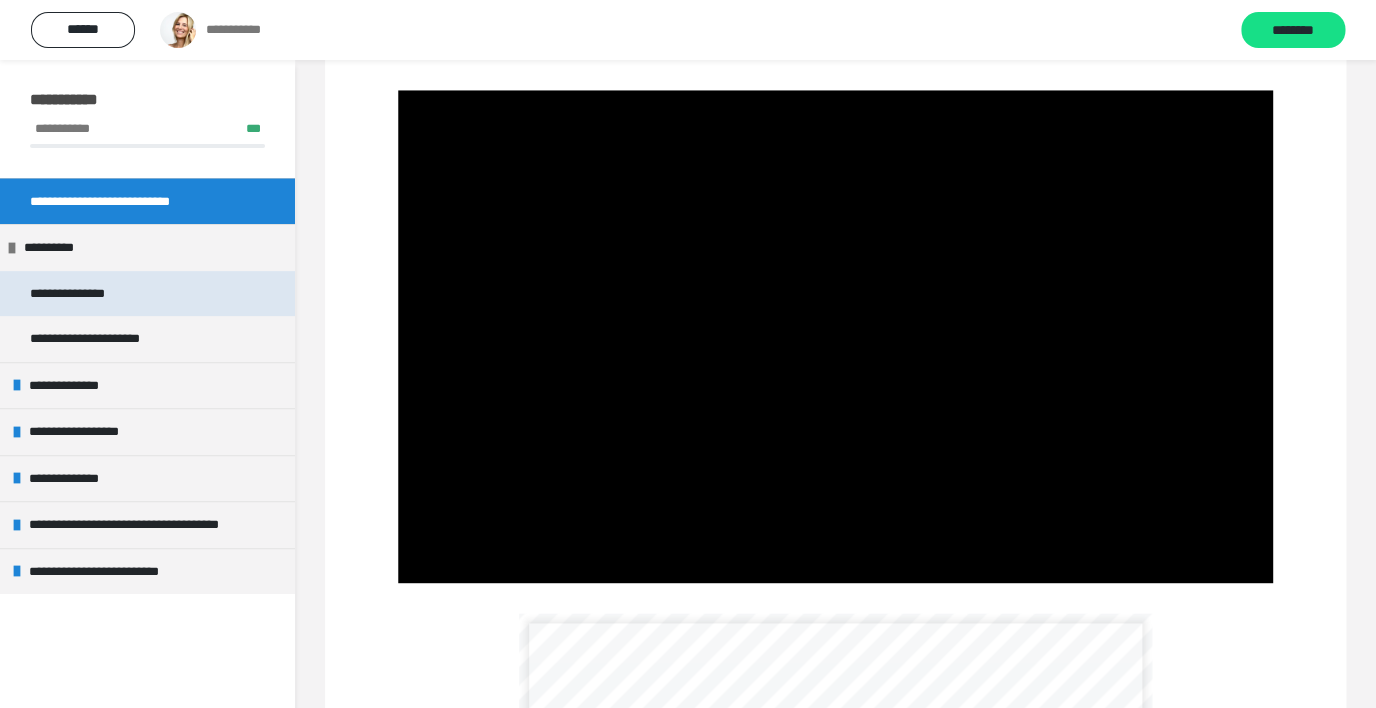 click on "**********" at bounding box center (84, 294) 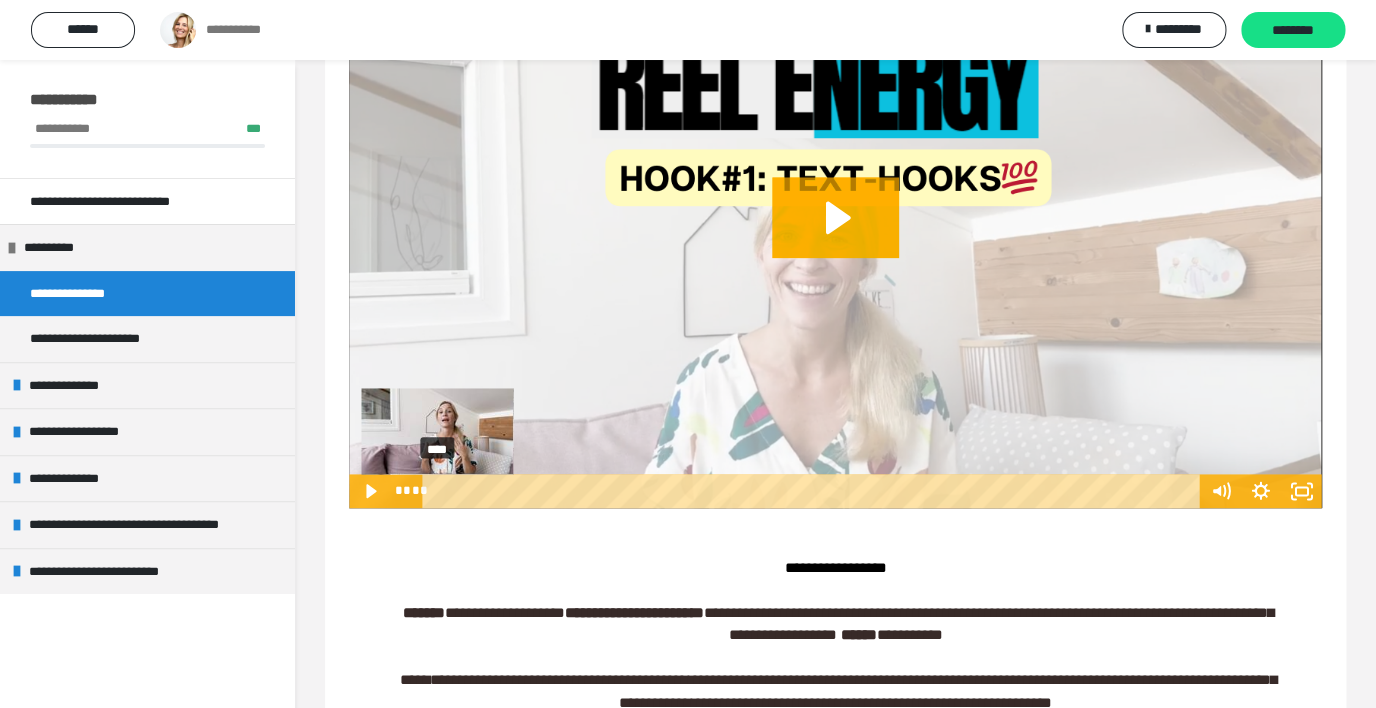 scroll, scrollTop: 564, scrollLeft: 0, axis: vertical 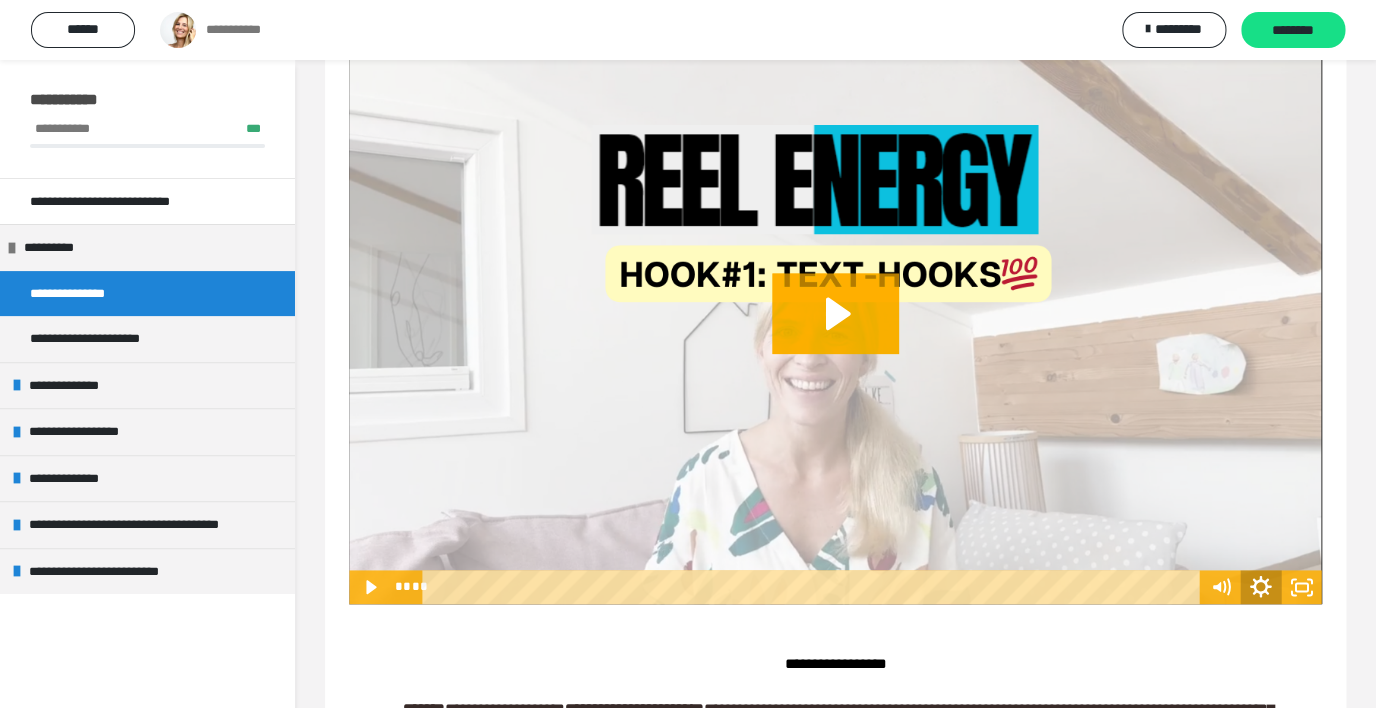 click 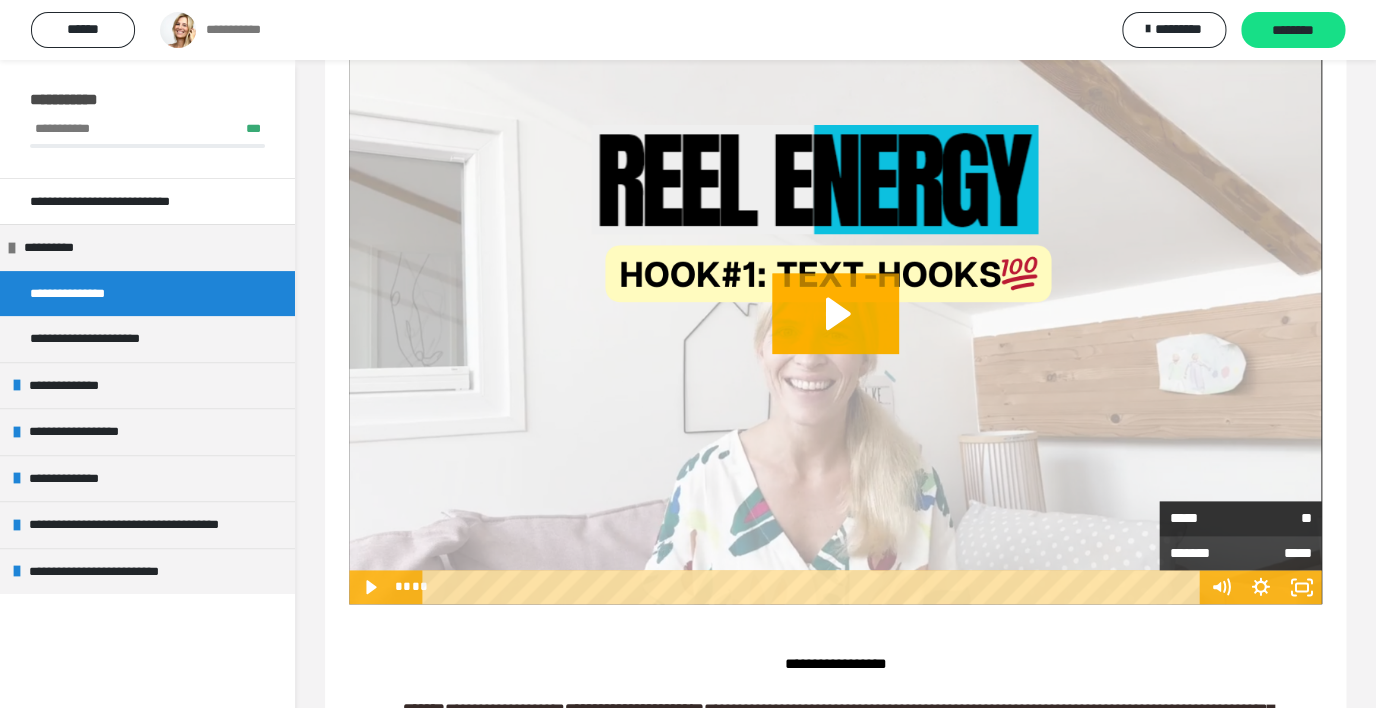 click on "**" at bounding box center [1275, 518] 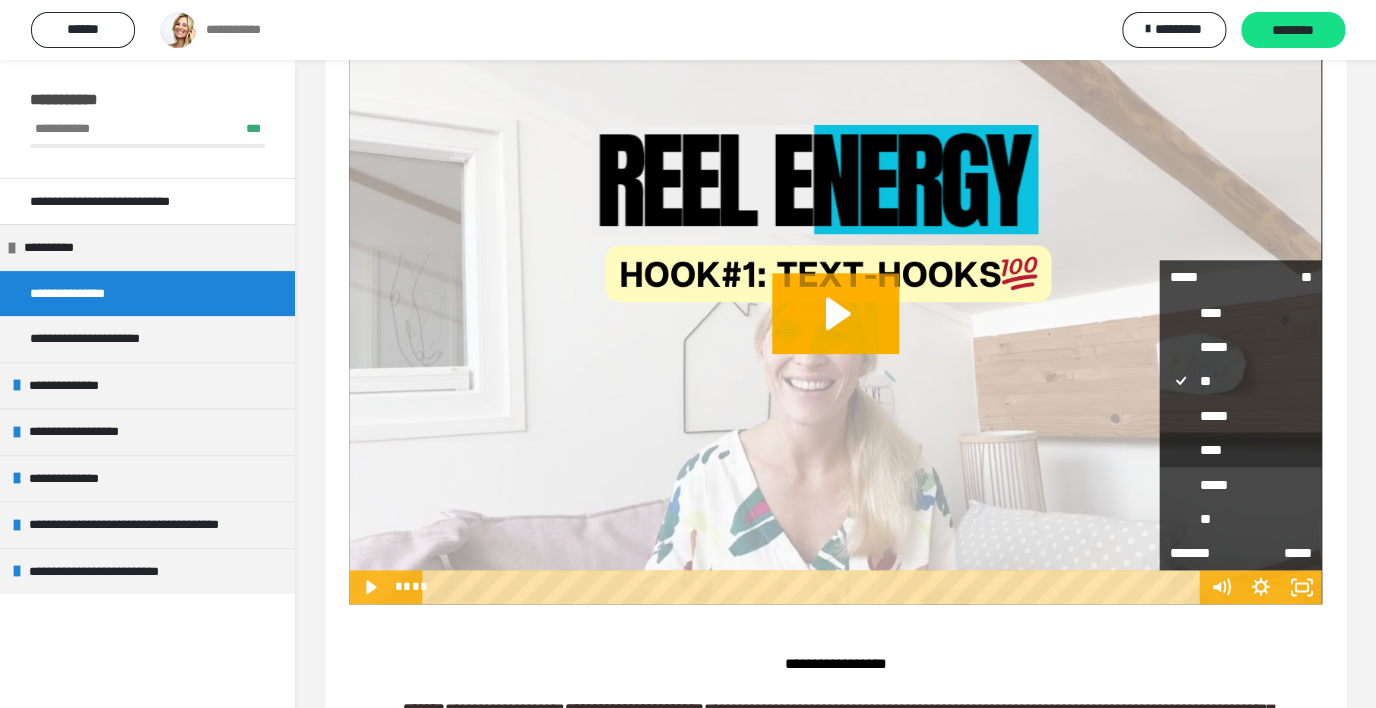 click on "****" at bounding box center (1240, 450) 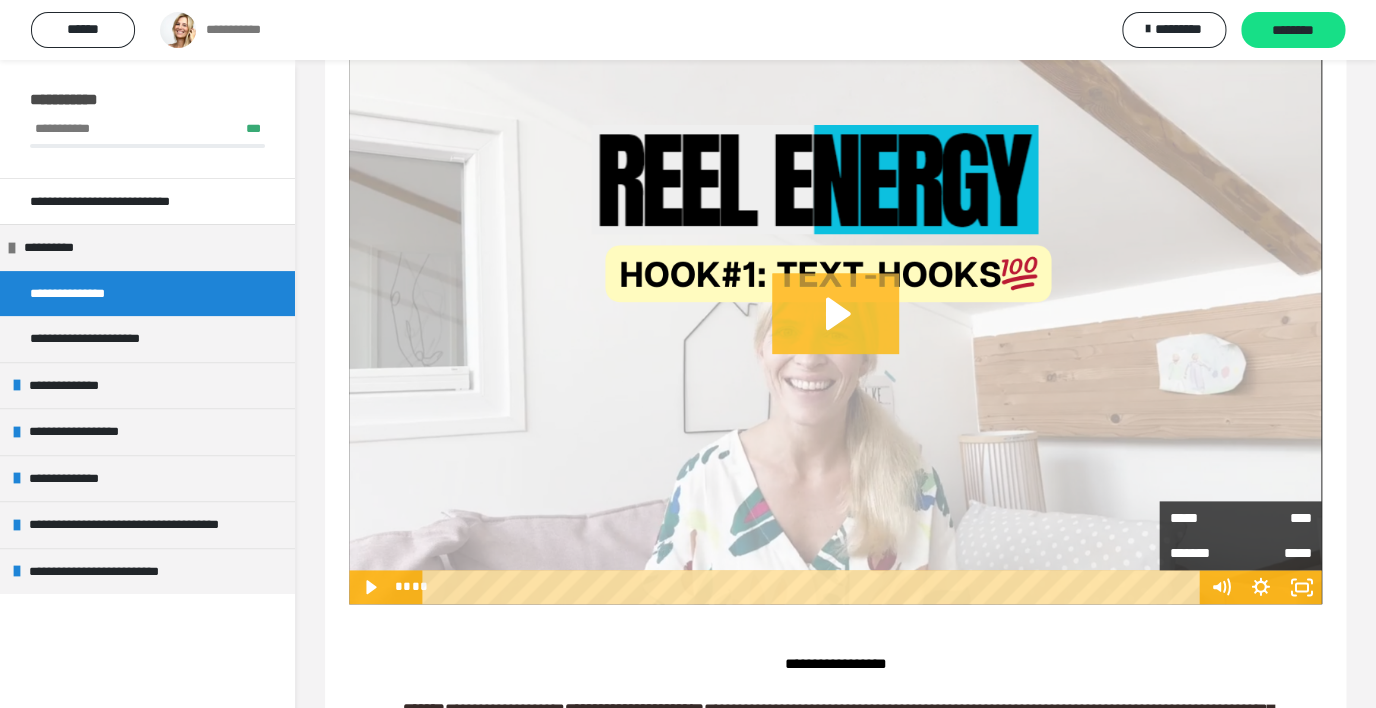 click 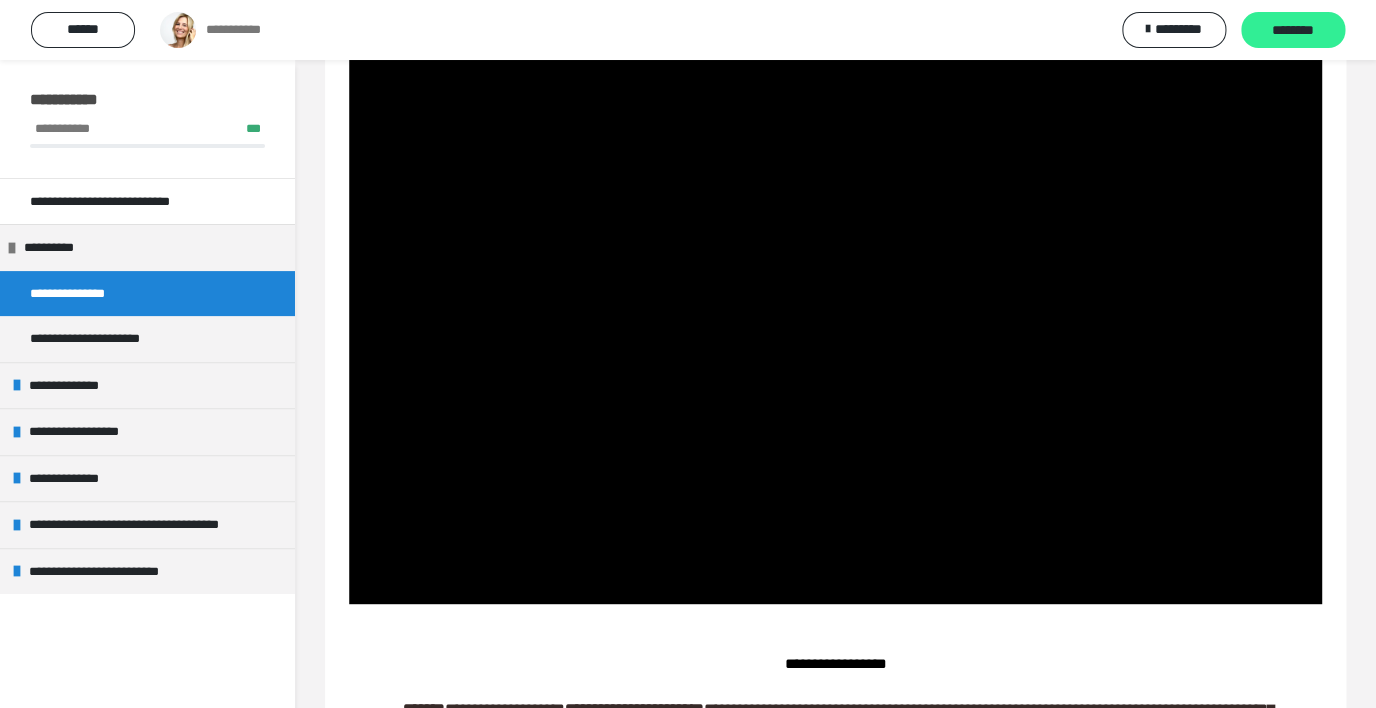 click on "********" at bounding box center (1293, 31) 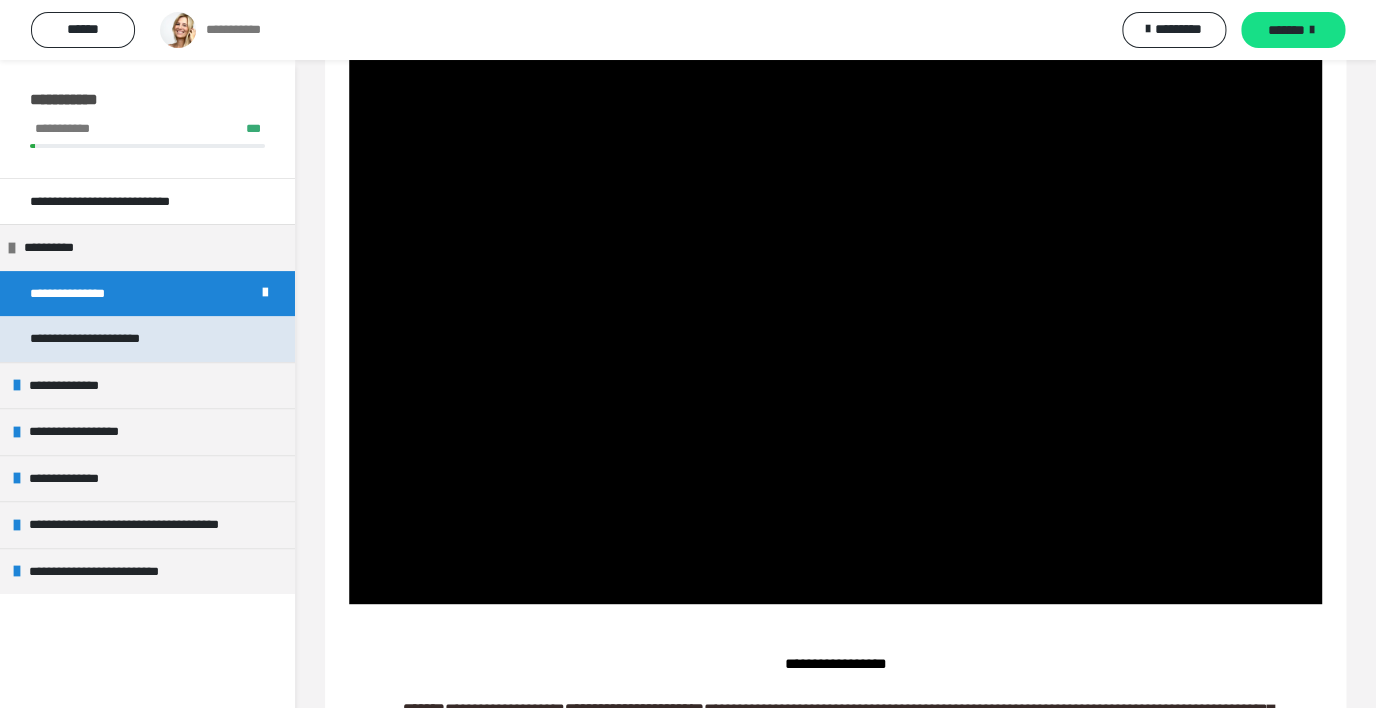 click on "**********" at bounding box center (104, 339) 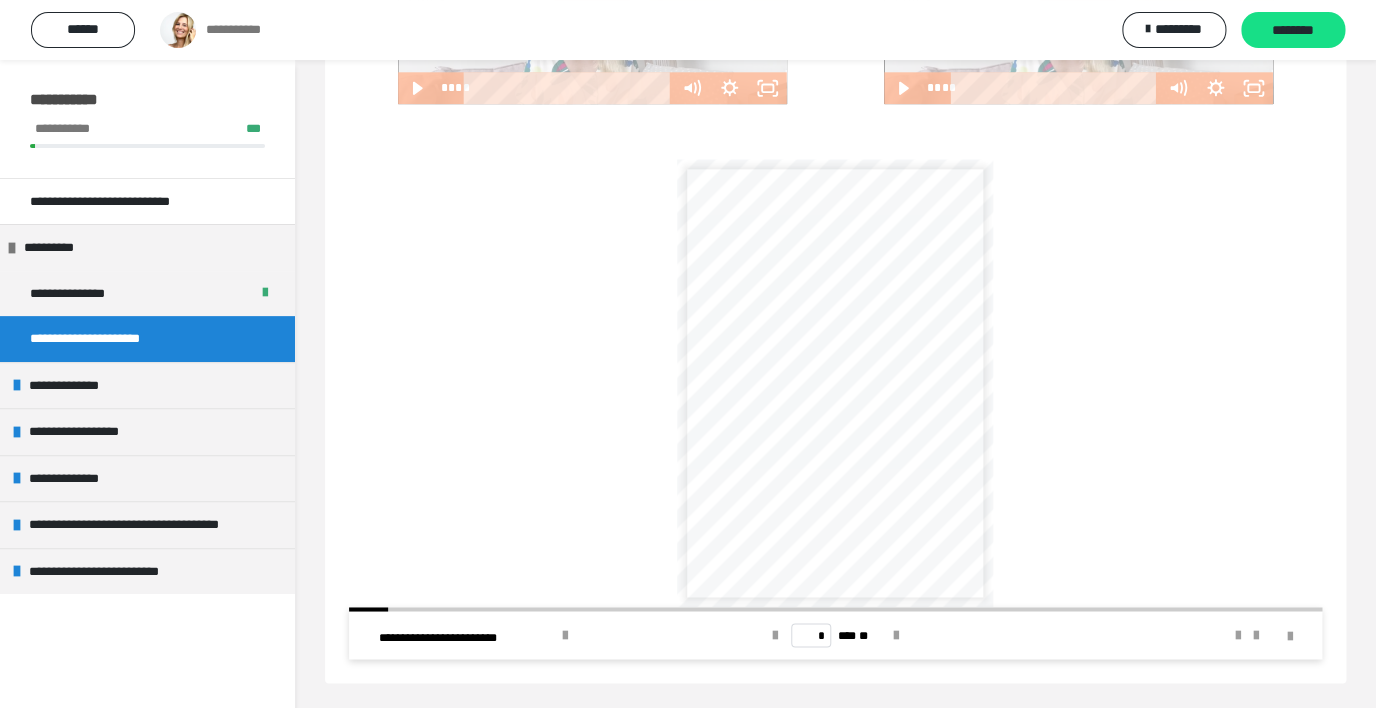scroll, scrollTop: 805, scrollLeft: 0, axis: vertical 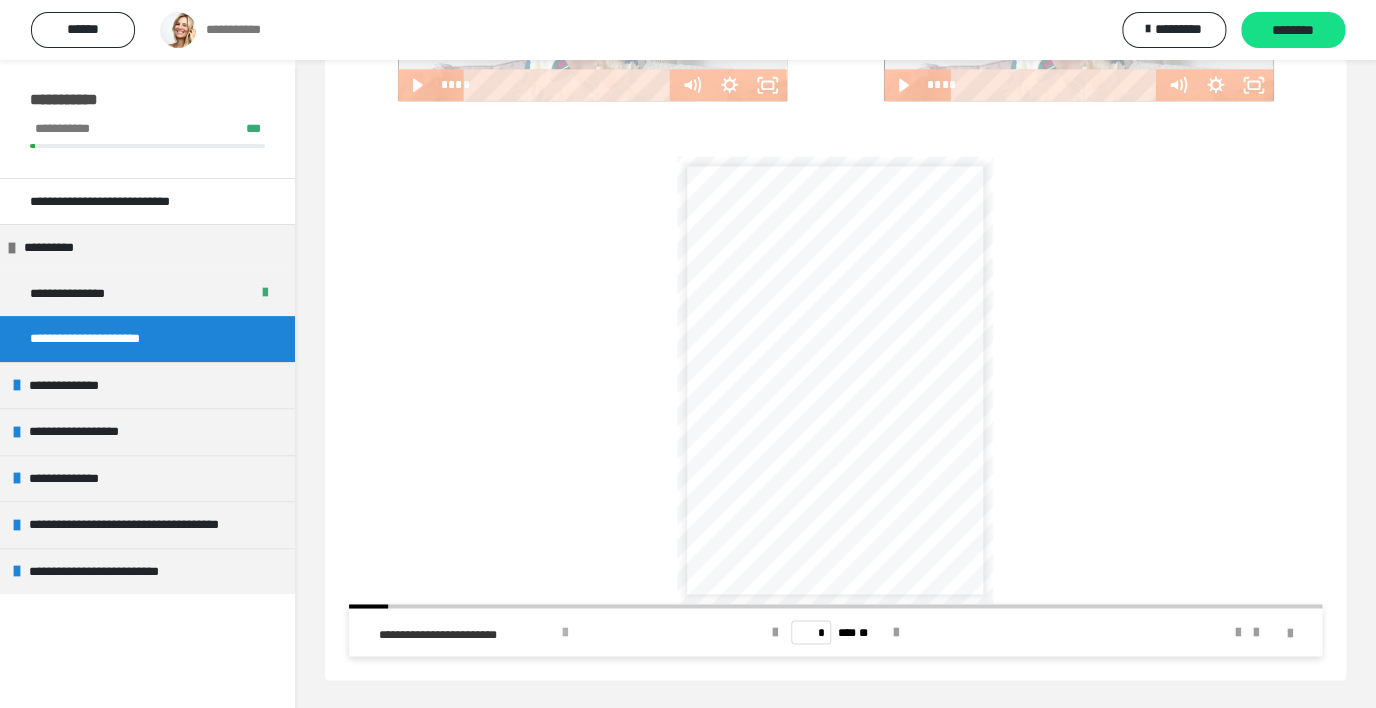click at bounding box center (565, 632) 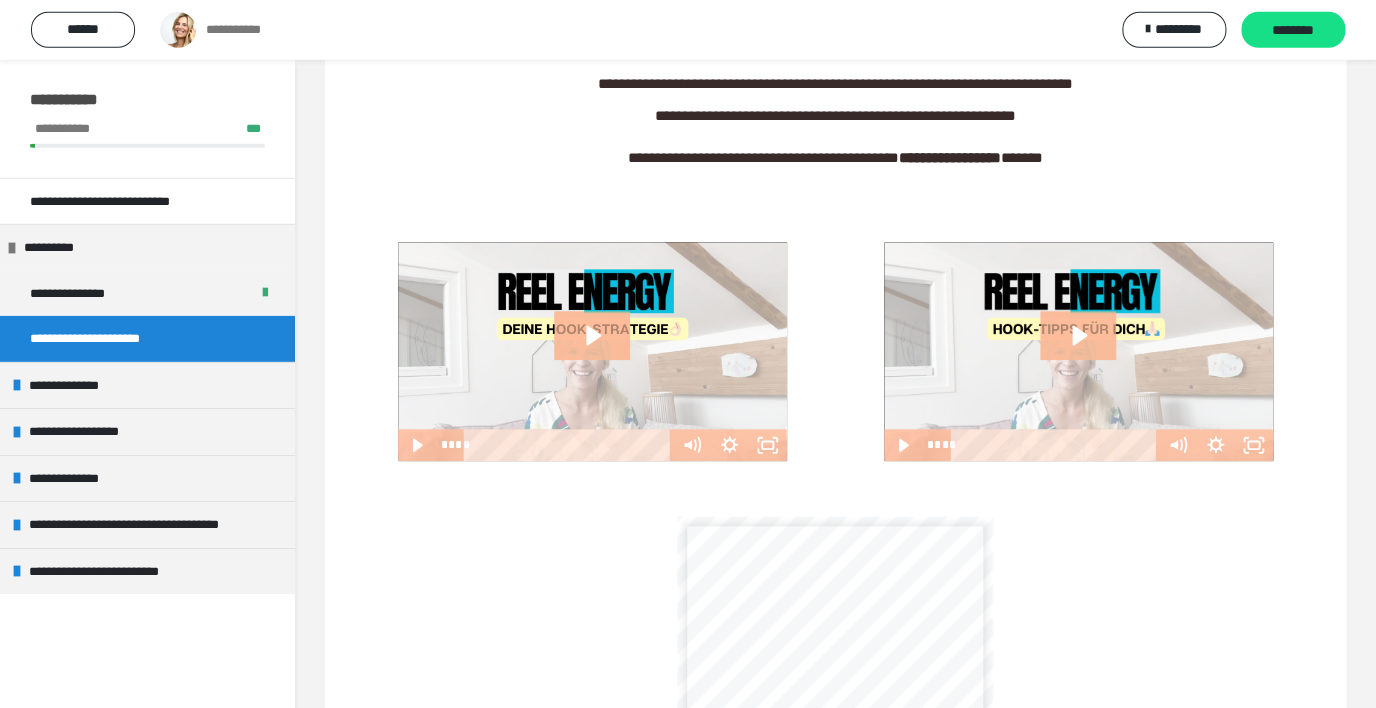 scroll, scrollTop: 453, scrollLeft: 0, axis: vertical 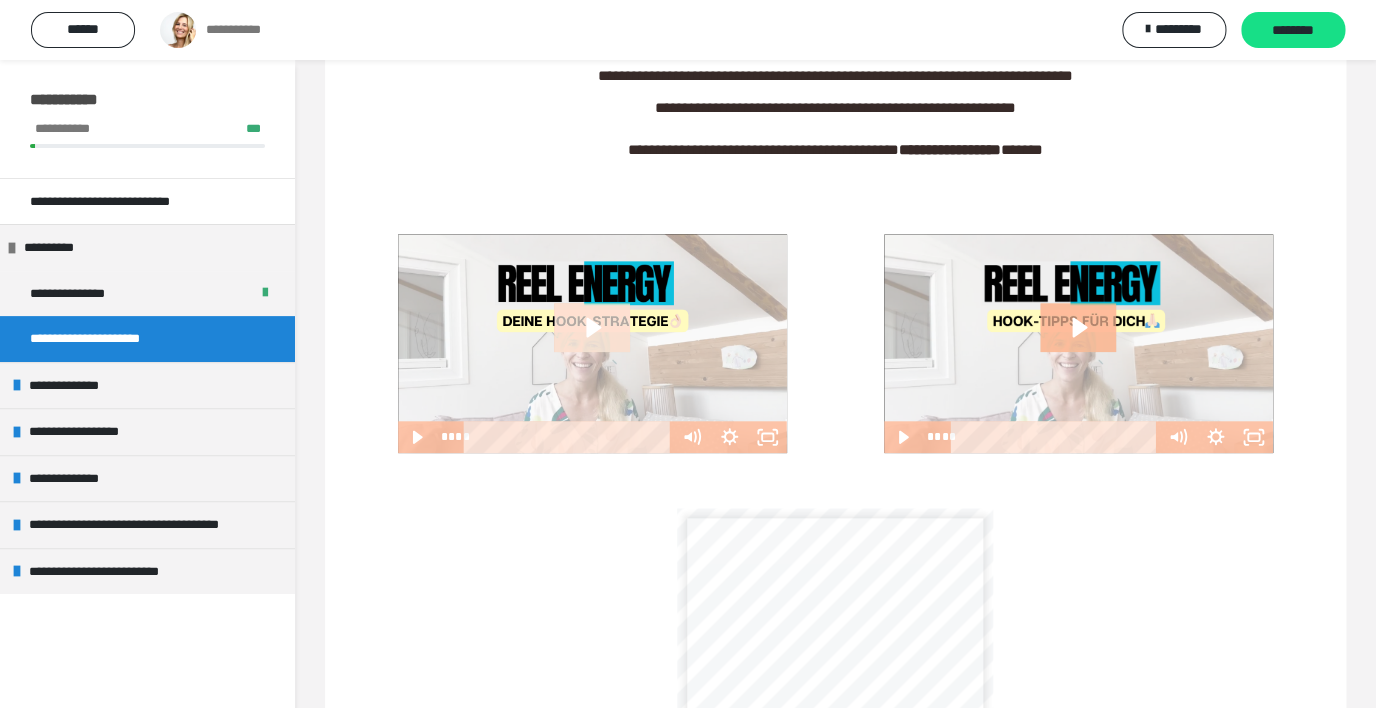 click 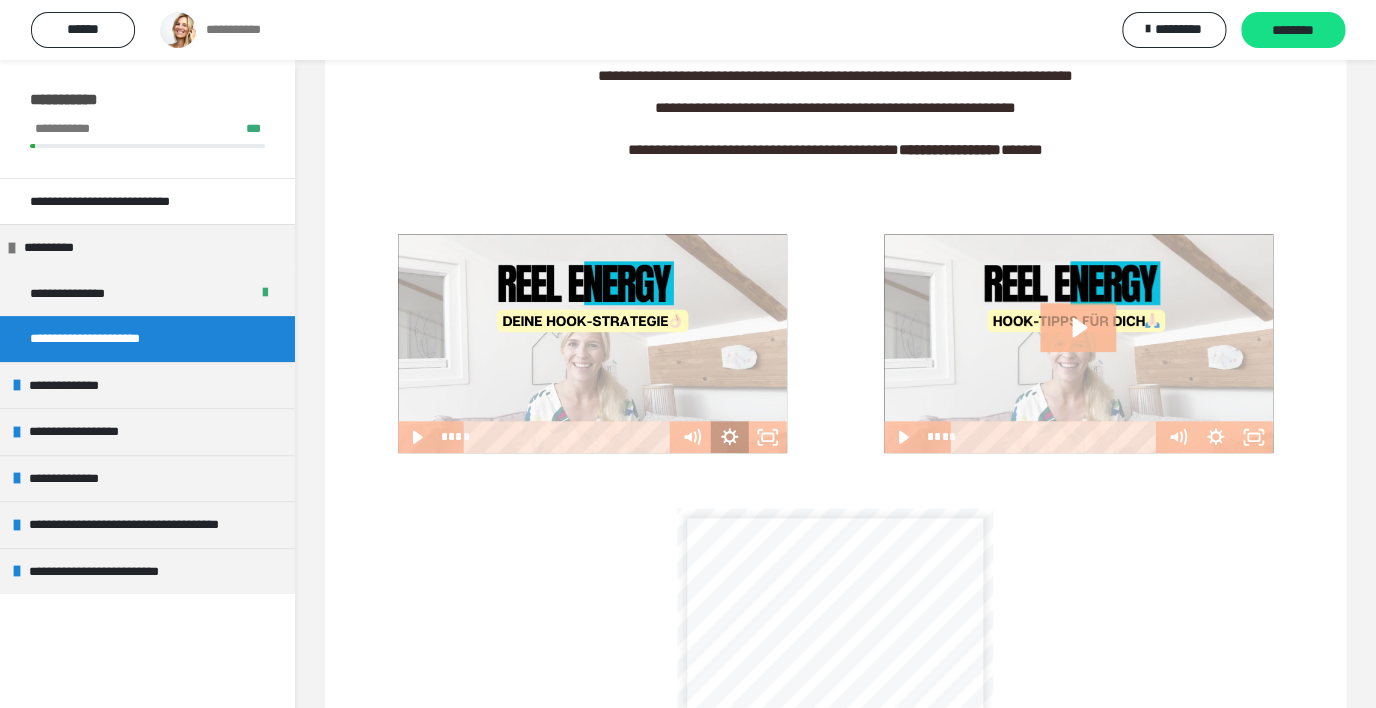 click 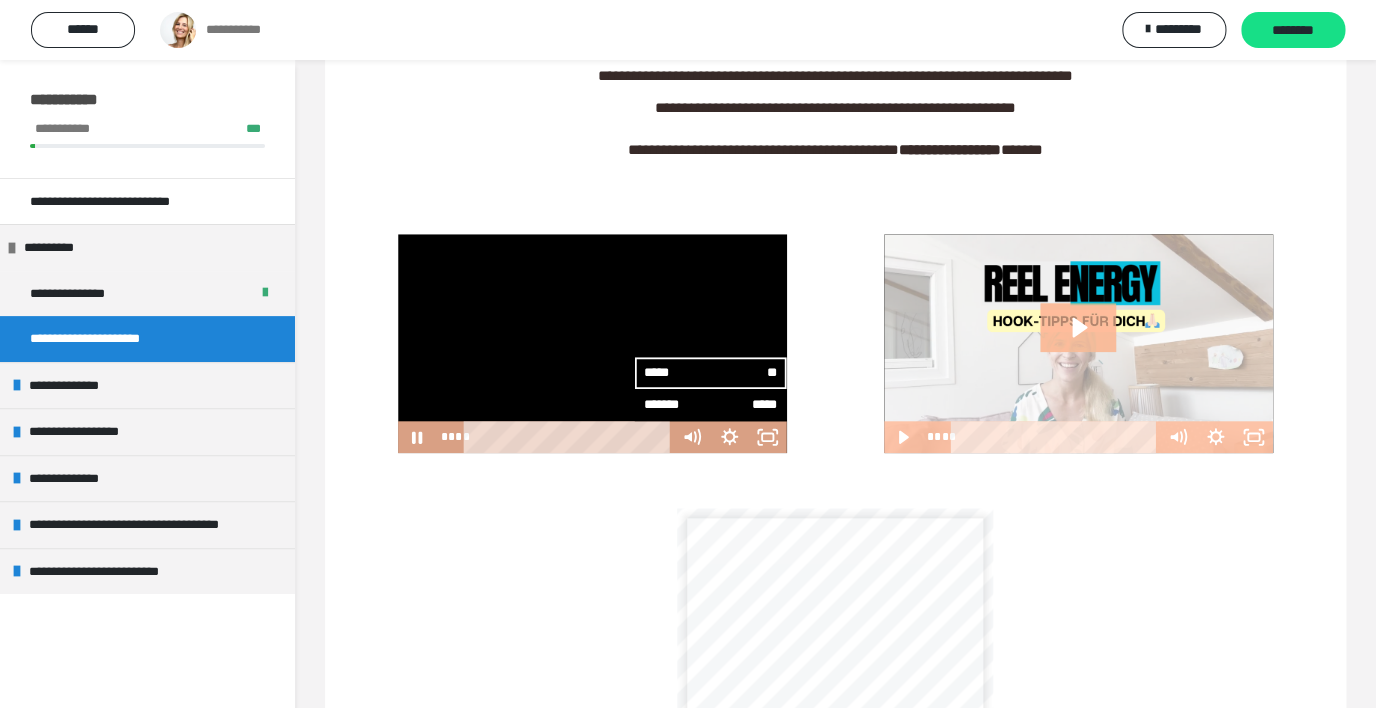 click on "***** **" at bounding box center [711, 373] 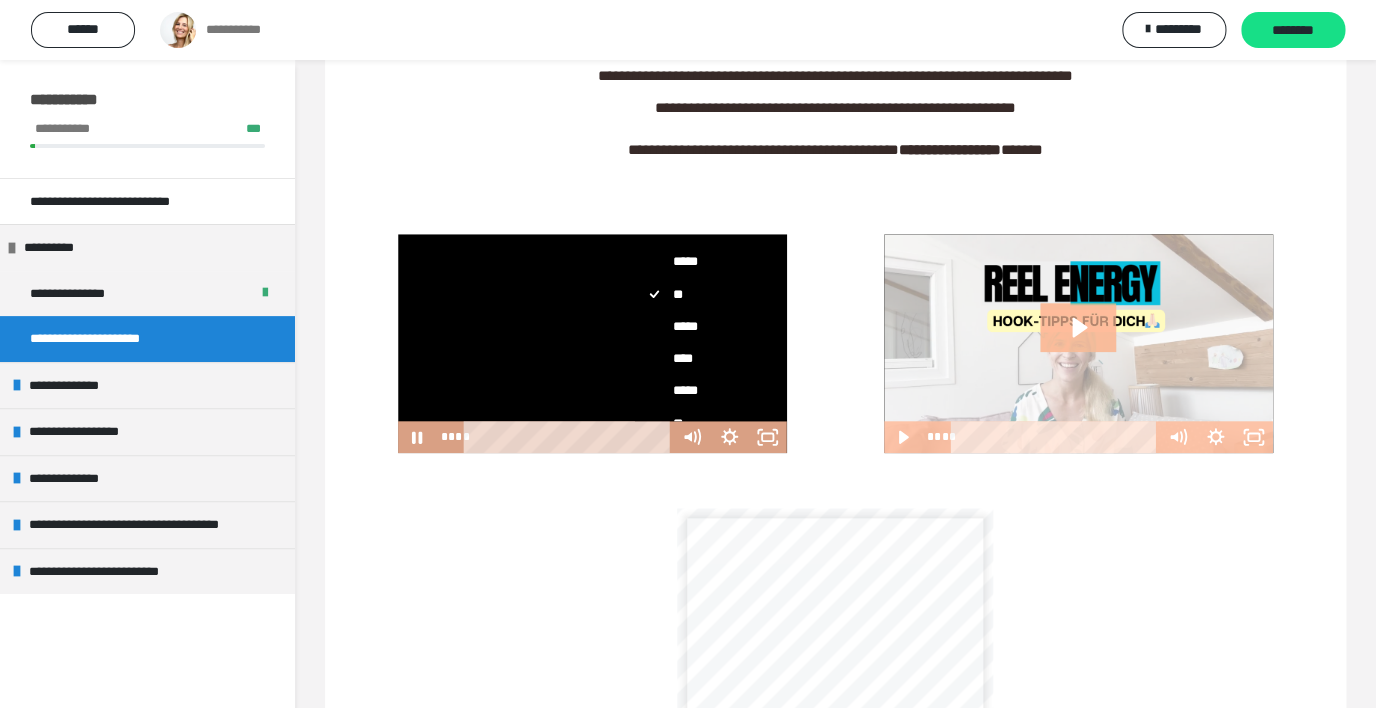scroll, scrollTop: 64, scrollLeft: 0, axis: vertical 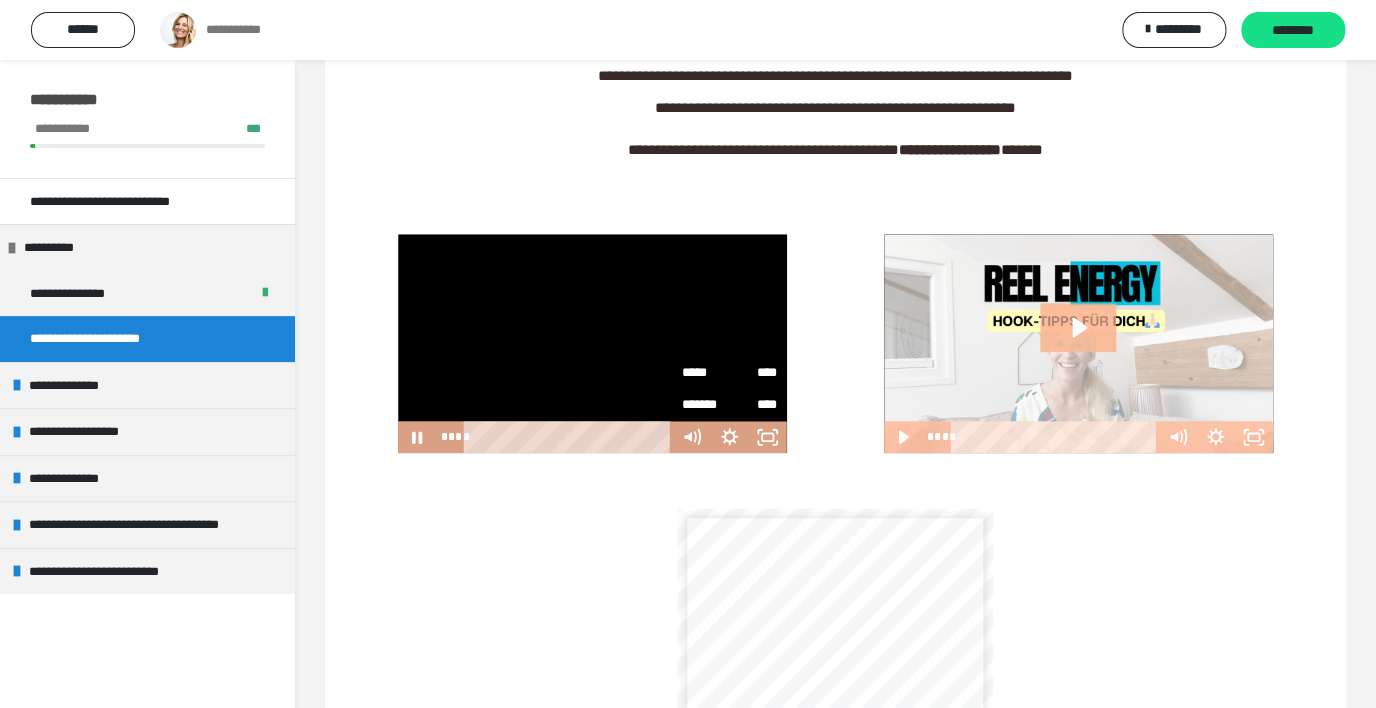 click on "**********" at bounding box center [835, 732] 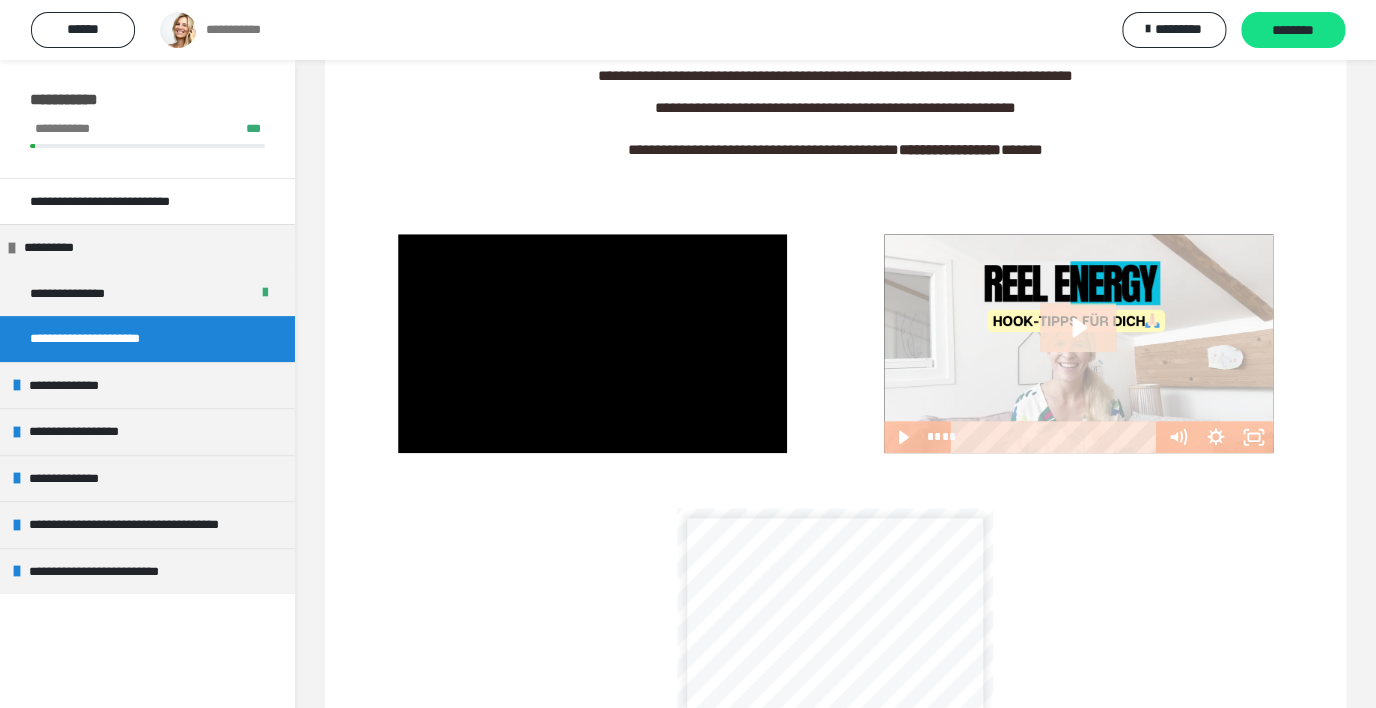 click 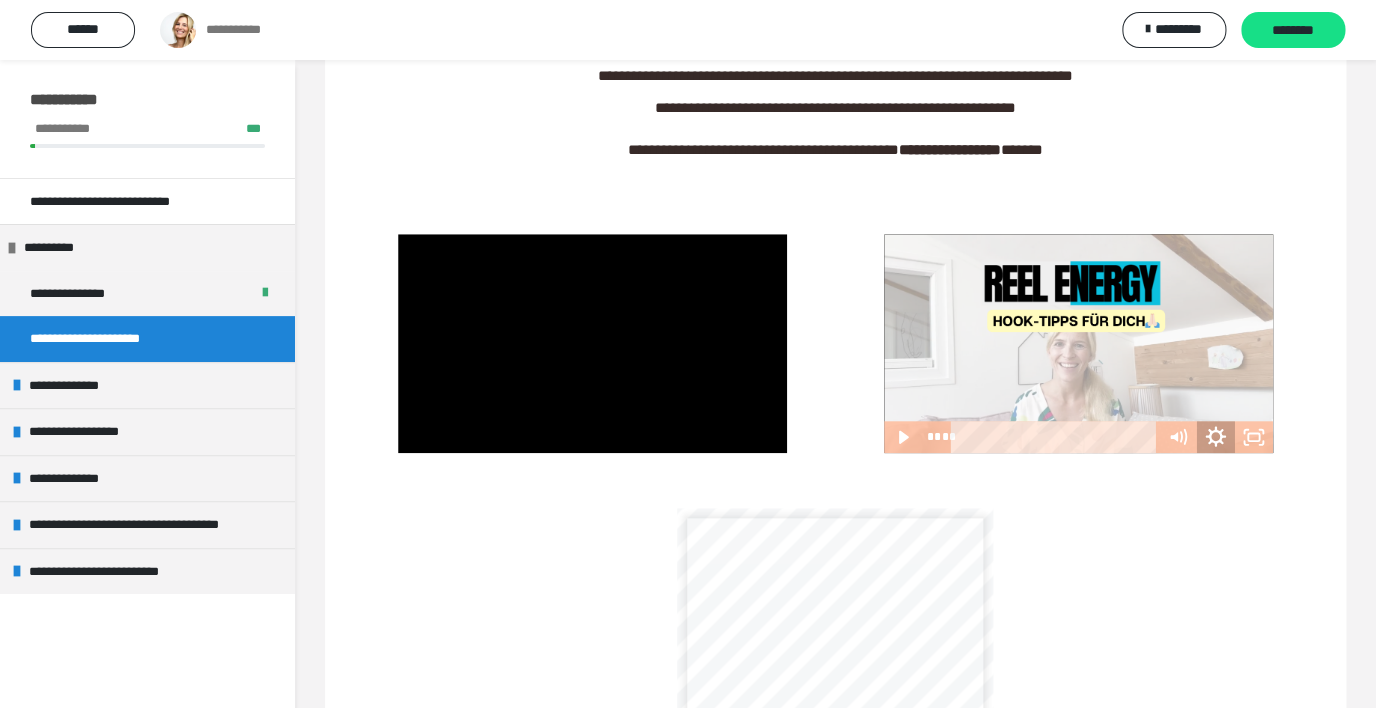 click 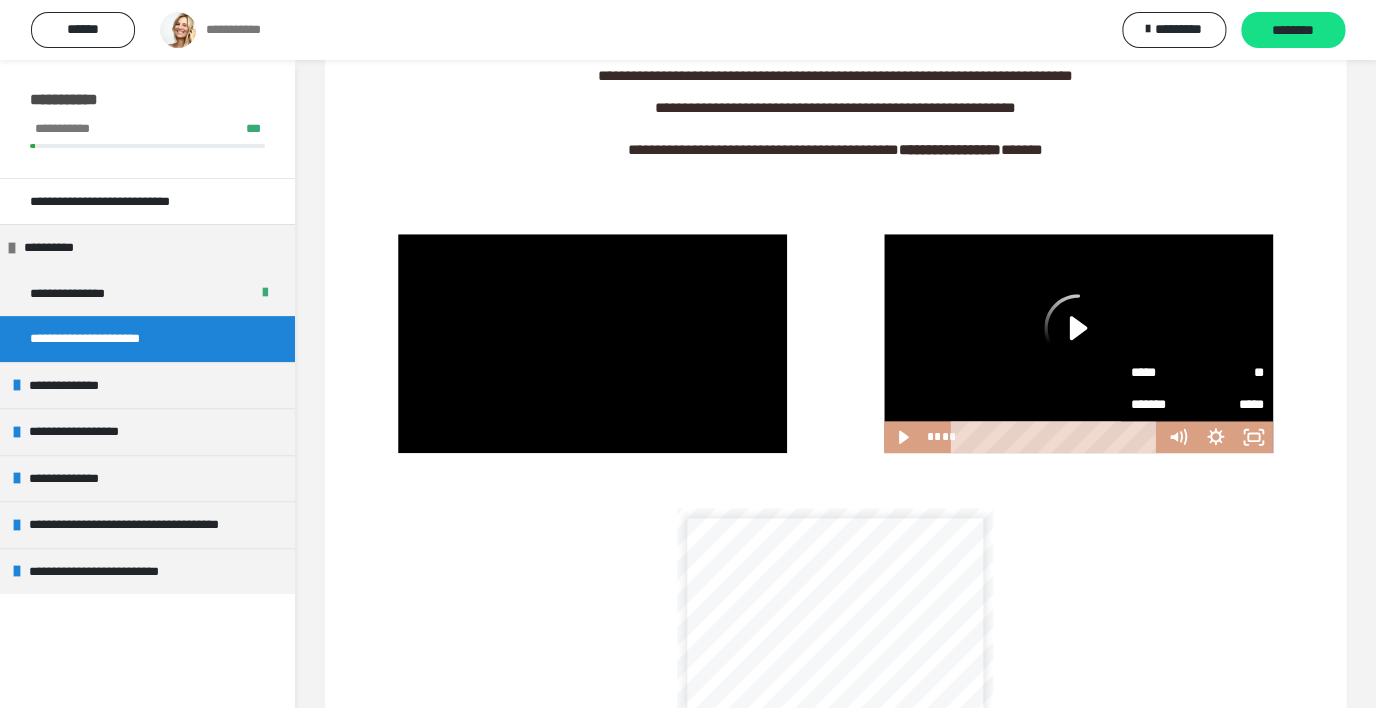 click on "**" at bounding box center (1230, 373) 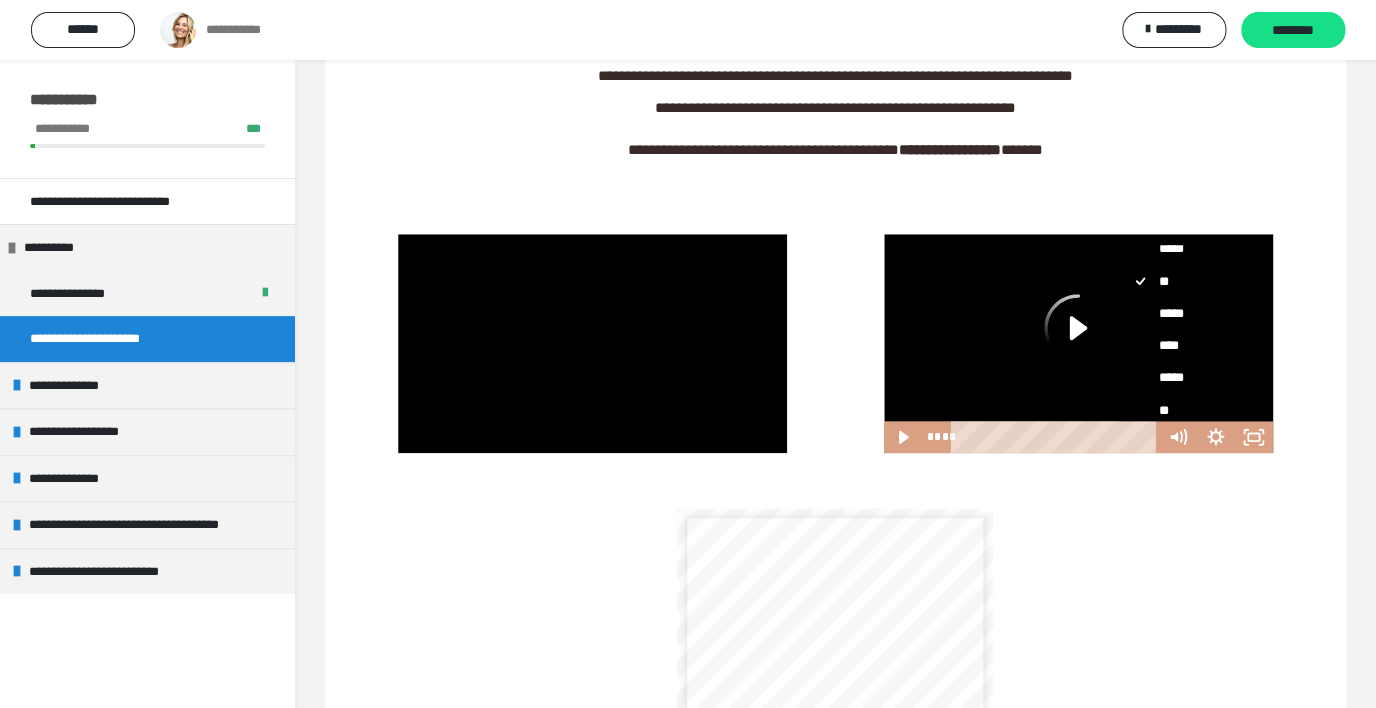 scroll, scrollTop: 80, scrollLeft: 0, axis: vertical 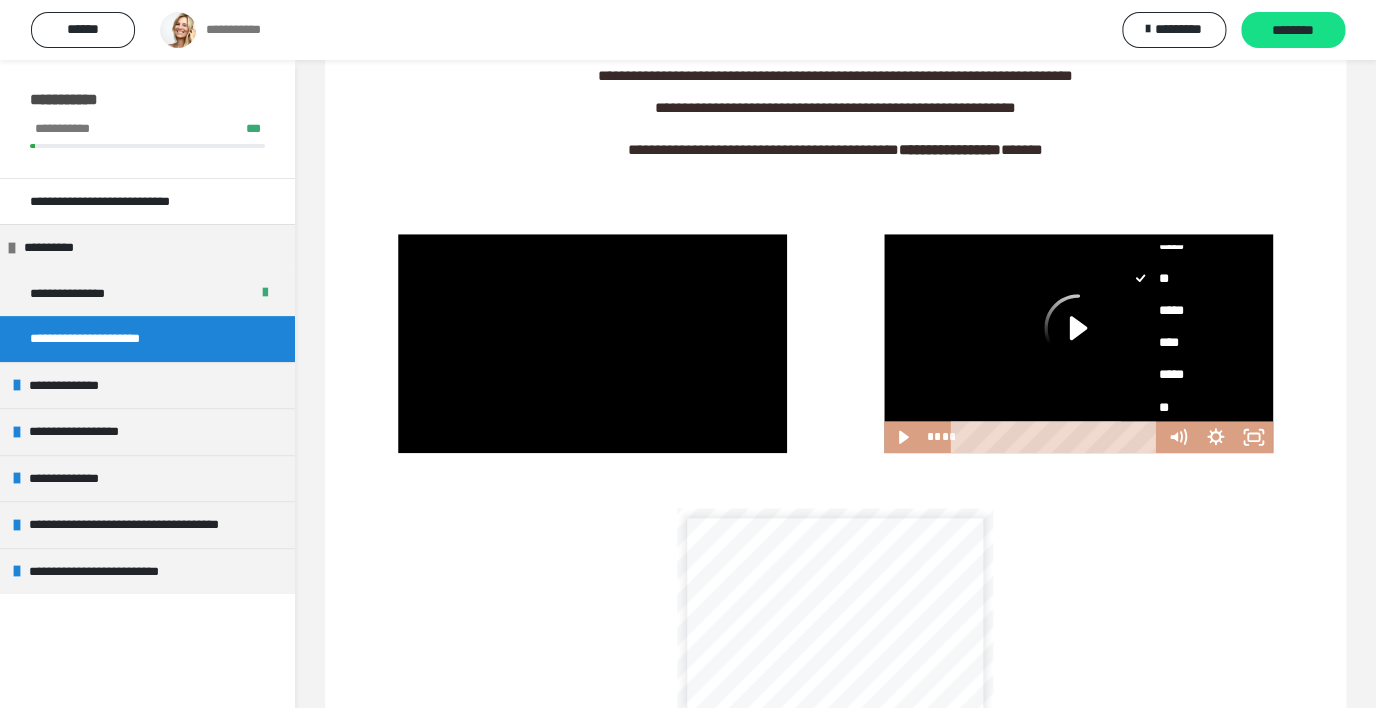 click on "****" at bounding box center (1189, 342) 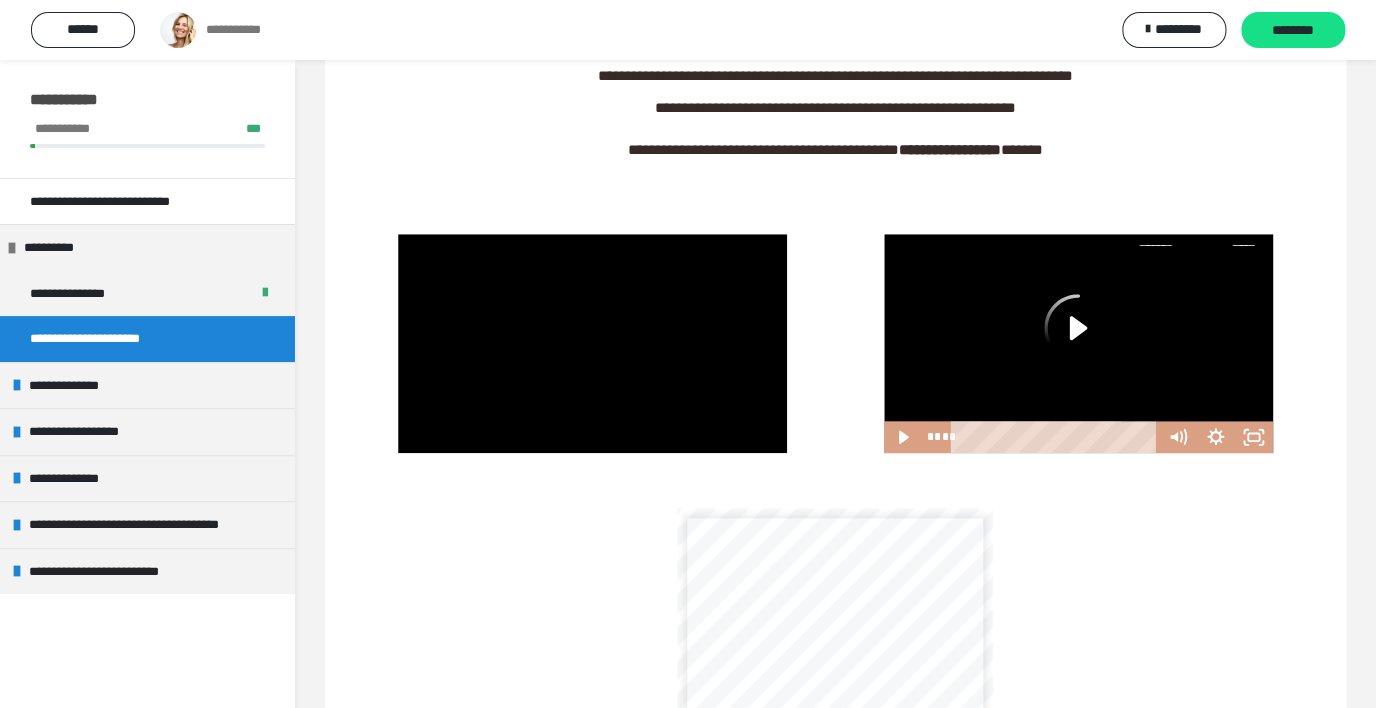 scroll, scrollTop: 0, scrollLeft: 0, axis: both 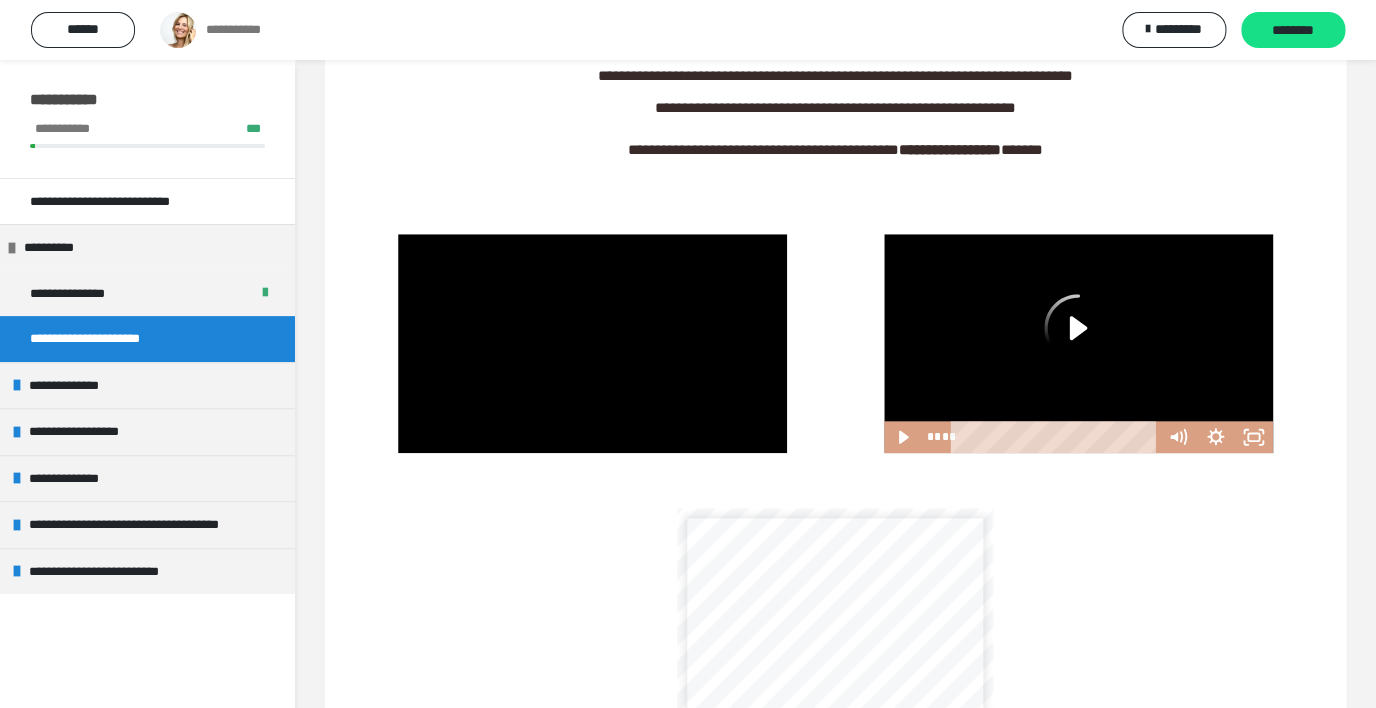 click on "**********" at bounding box center (835, 732) 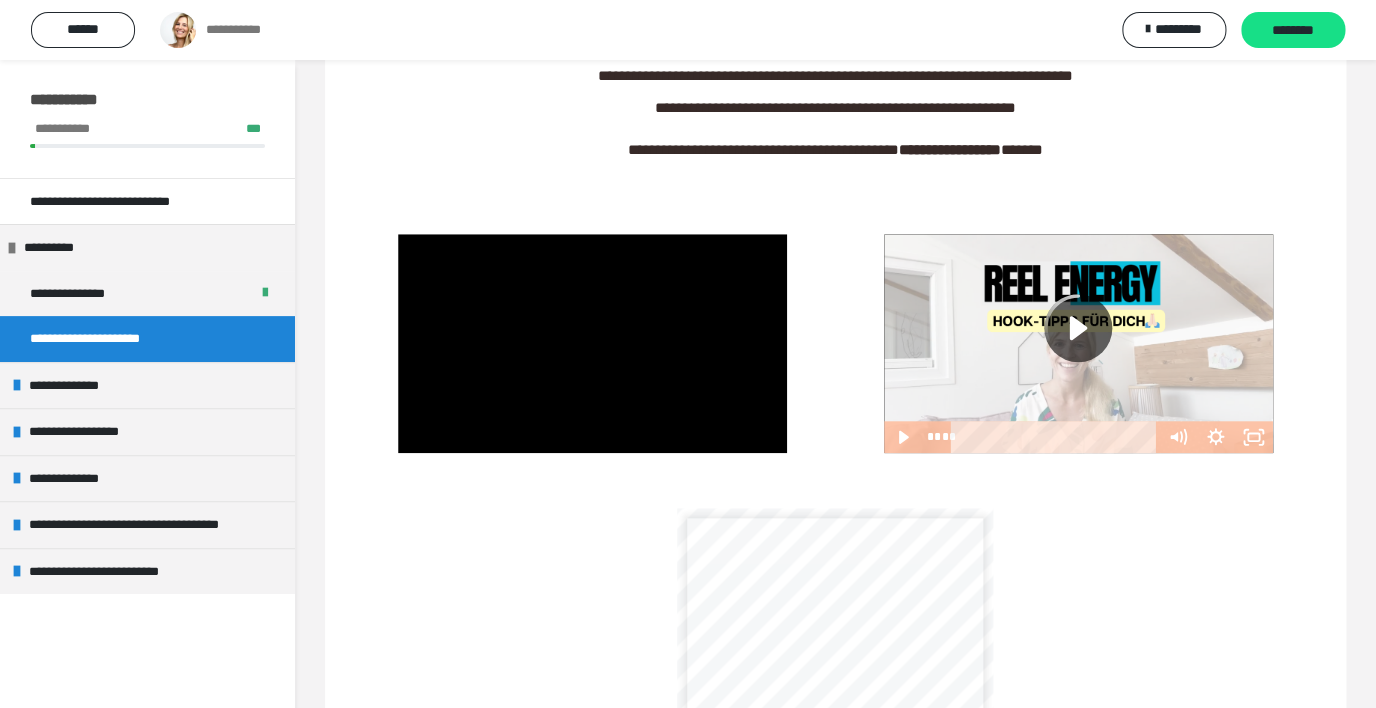 click 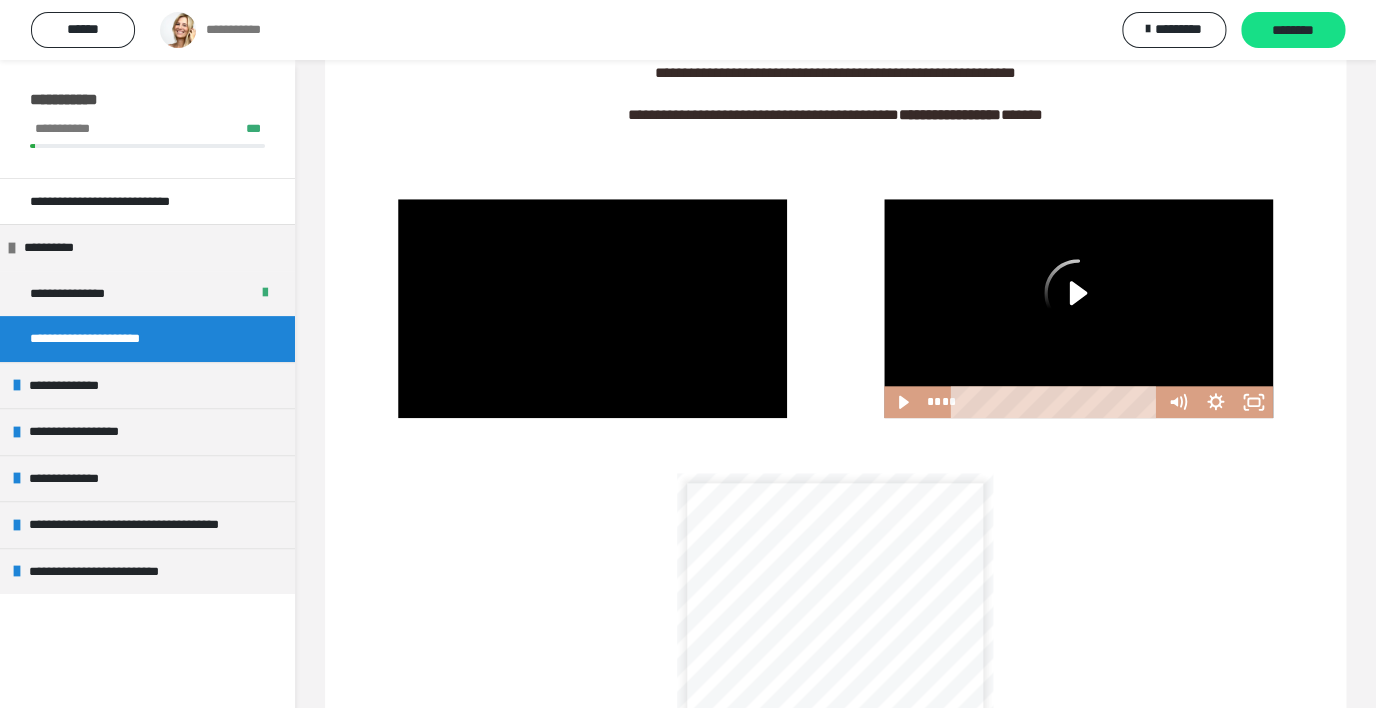 scroll, scrollTop: 485, scrollLeft: 0, axis: vertical 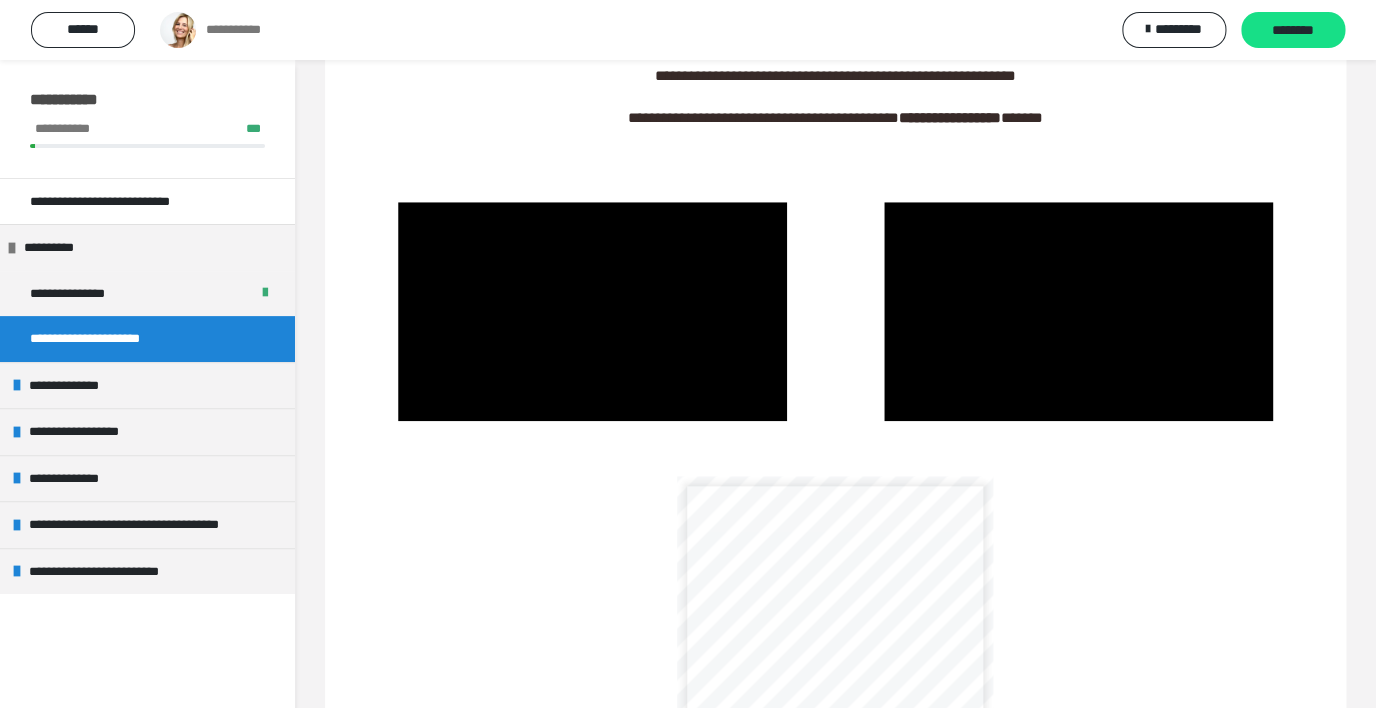 click on "**********" at bounding box center [835, 700] 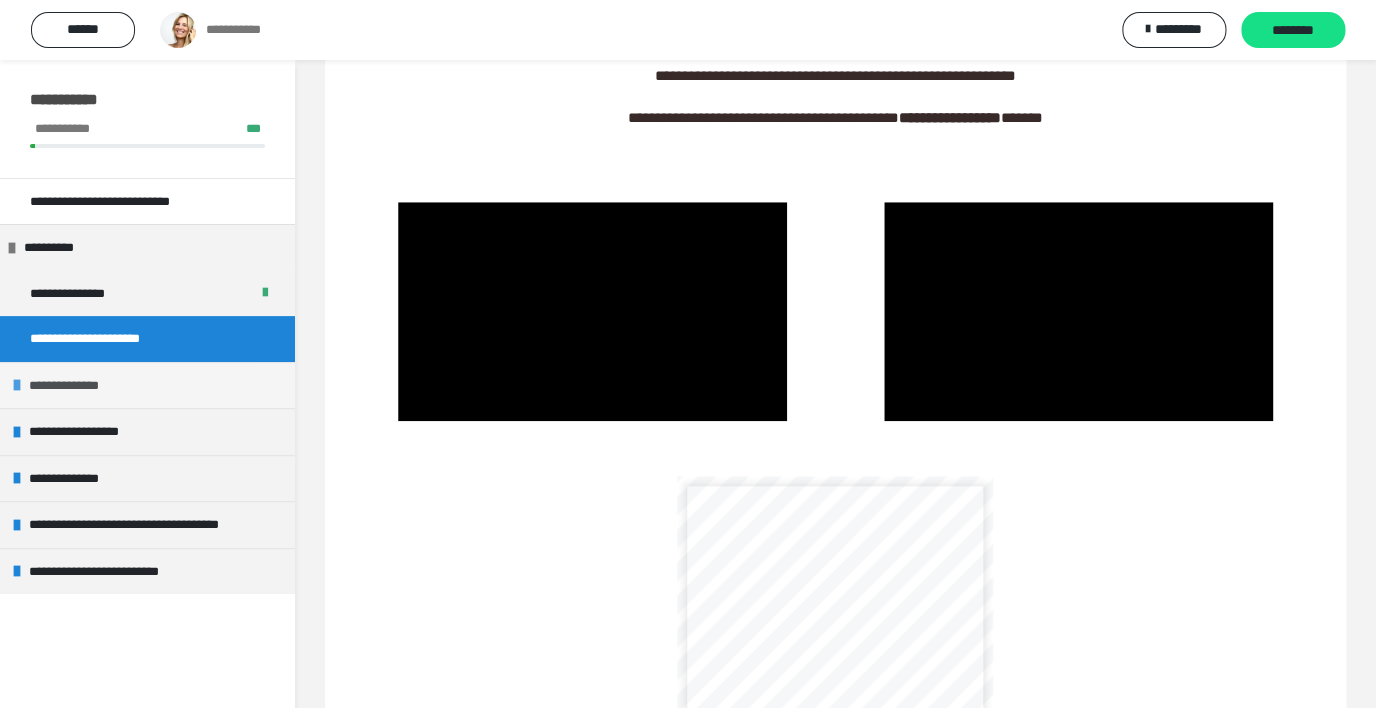 click on "**********" at bounding box center [147, 385] 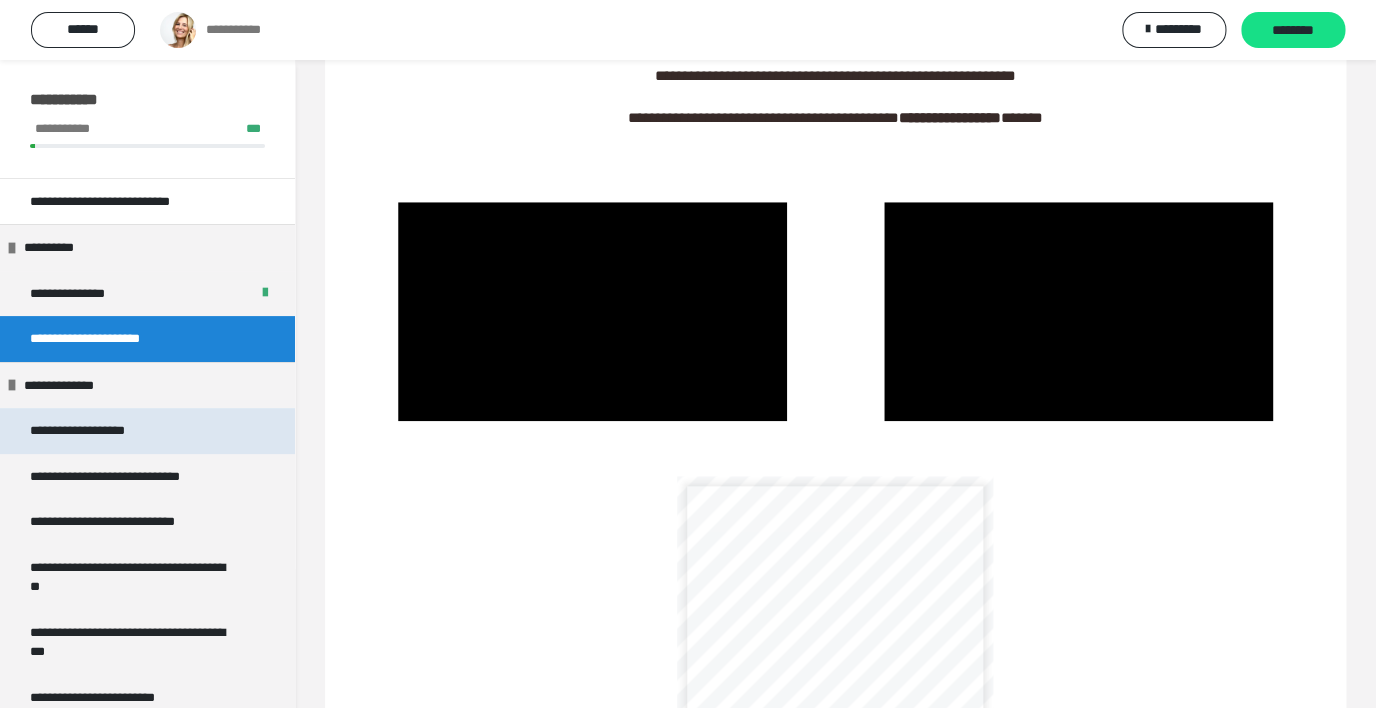 click on "**********" at bounding box center (94, 431) 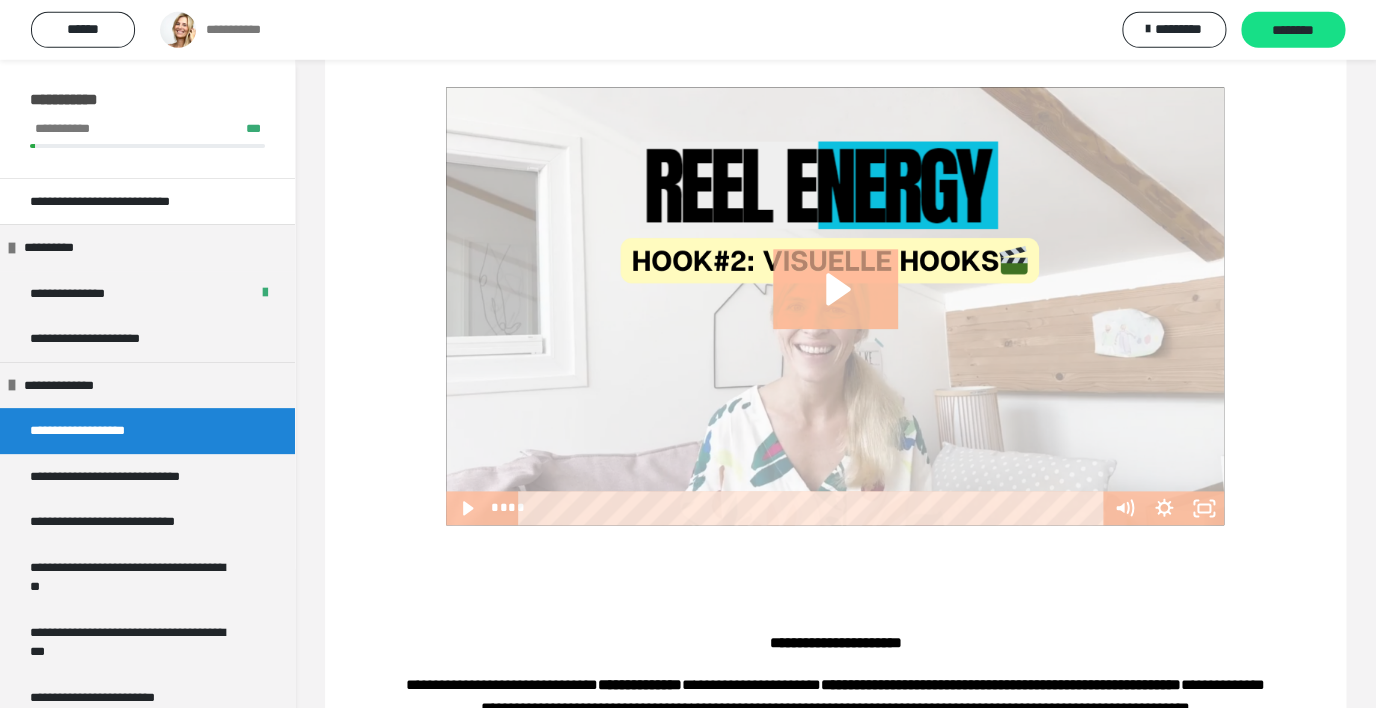 scroll, scrollTop: 624, scrollLeft: 0, axis: vertical 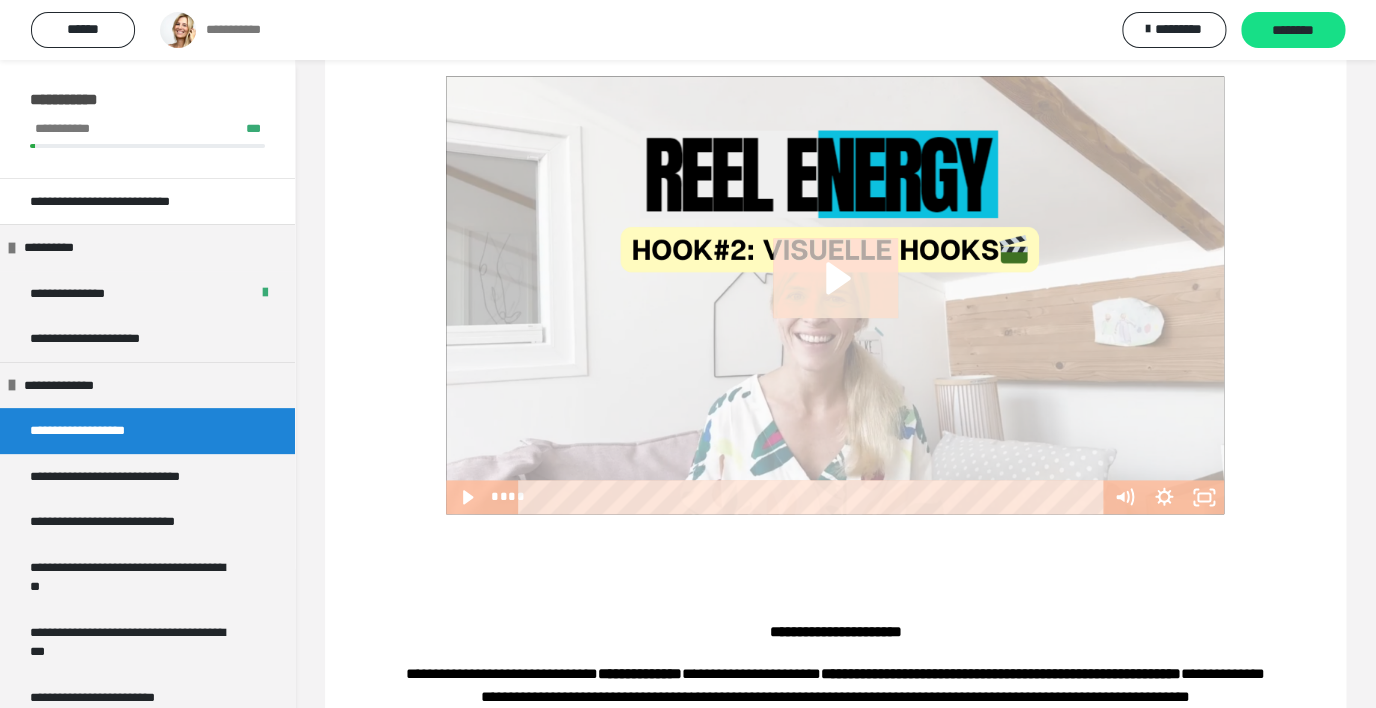click 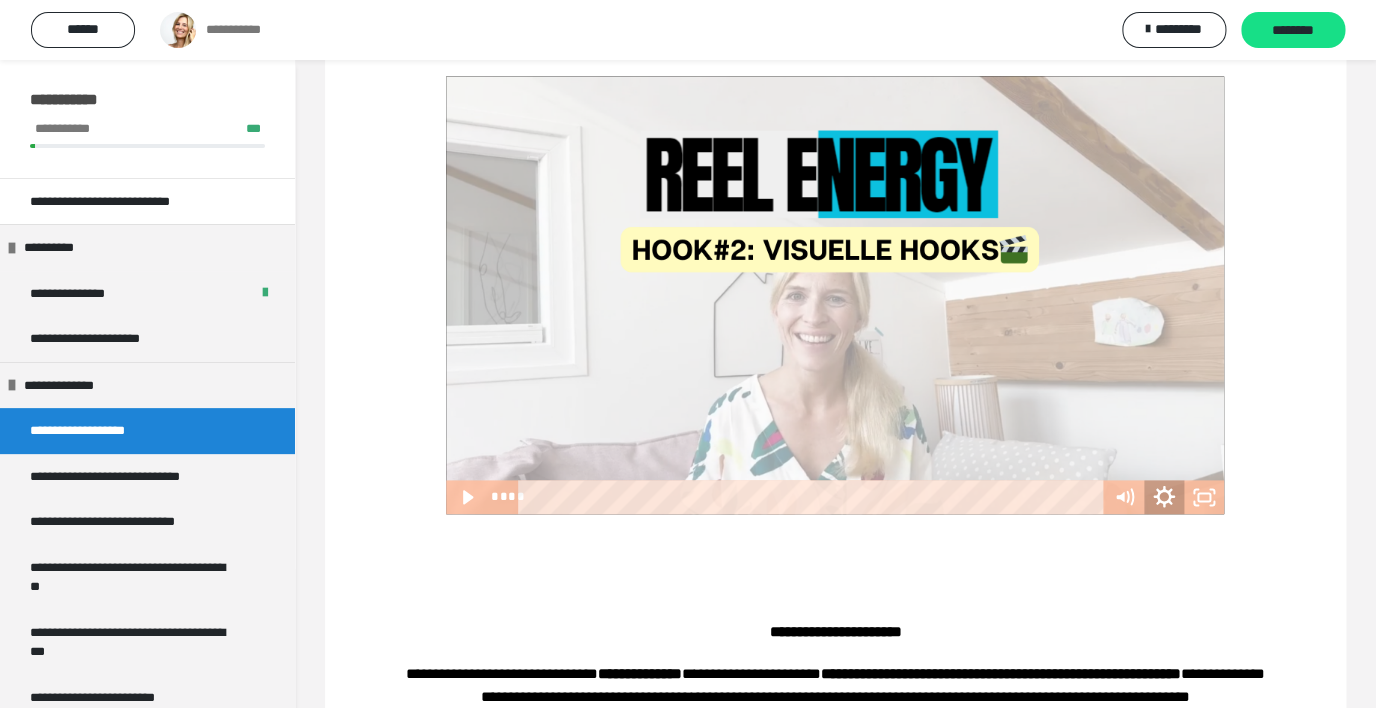 click 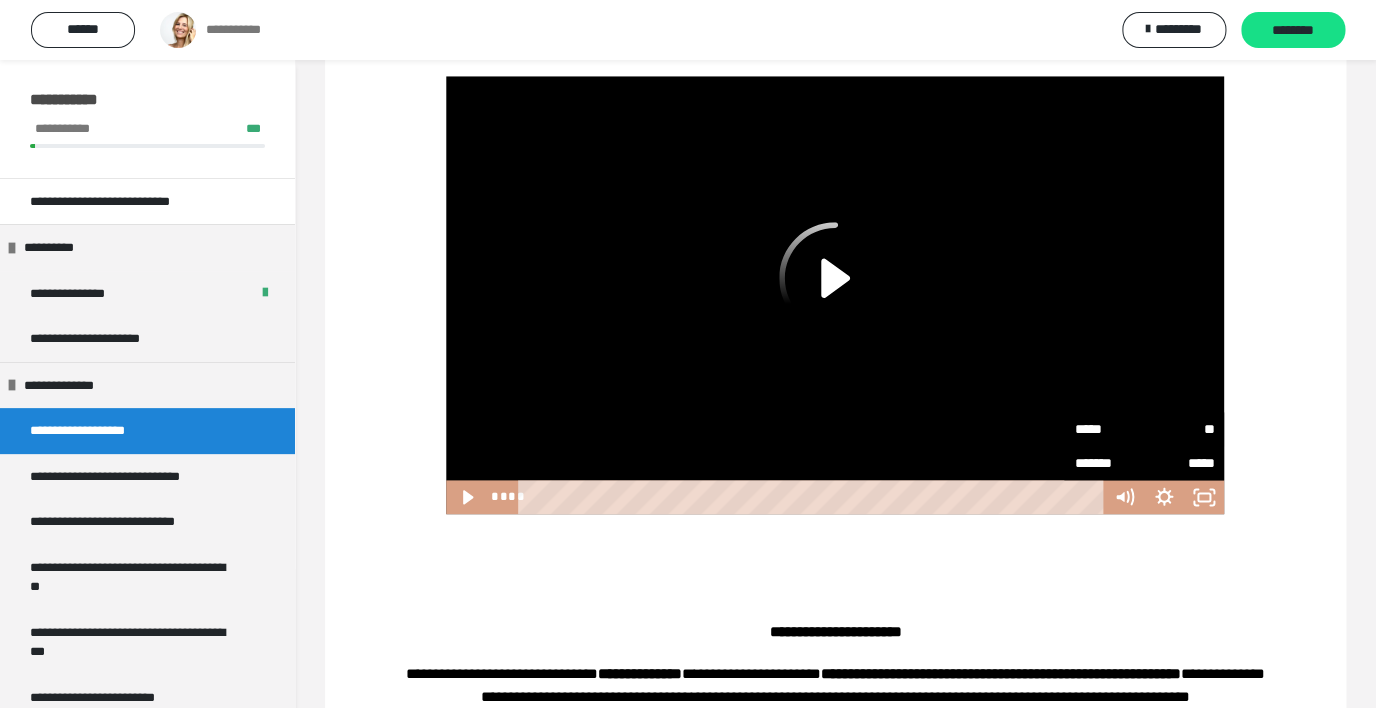 click on "**" at bounding box center (1179, 429) 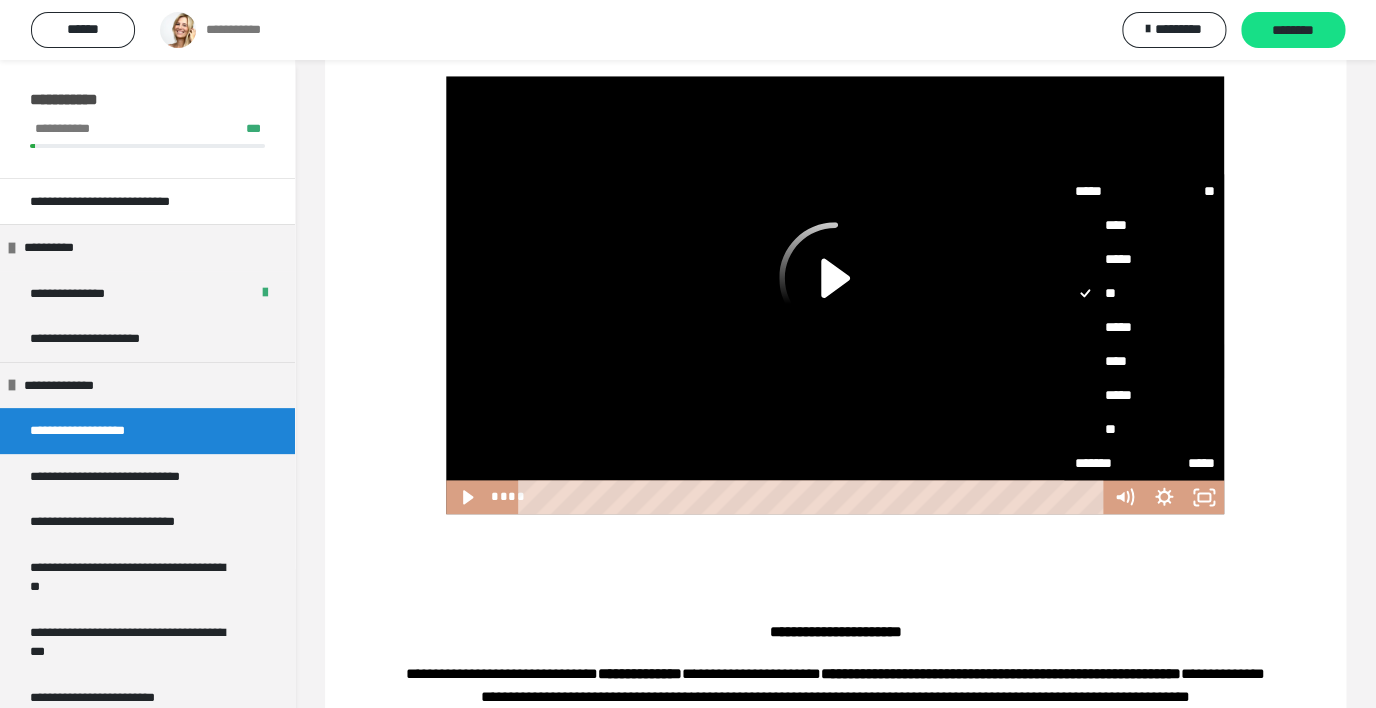 click on "****" at bounding box center (1144, 361) 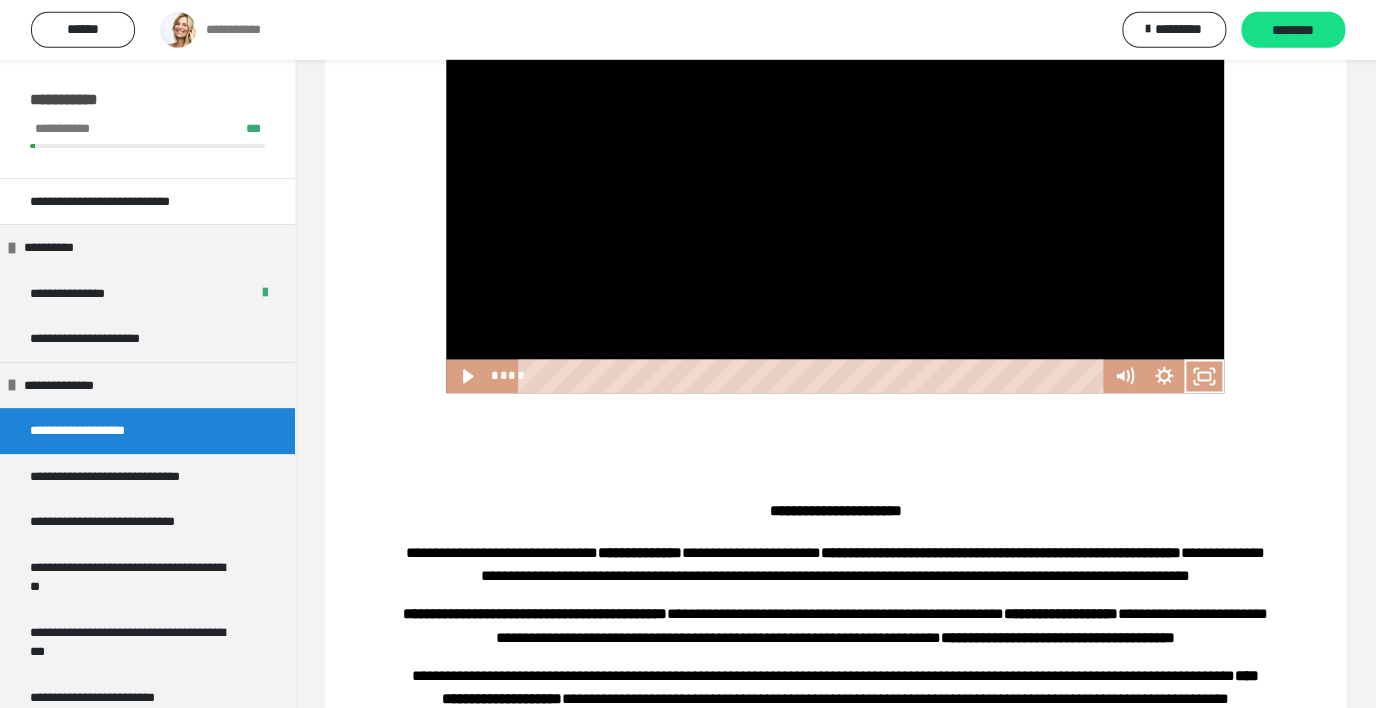 scroll, scrollTop: 784, scrollLeft: 0, axis: vertical 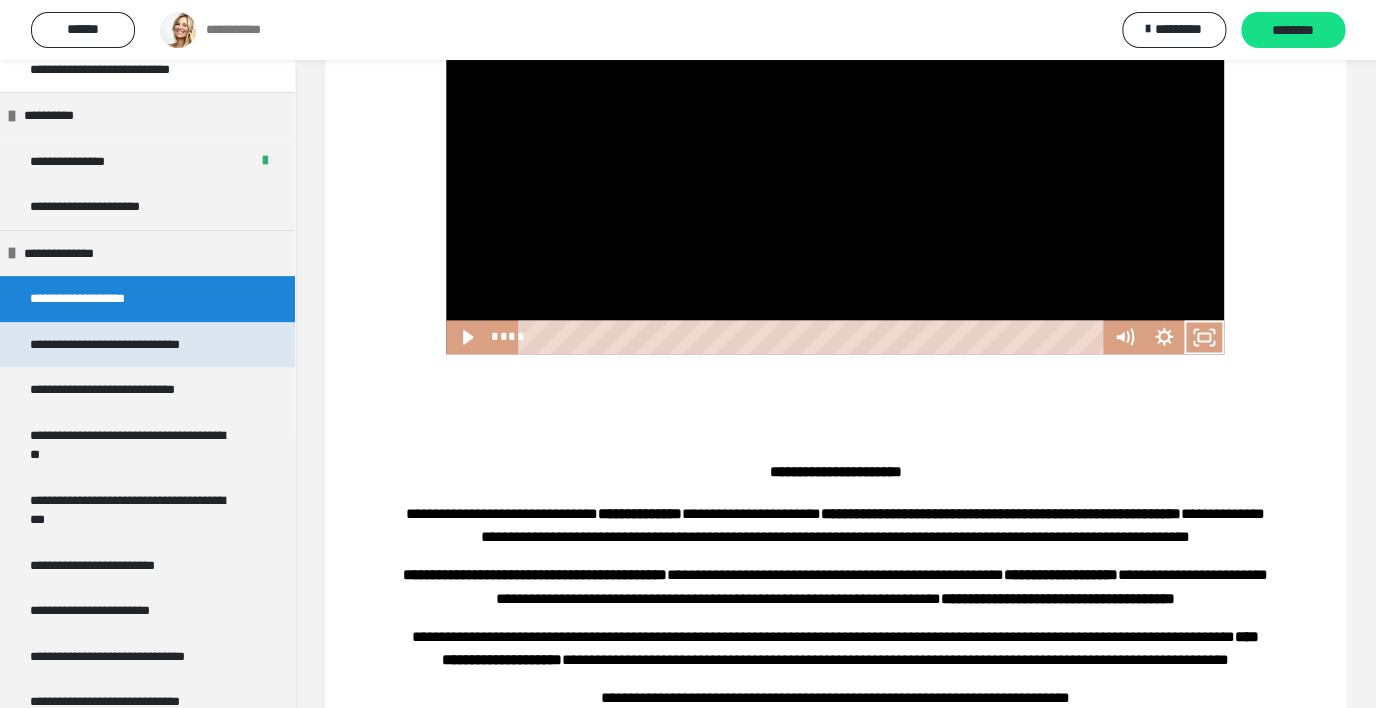 click on "**********" at bounding box center (120, 345) 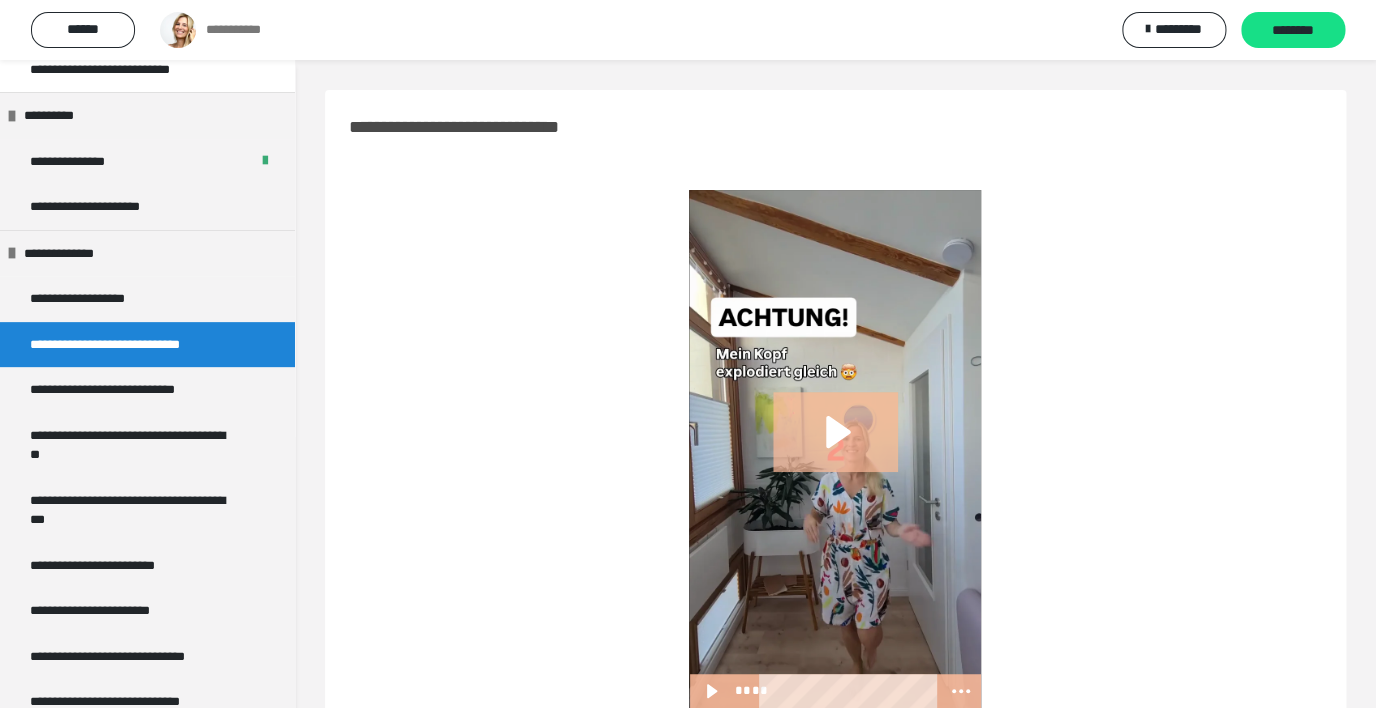 scroll, scrollTop: 96, scrollLeft: 0, axis: vertical 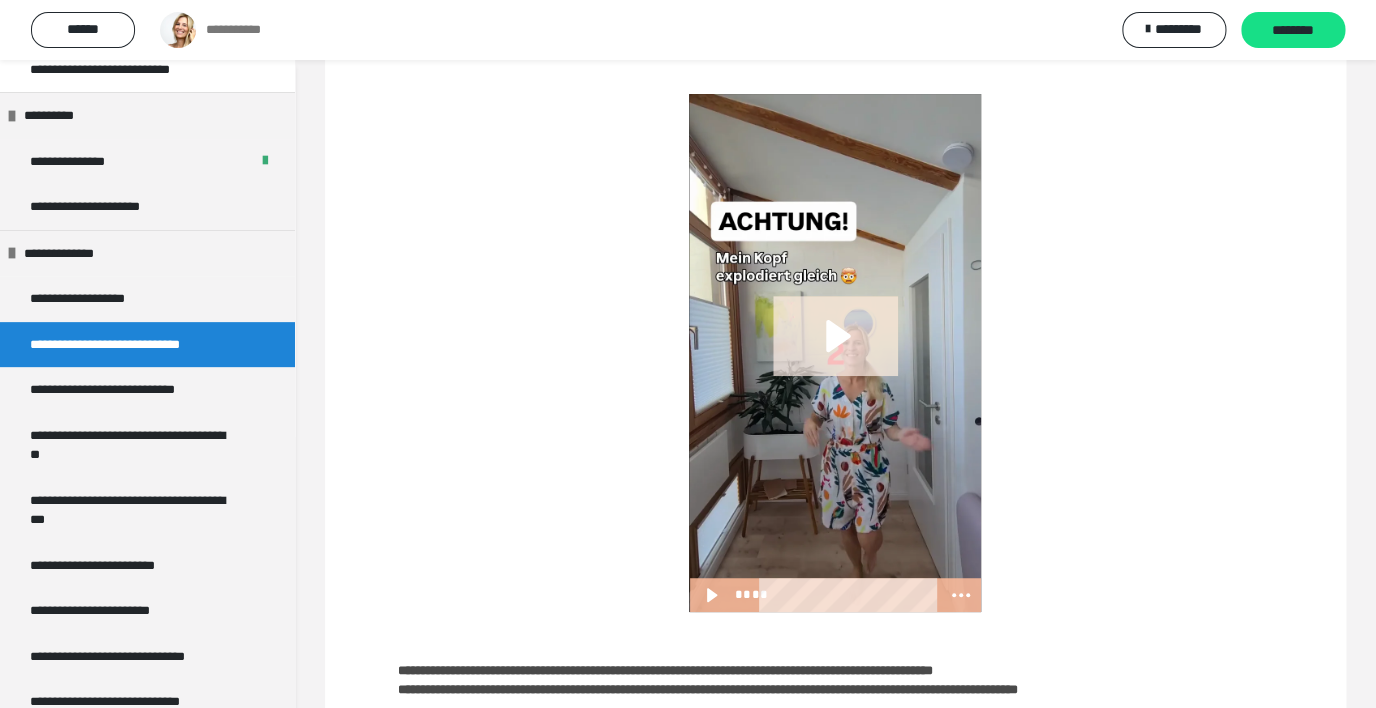 click 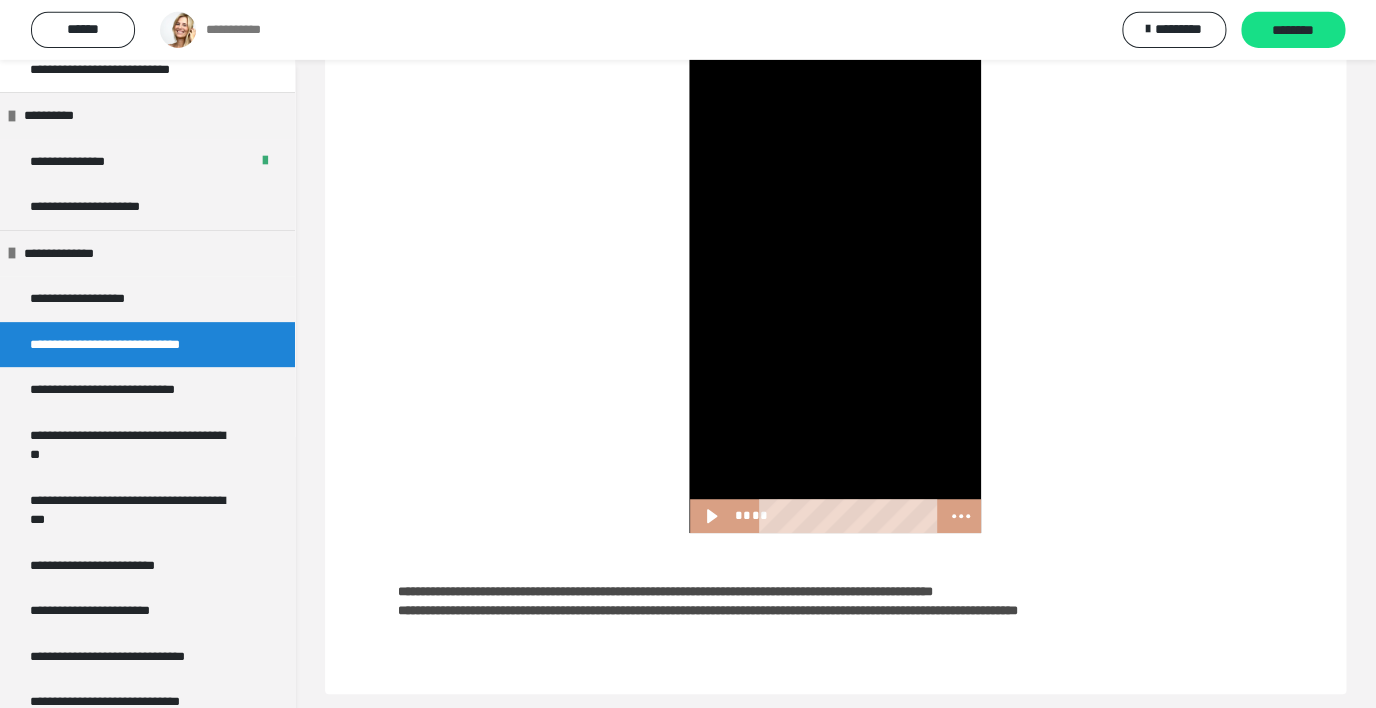 scroll, scrollTop: 174, scrollLeft: 0, axis: vertical 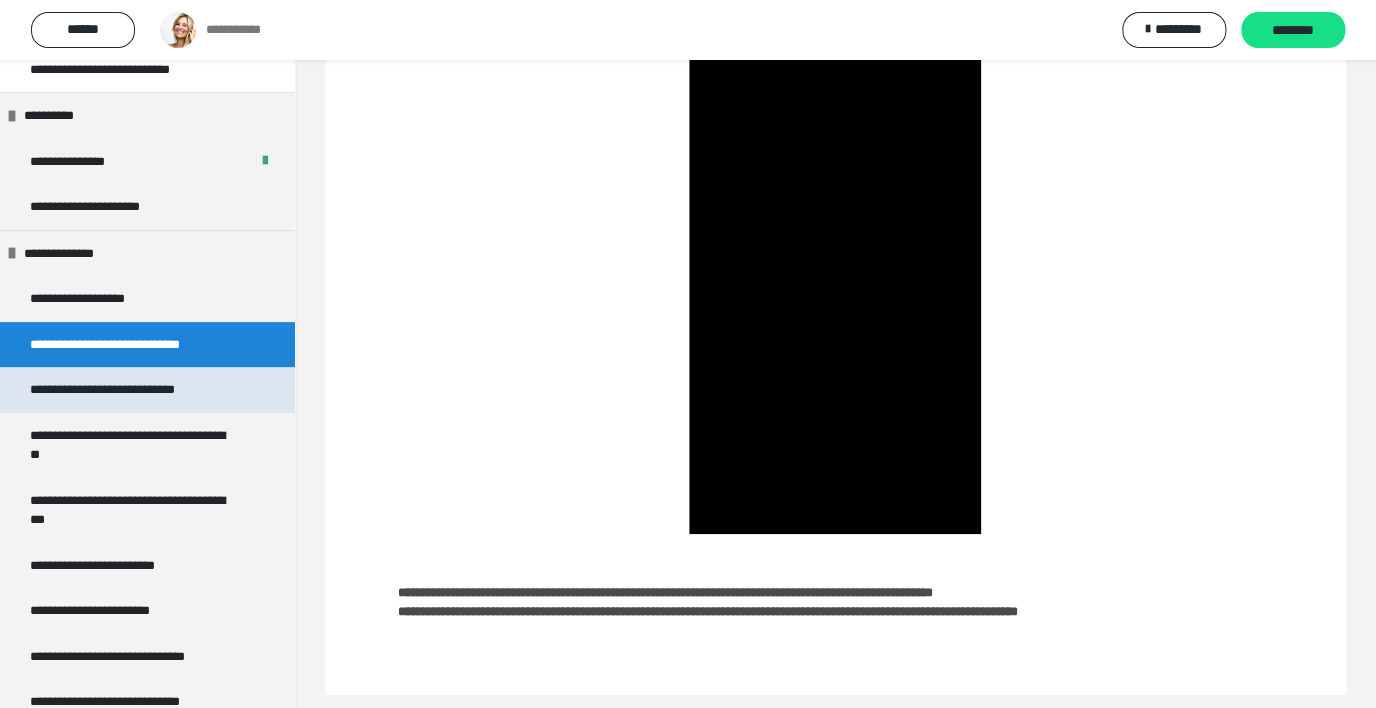 click on "**********" at bounding box center (125, 390) 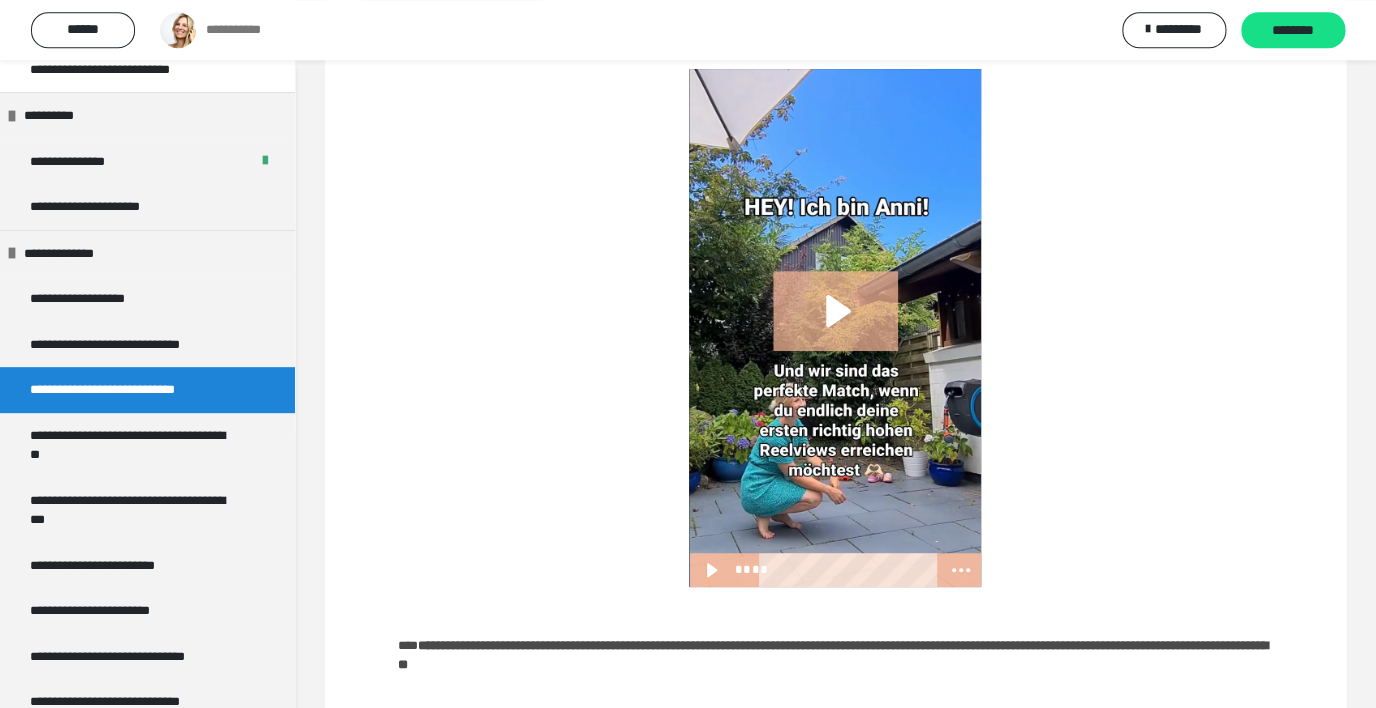 scroll, scrollTop: 128, scrollLeft: 0, axis: vertical 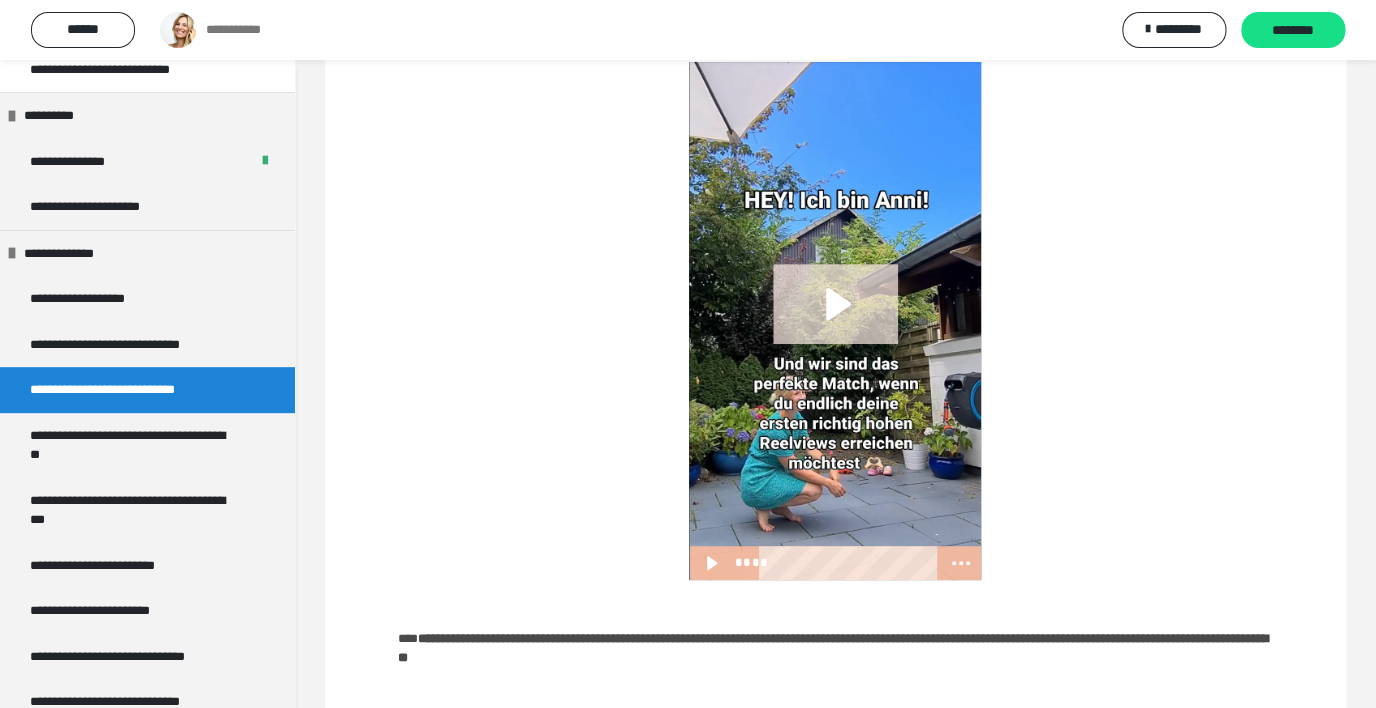 click 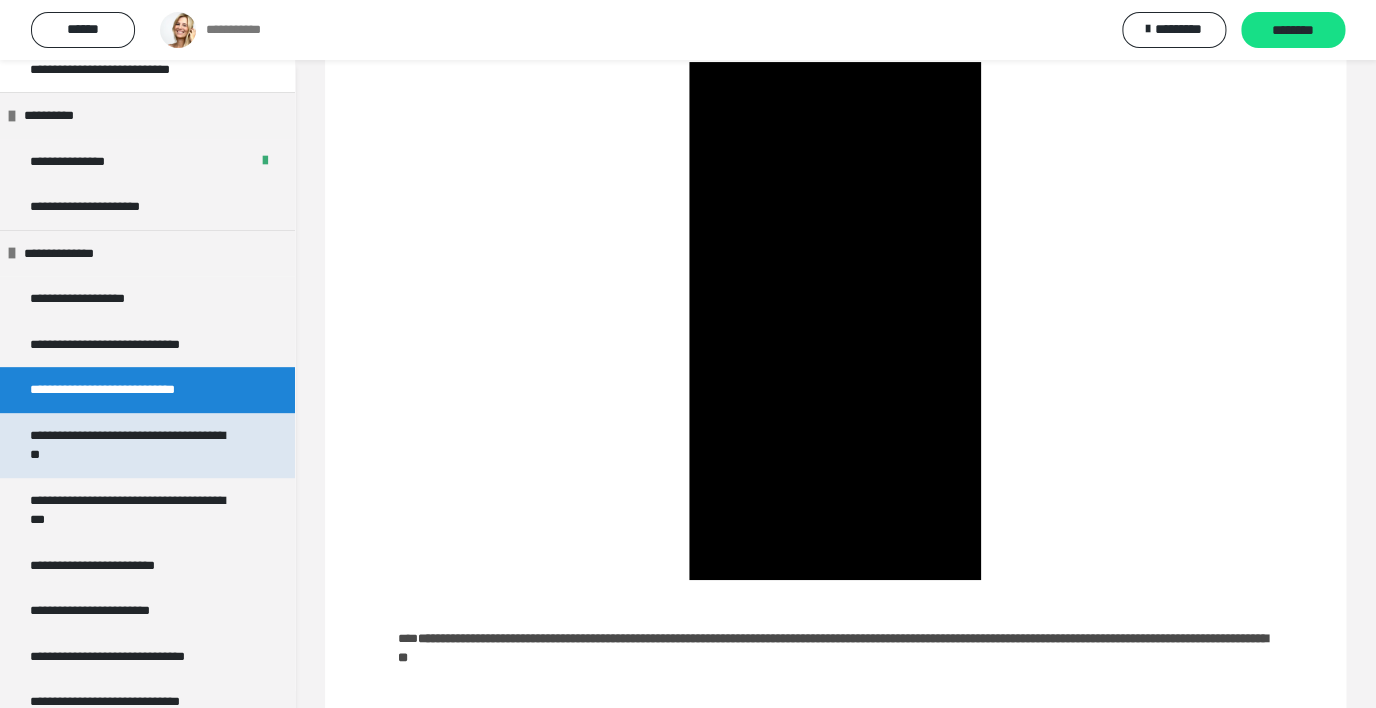 click on "**********" at bounding box center (132, 445) 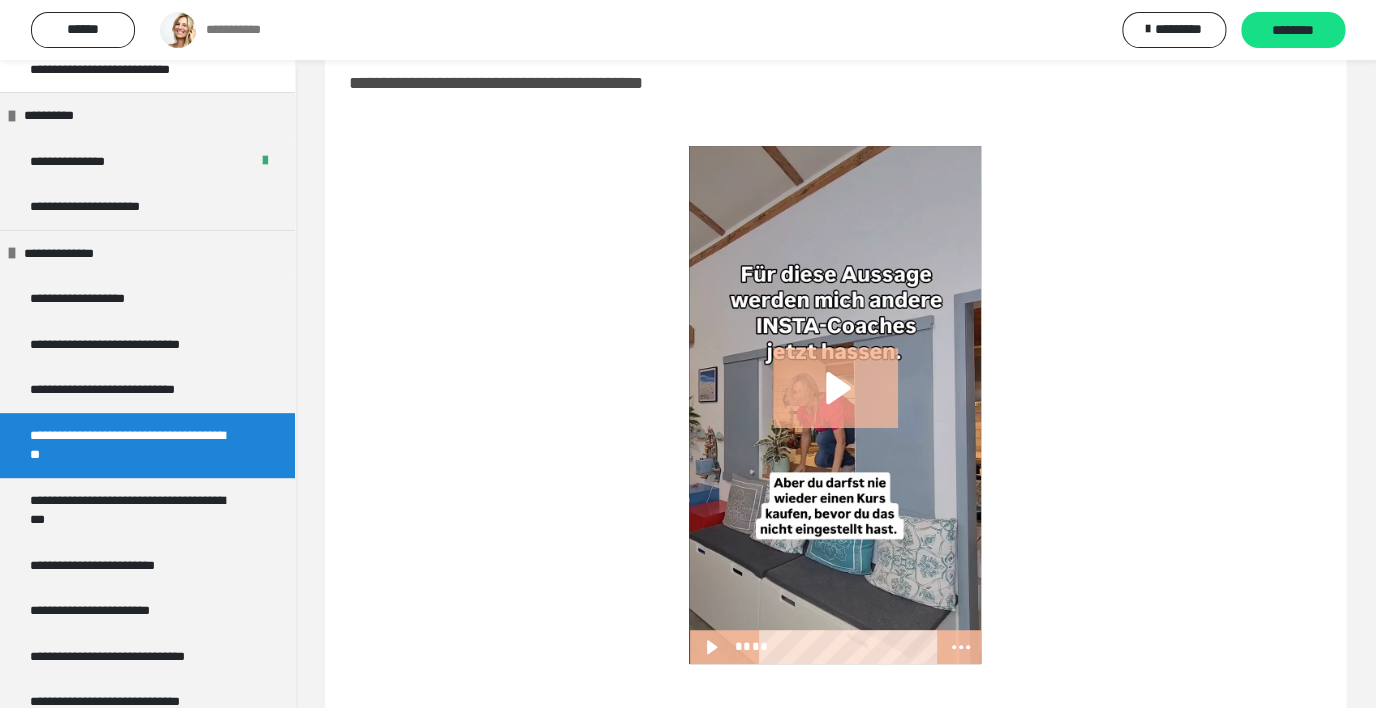 scroll, scrollTop: 48, scrollLeft: 0, axis: vertical 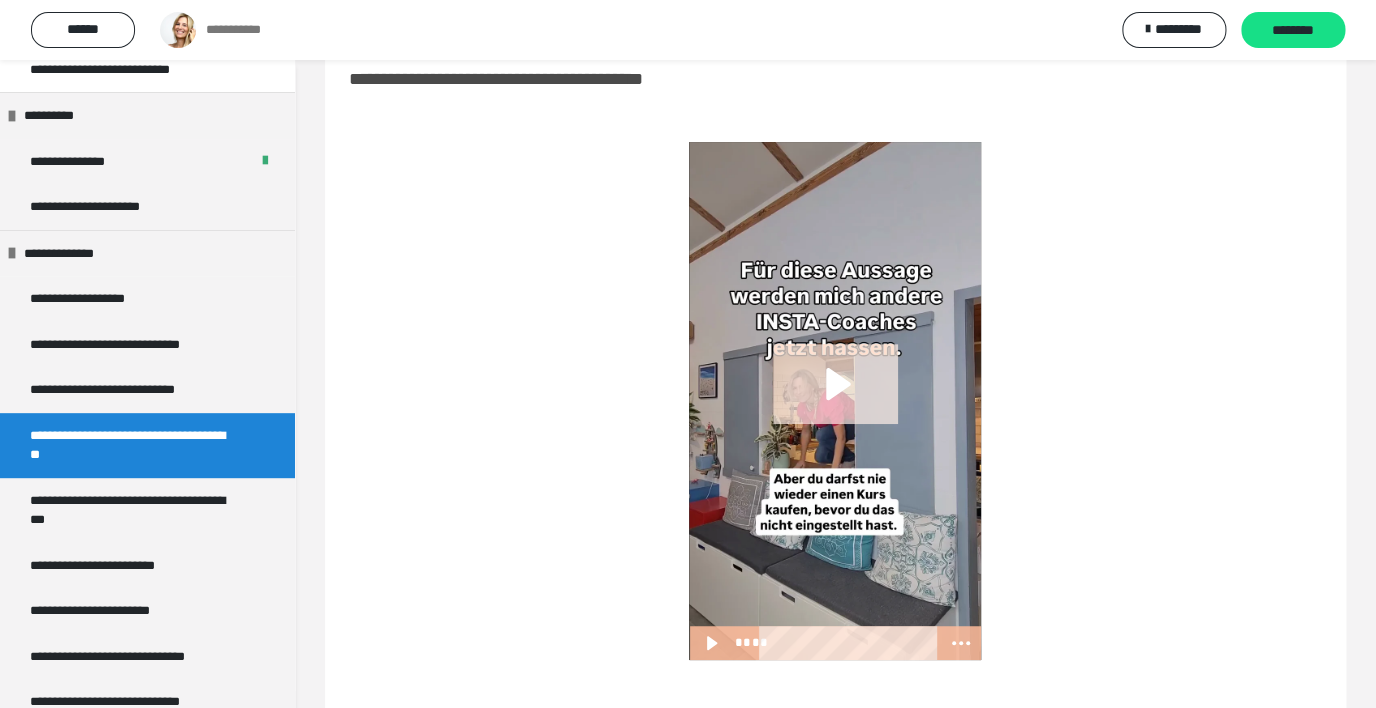 click 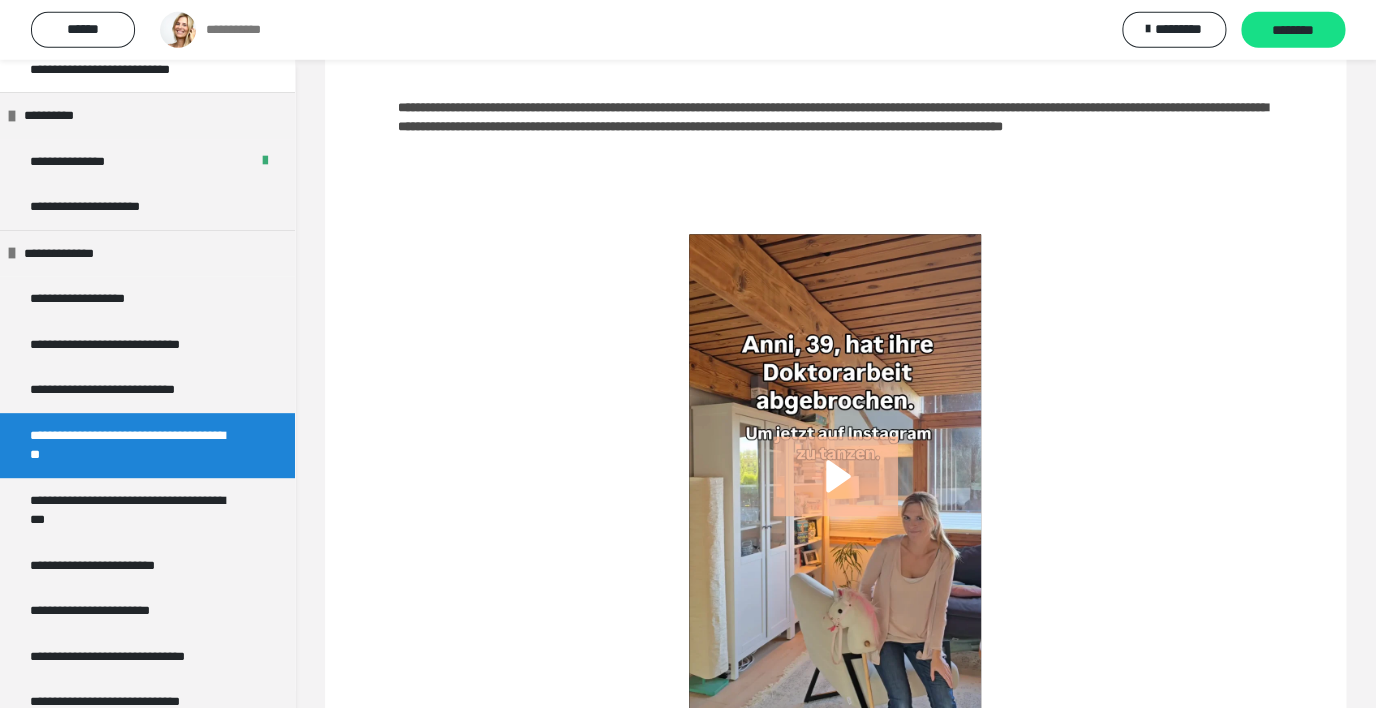 scroll, scrollTop: 720, scrollLeft: 0, axis: vertical 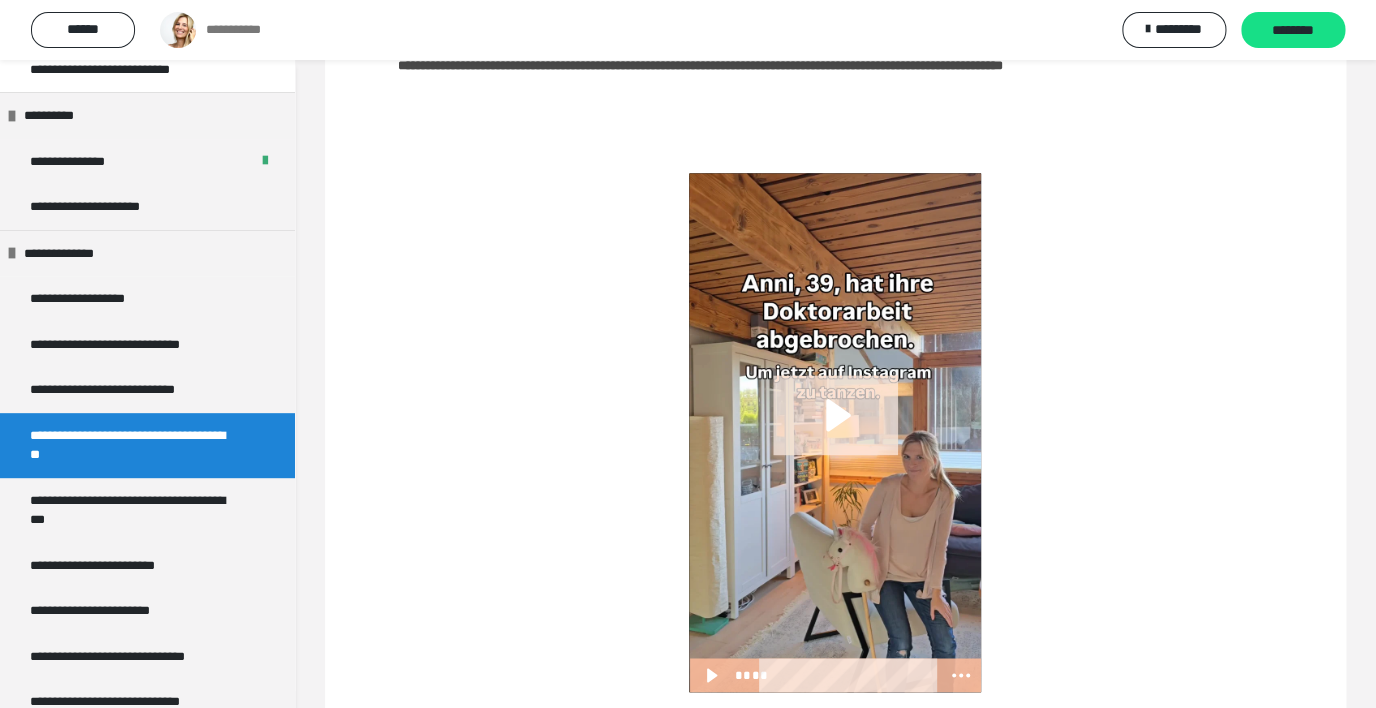 click 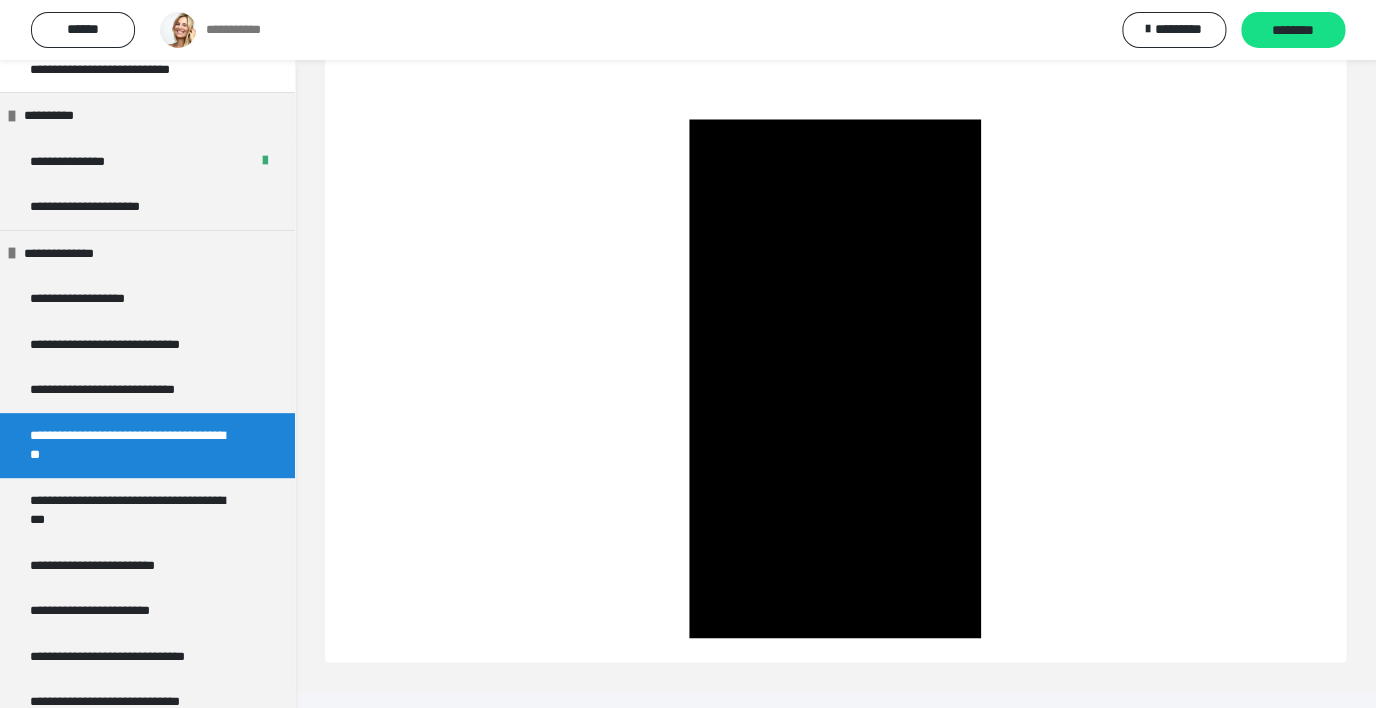 scroll, scrollTop: 777, scrollLeft: 0, axis: vertical 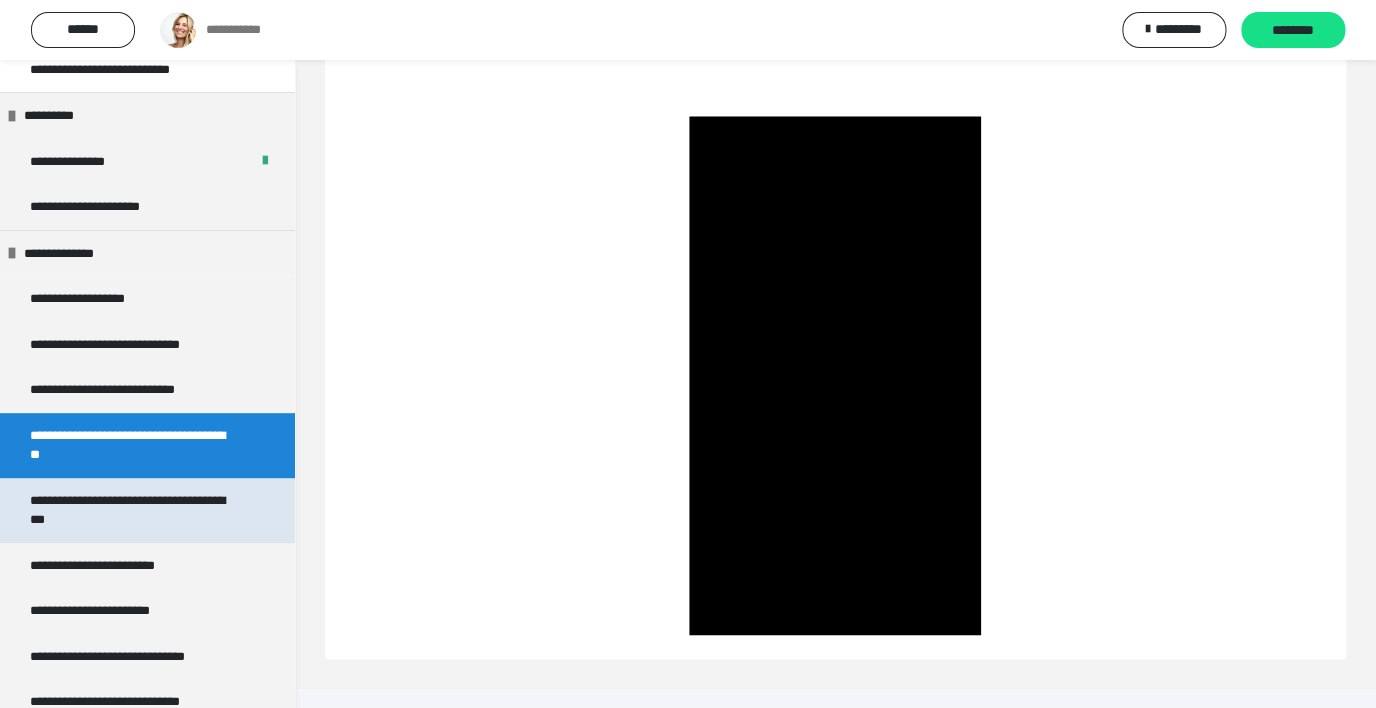 click on "**********" at bounding box center (132, 510) 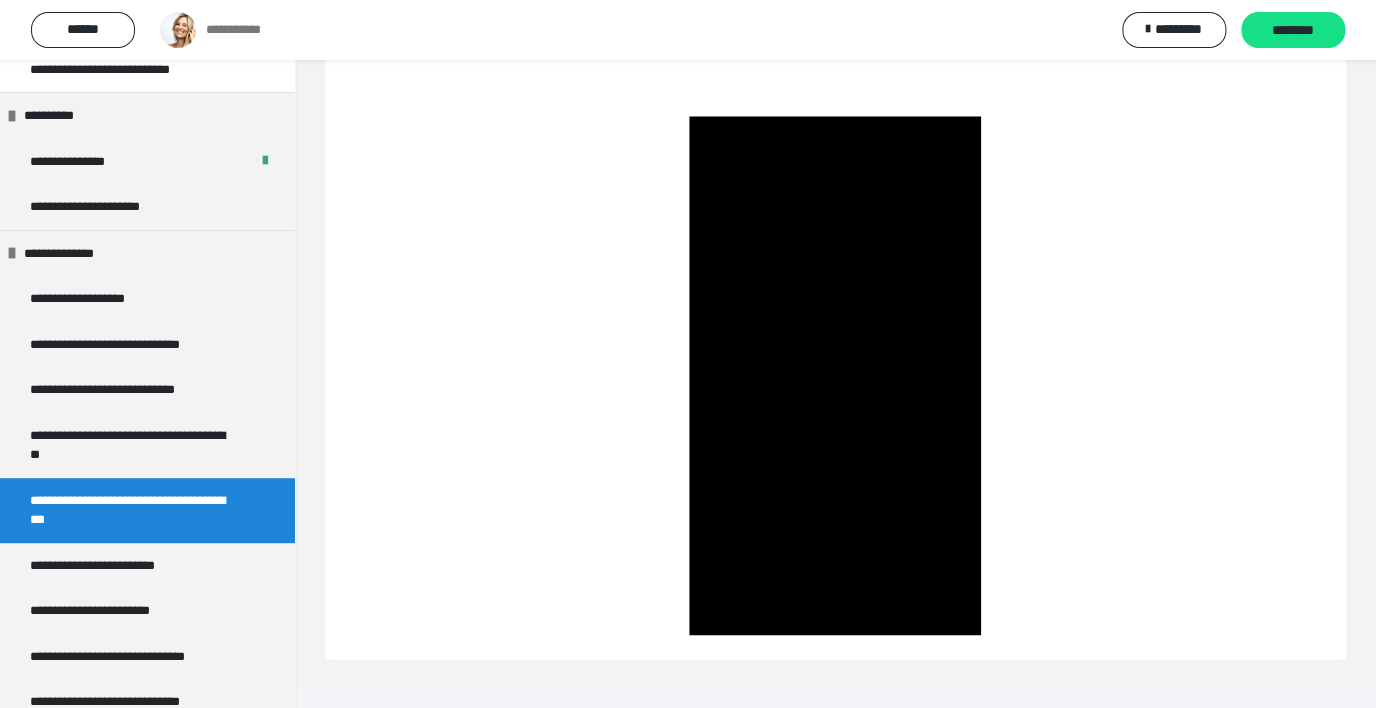 scroll, scrollTop: 0, scrollLeft: 0, axis: both 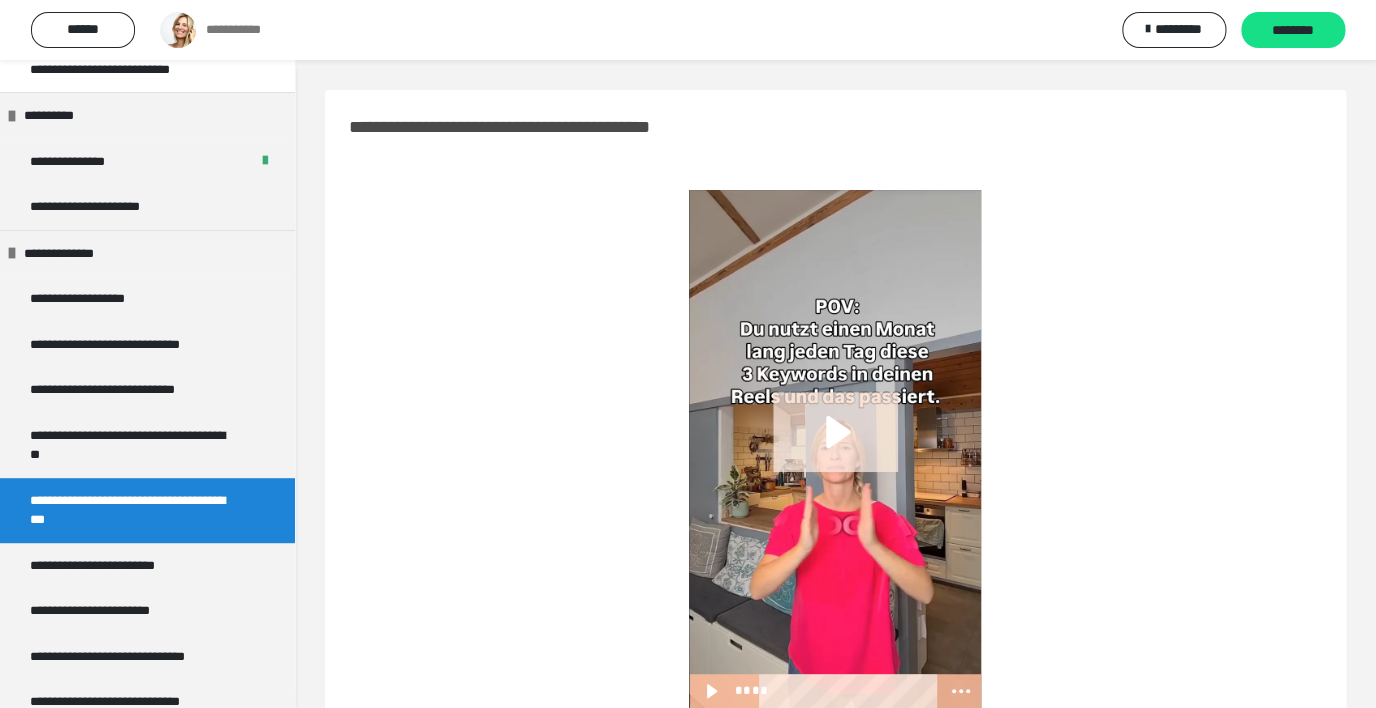 click 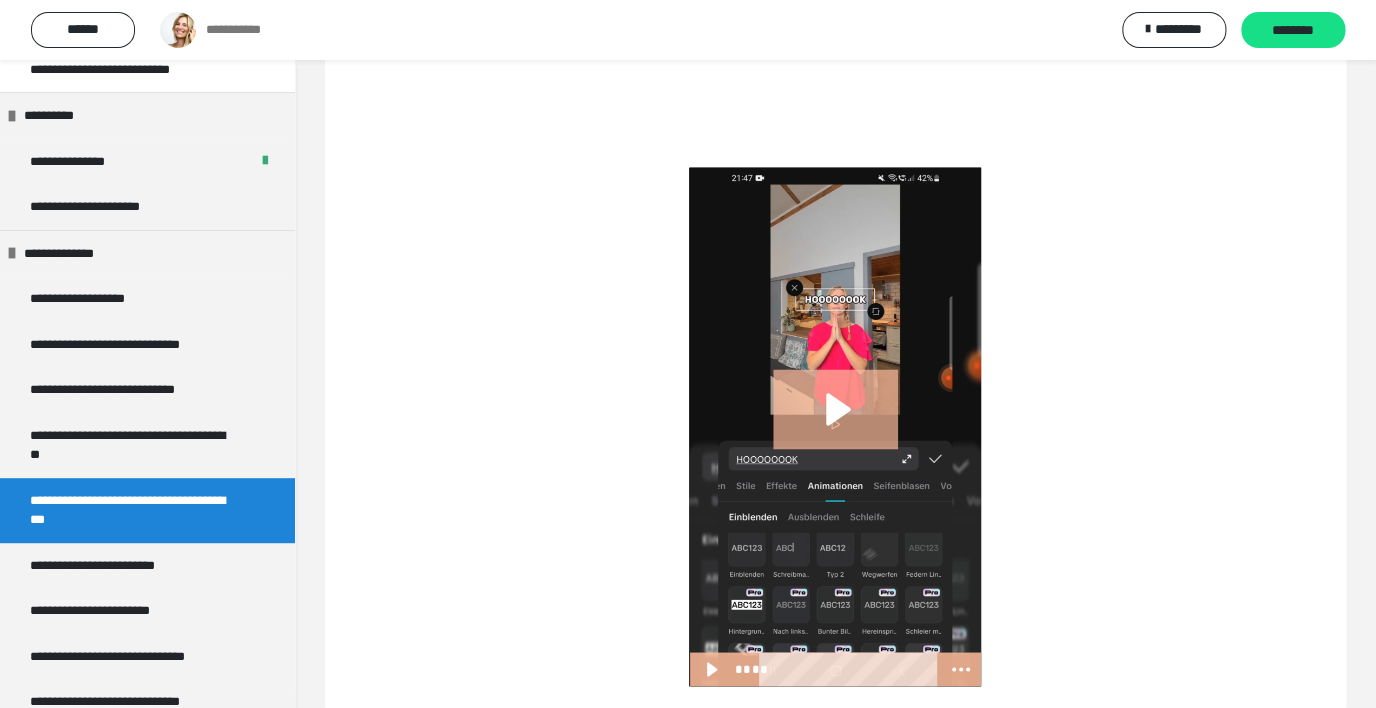scroll, scrollTop: 921, scrollLeft: 0, axis: vertical 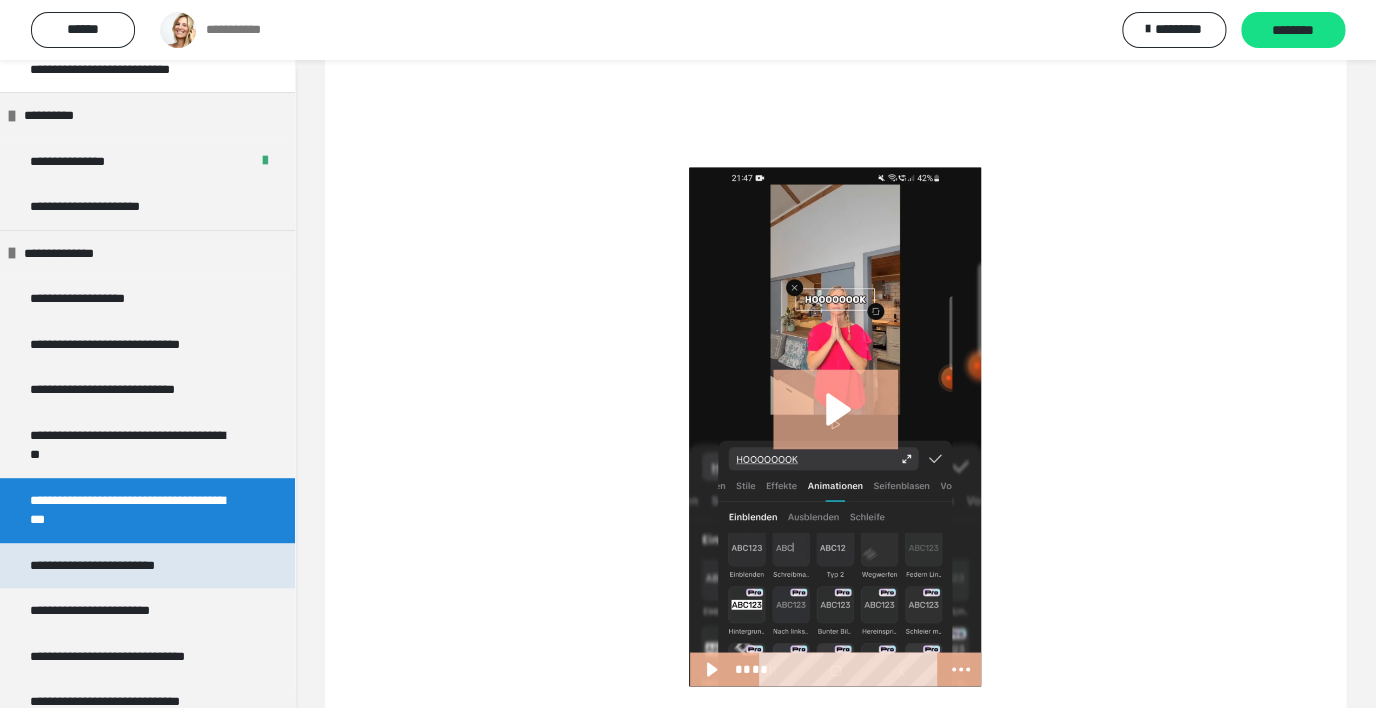 click on "**********" at bounding box center (110, 566) 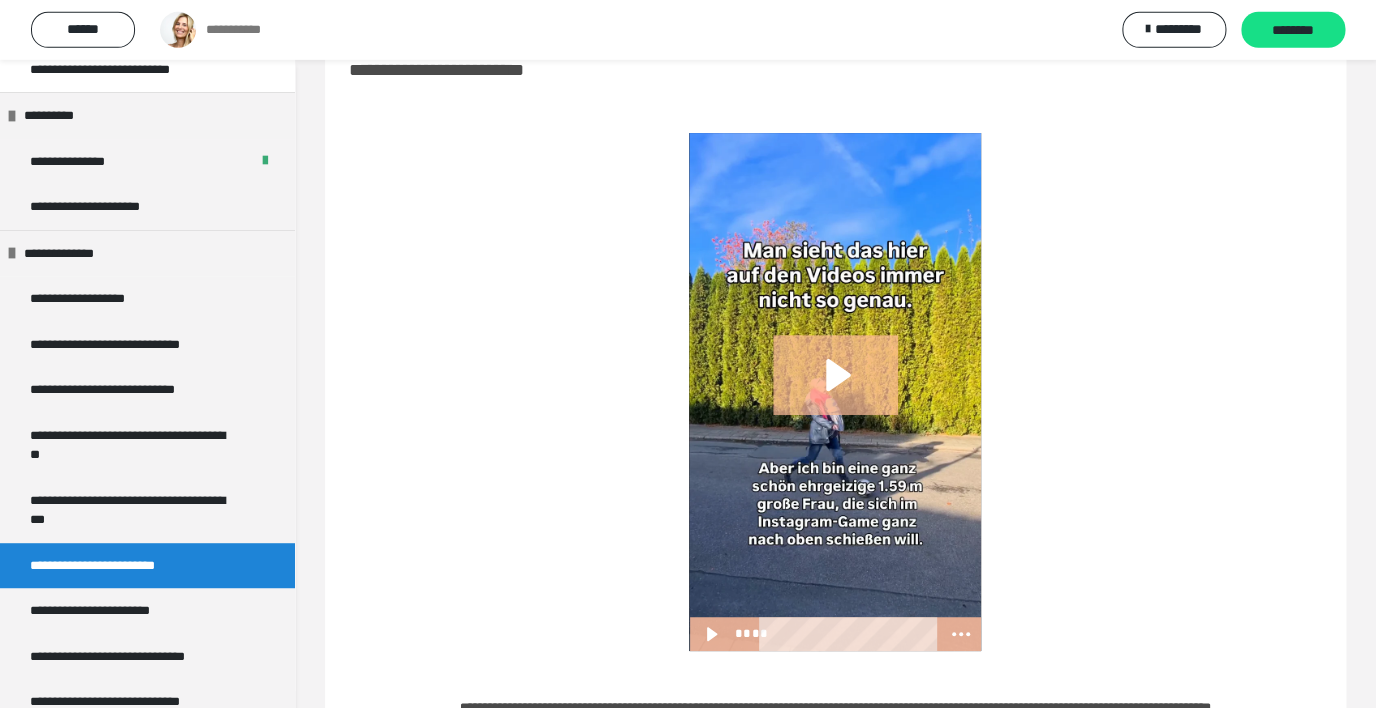 scroll, scrollTop: 64, scrollLeft: 0, axis: vertical 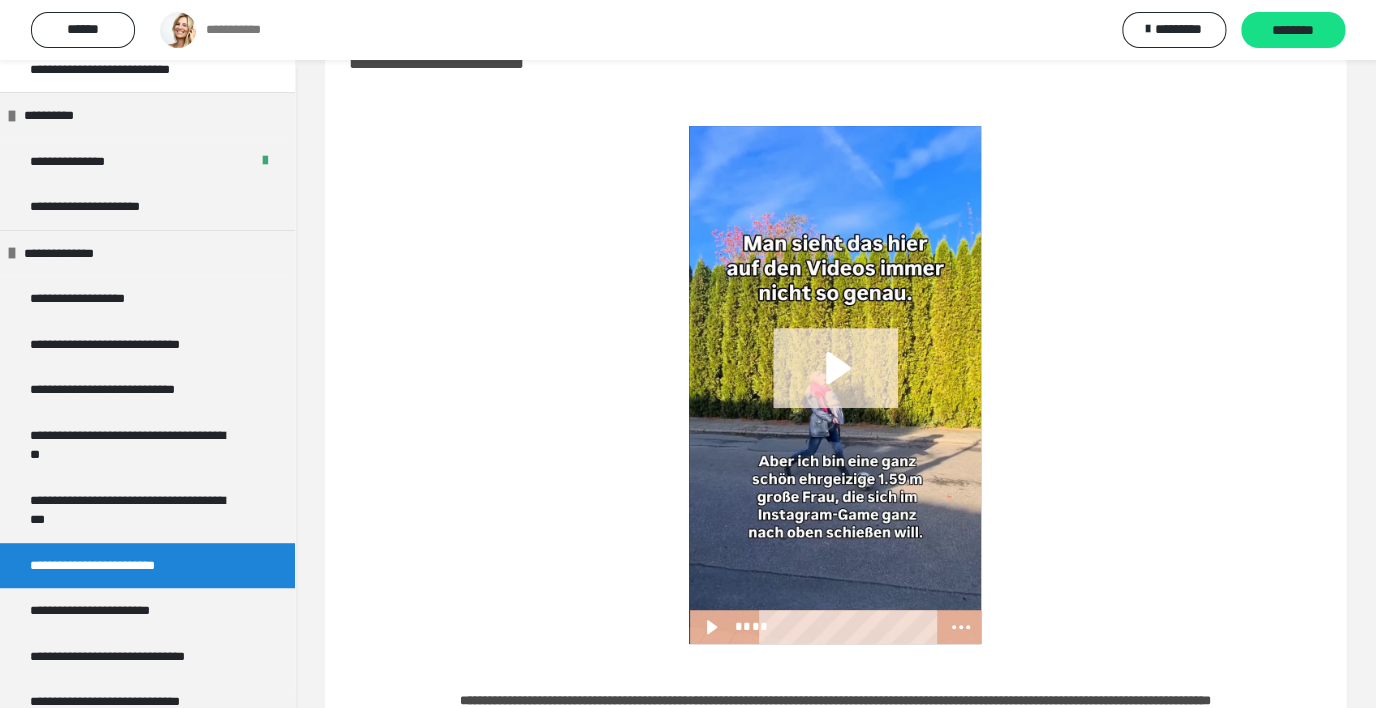 click 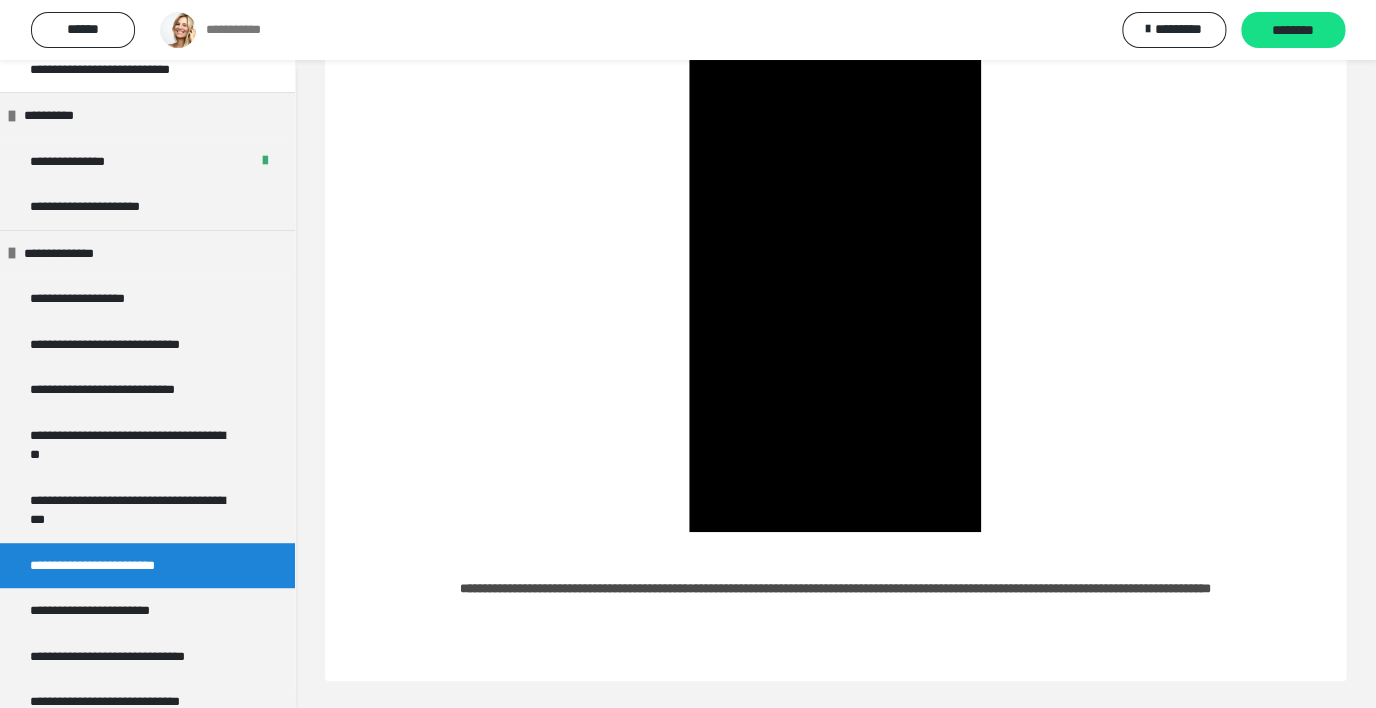 scroll, scrollTop: 196, scrollLeft: 0, axis: vertical 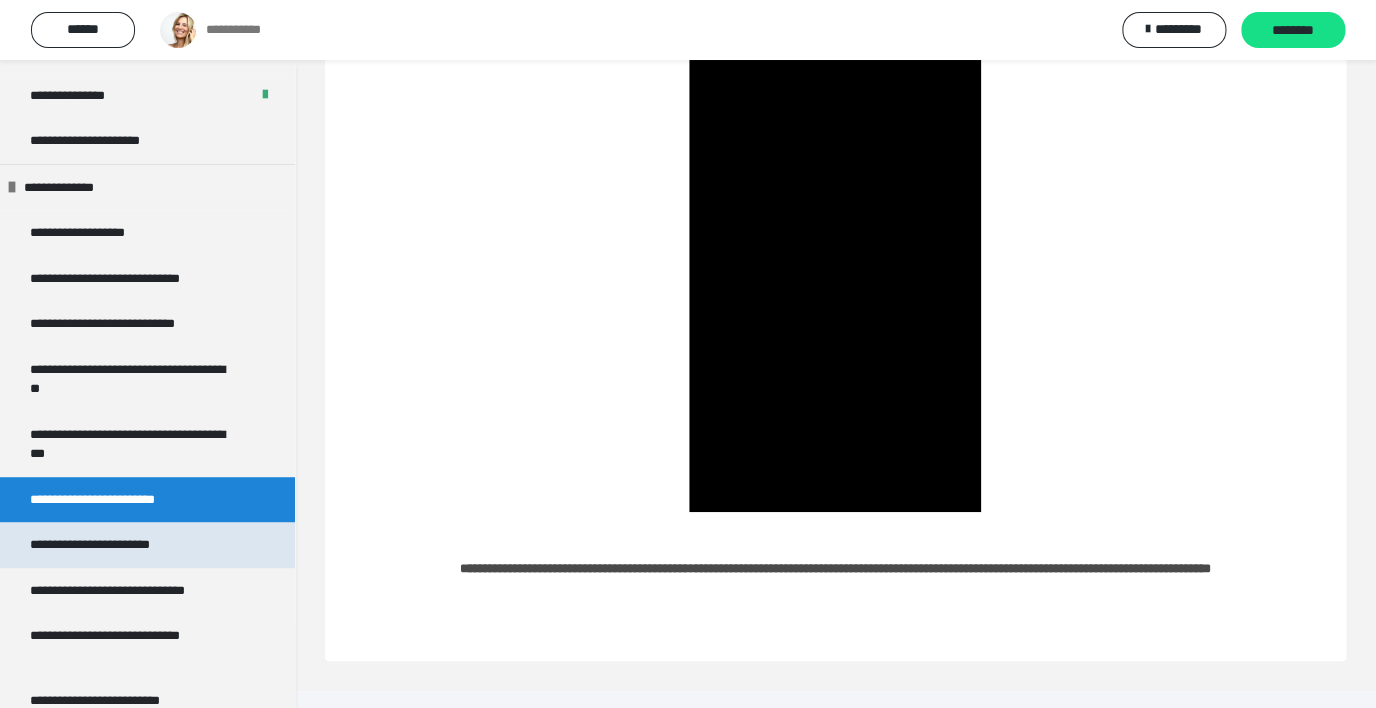 click on "**********" at bounding box center [101, 545] 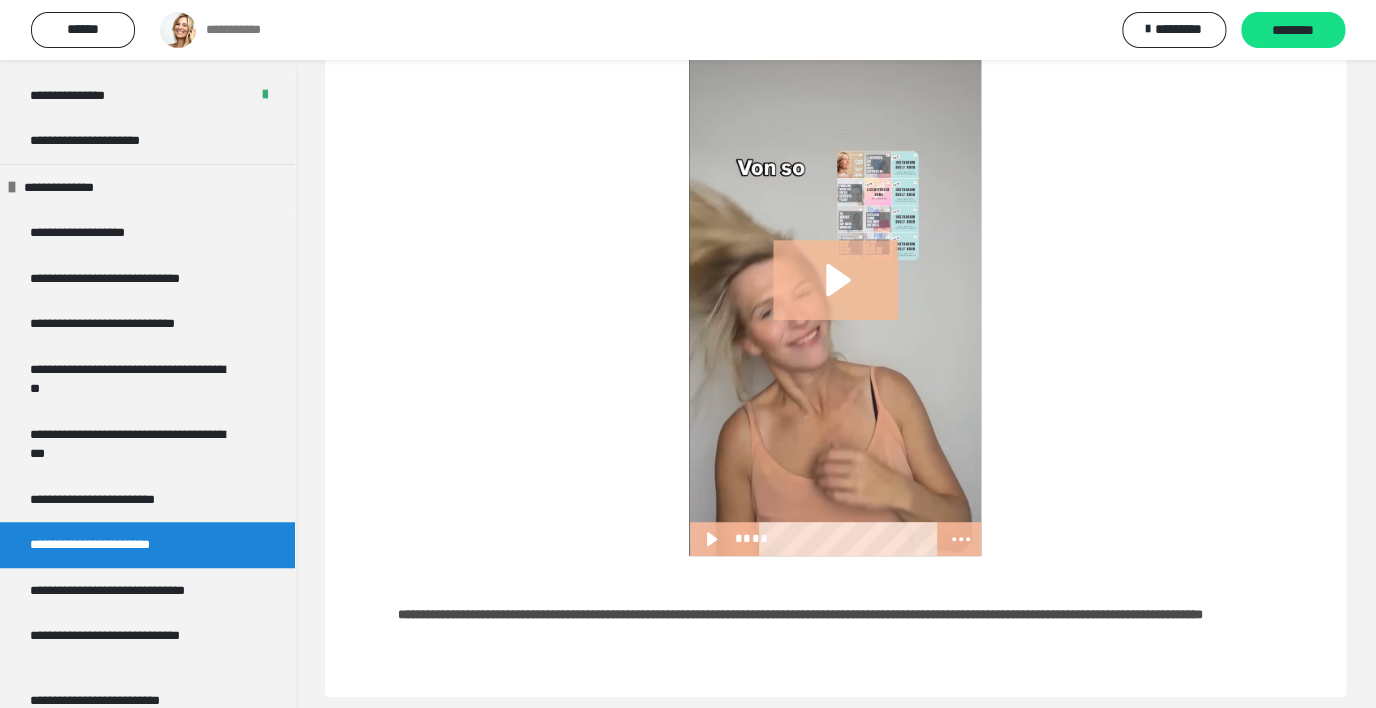 scroll, scrollTop: 160, scrollLeft: 0, axis: vertical 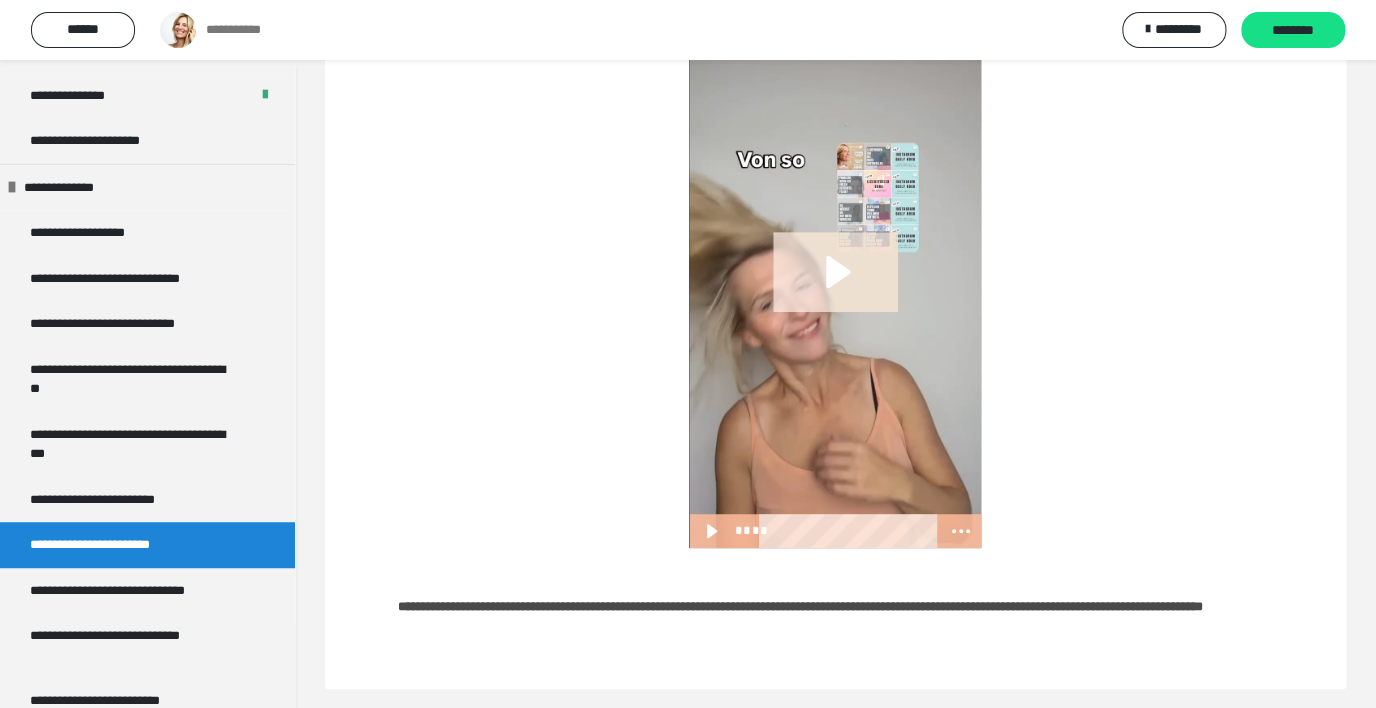 click 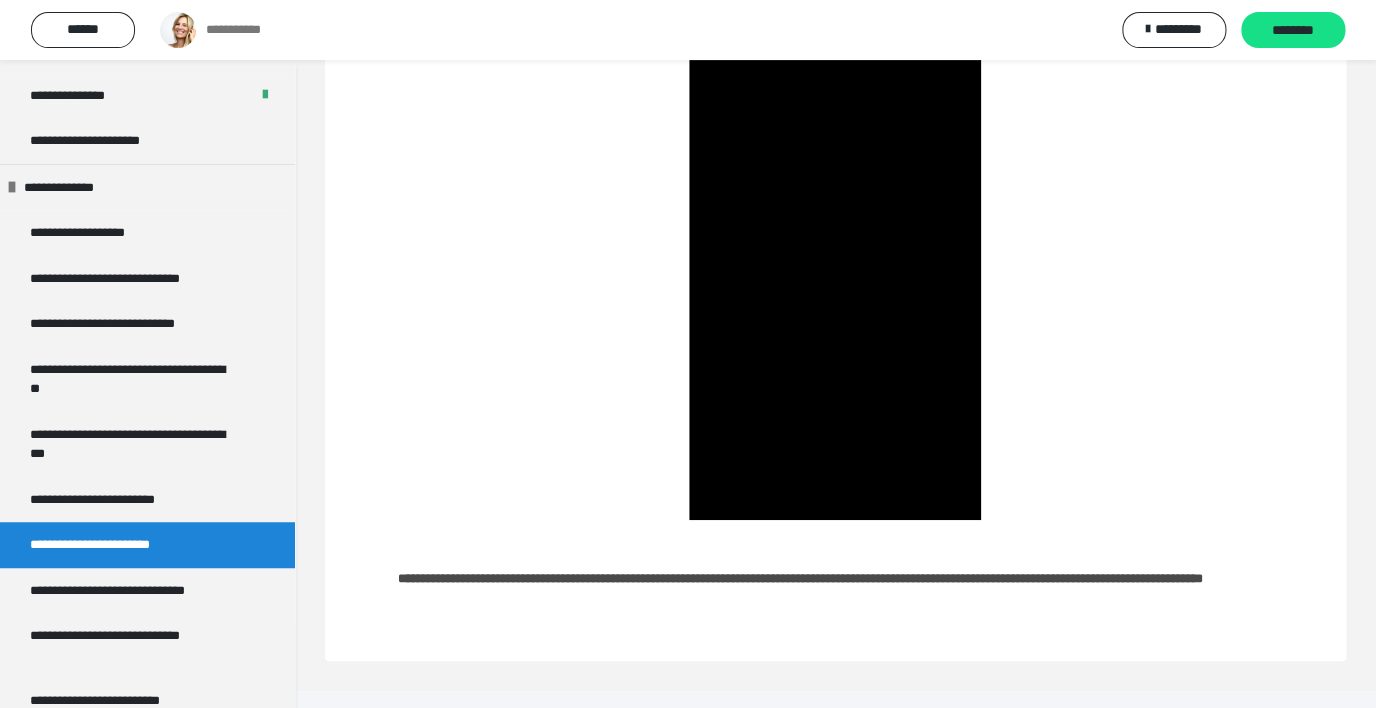 scroll, scrollTop: 190, scrollLeft: 0, axis: vertical 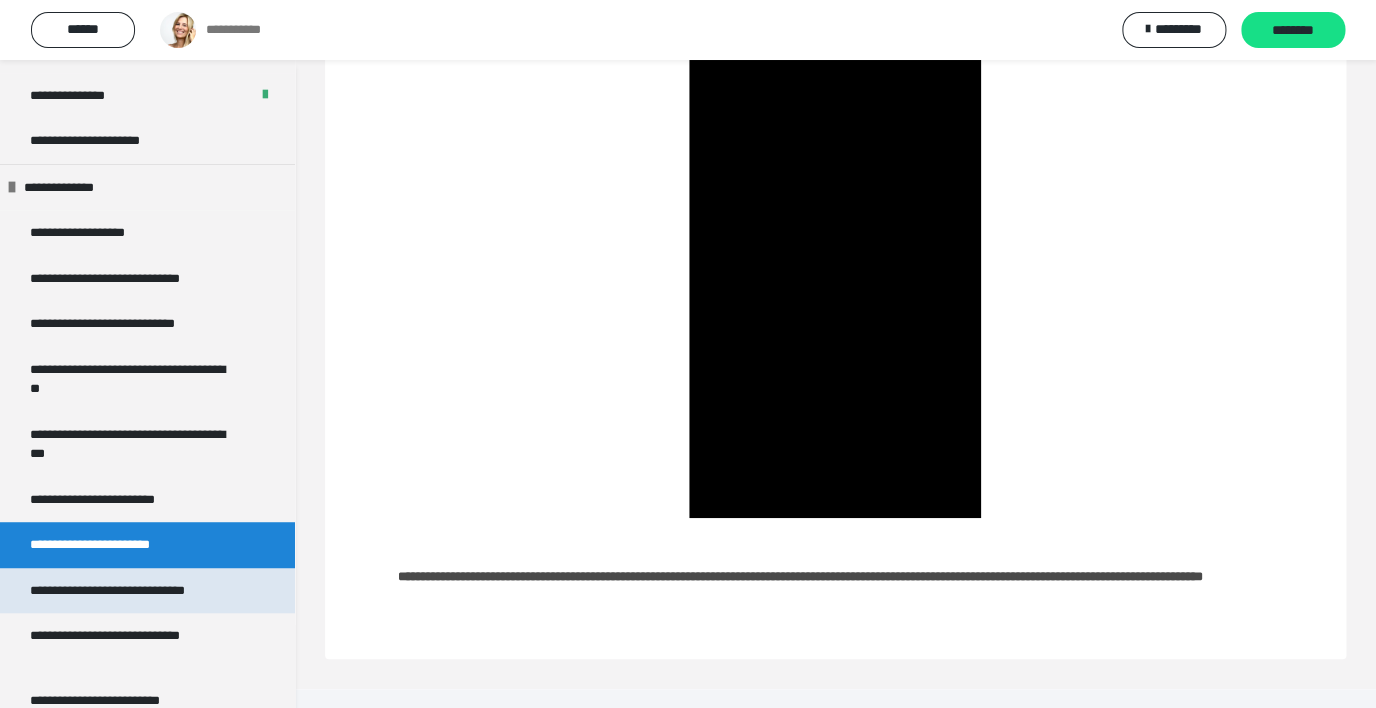 click on "**********" at bounding box center (115, 591) 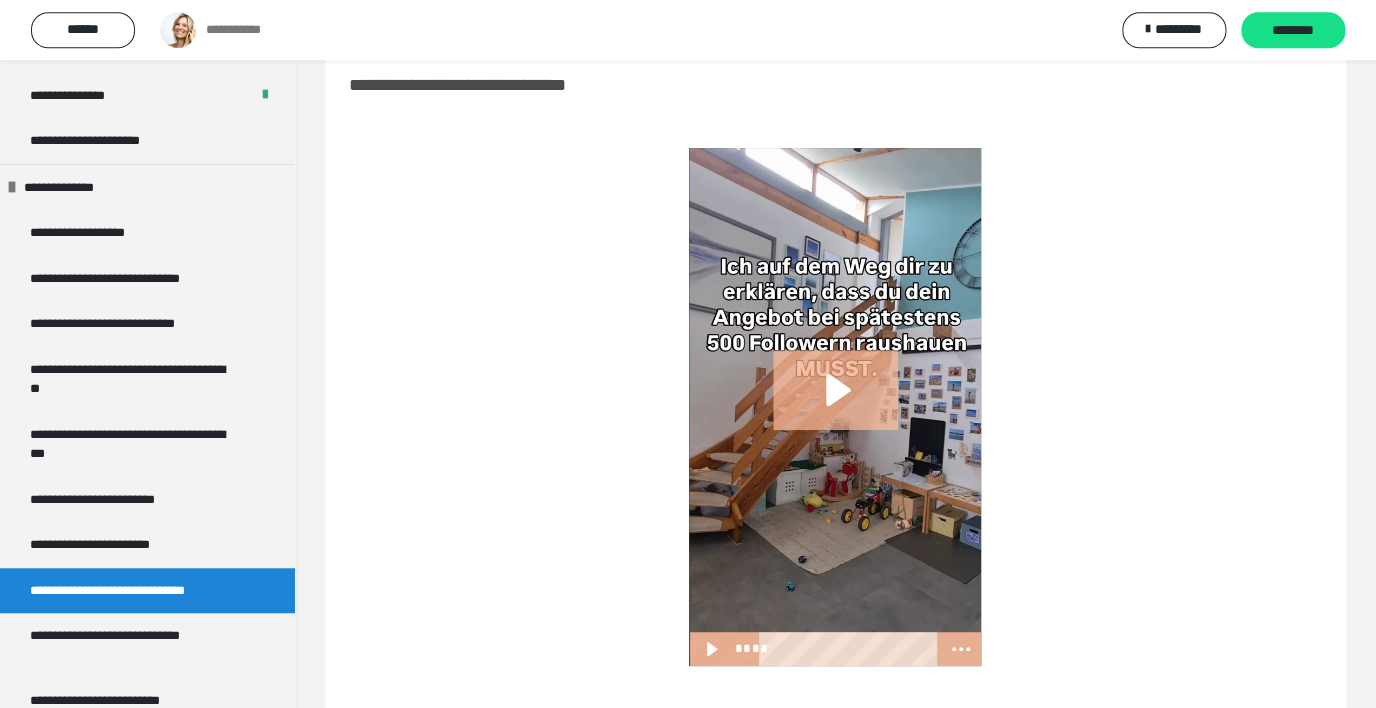 scroll, scrollTop: 48, scrollLeft: 0, axis: vertical 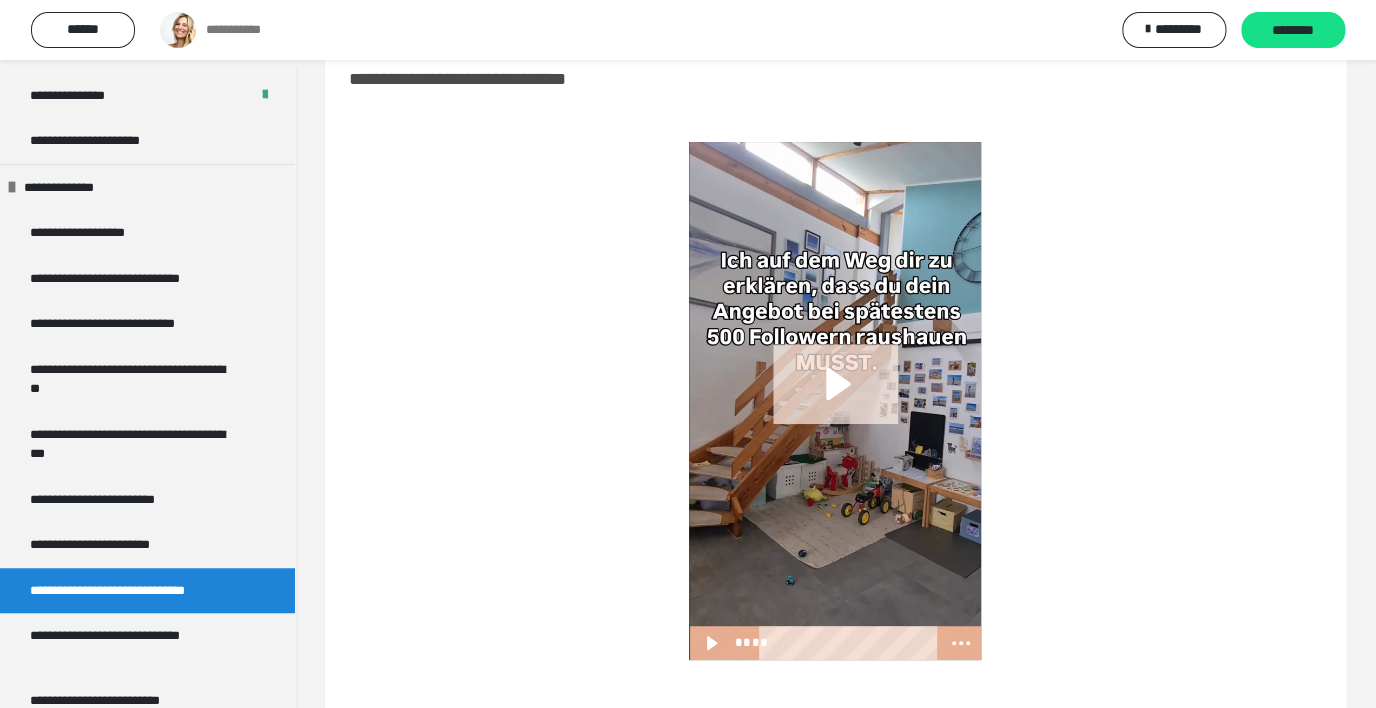 click 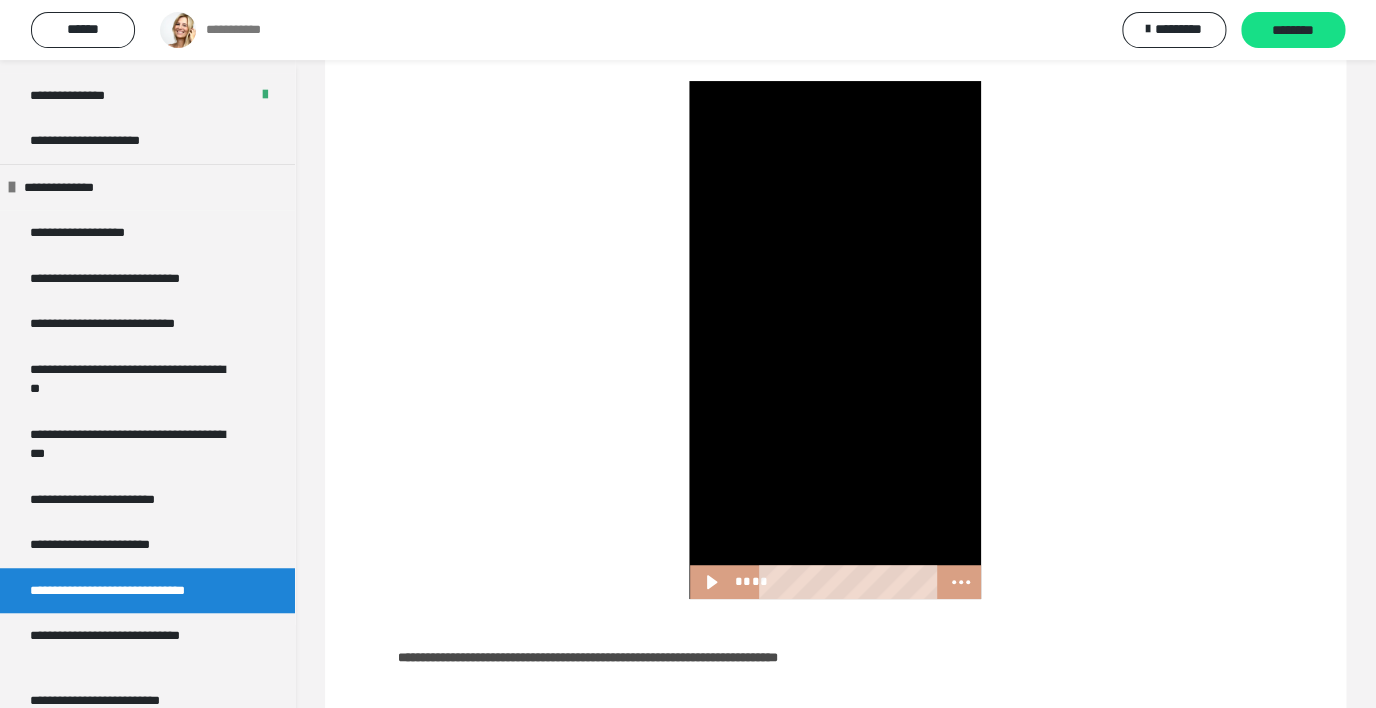 scroll, scrollTop: 91, scrollLeft: 0, axis: vertical 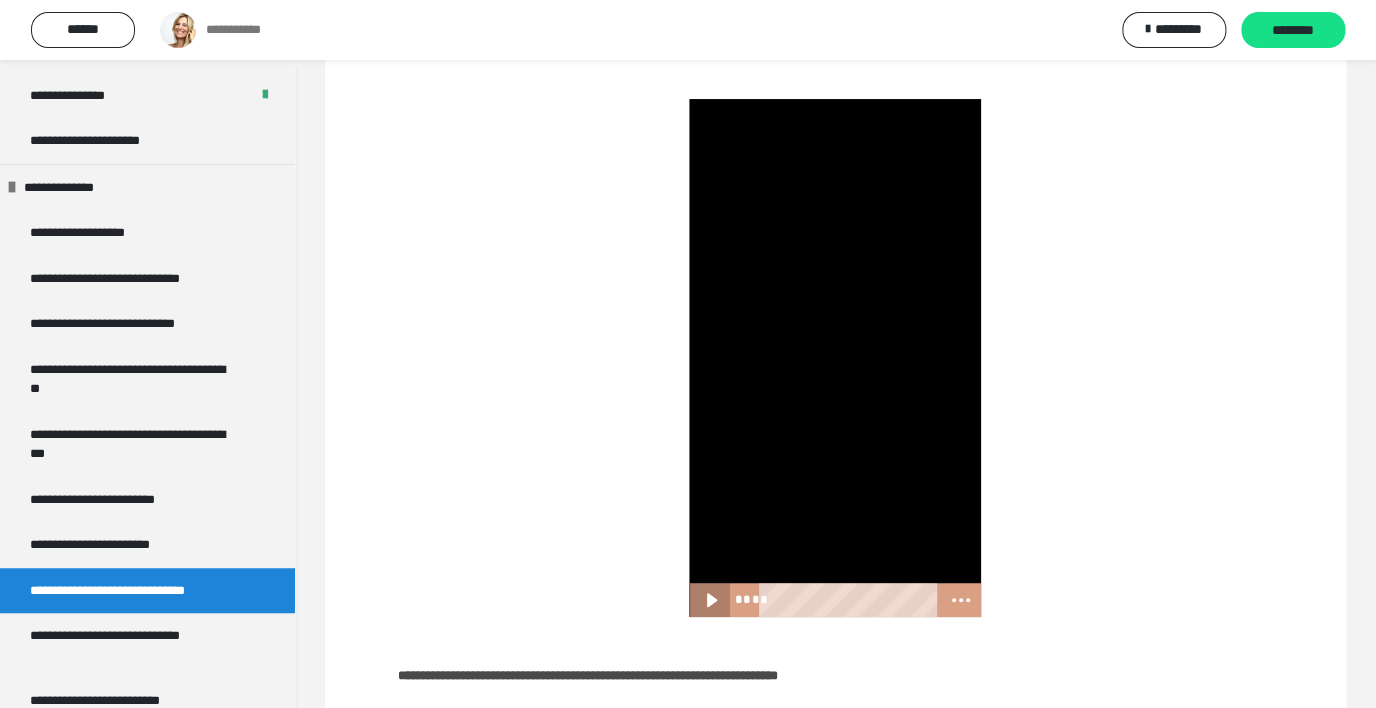 click 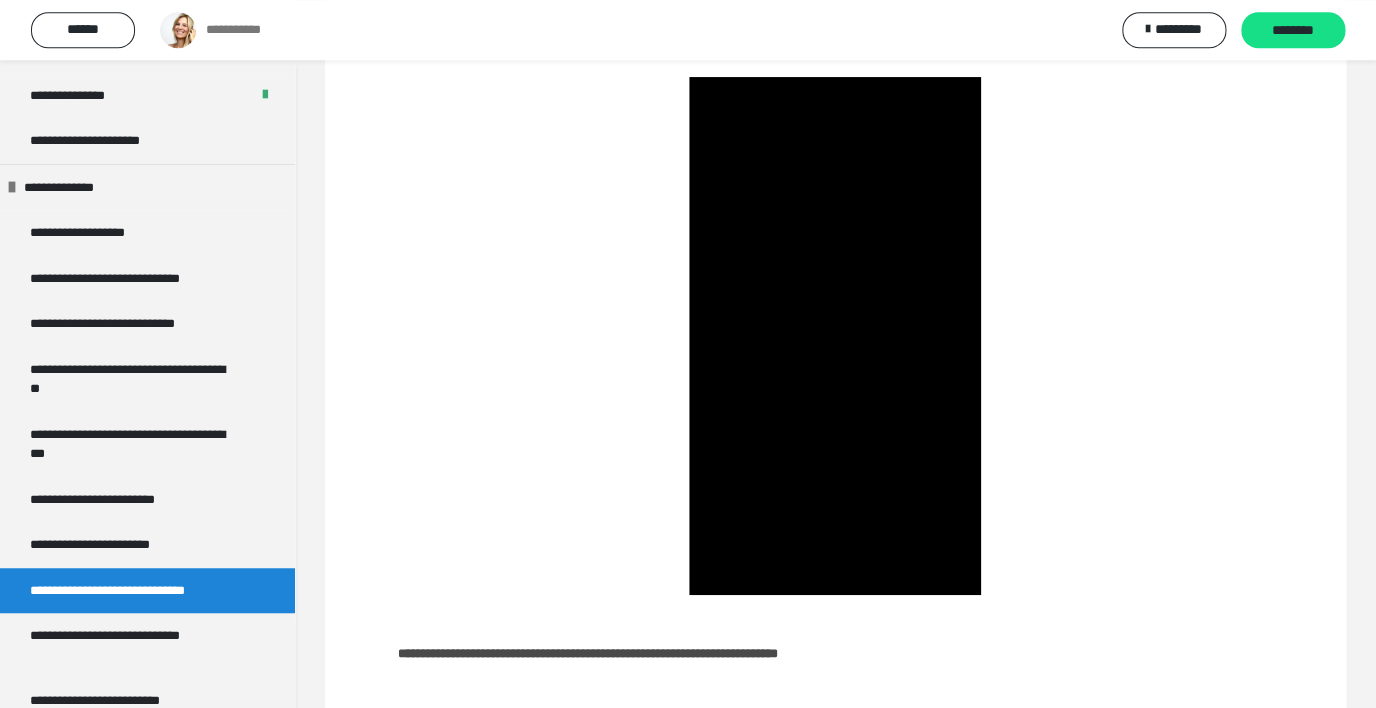 scroll, scrollTop: 171, scrollLeft: 0, axis: vertical 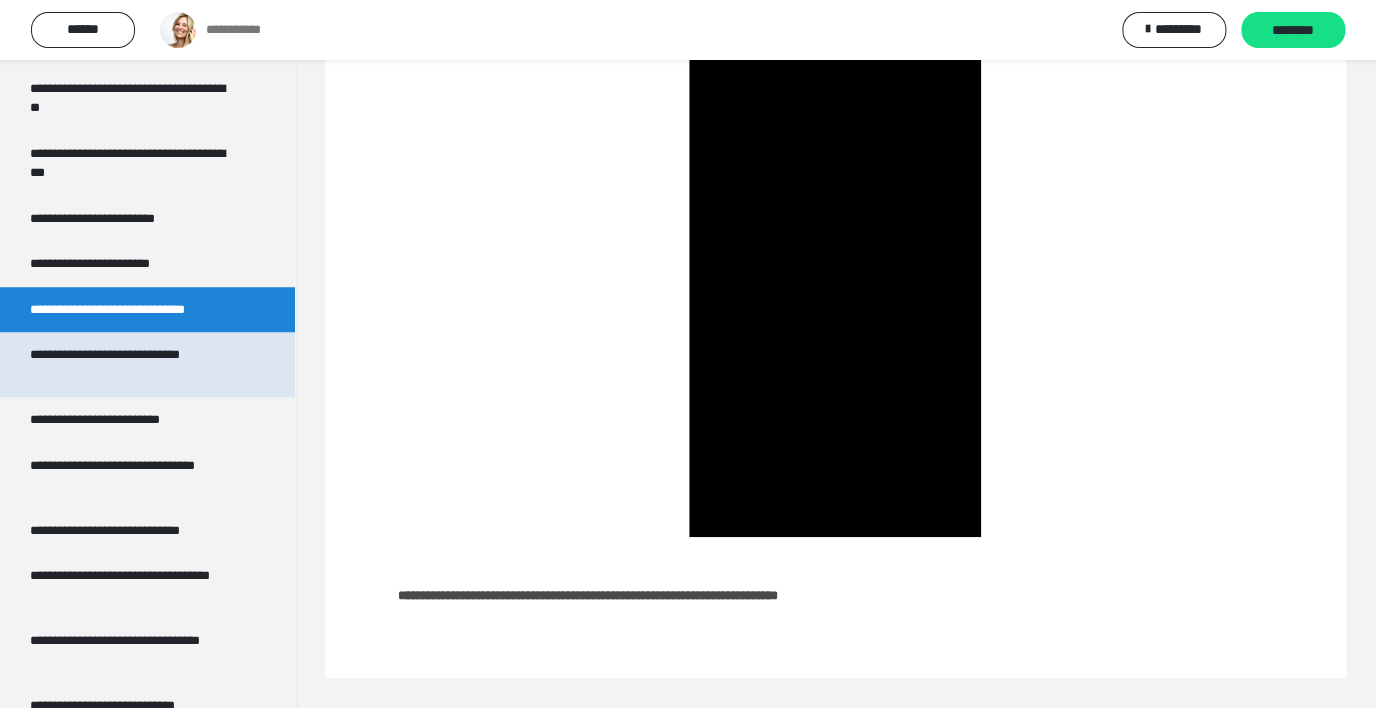 click on "**********" at bounding box center [132, 364] 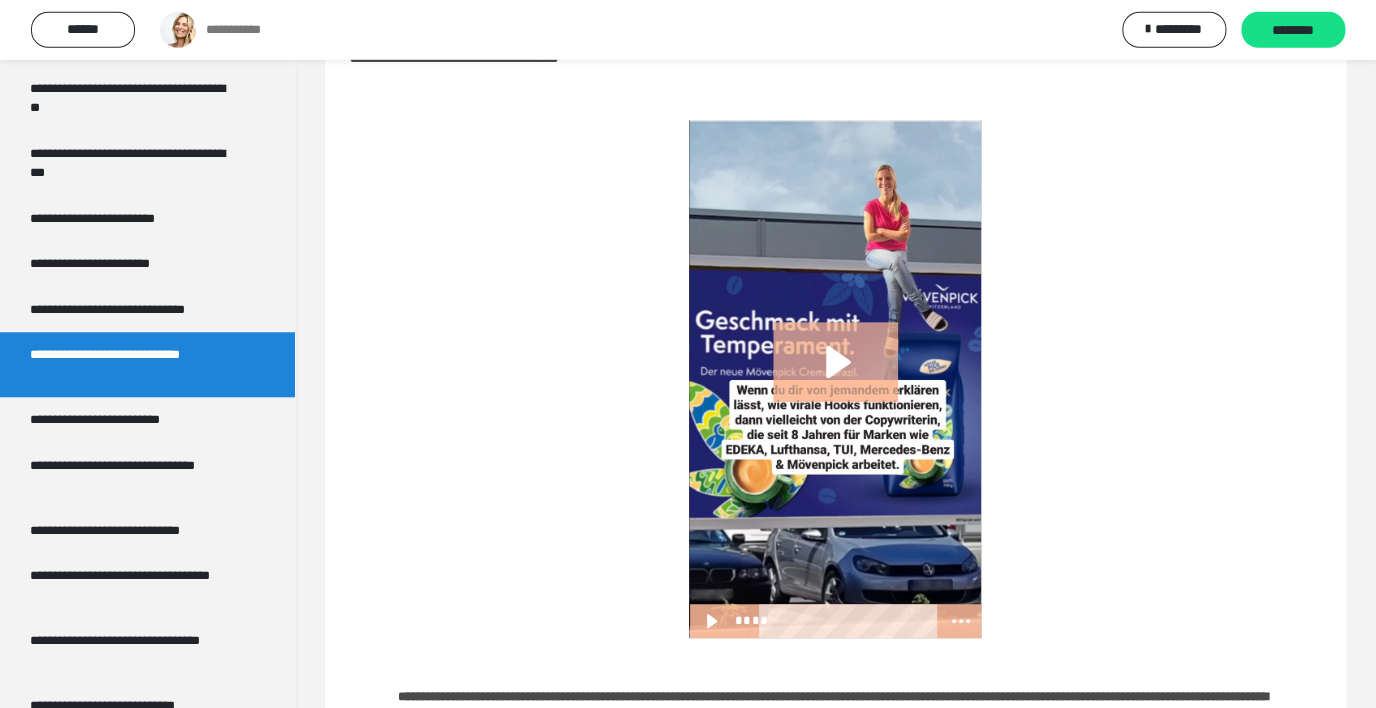 scroll, scrollTop: 64, scrollLeft: 0, axis: vertical 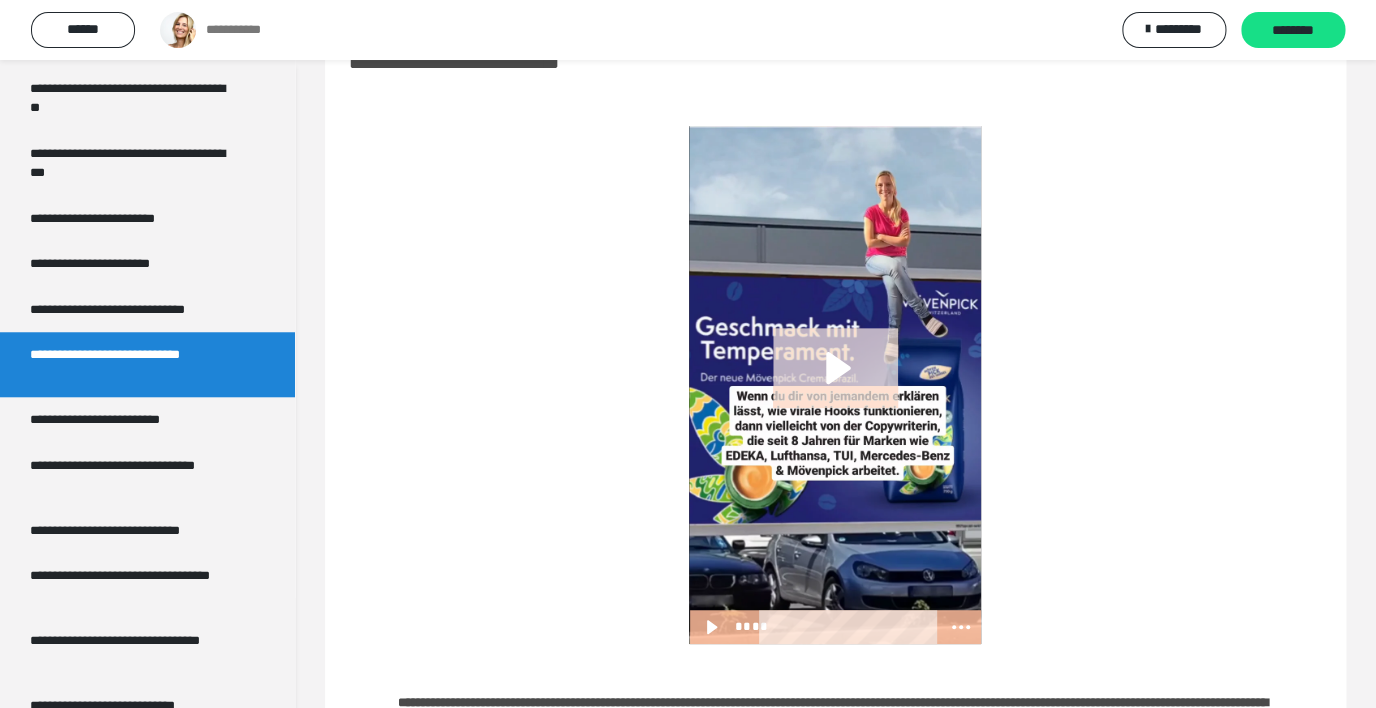 click 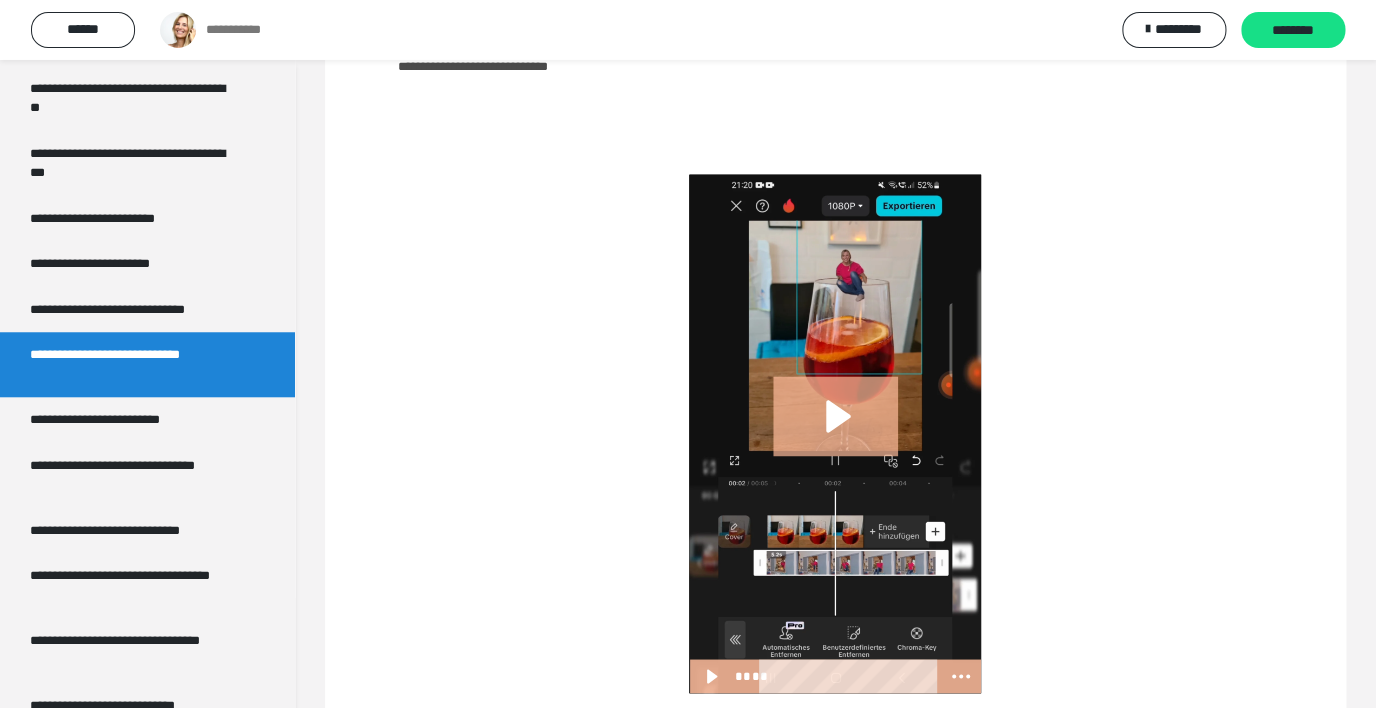 scroll, scrollTop: 880, scrollLeft: 0, axis: vertical 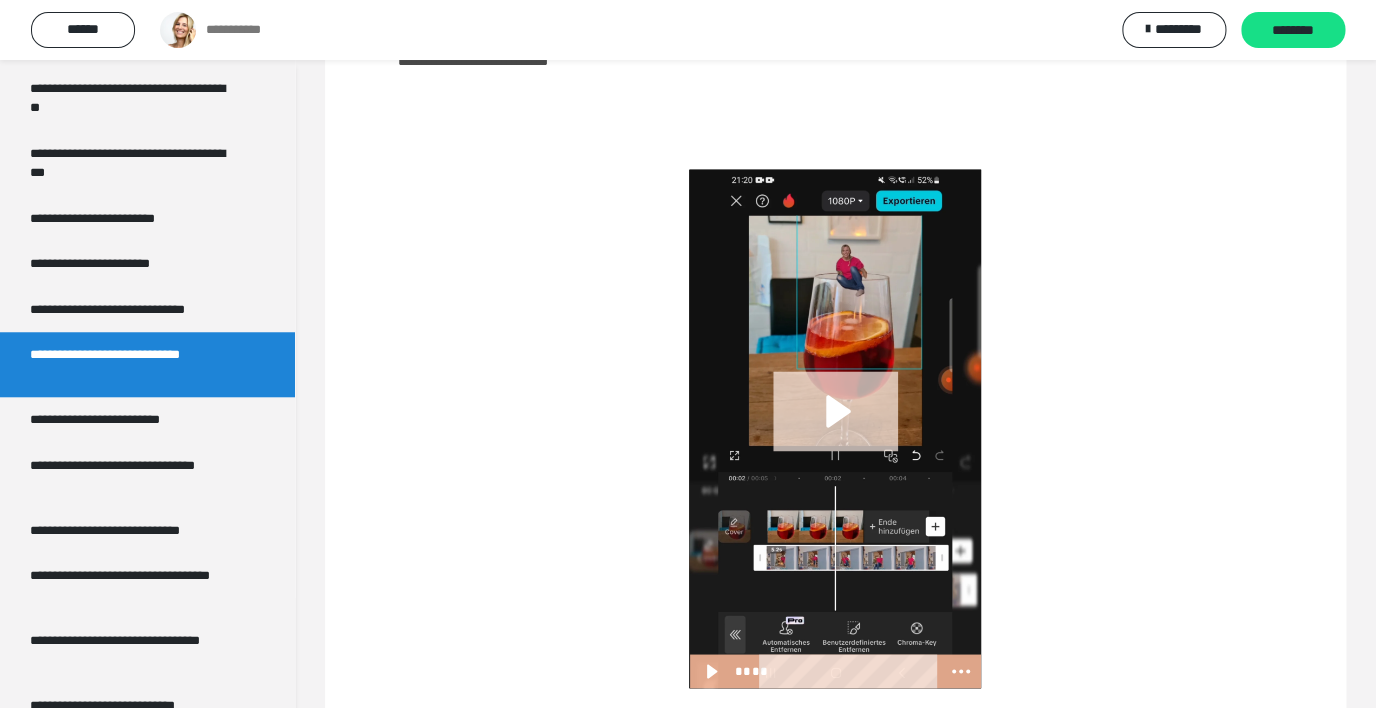 click 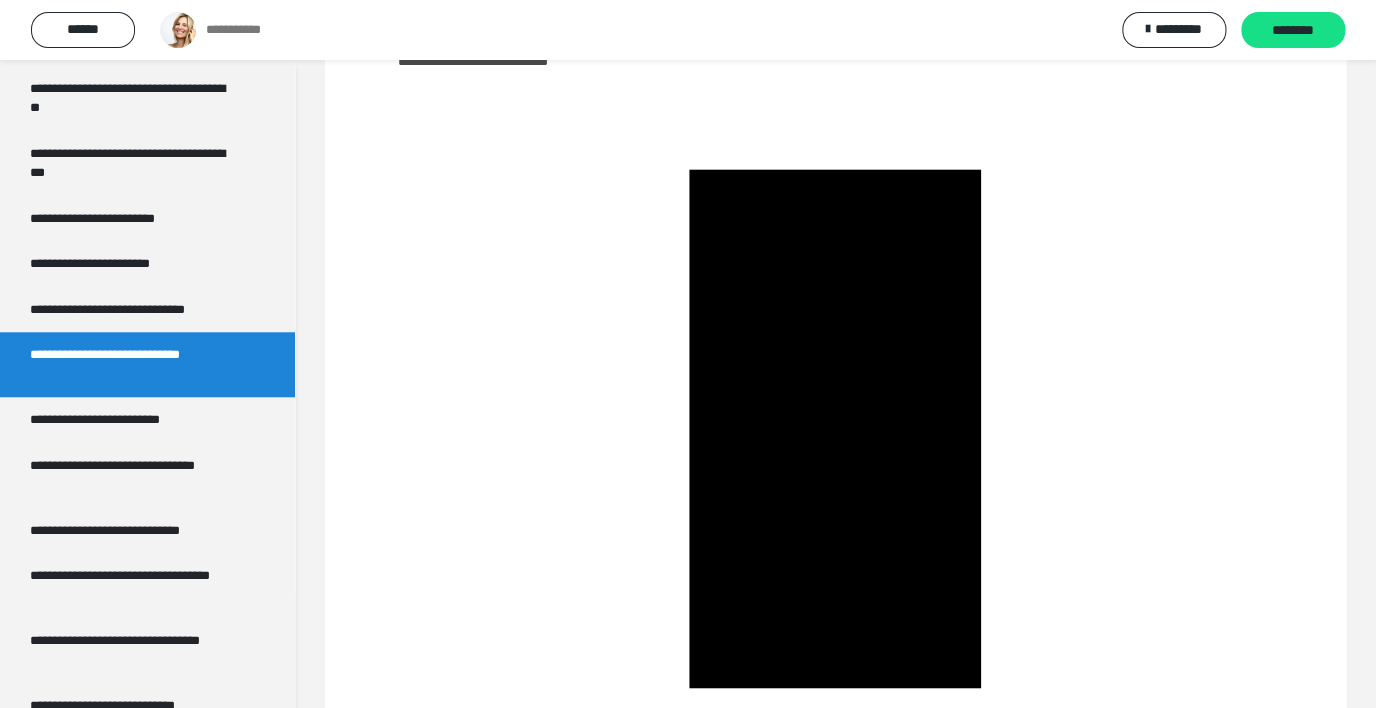scroll, scrollTop: 914, scrollLeft: 0, axis: vertical 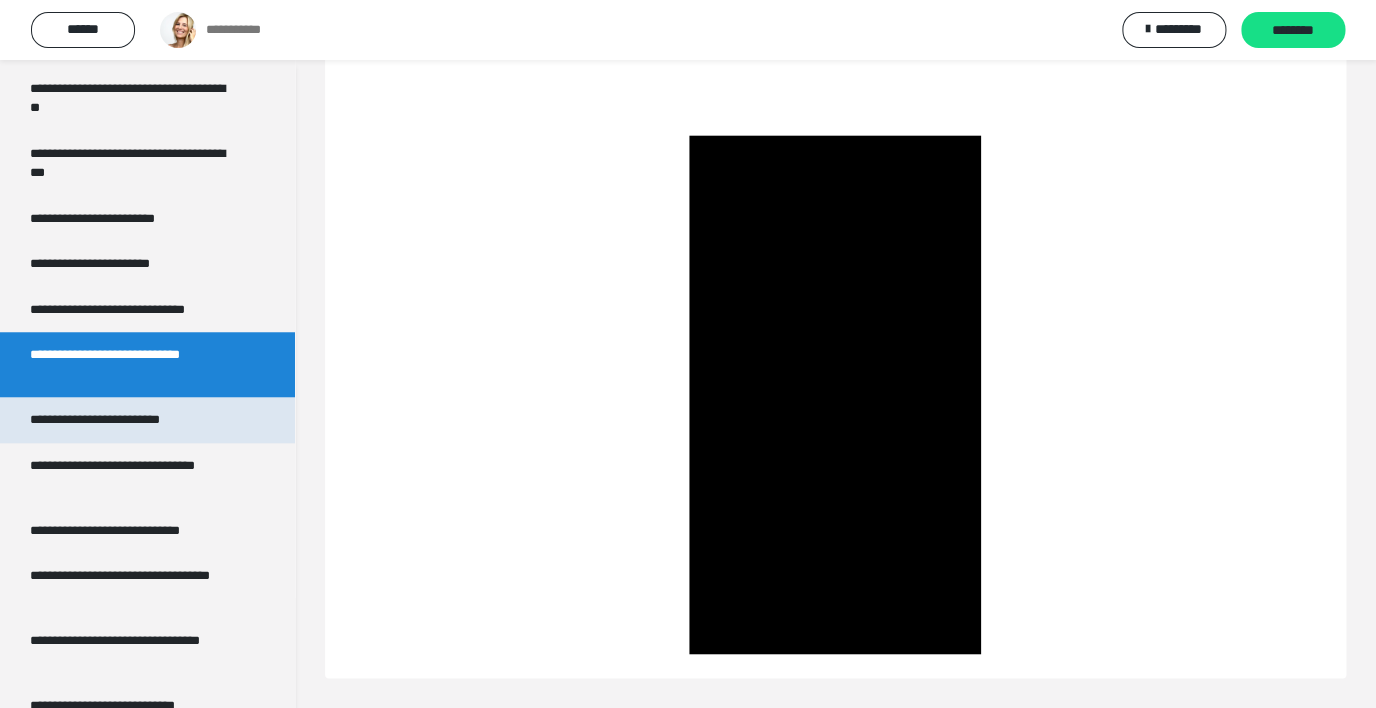 click on "**********" at bounding box center (111, 420) 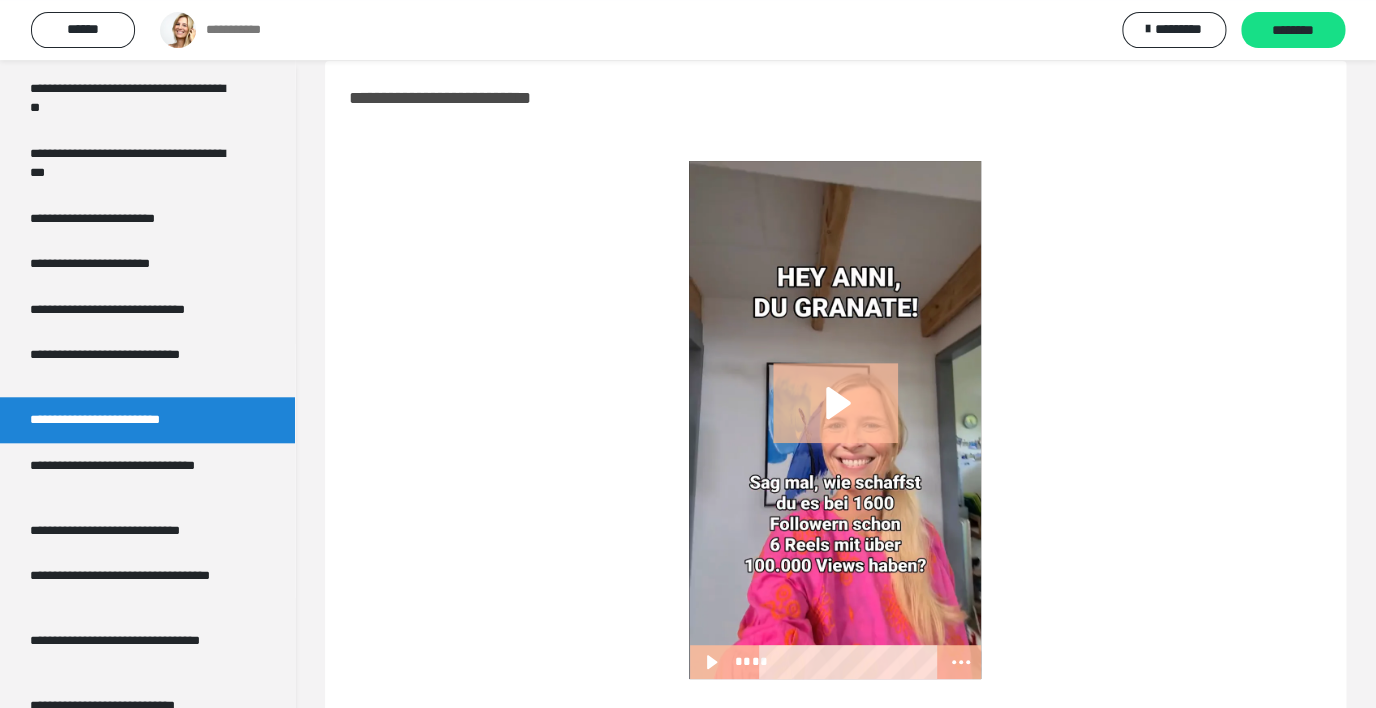 scroll, scrollTop: 80, scrollLeft: 0, axis: vertical 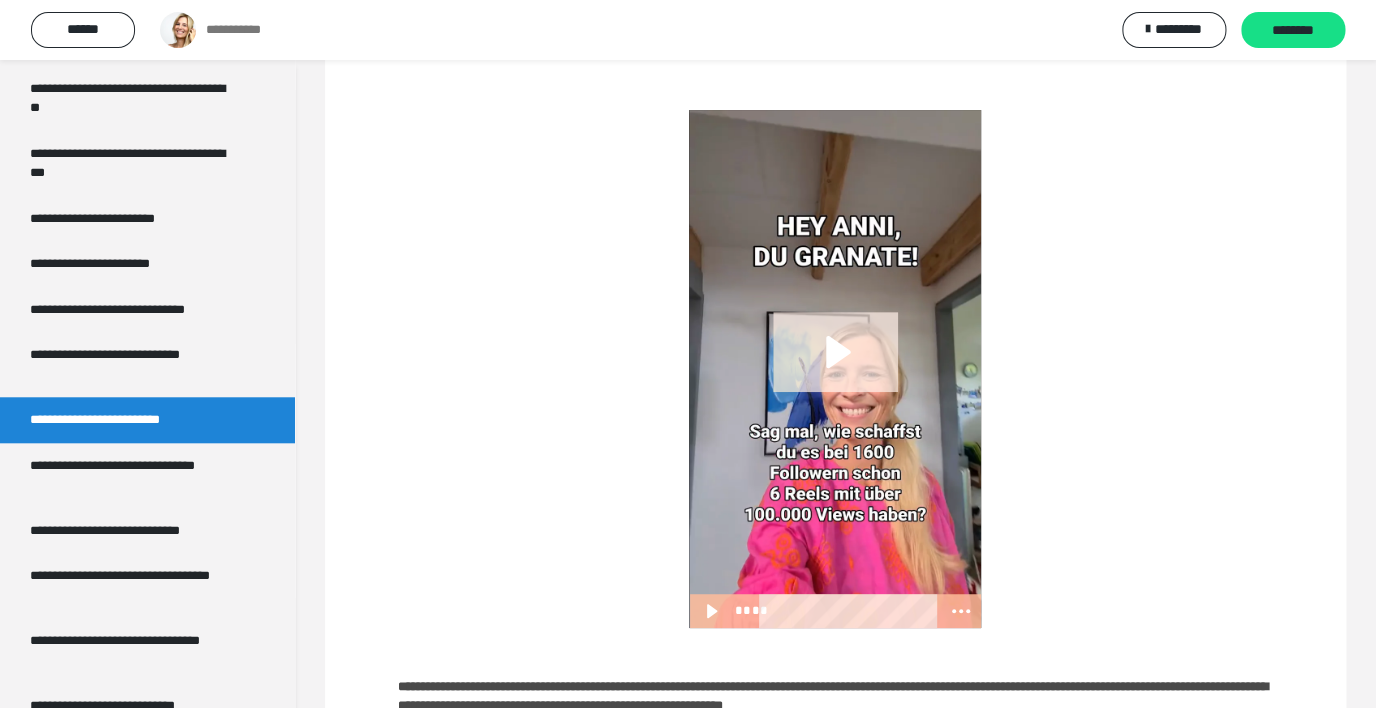 click 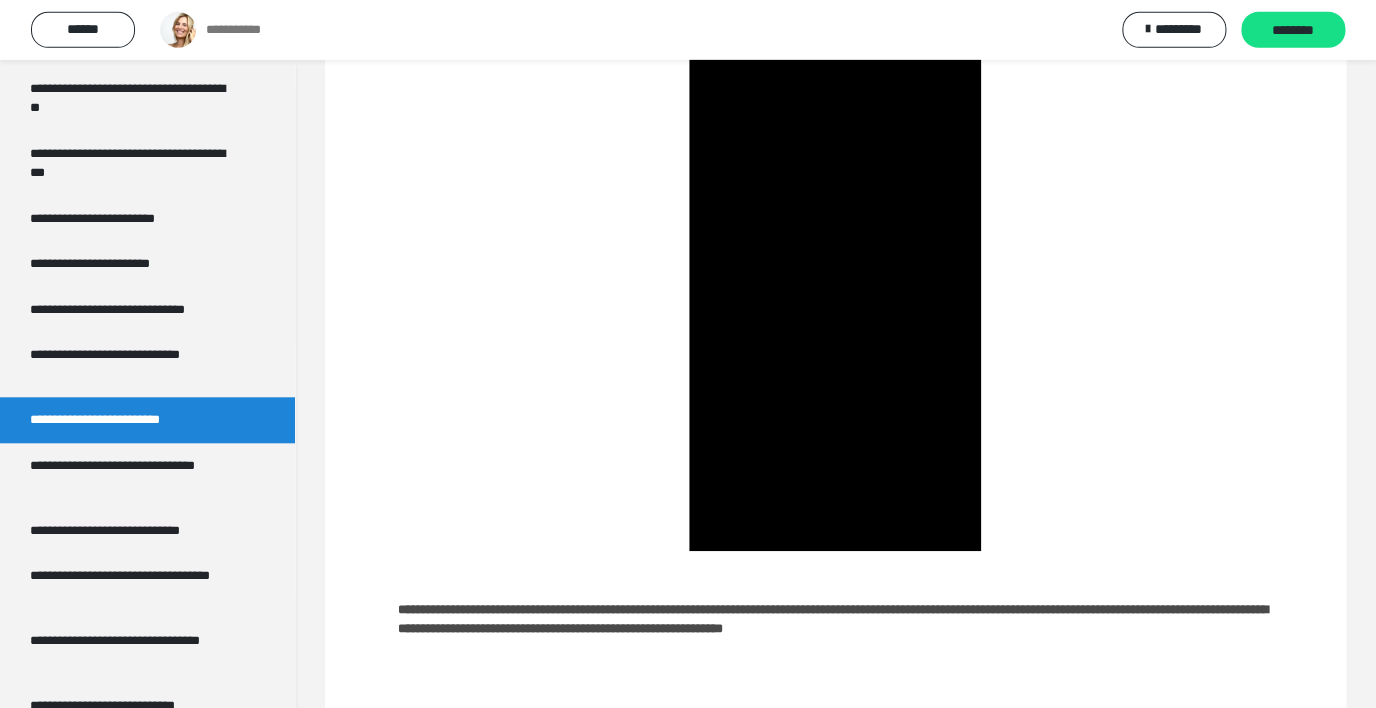 scroll, scrollTop: 160, scrollLeft: 0, axis: vertical 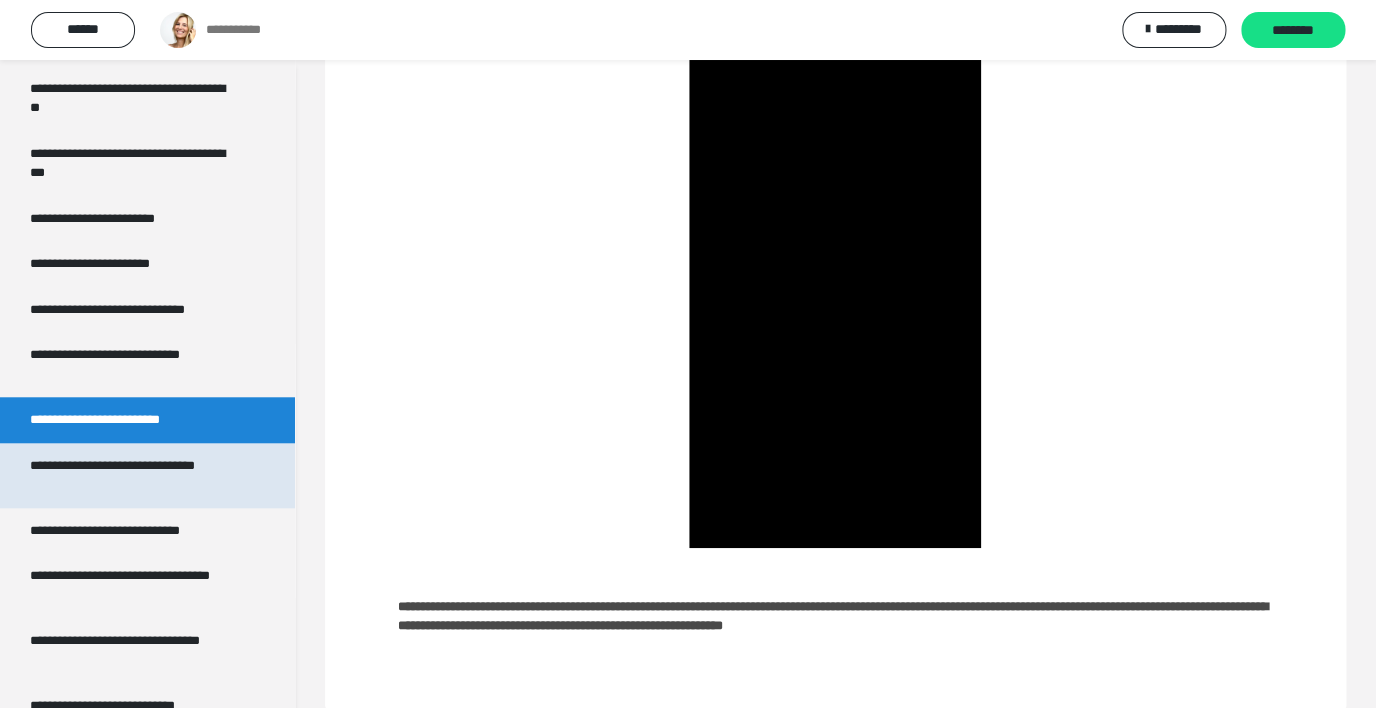 click on "**********" at bounding box center (132, 475) 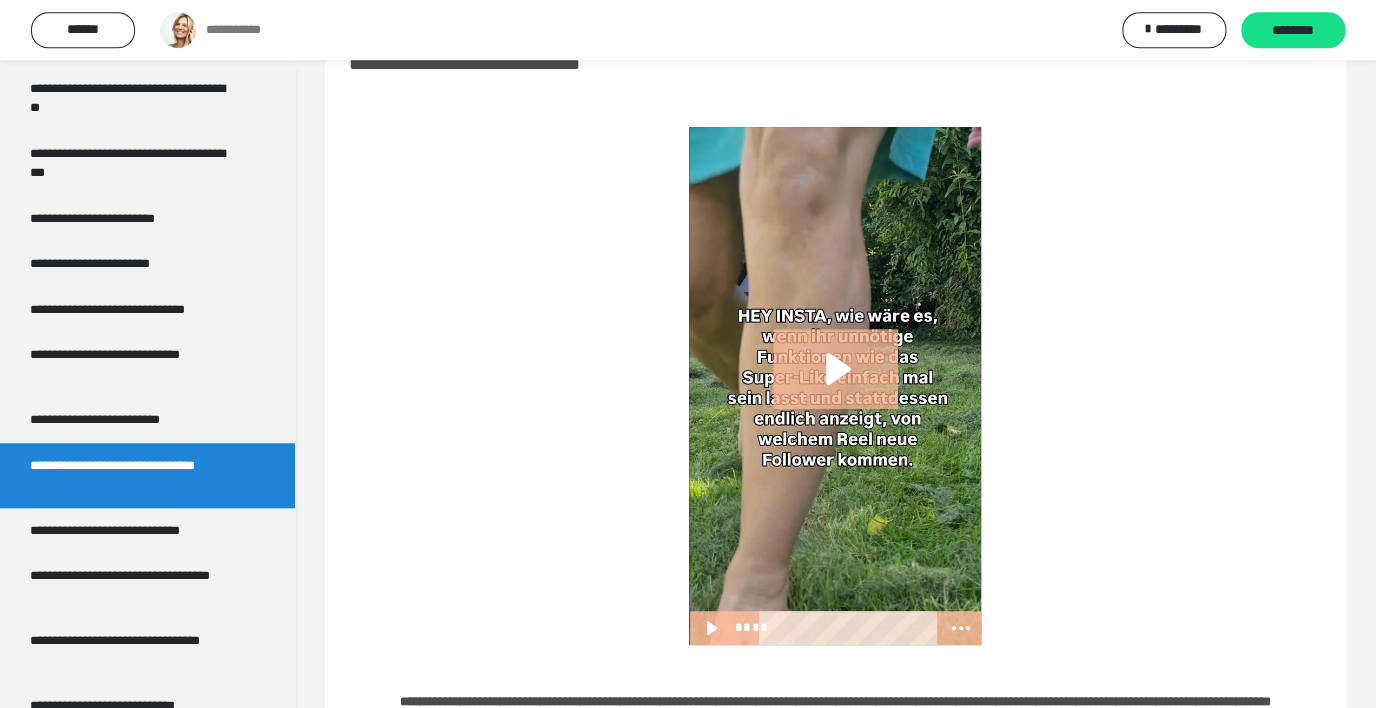 scroll, scrollTop: 64, scrollLeft: 0, axis: vertical 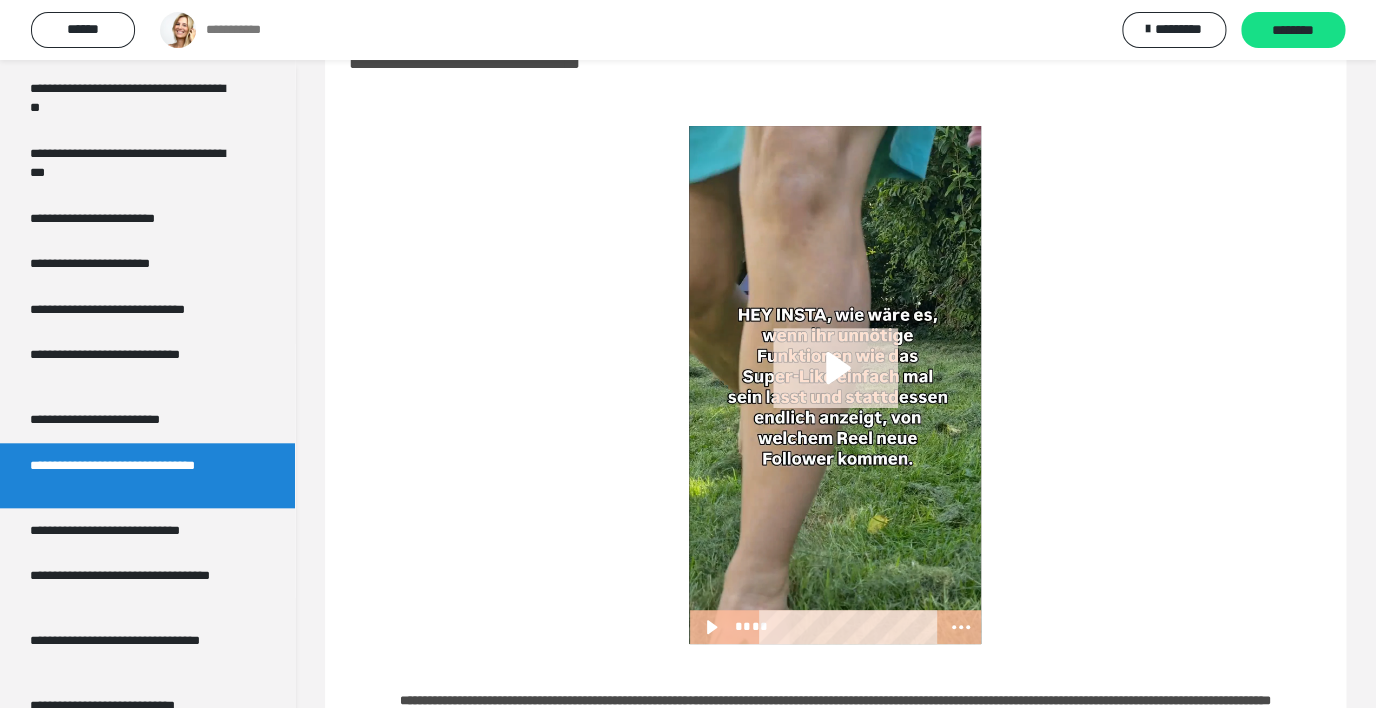 click 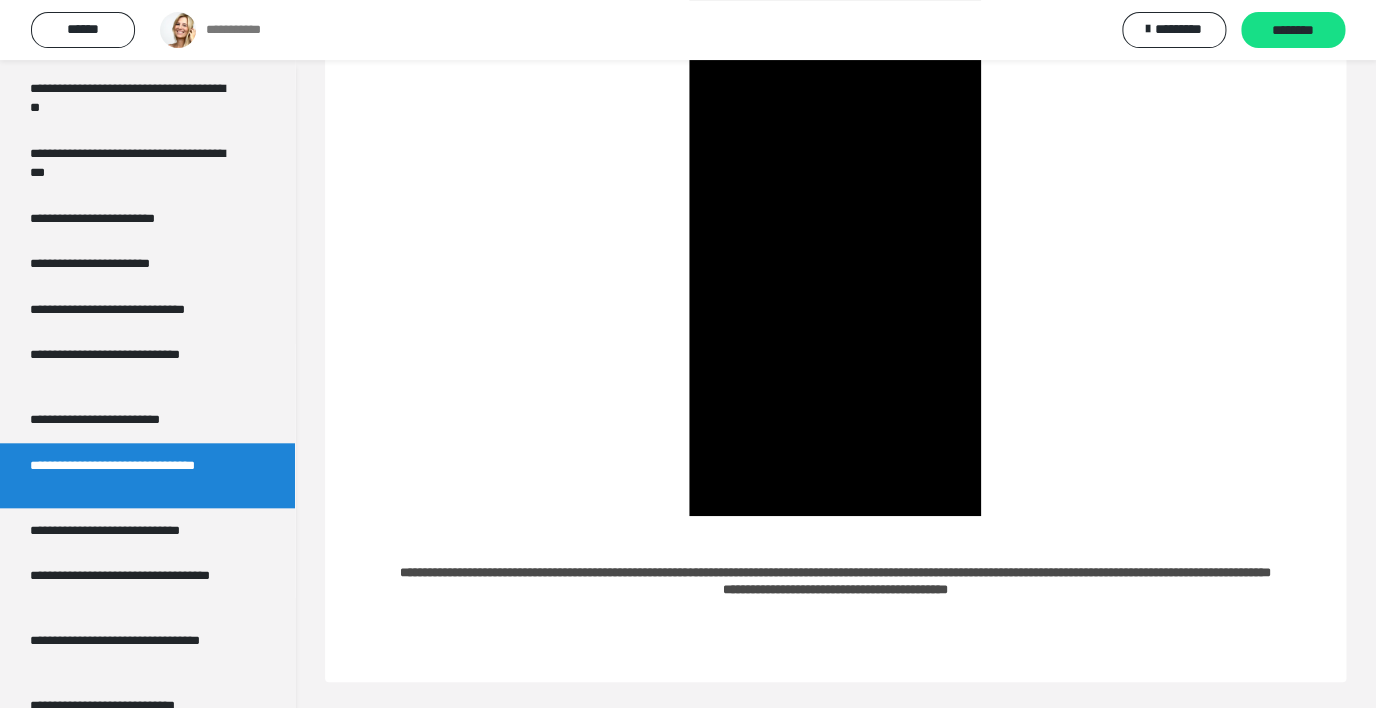 scroll, scrollTop: 196, scrollLeft: 0, axis: vertical 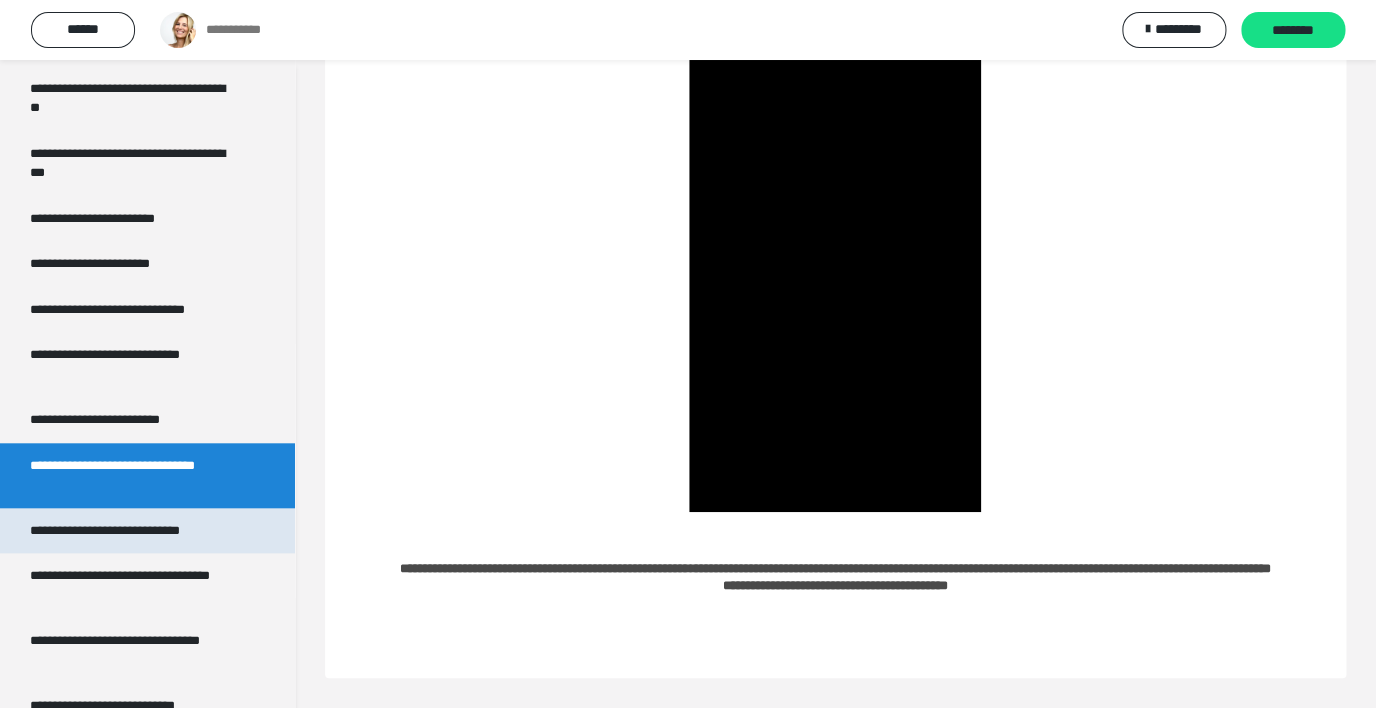 click on "**********" at bounding box center (124, 531) 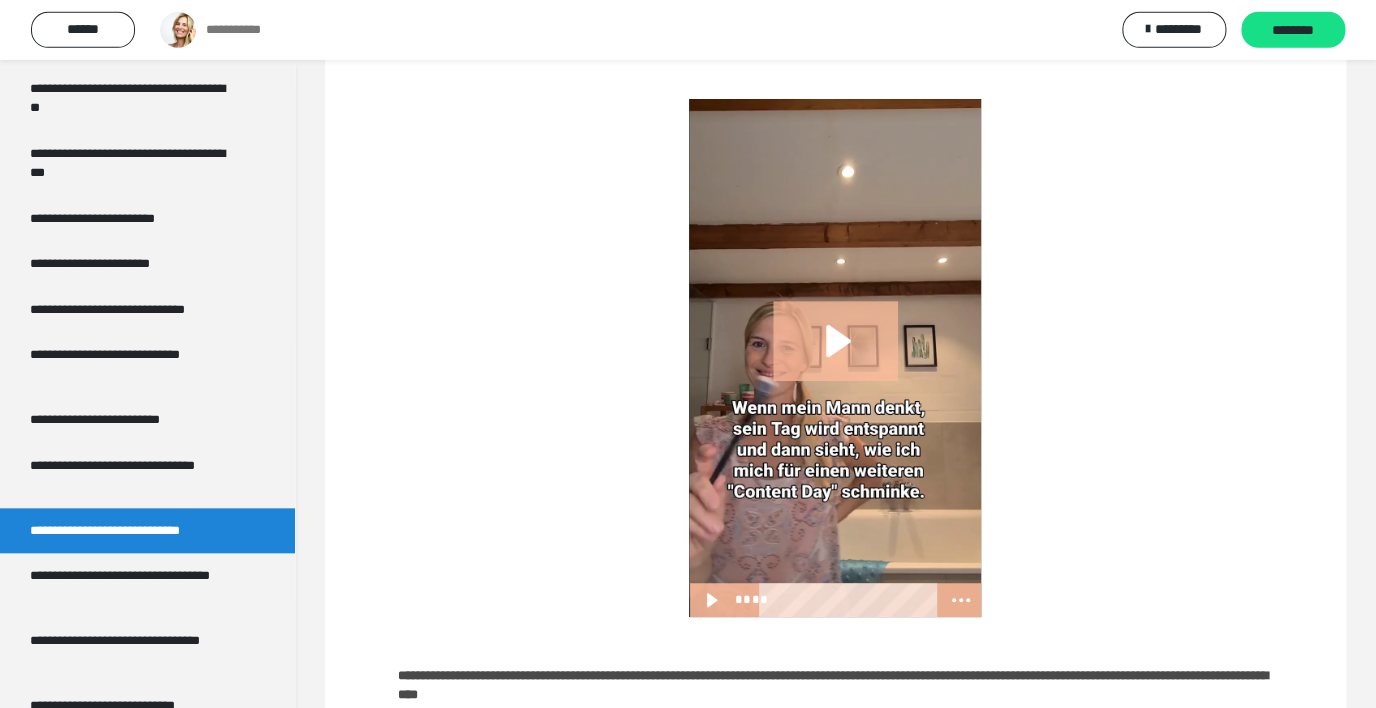 scroll, scrollTop: 96, scrollLeft: 0, axis: vertical 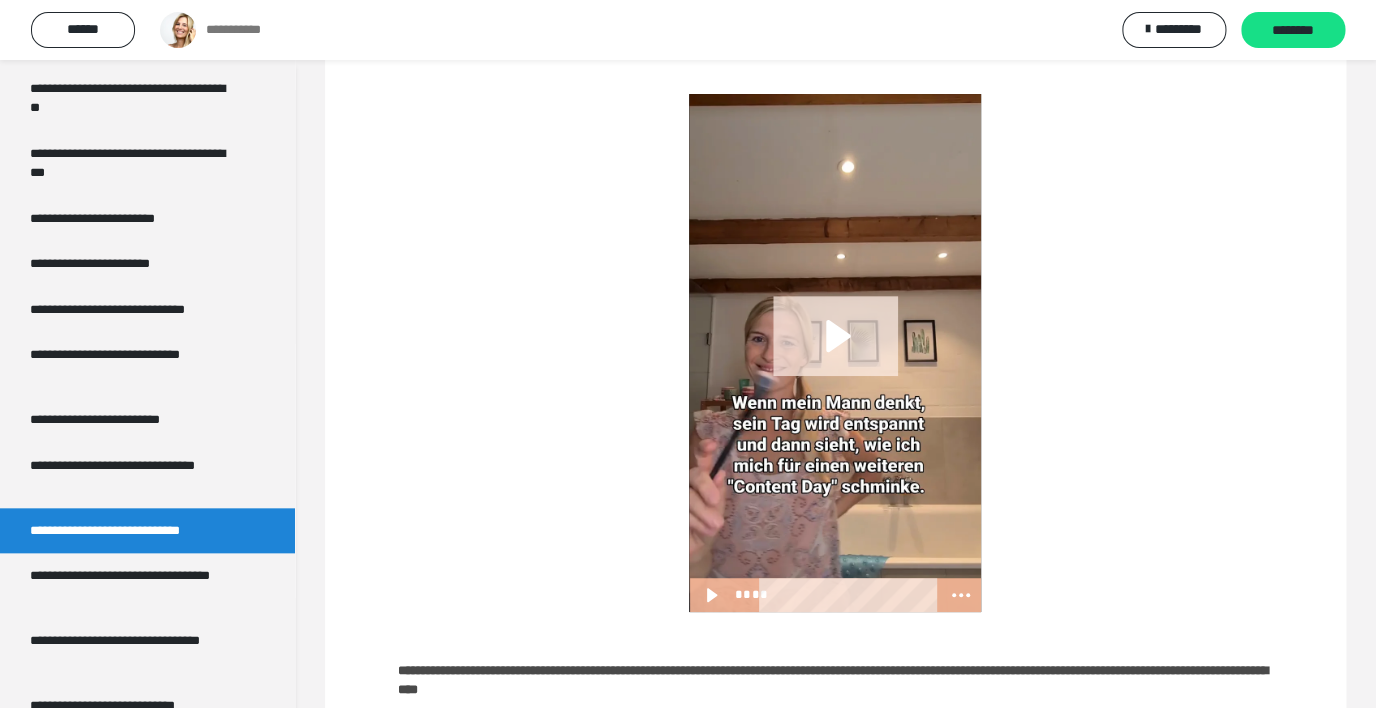 click 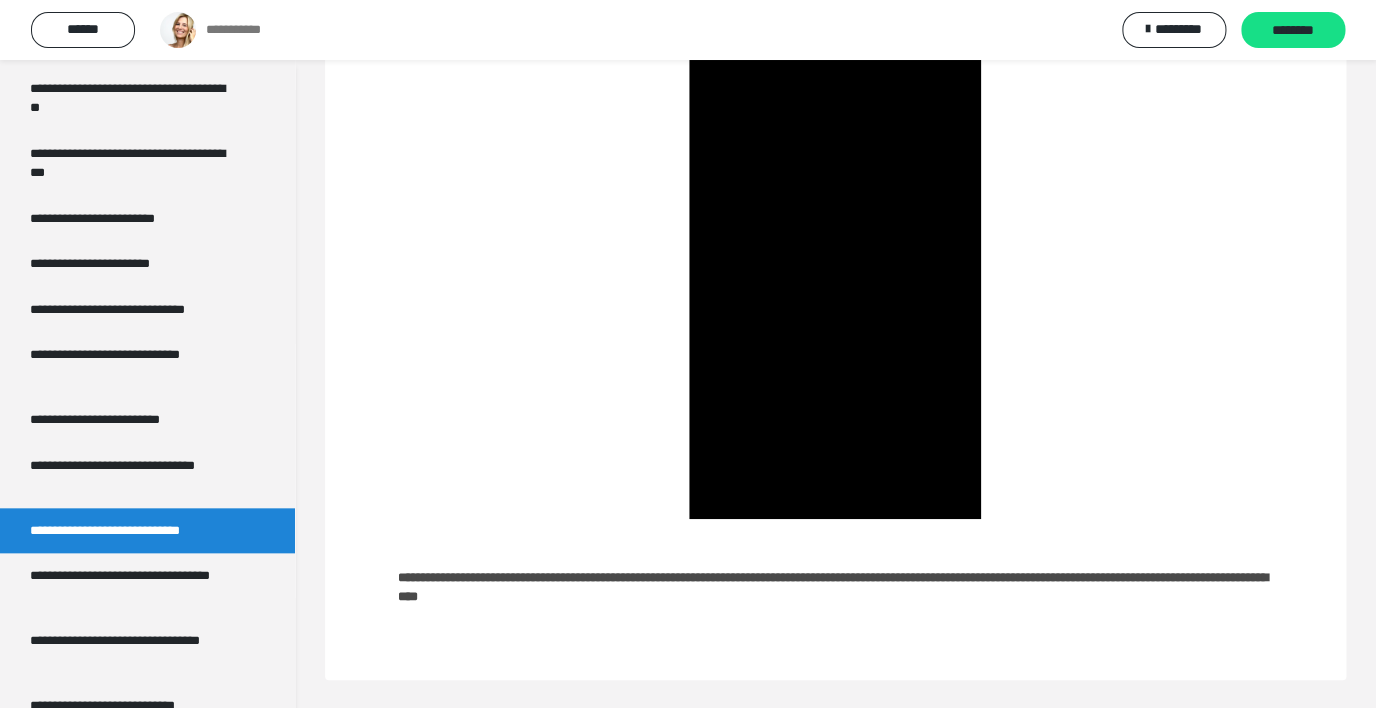 scroll, scrollTop: 190, scrollLeft: 0, axis: vertical 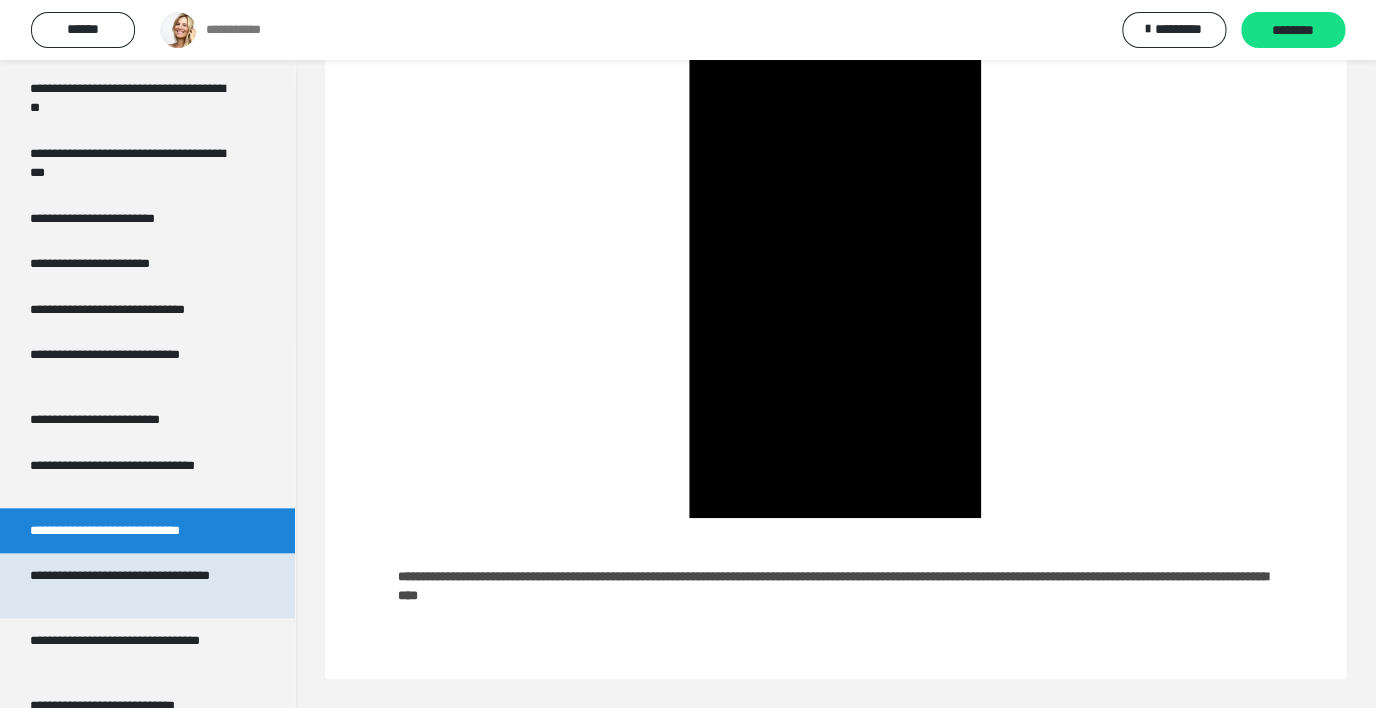 click on "**********" at bounding box center [132, 585] 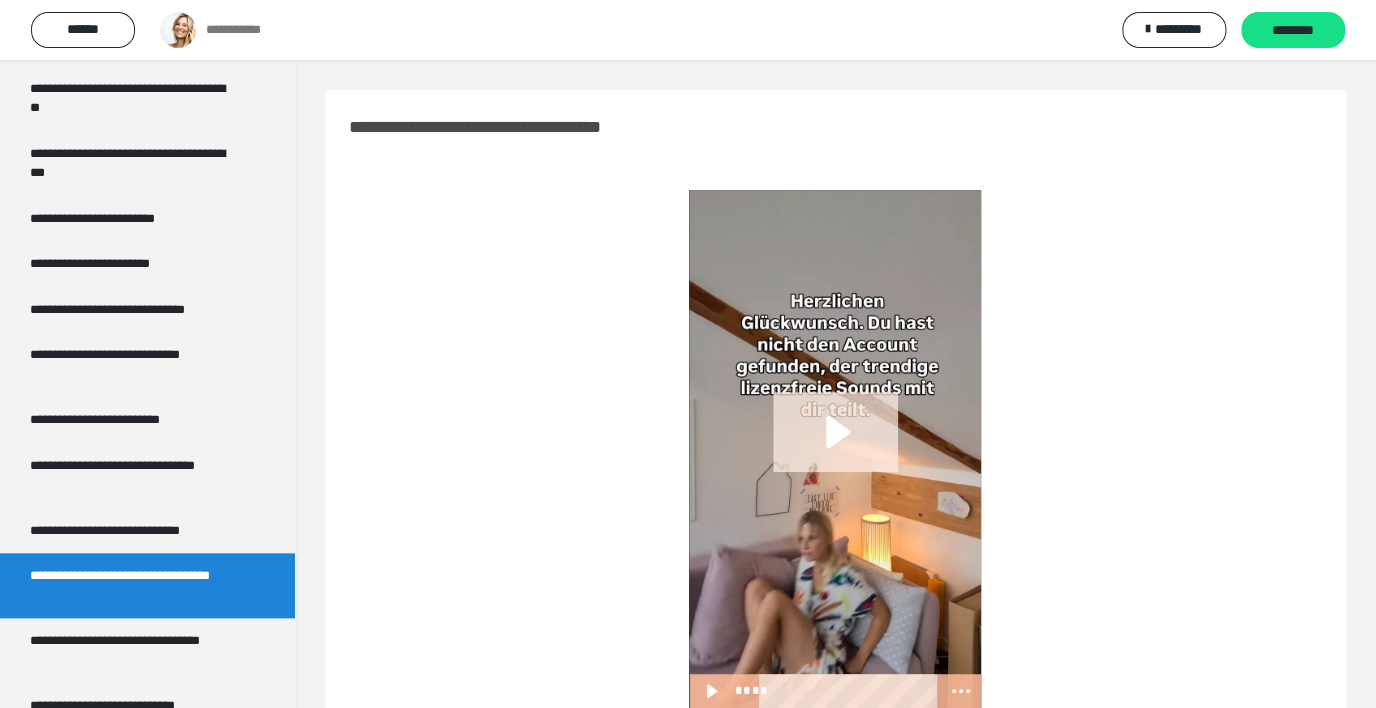 click 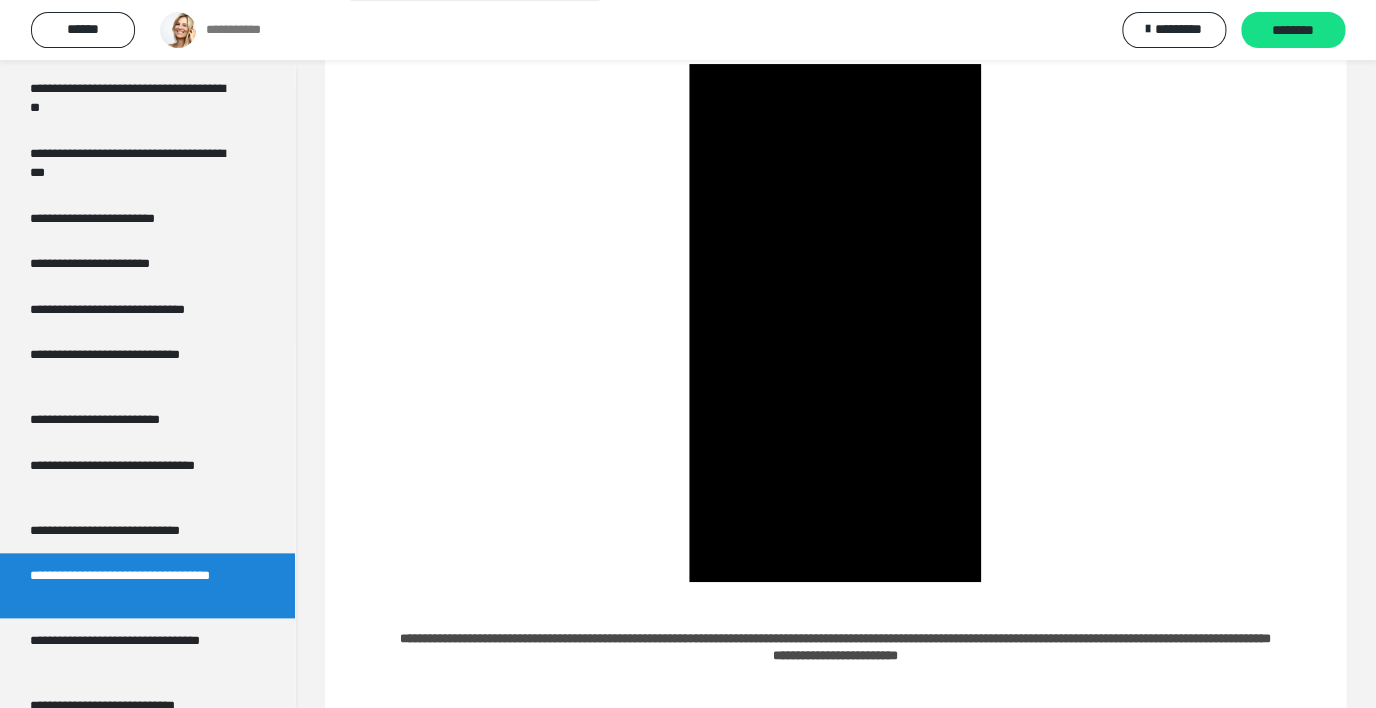 scroll, scrollTop: 196, scrollLeft: 0, axis: vertical 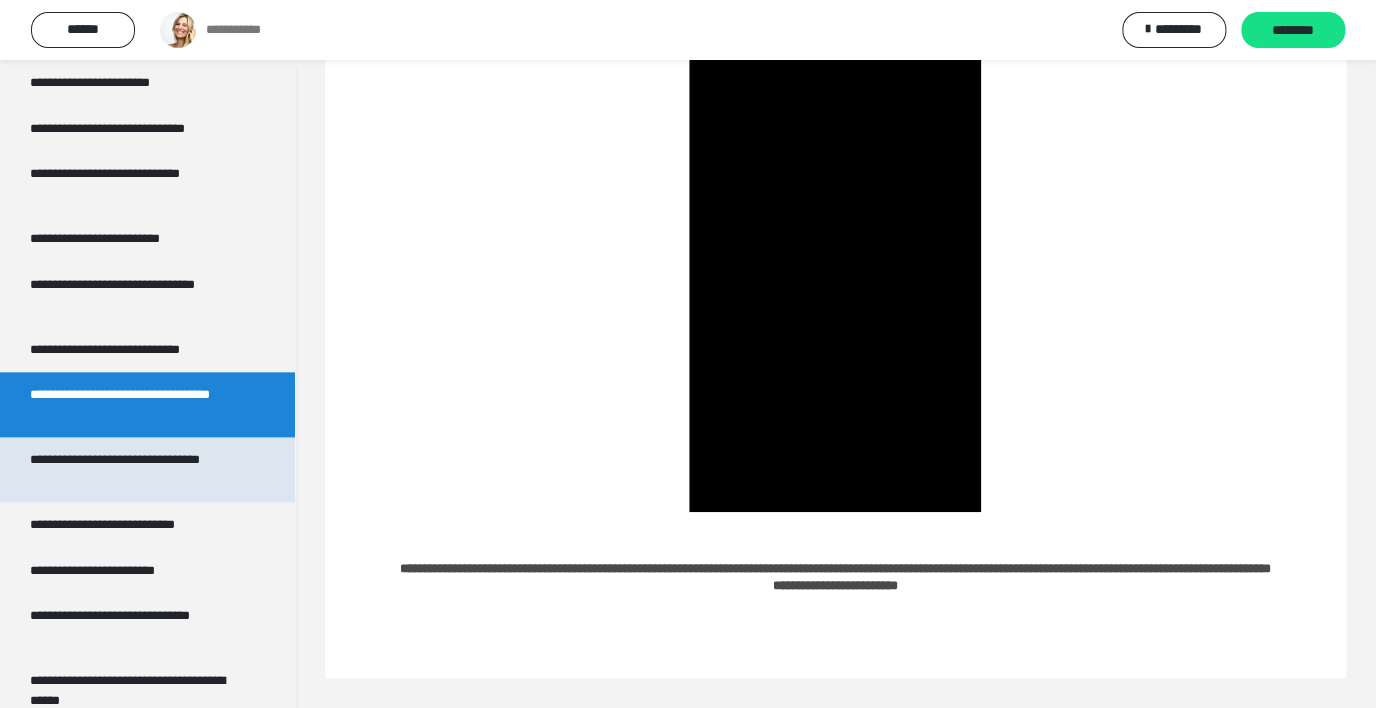 click on "**********" at bounding box center [132, 469] 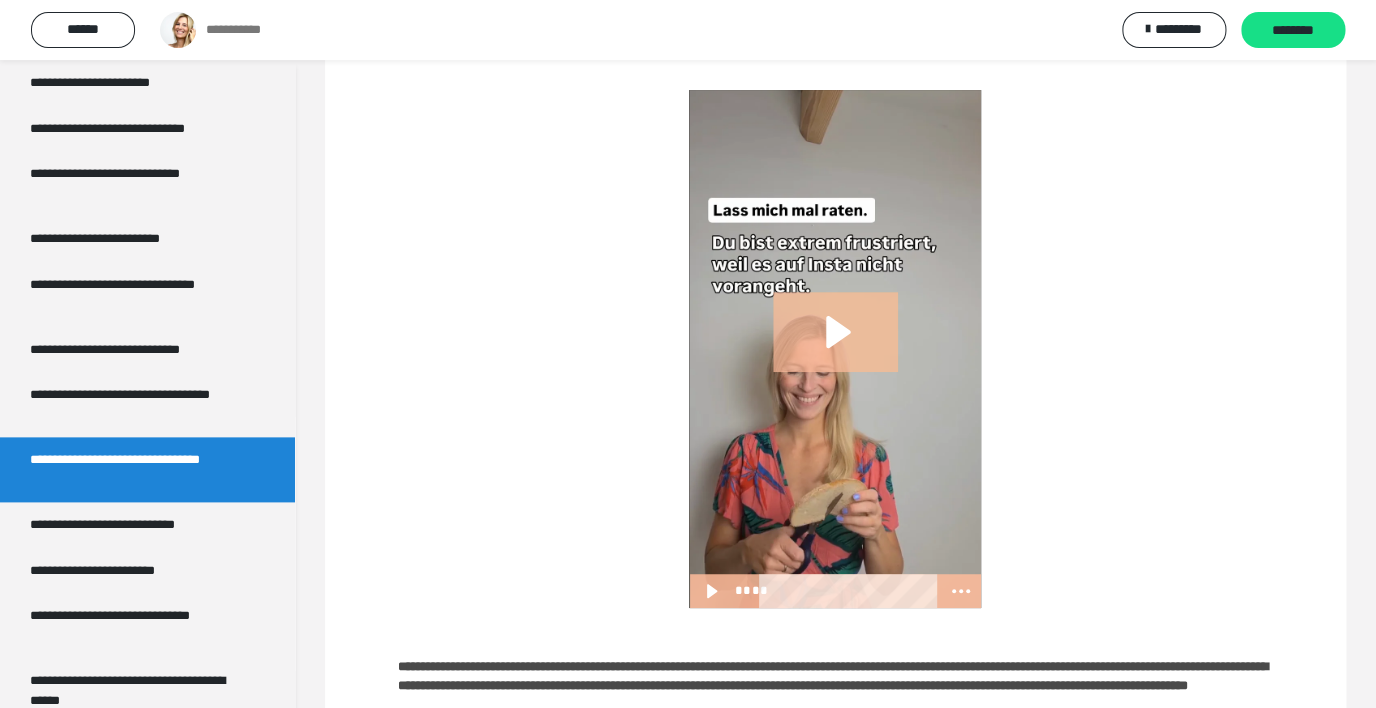 scroll, scrollTop: 112, scrollLeft: 0, axis: vertical 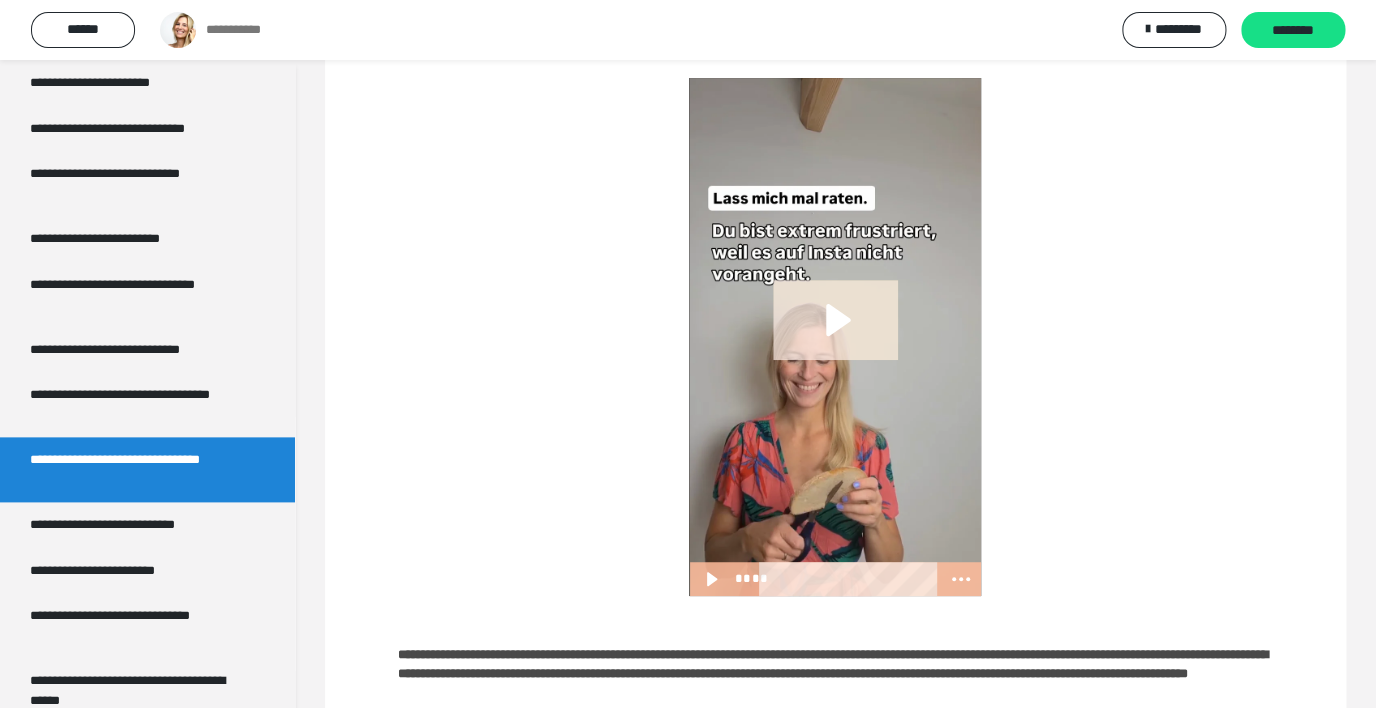 click 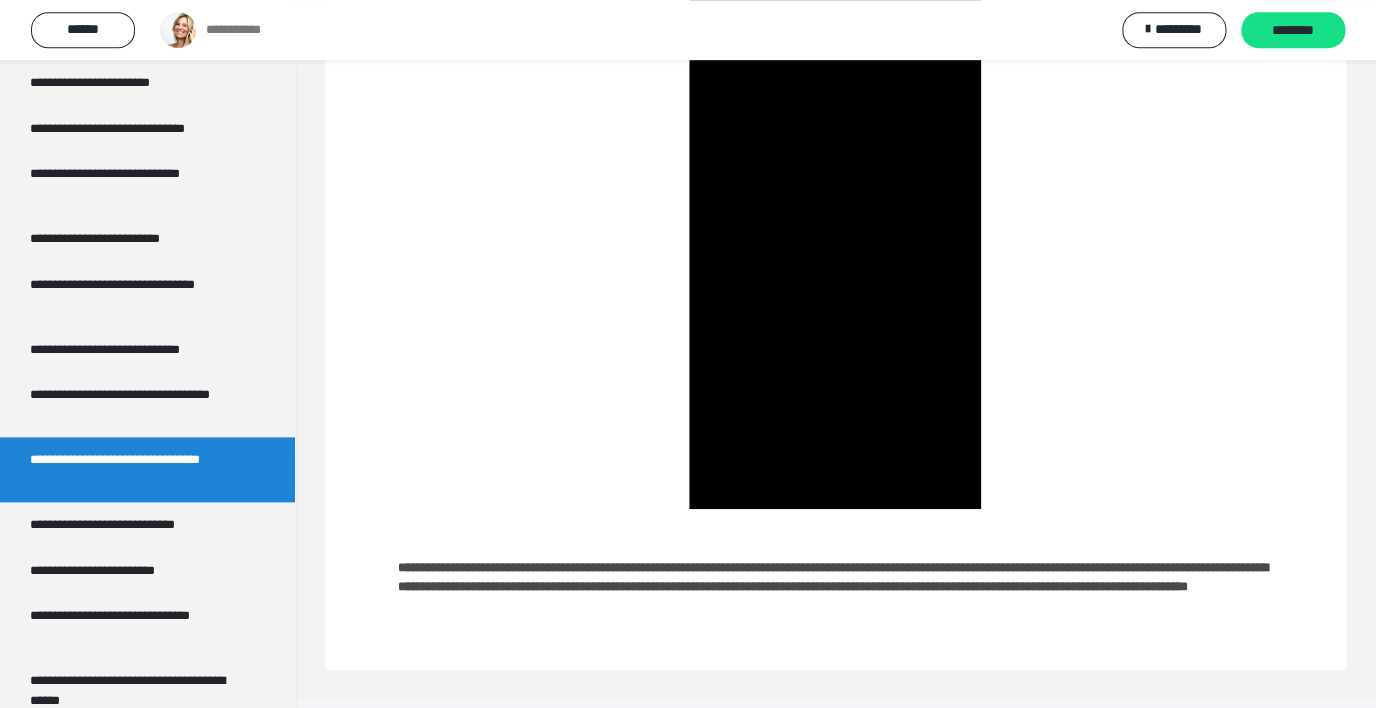 scroll, scrollTop: 208, scrollLeft: 0, axis: vertical 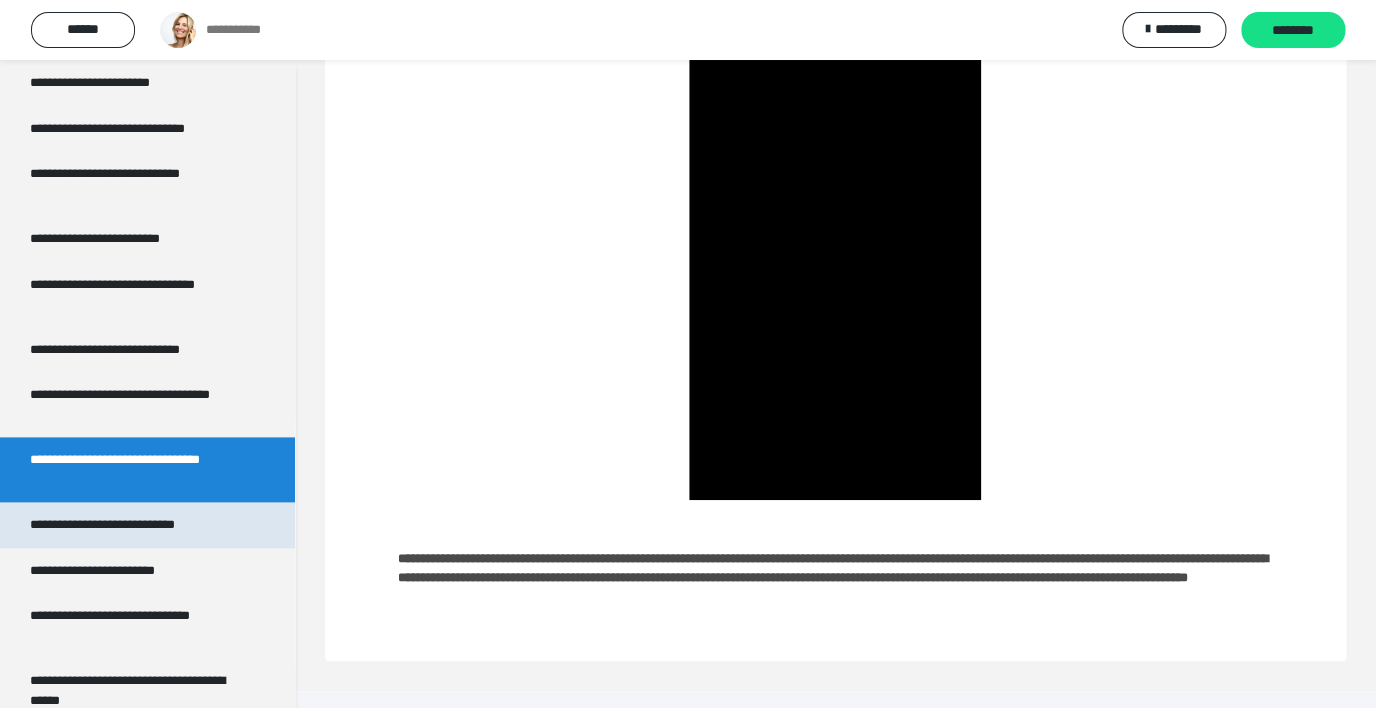 click on "**********" at bounding box center [127, 525] 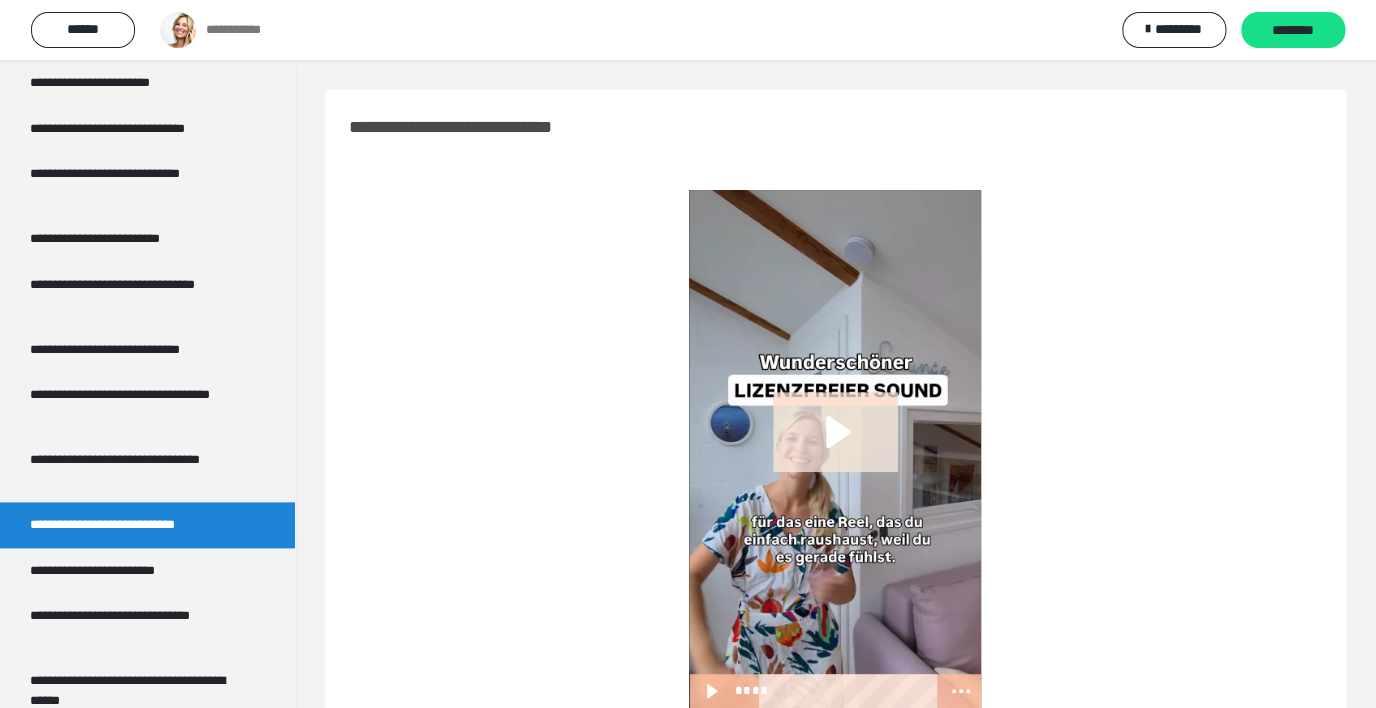 click 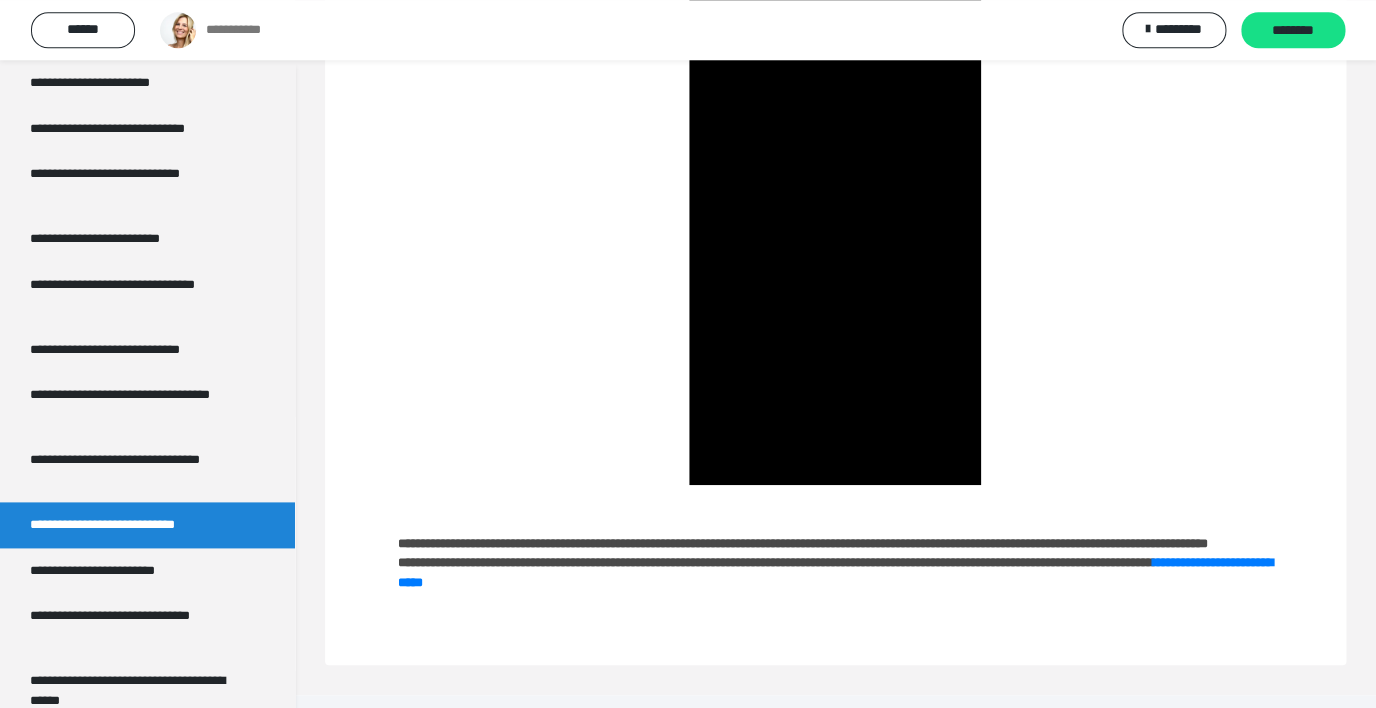 scroll, scrollTop: 229, scrollLeft: 0, axis: vertical 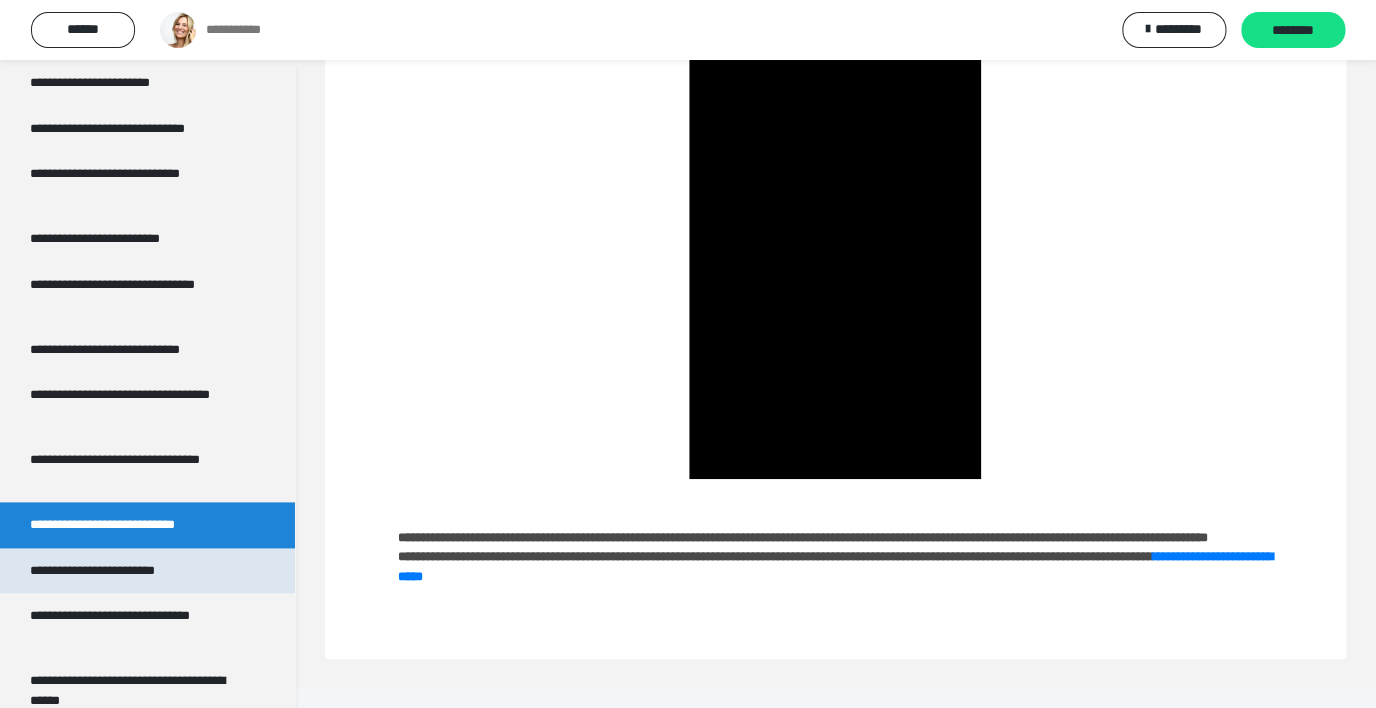 click on "**********" at bounding box center (105, 571) 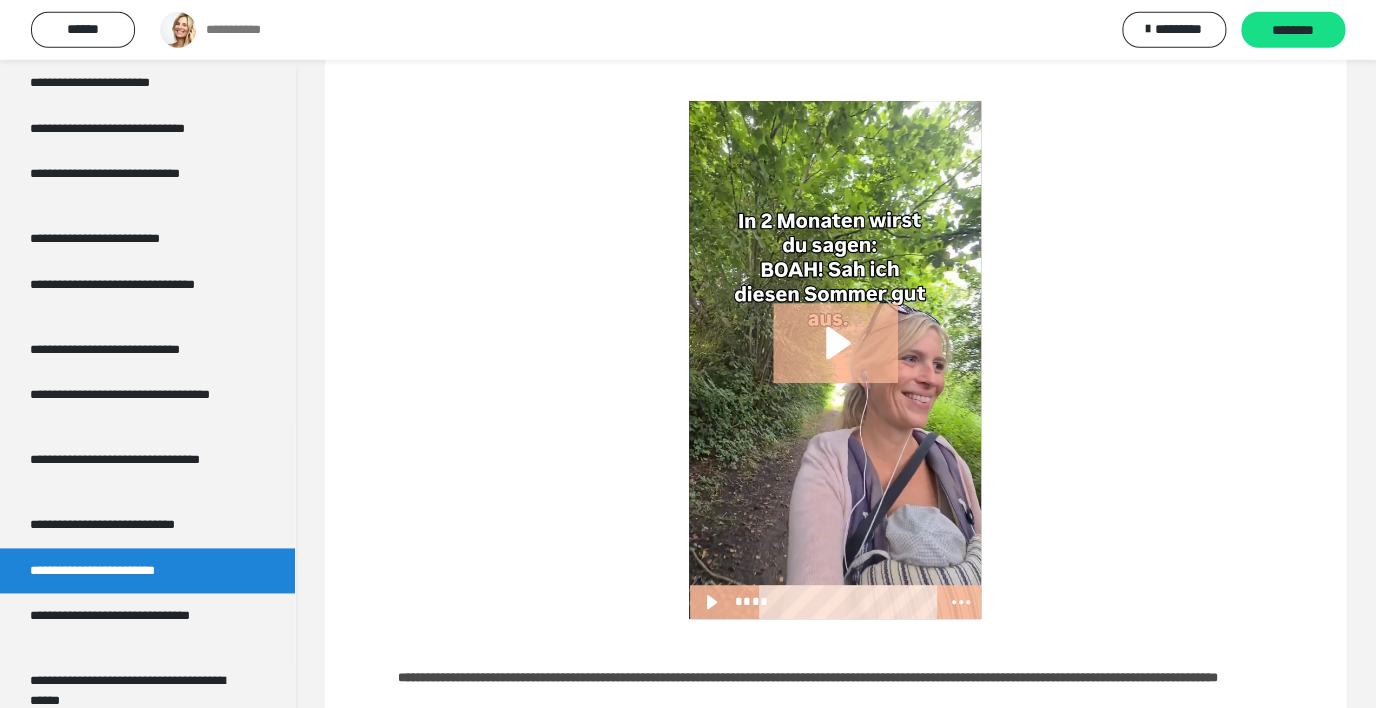 scroll, scrollTop: 96, scrollLeft: 0, axis: vertical 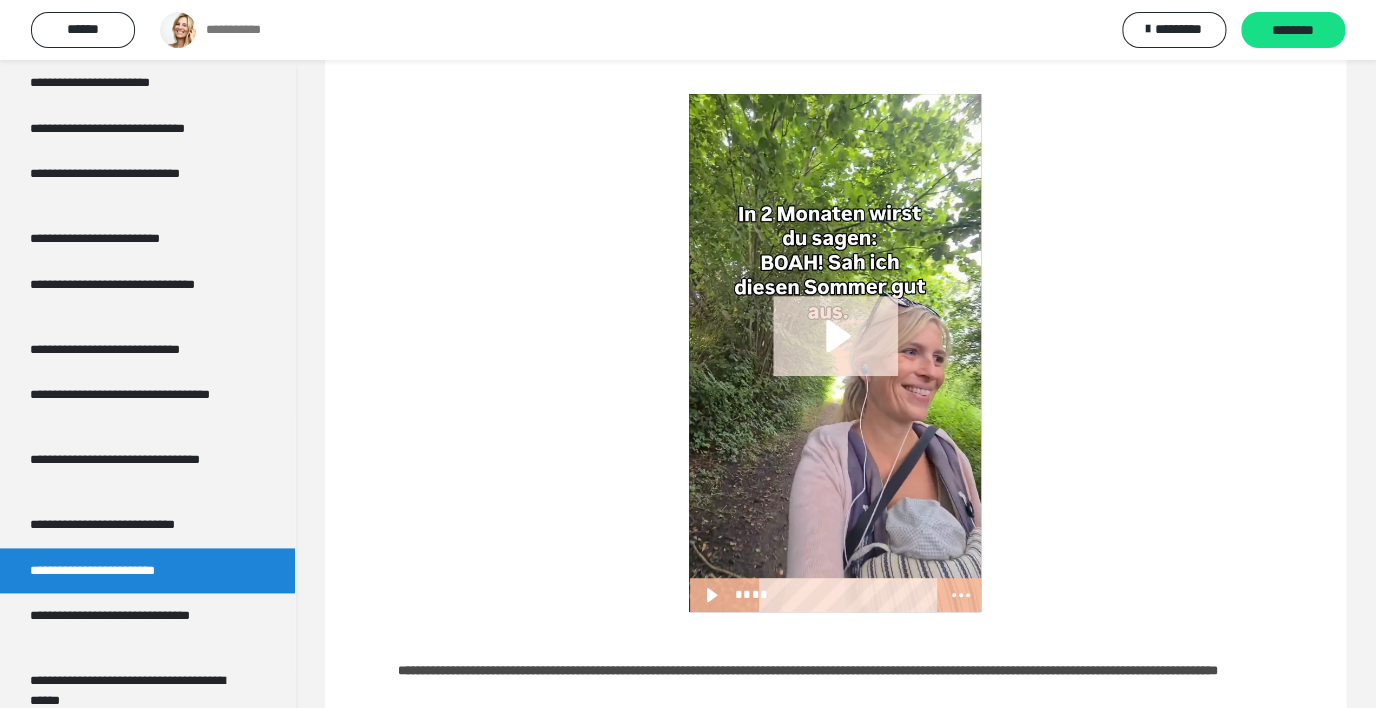 click 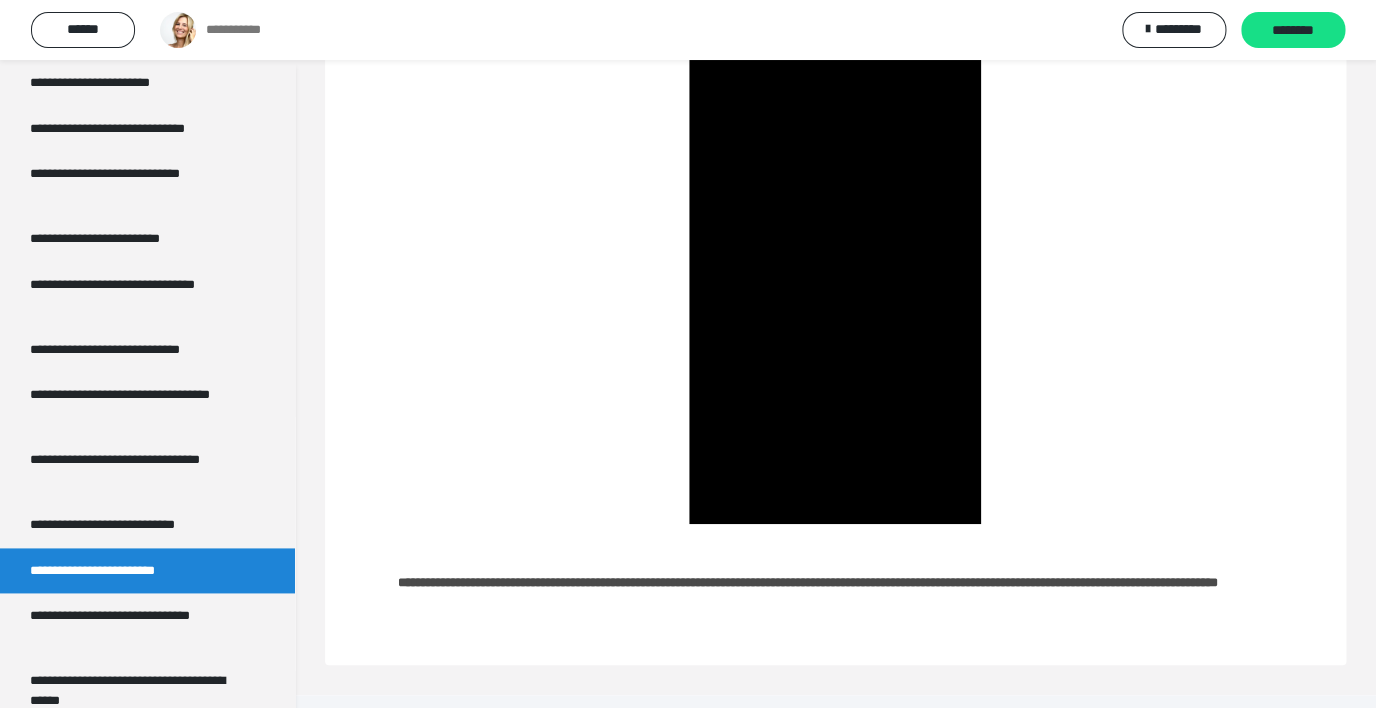 scroll, scrollTop: 190, scrollLeft: 0, axis: vertical 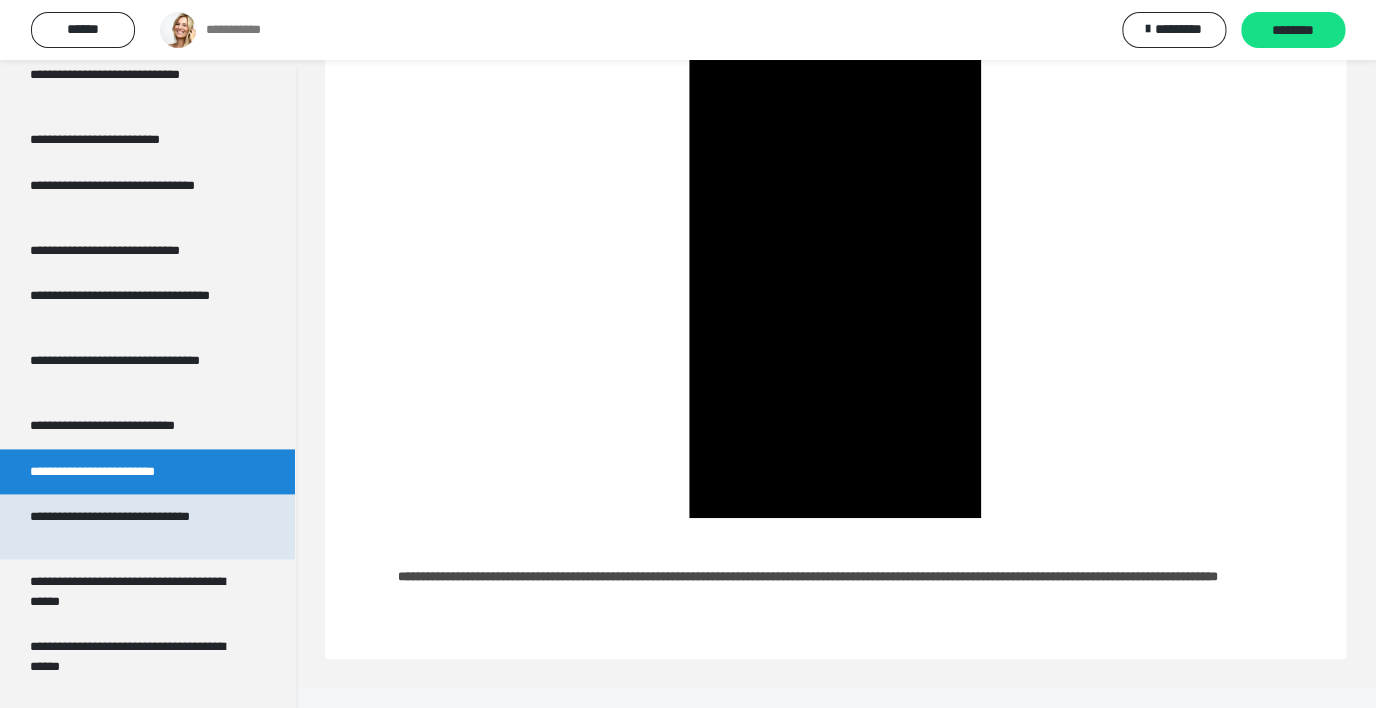 click on "**********" at bounding box center (132, 526) 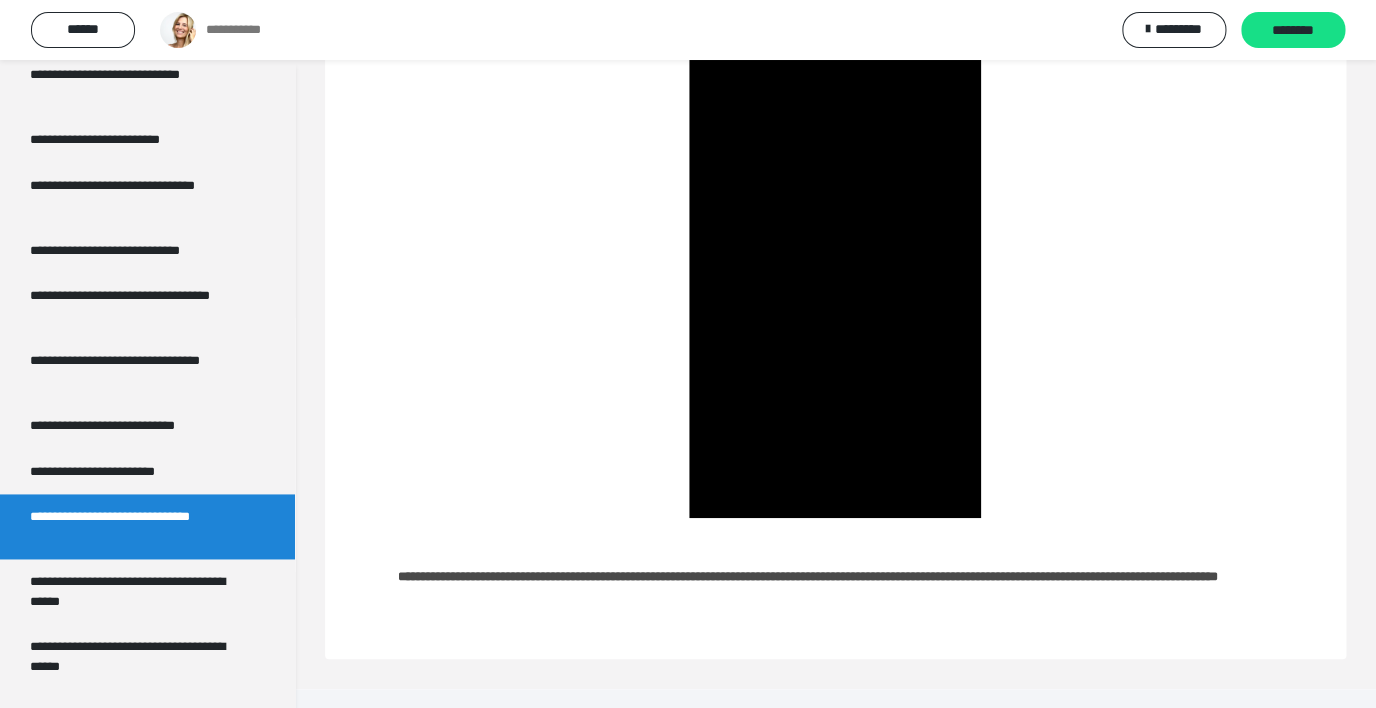 scroll, scrollTop: 0, scrollLeft: 0, axis: both 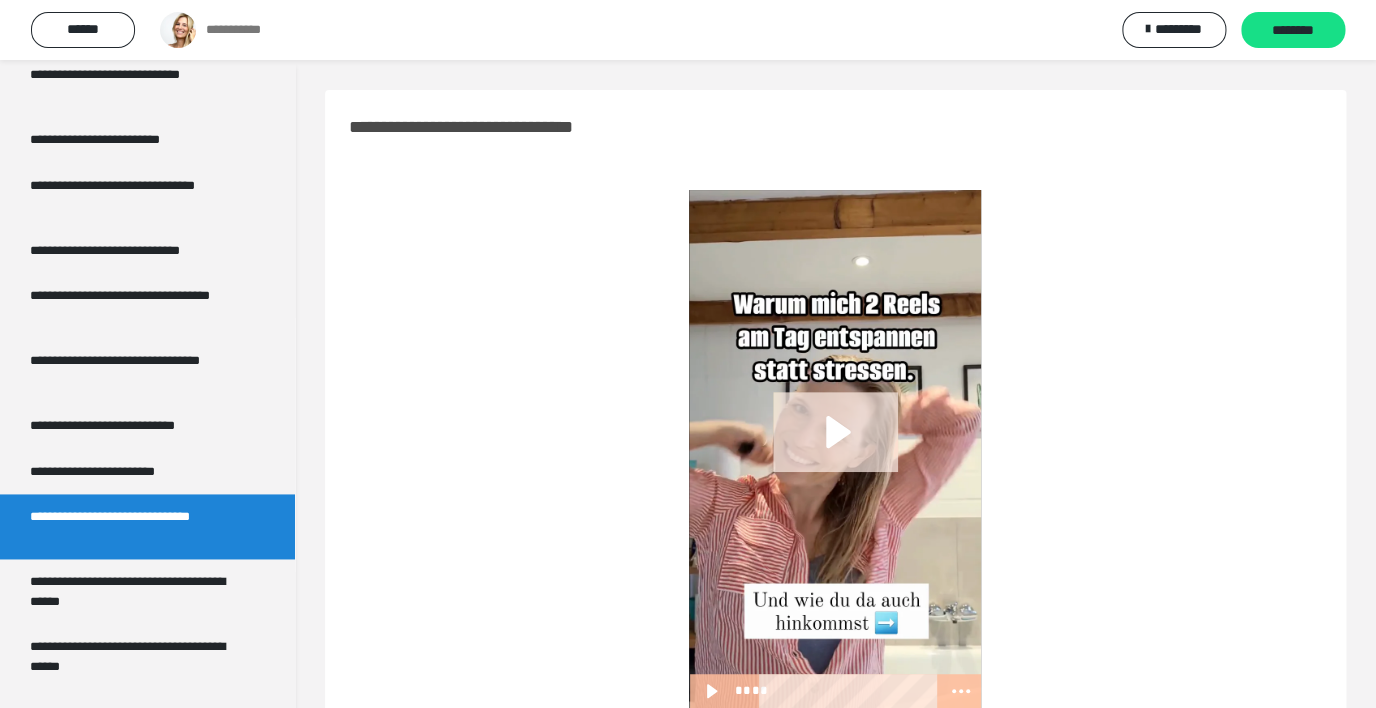 click 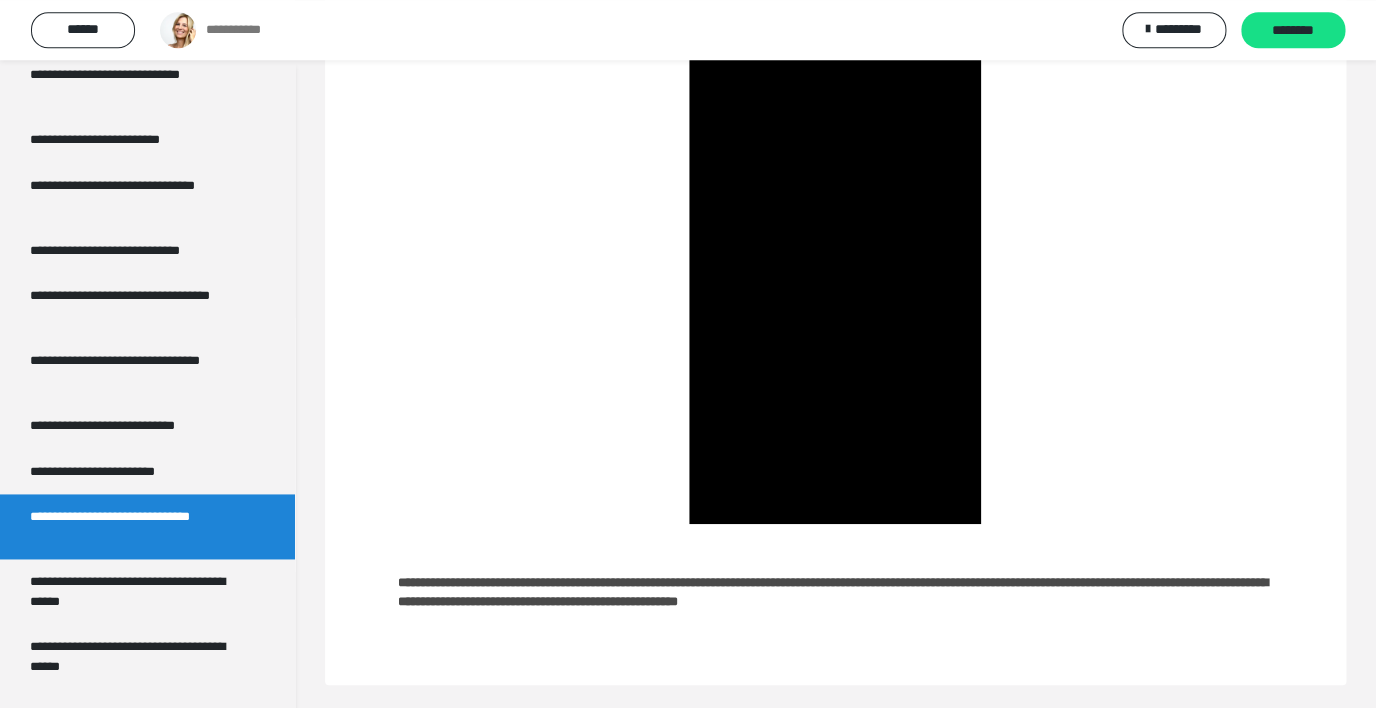 scroll, scrollTop: 190, scrollLeft: 0, axis: vertical 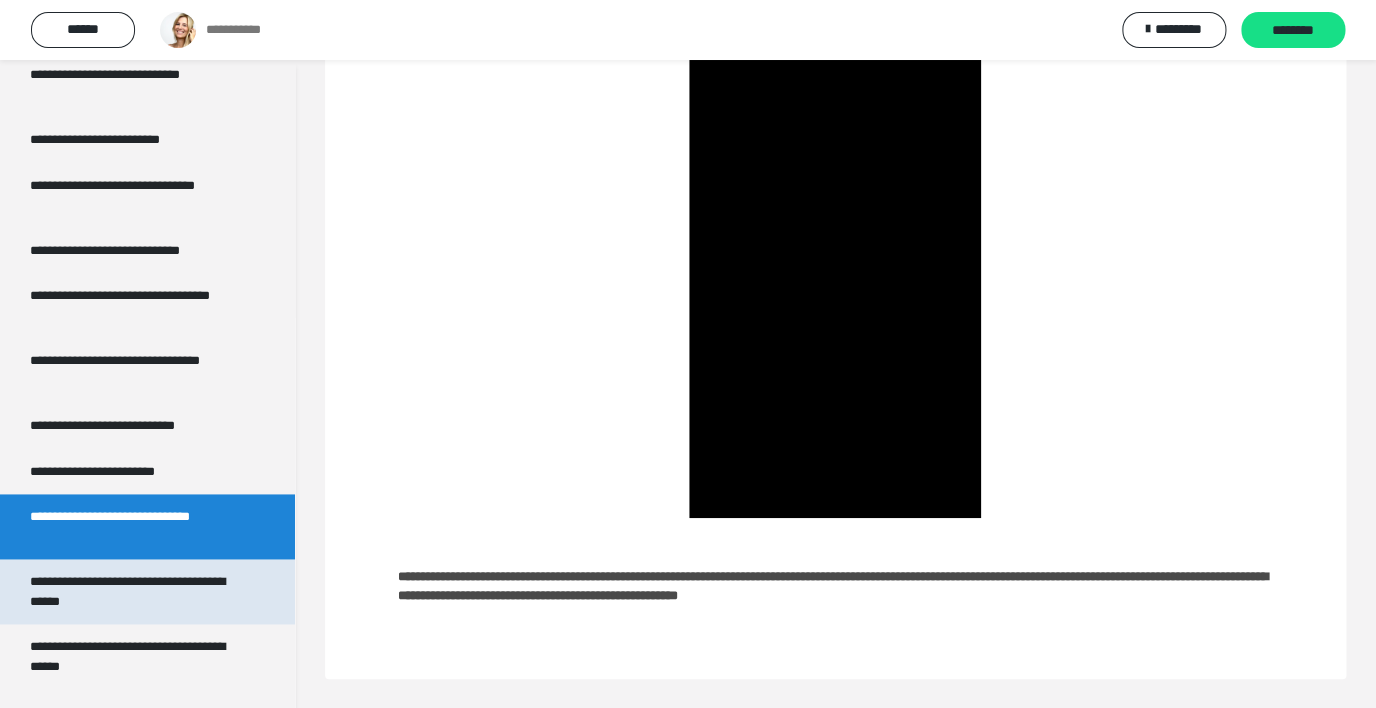click on "**********" at bounding box center (132, 591) 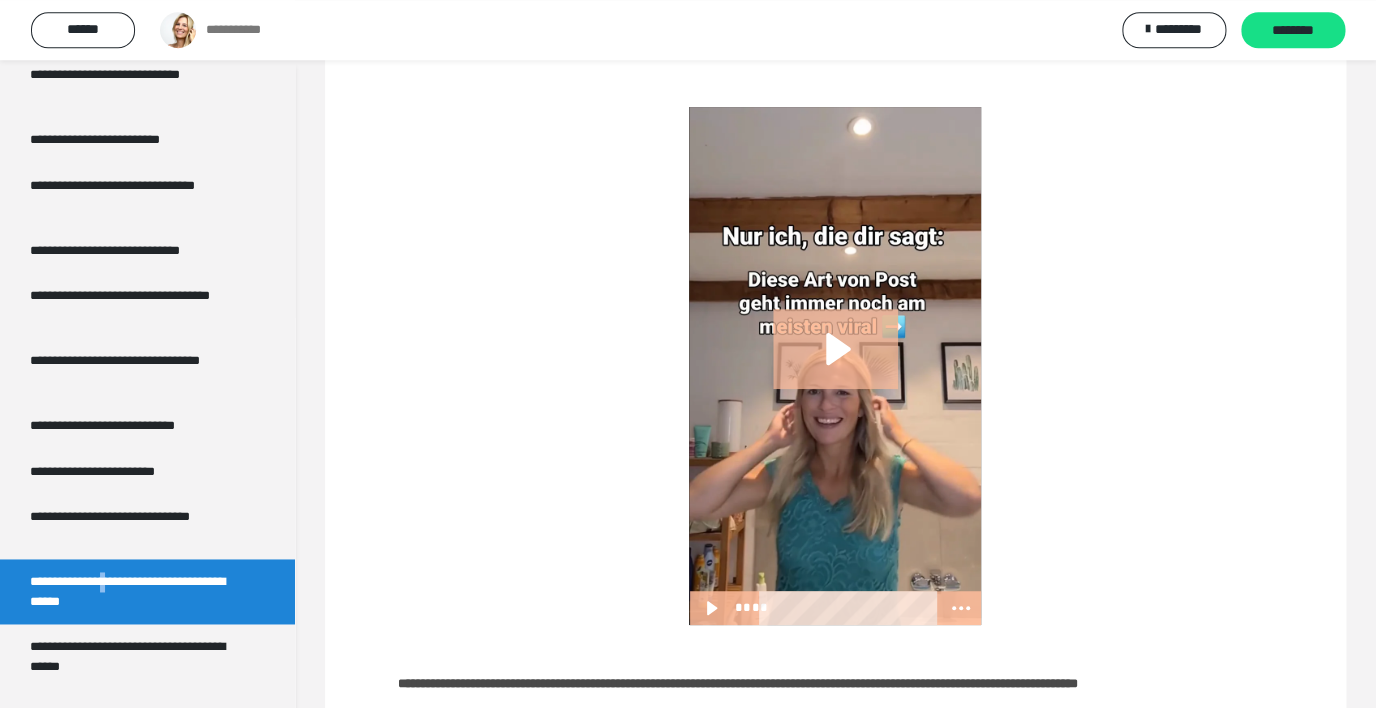 scroll, scrollTop: 96, scrollLeft: 0, axis: vertical 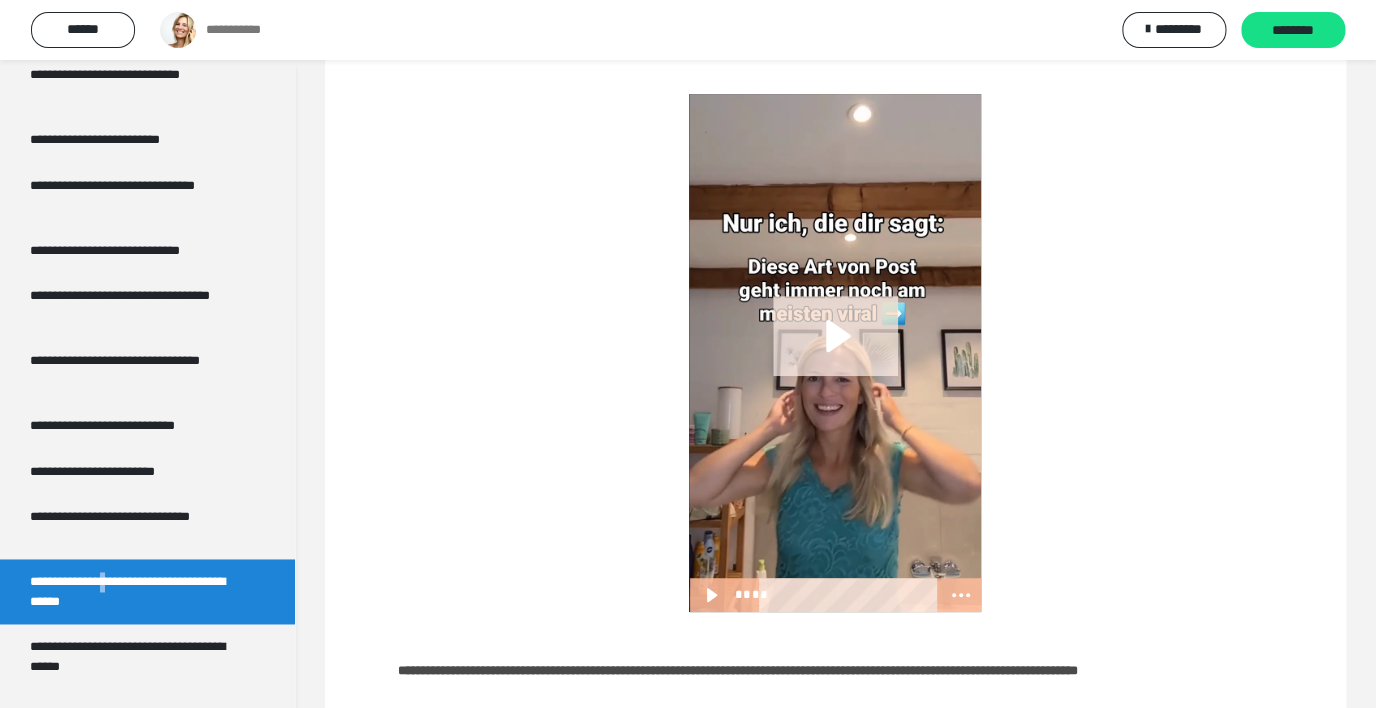 click 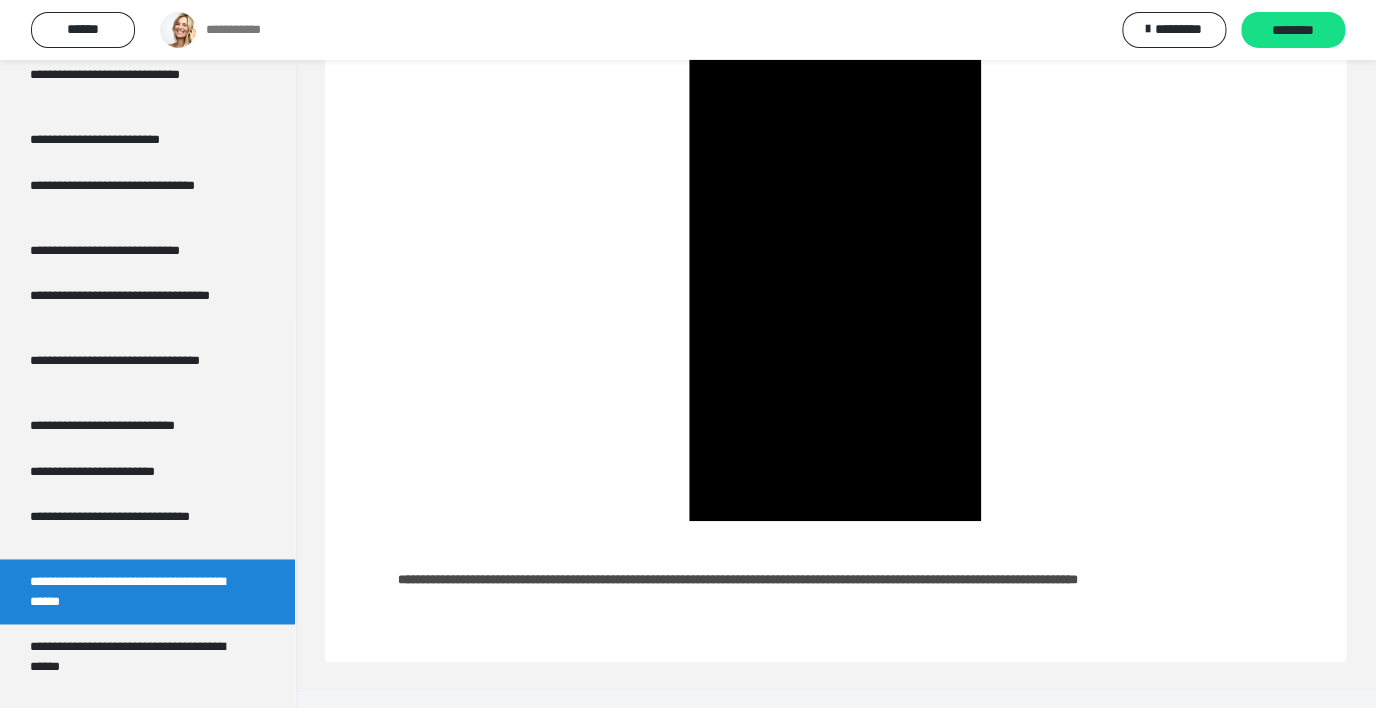 scroll, scrollTop: 190, scrollLeft: 0, axis: vertical 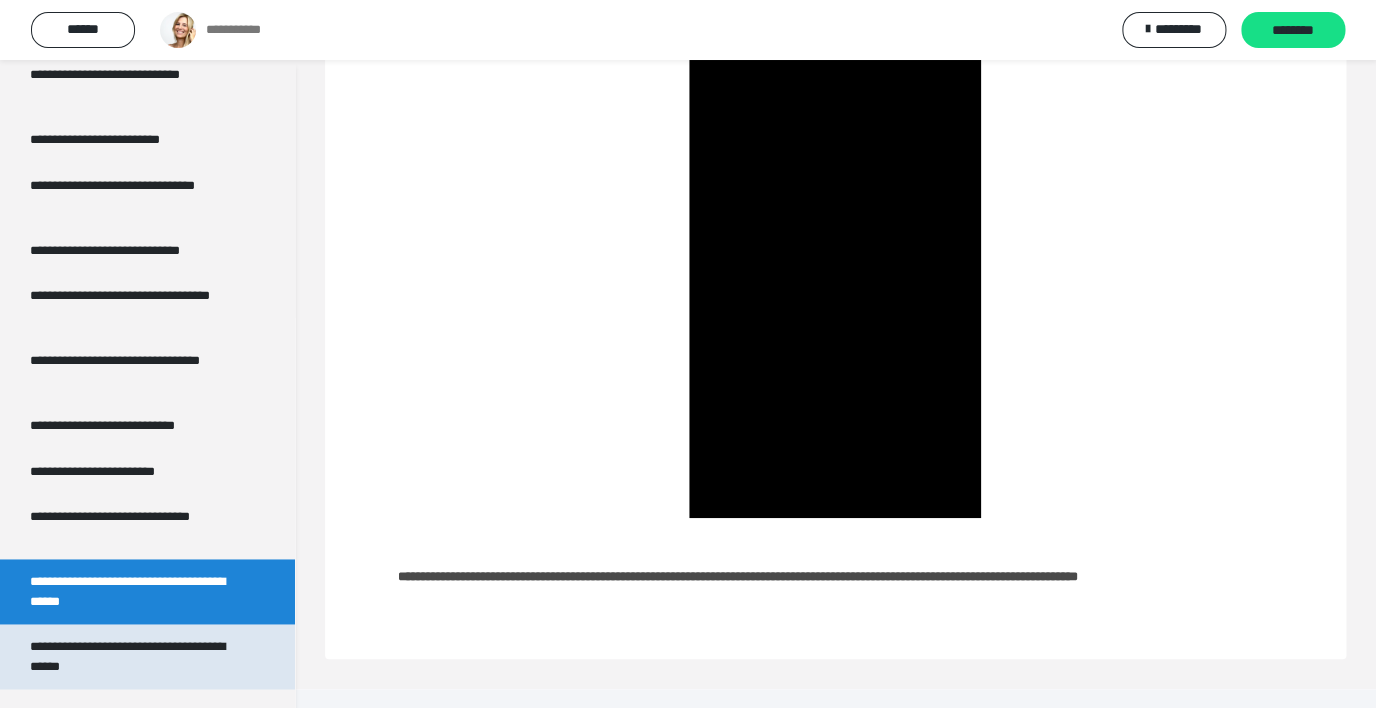 click on "**********" at bounding box center (132, 656) 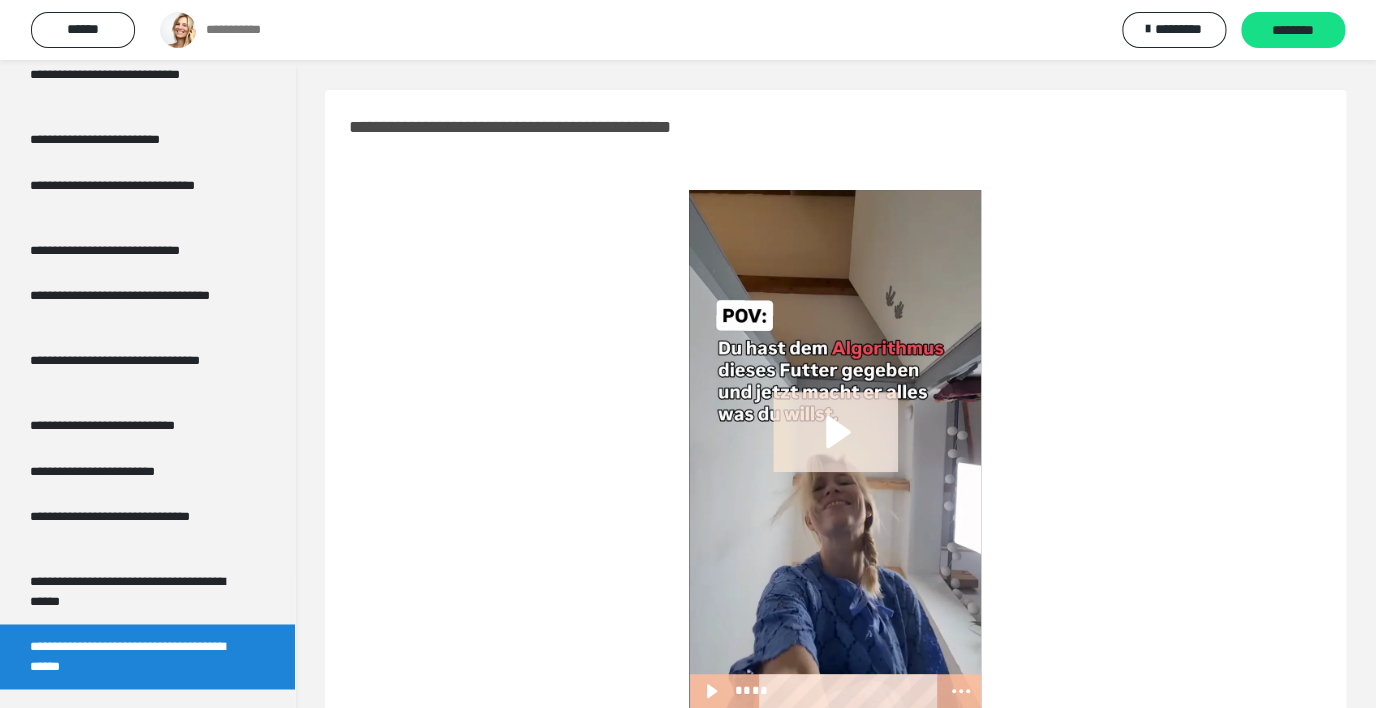 click 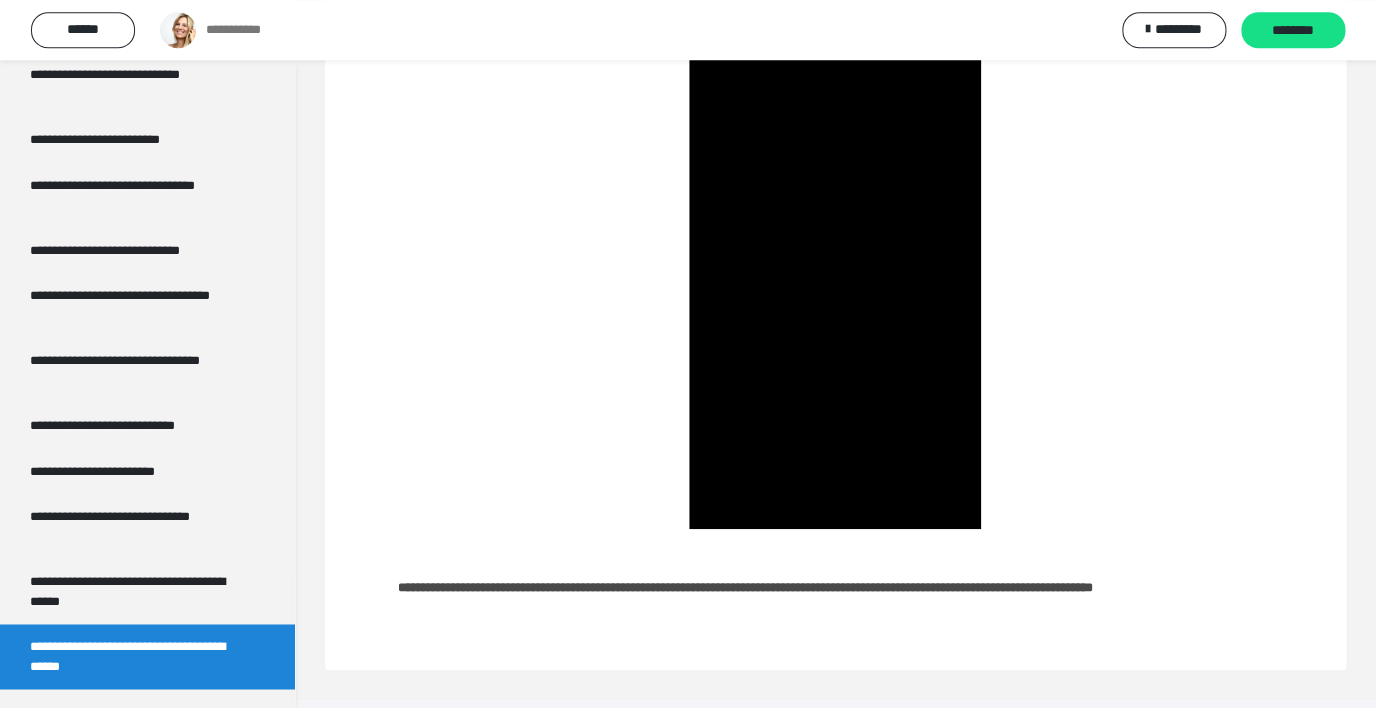 scroll, scrollTop: 190, scrollLeft: 0, axis: vertical 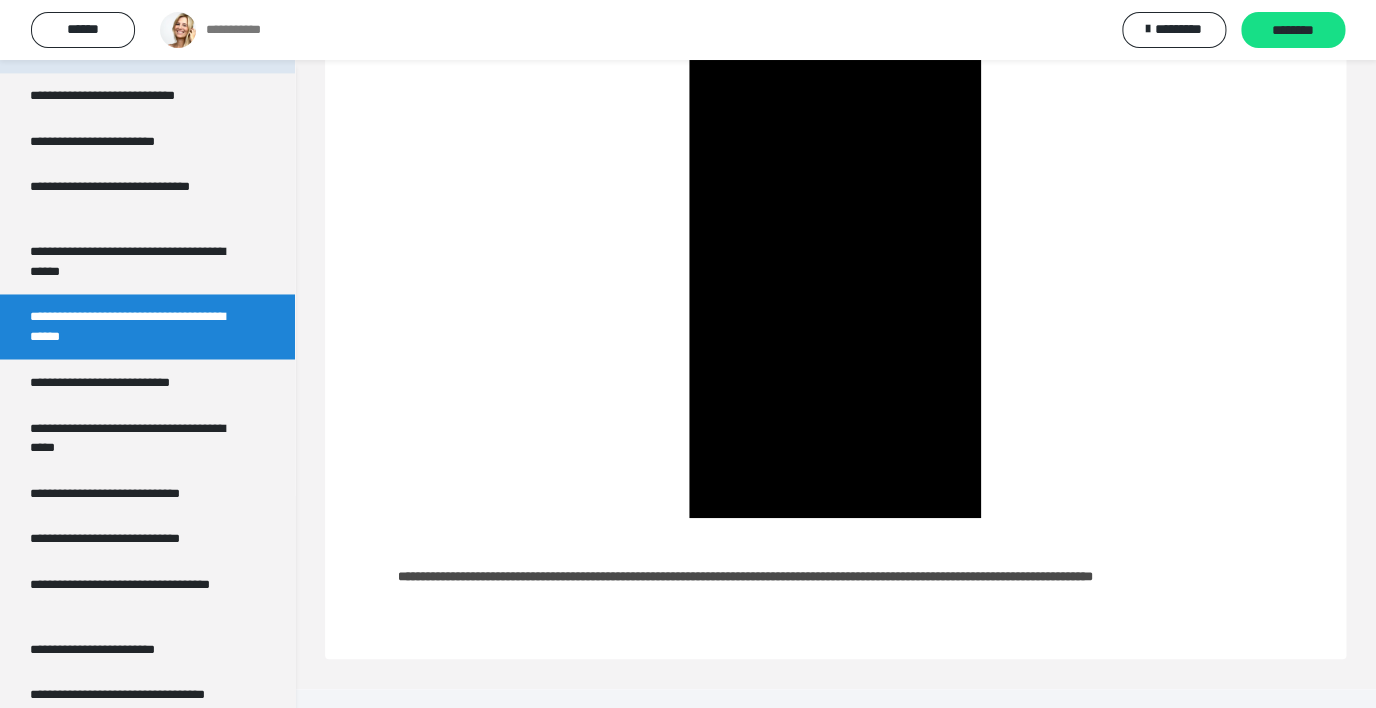 click on "**********" at bounding box center (116, 382) 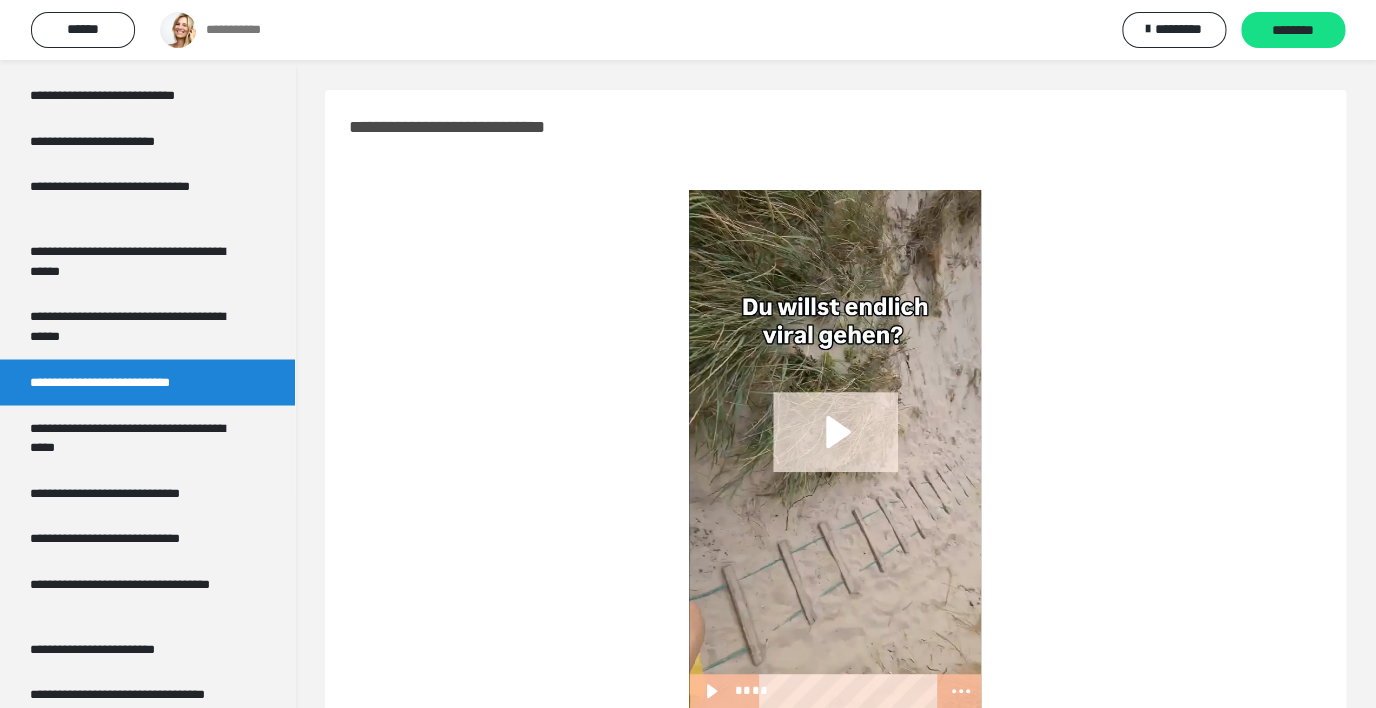click 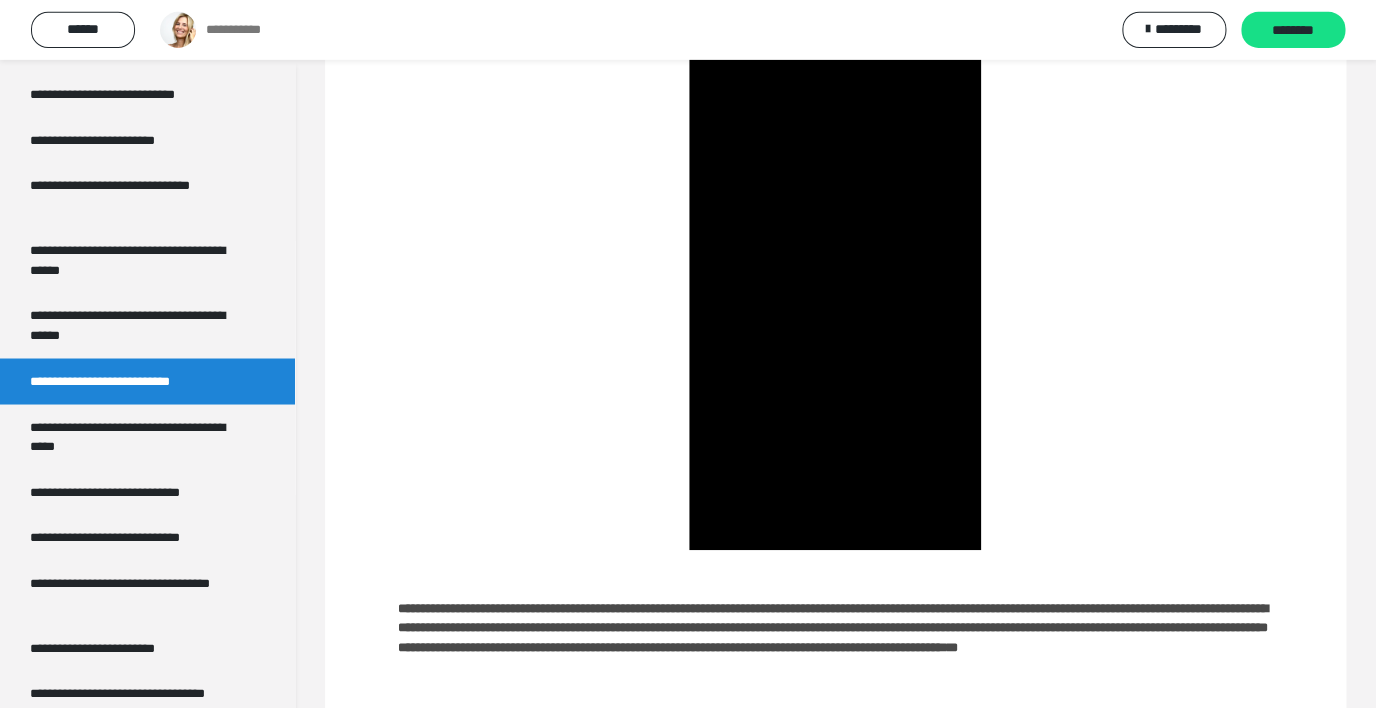 scroll, scrollTop: 144, scrollLeft: 0, axis: vertical 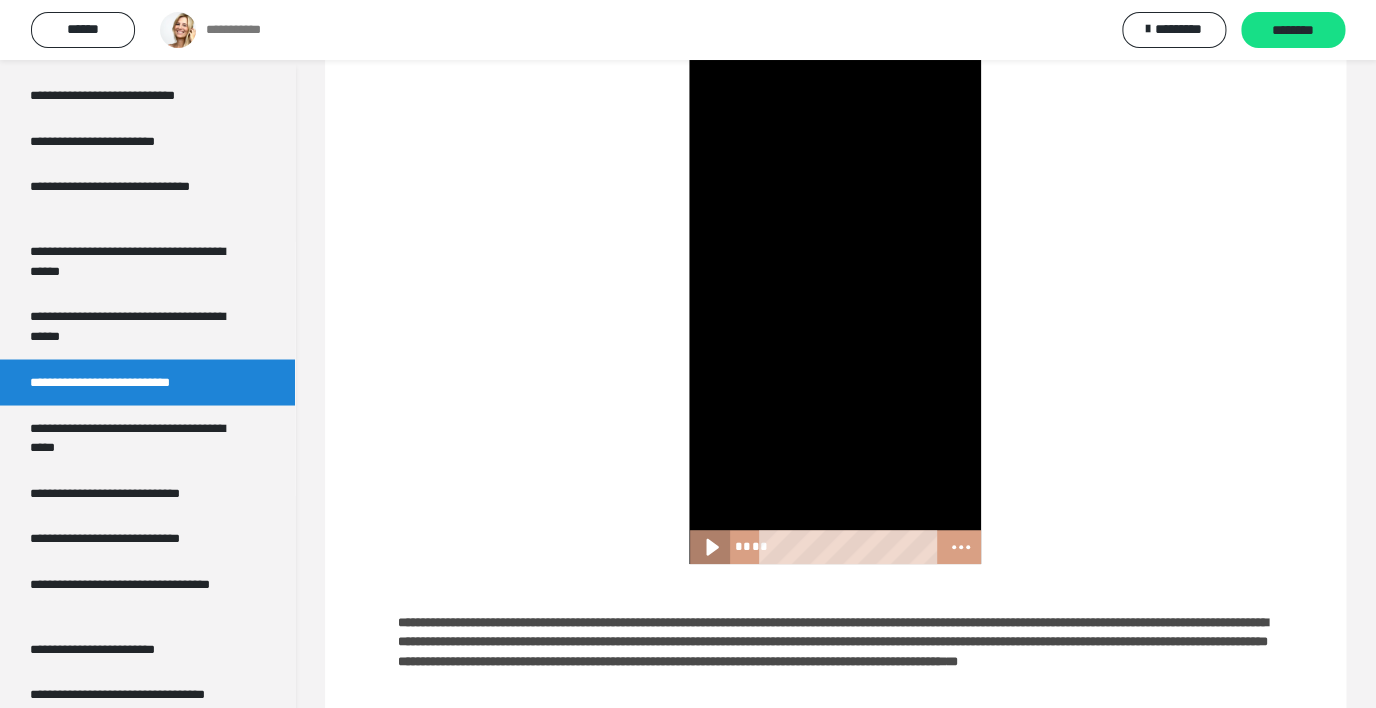 click 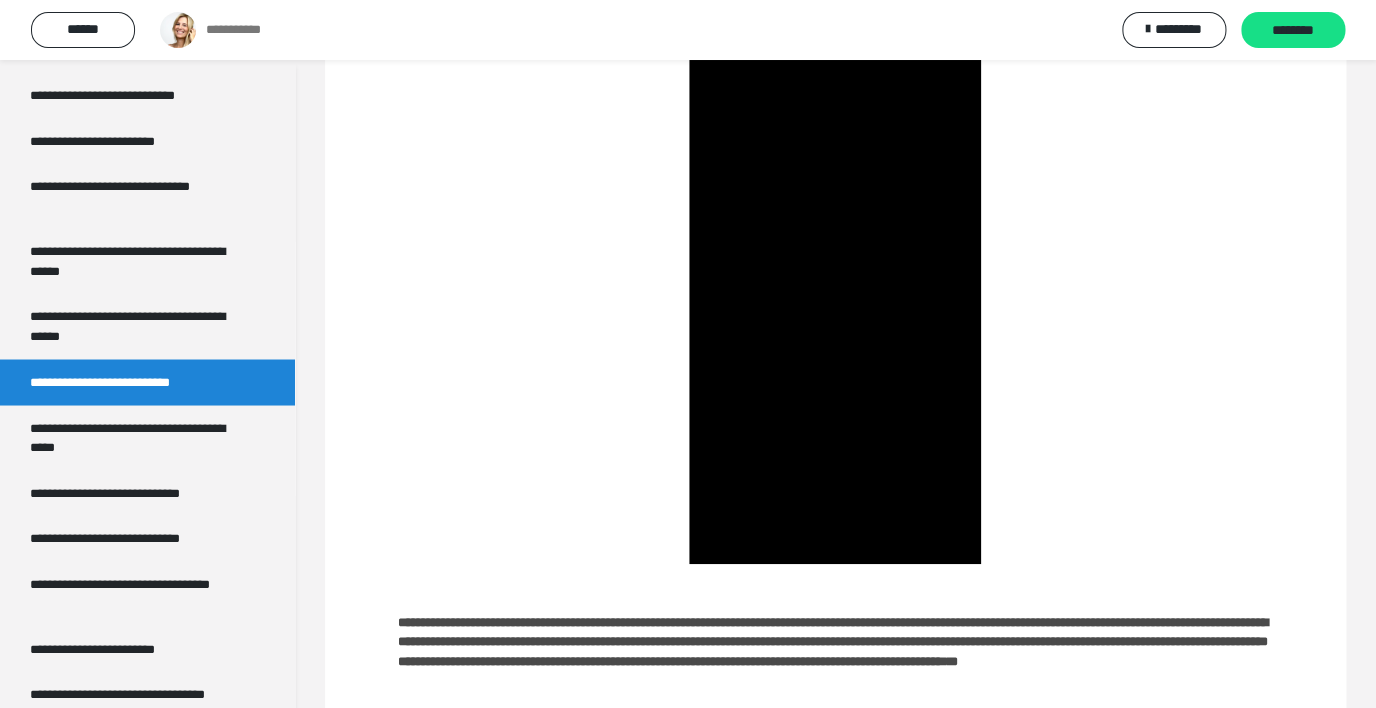 click at bounding box center [835, 280] 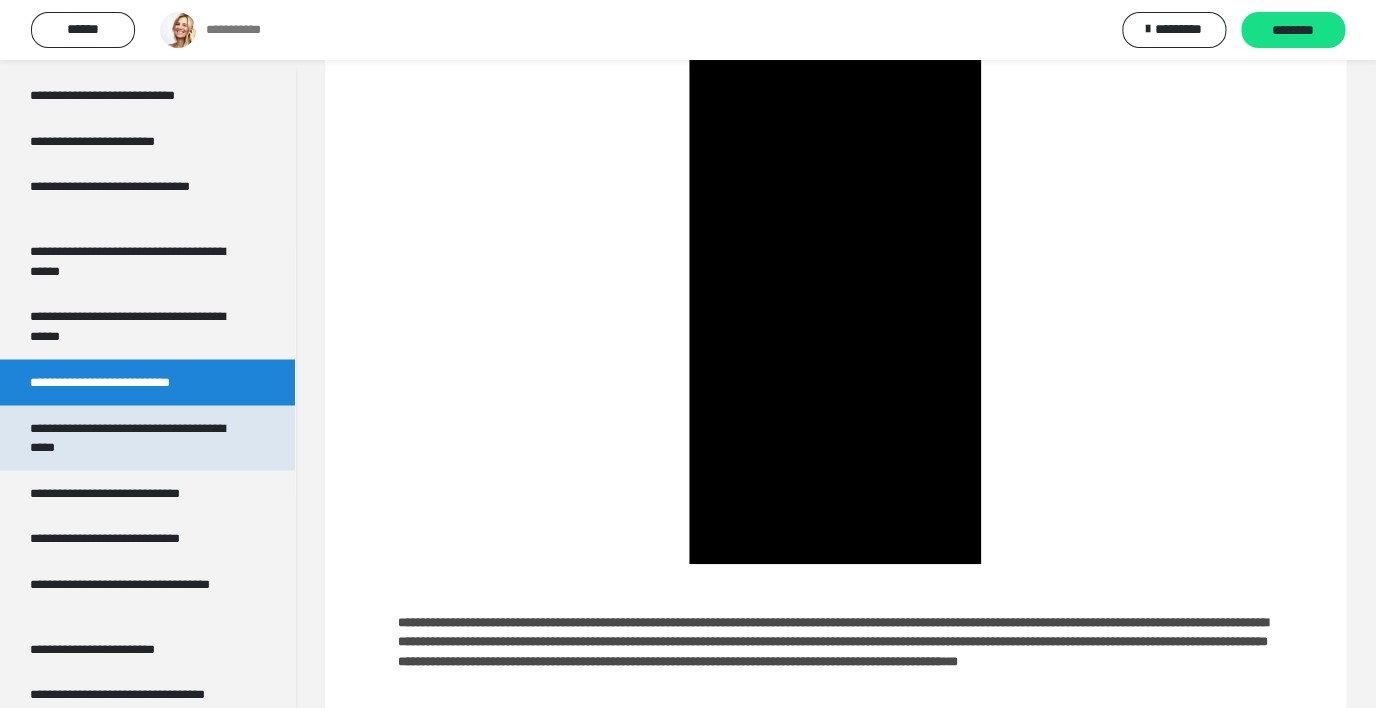 click on "**********" at bounding box center (132, 437) 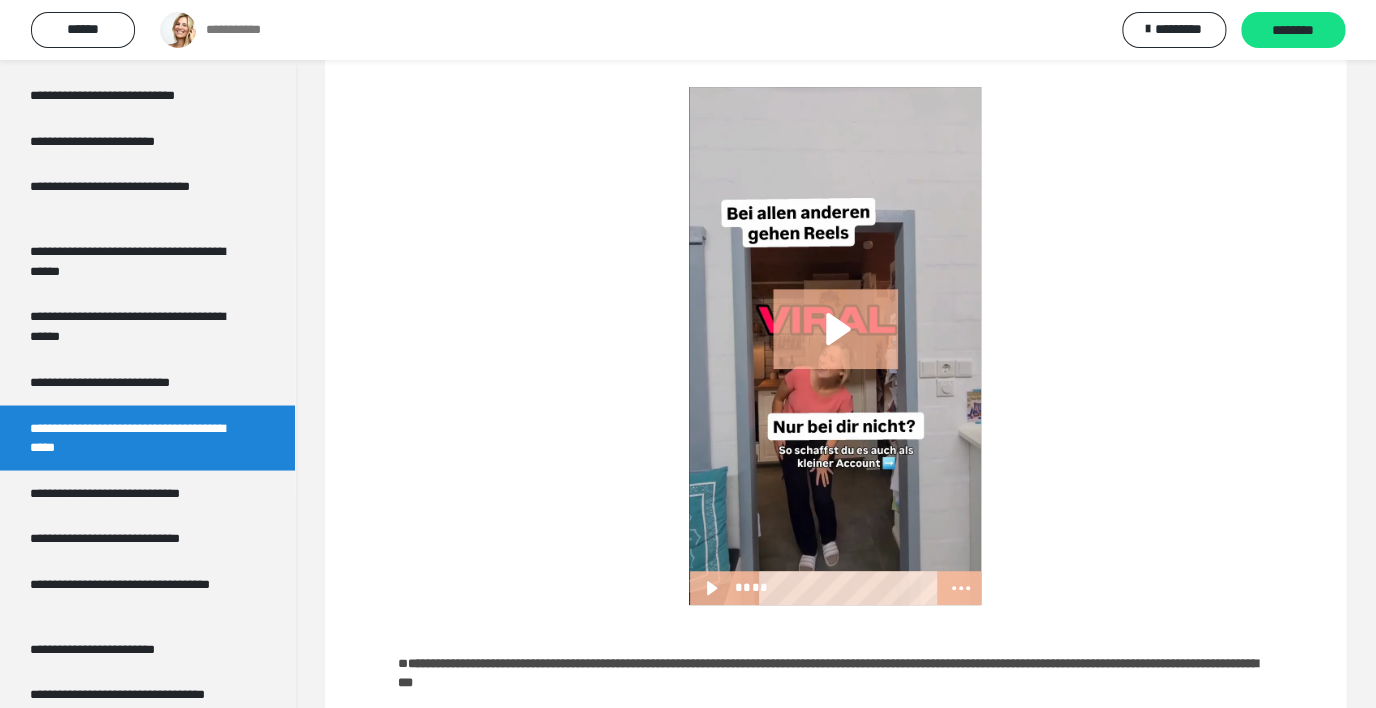 scroll, scrollTop: 112, scrollLeft: 0, axis: vertical 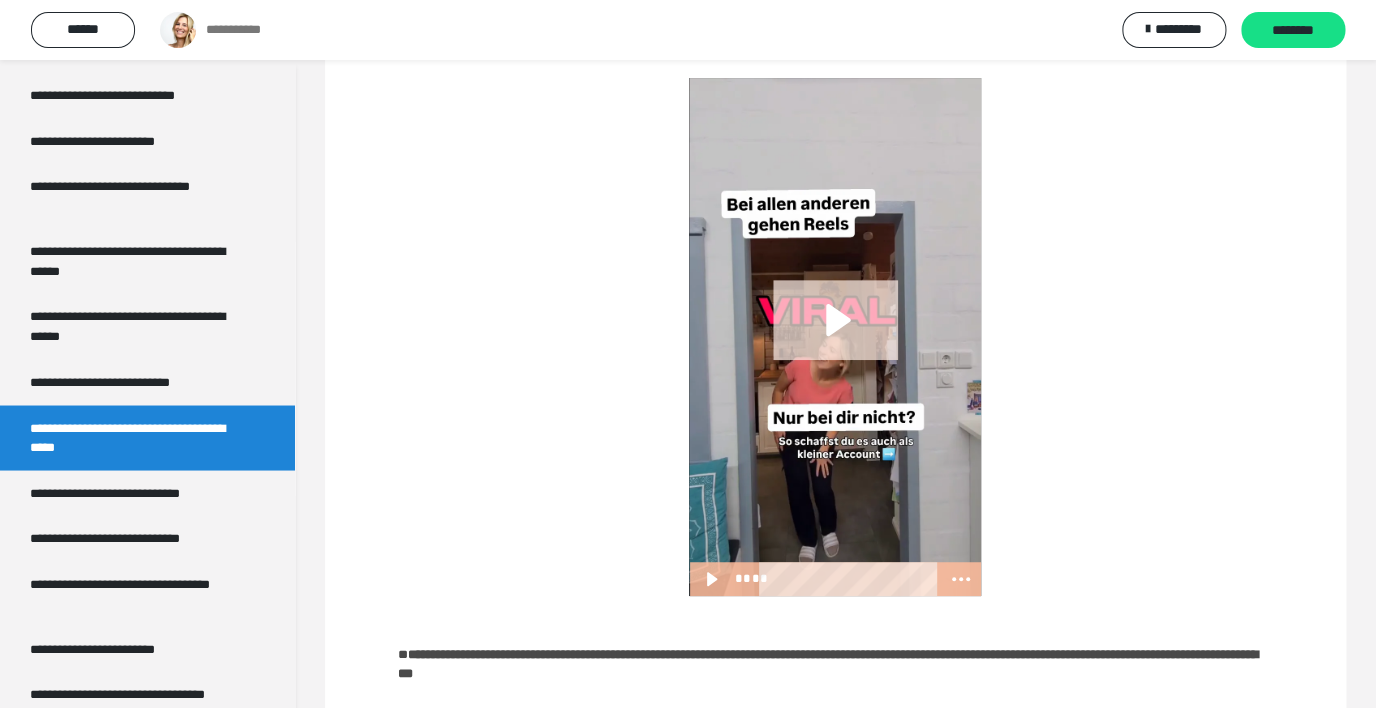 click 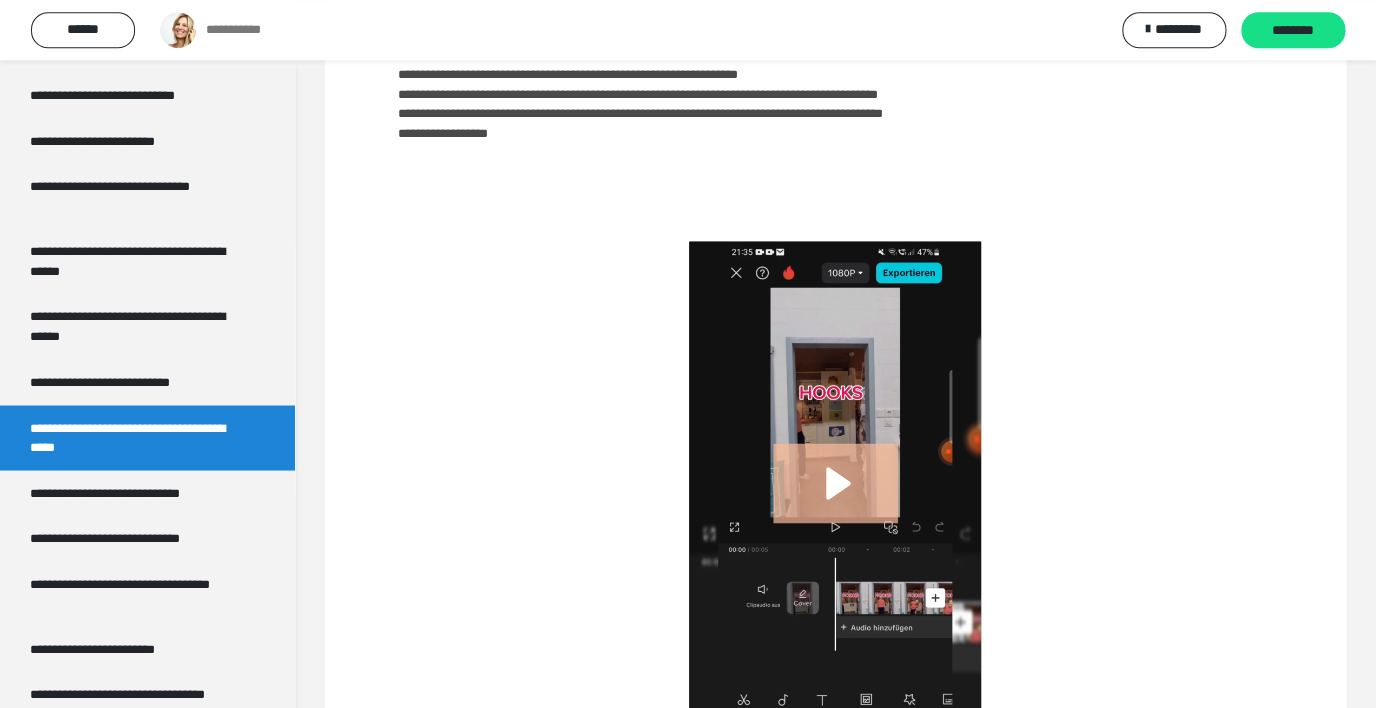 scroll, scrollTop: 1050, scrollLeft: 0, axis: vertical 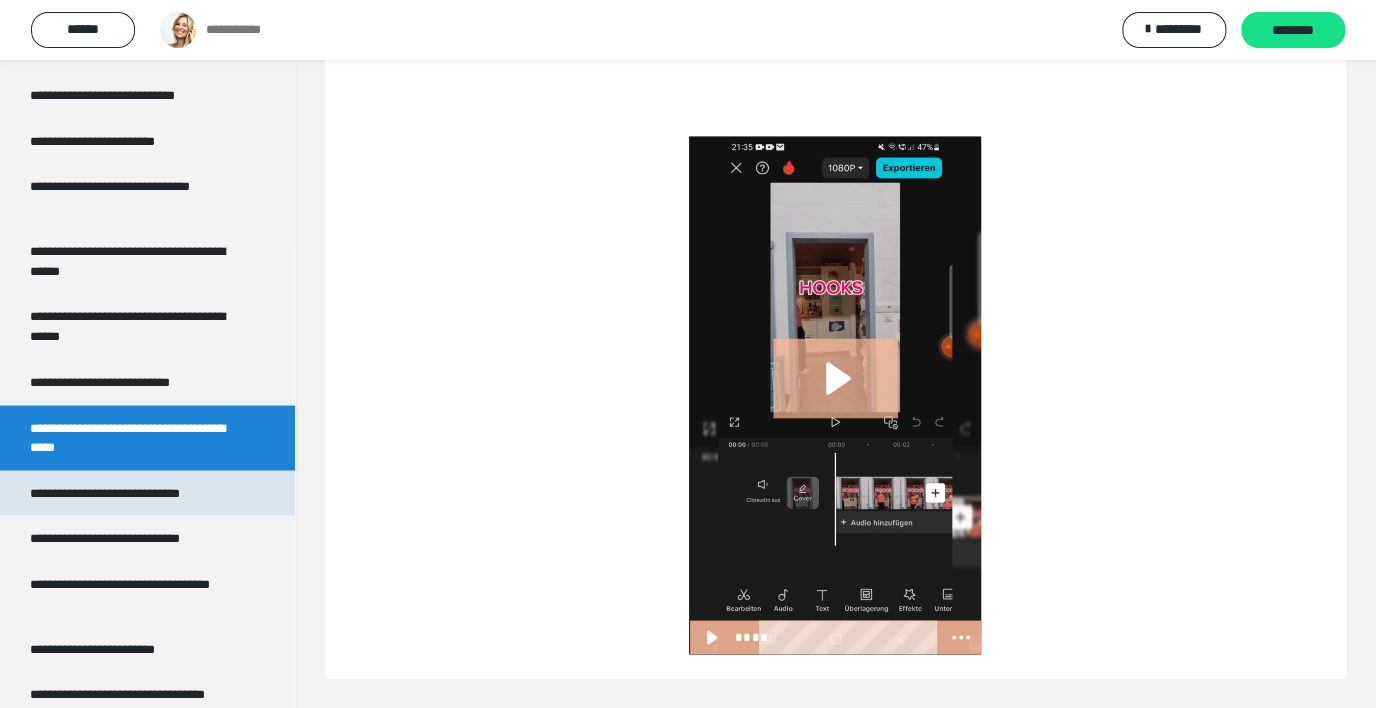 click on "**********" at bounding box center [122, 493] 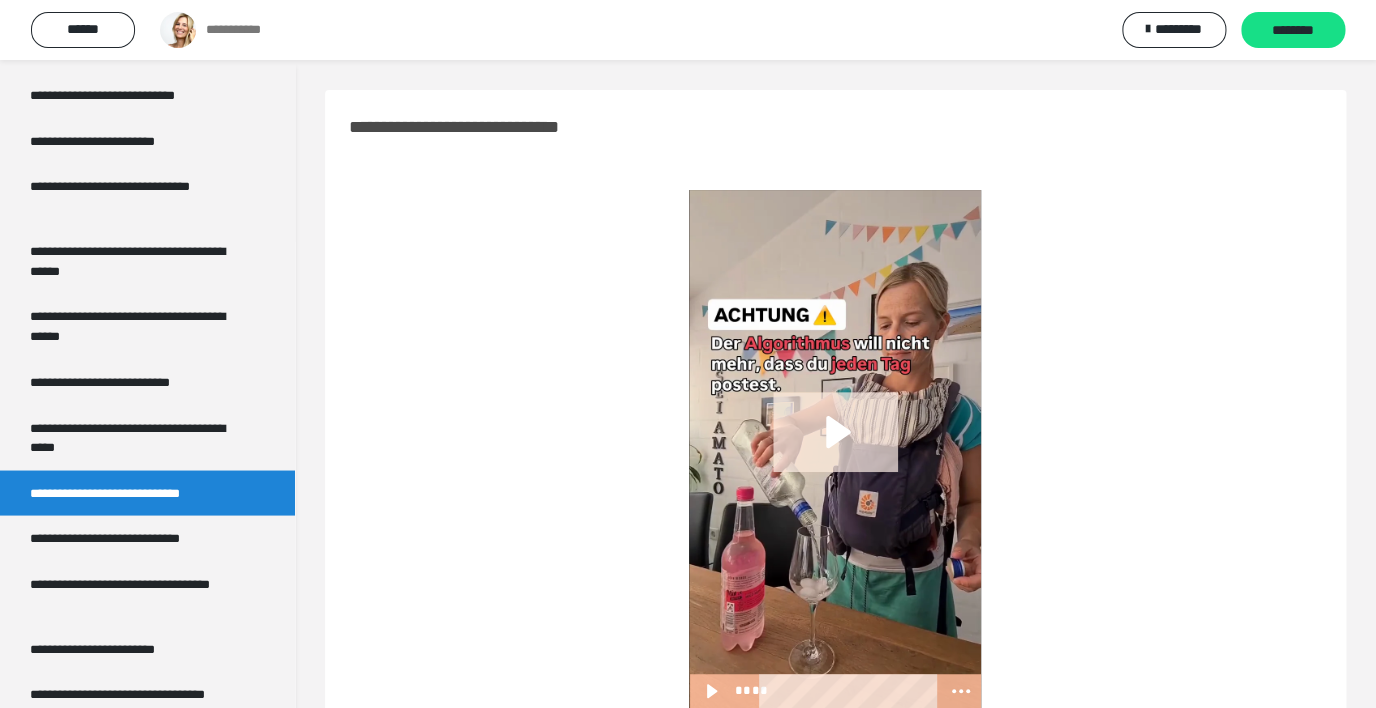 click 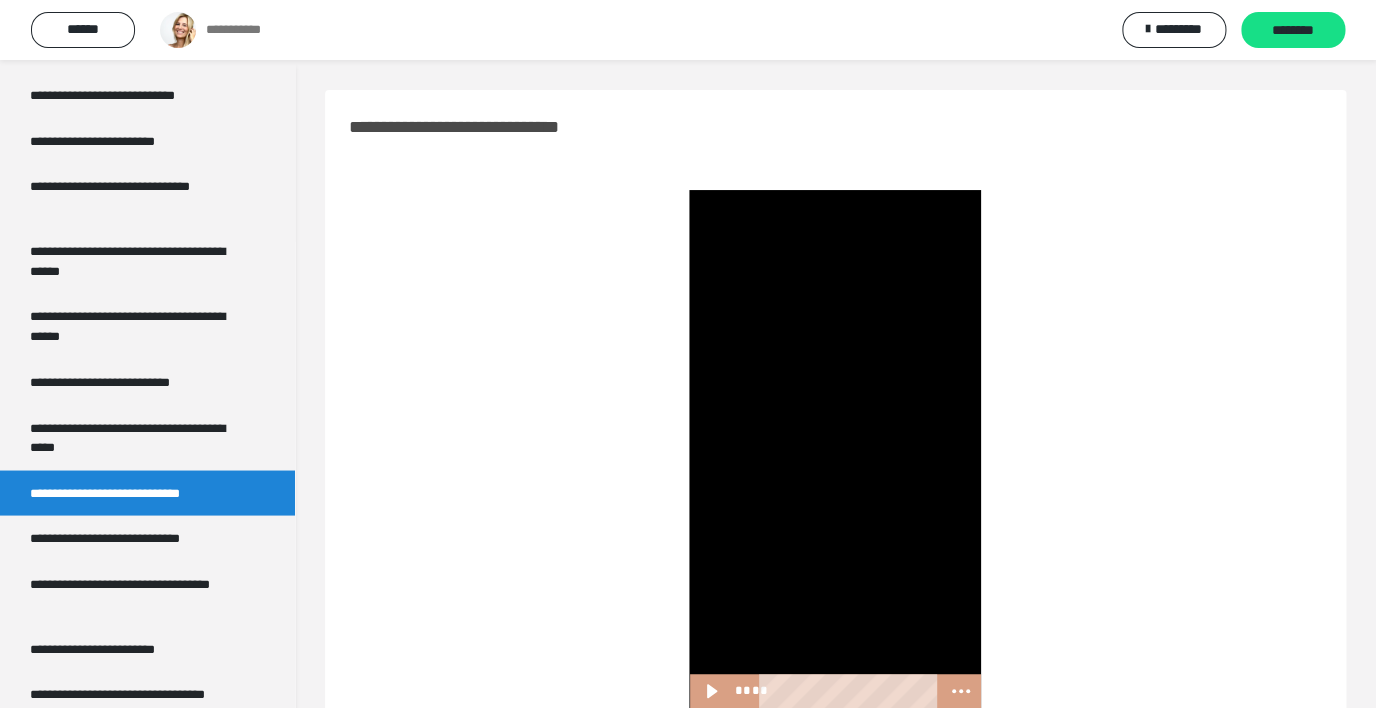 click at bounding box center [835, 449] 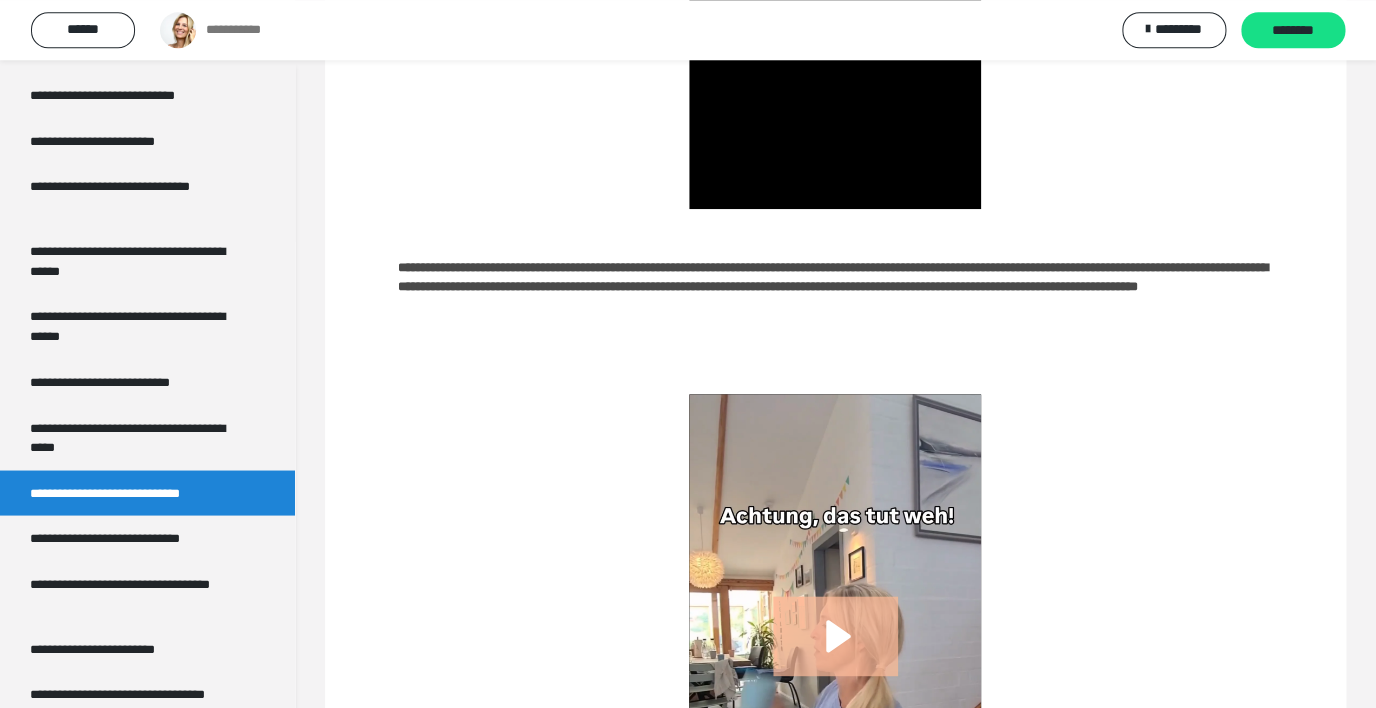 scroll, scrollTop: 704, scrollLeft: 0, axis: vertical 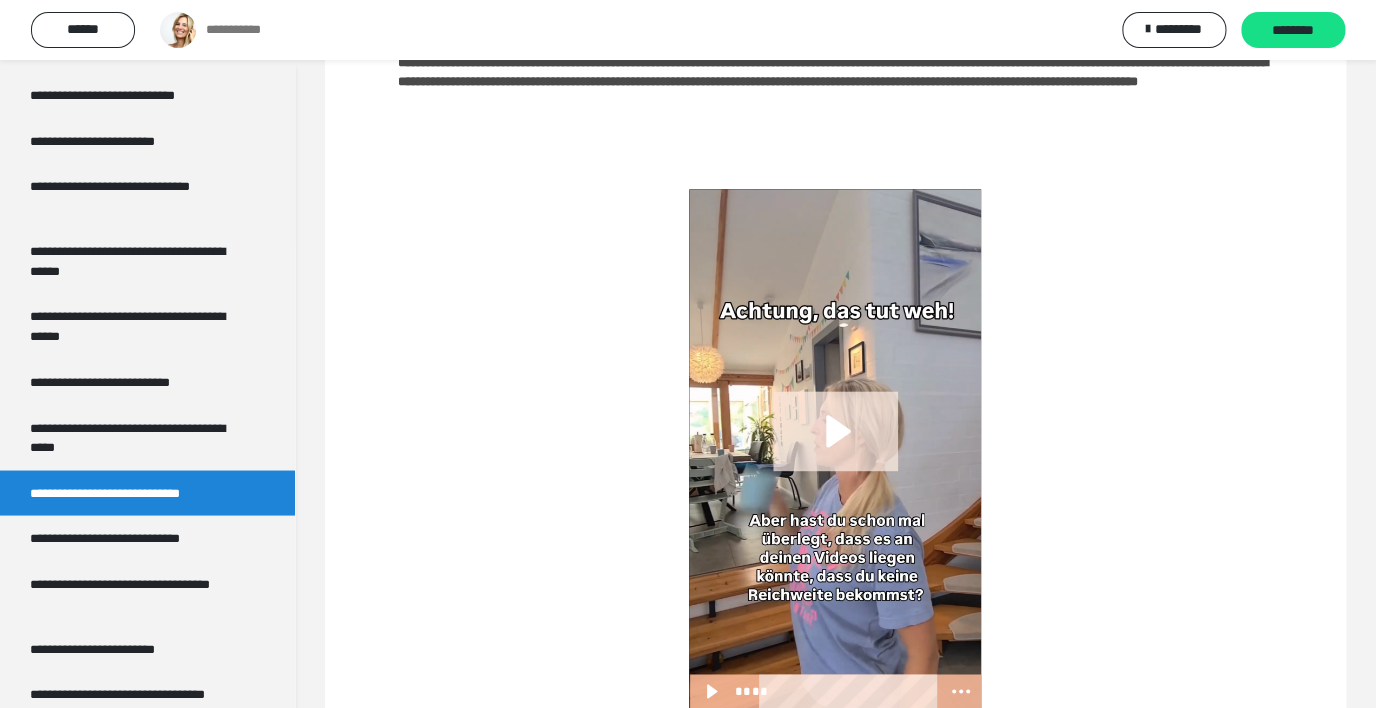 click 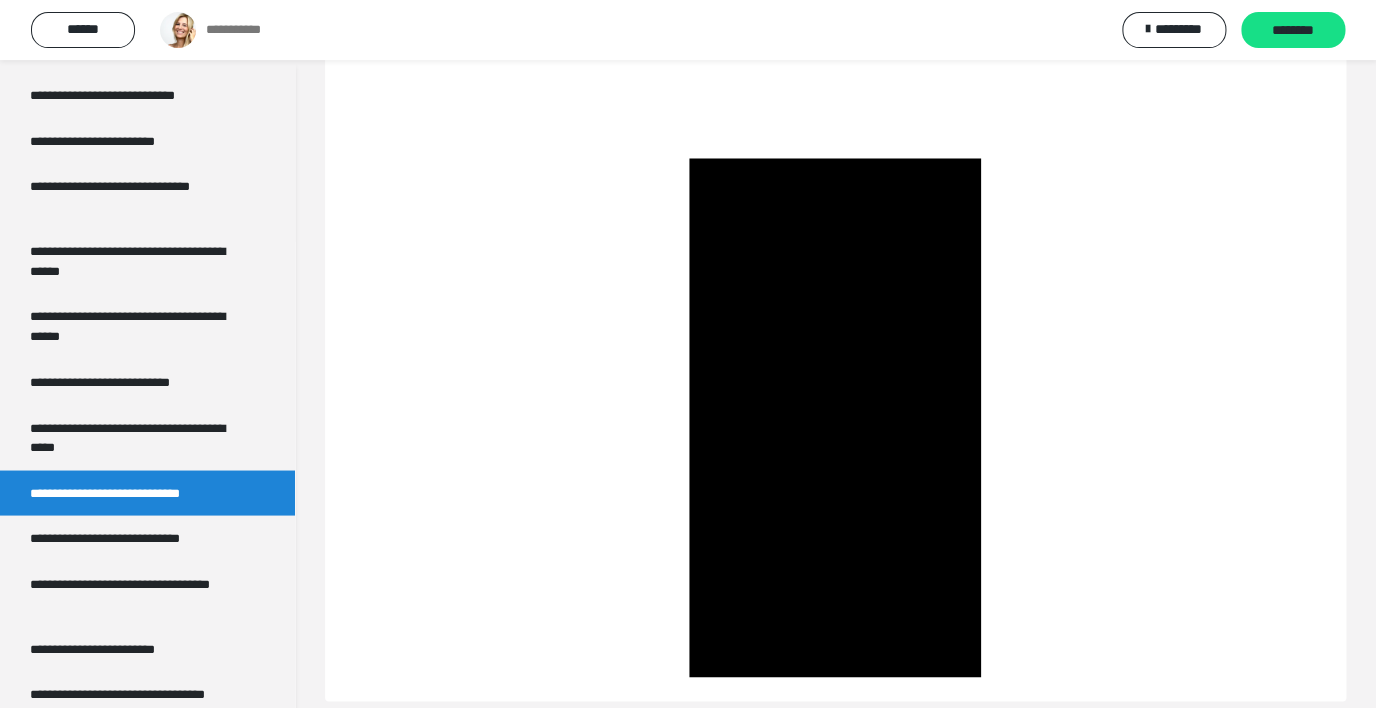 scroll, scrollTop: 736, scrollLeft: 0, axis: vertical 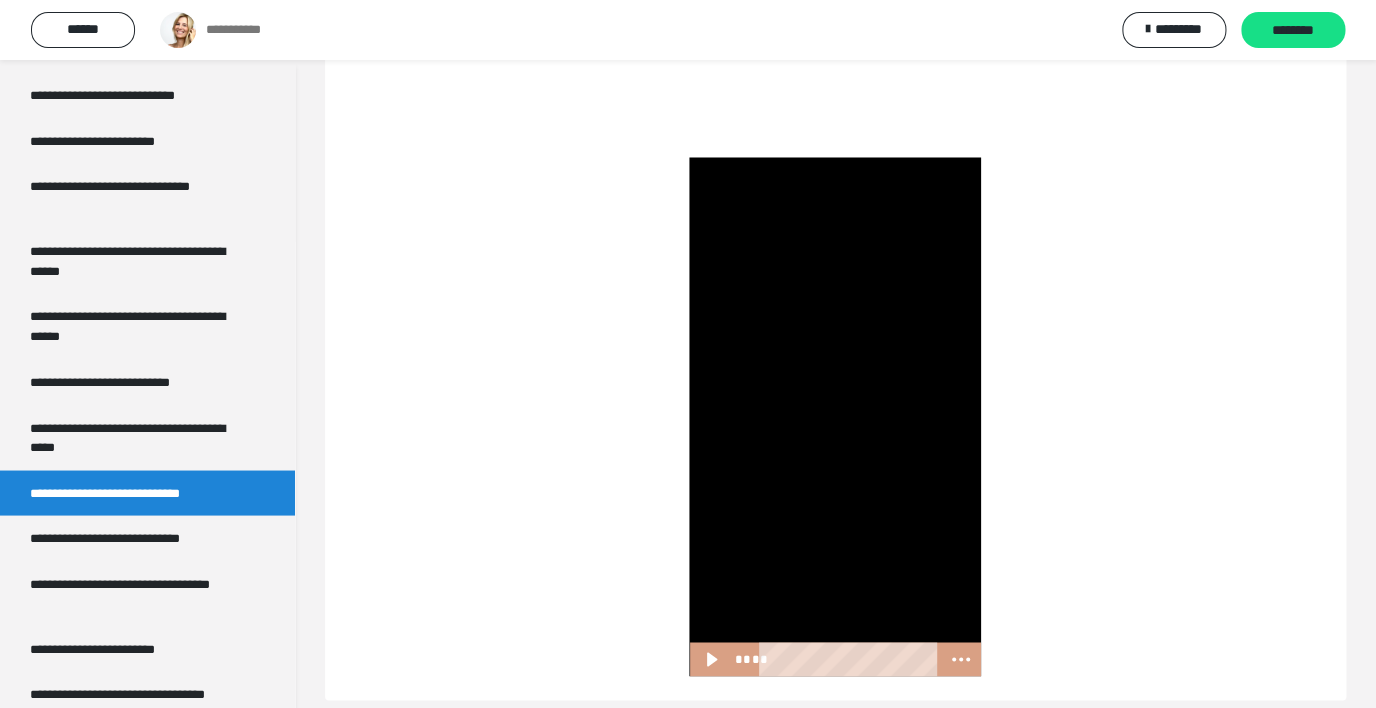 click at bounding box center [835, 416] 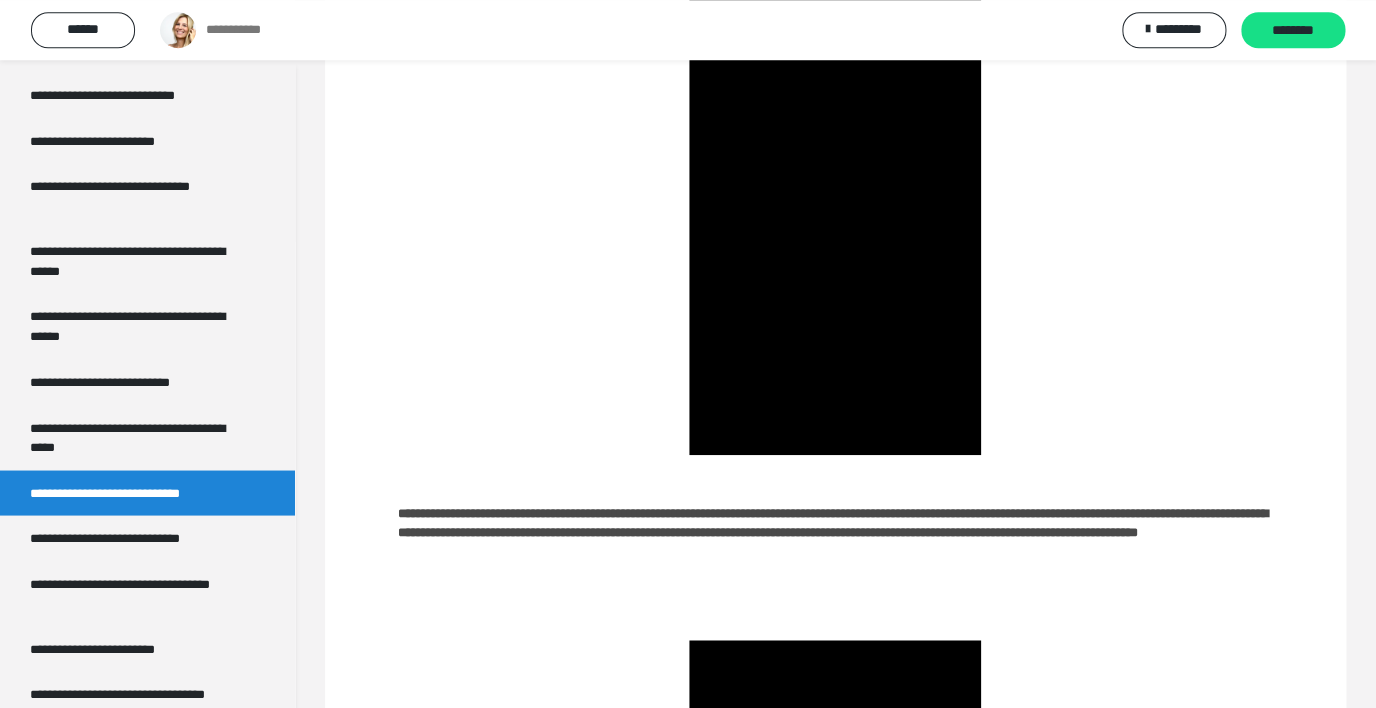 scroll, scrollTop: 137, scrollLeft: 0, axis: vertical 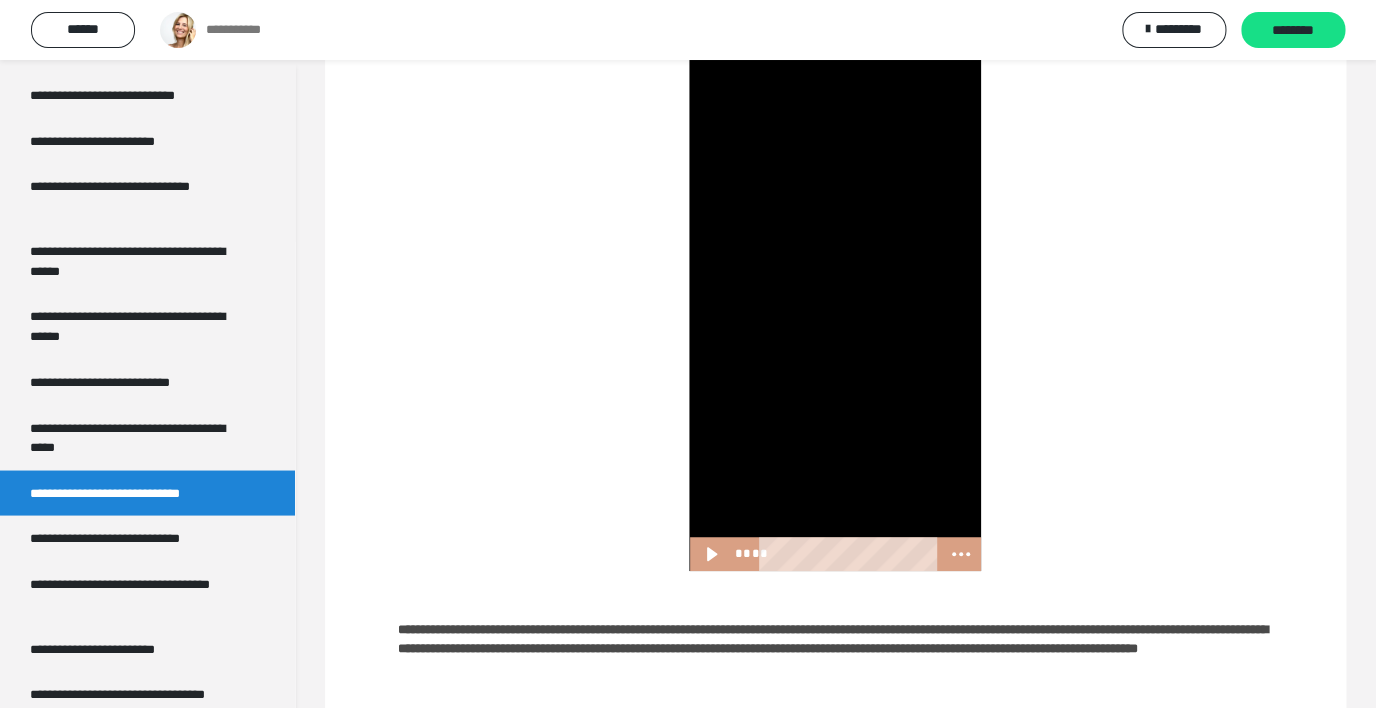 click at bounding box center [835, 312] 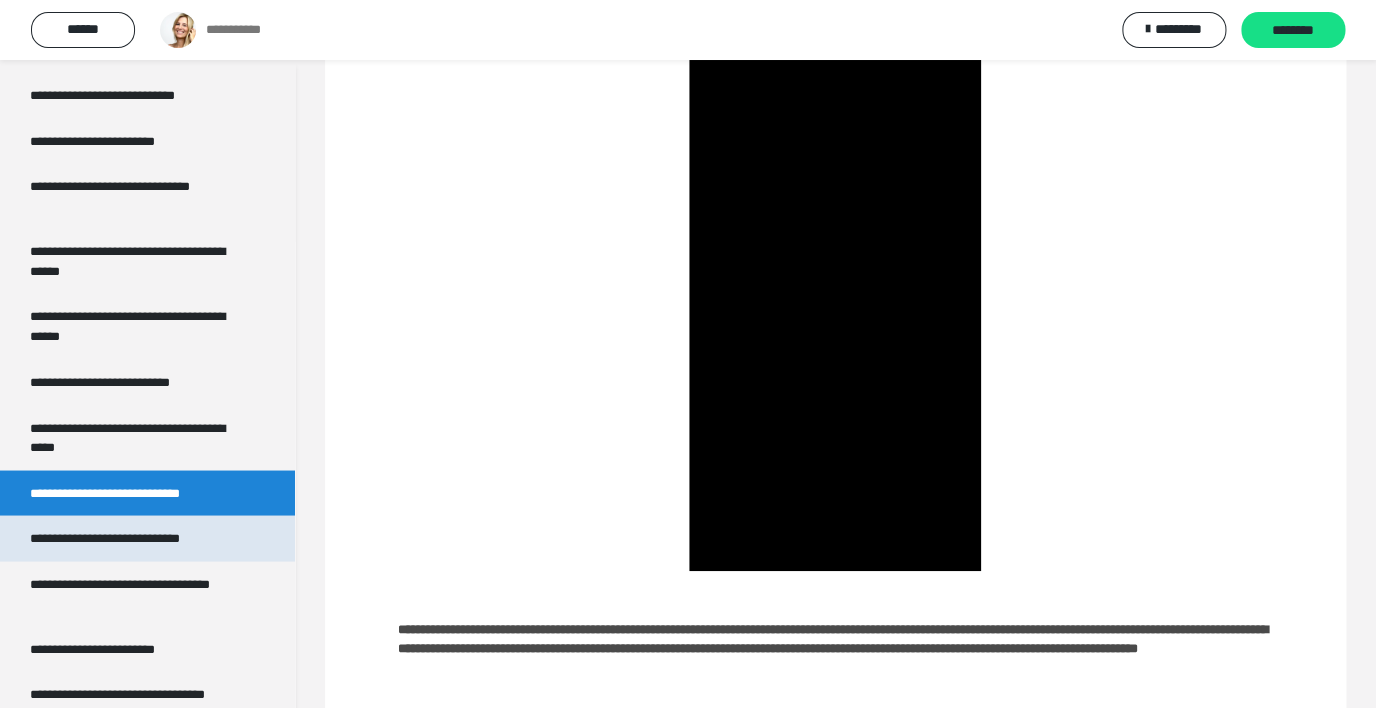 click on "**********" at bounding box center (129, 538) 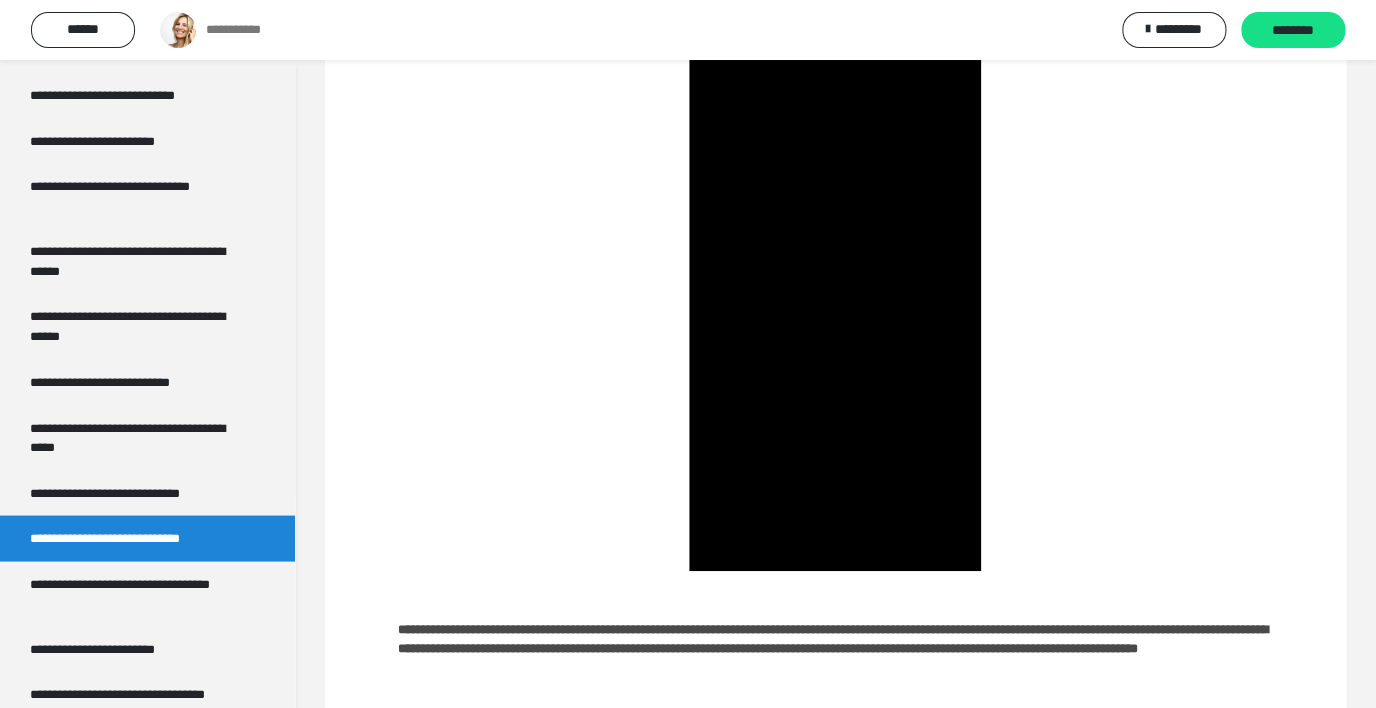 scroll, scrollTop: 0, scrollLeft: 0, axis: both 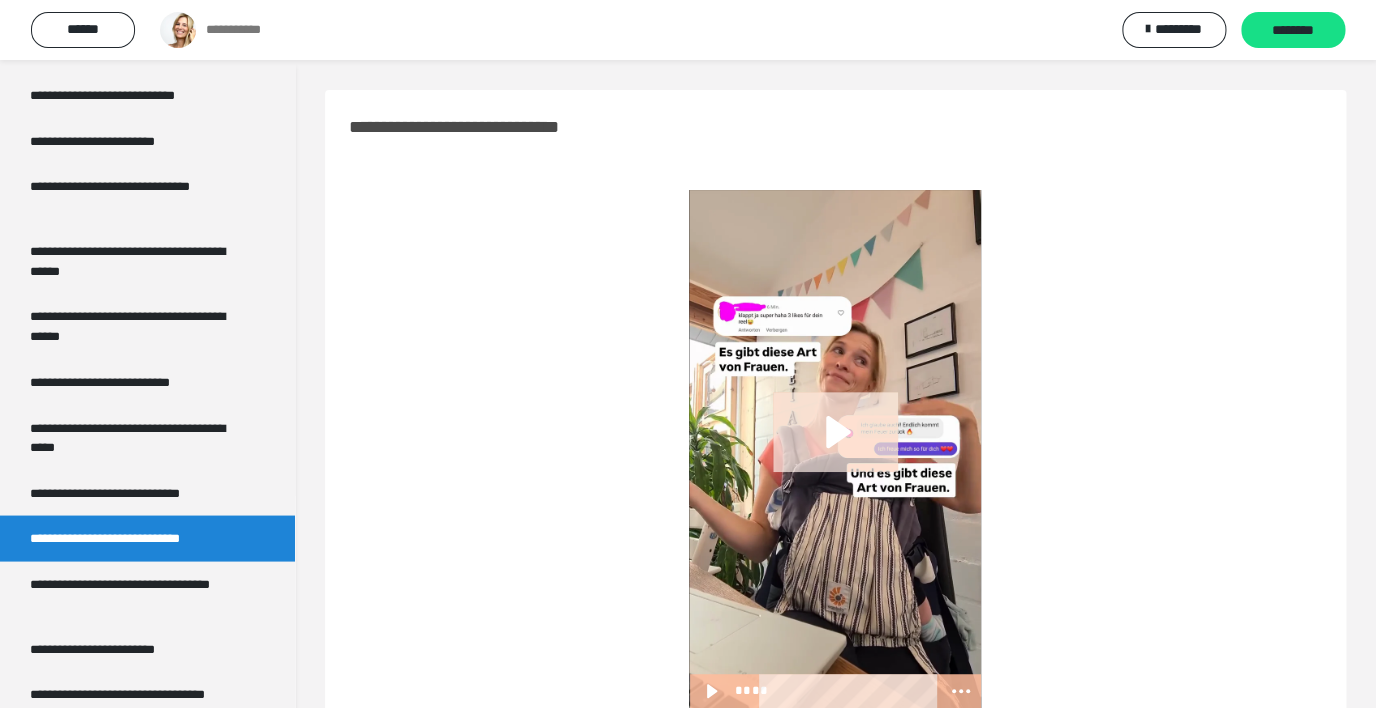 click 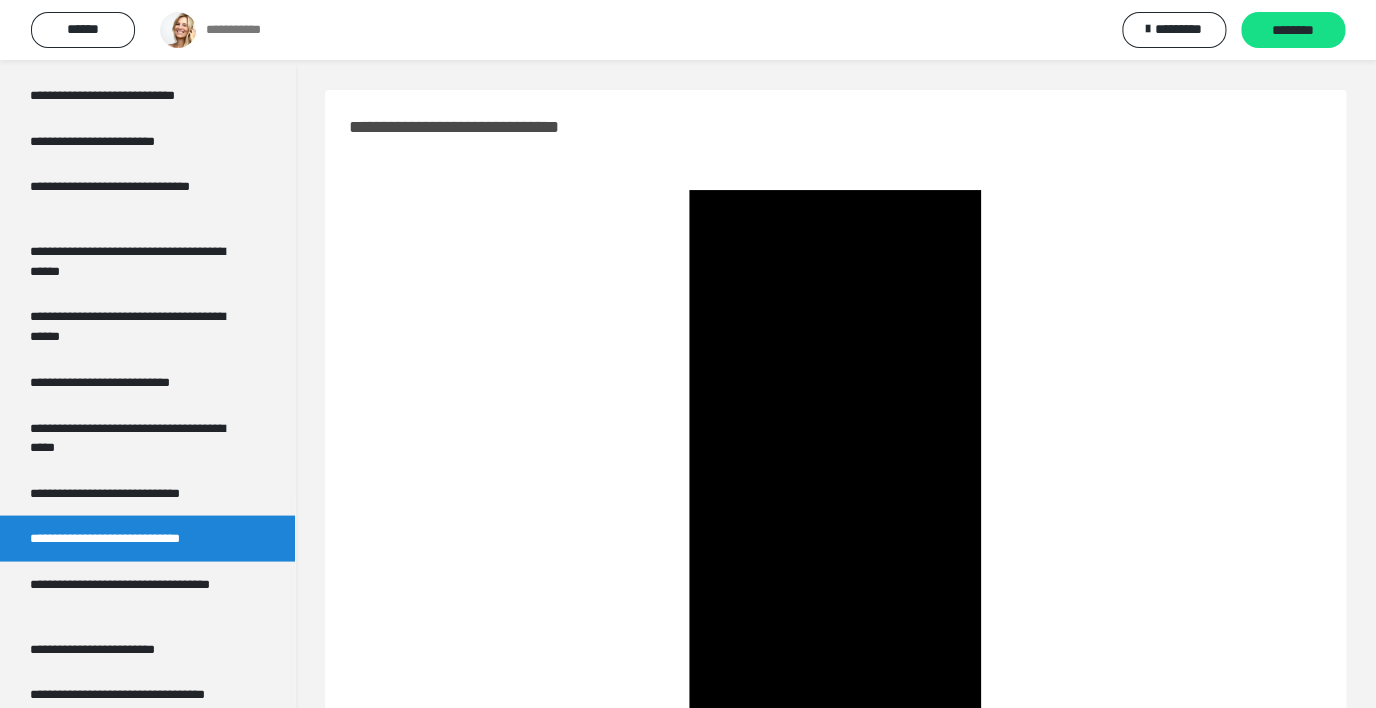 scroll, scrollTop: 176, scrollLeft: 0, axis: vertical 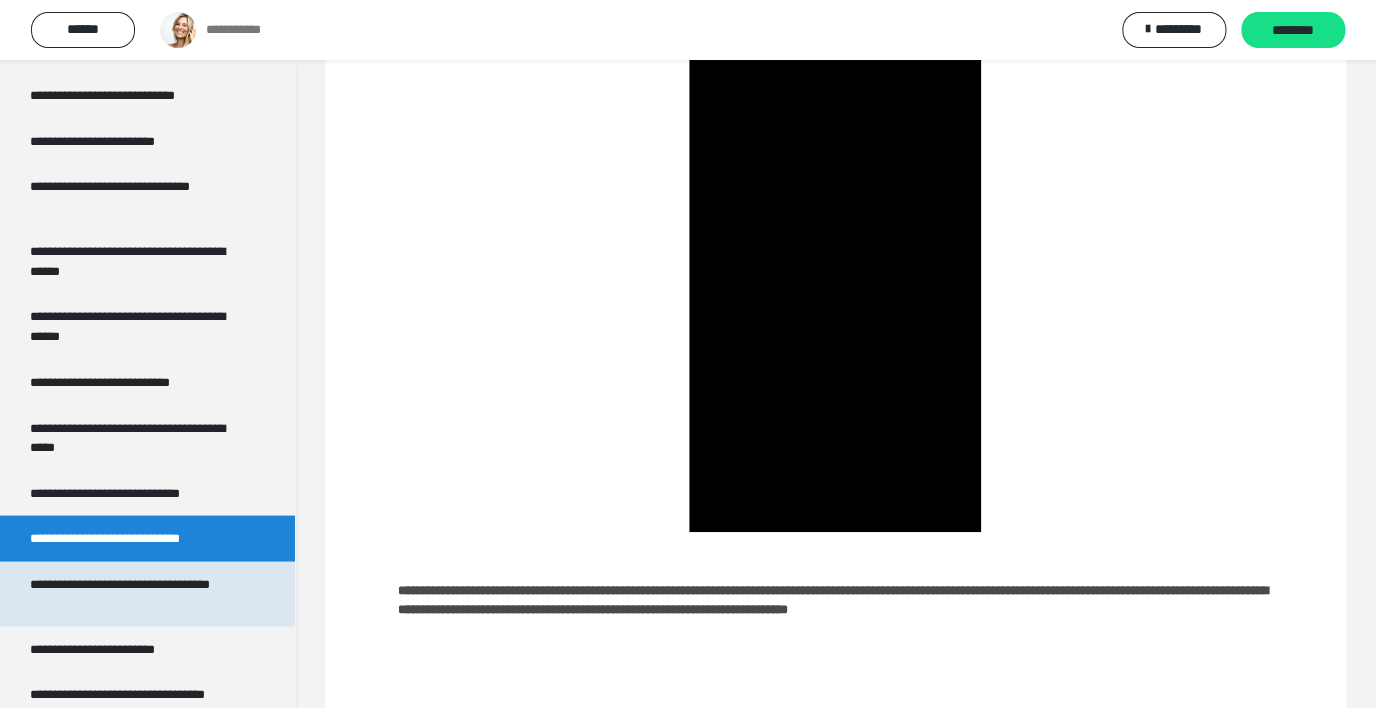 click on "**********" at bounding box center [132, 593] 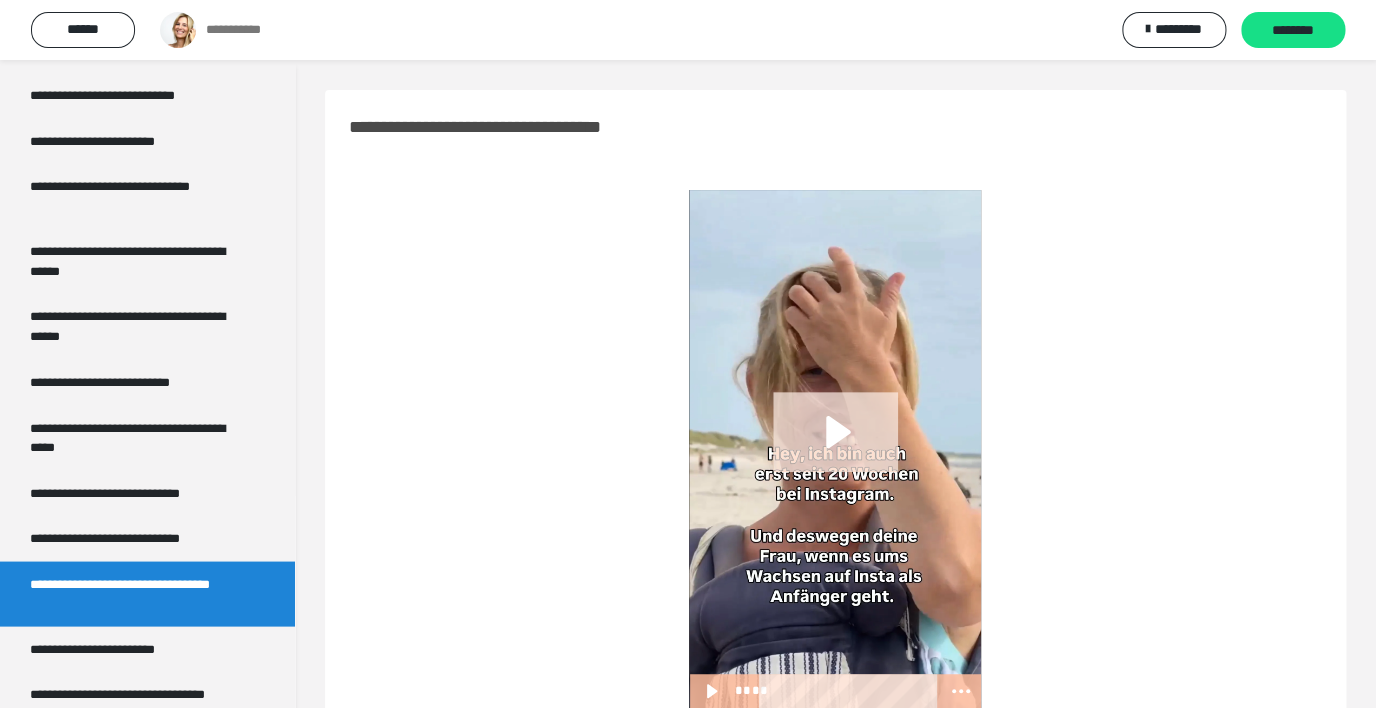 click 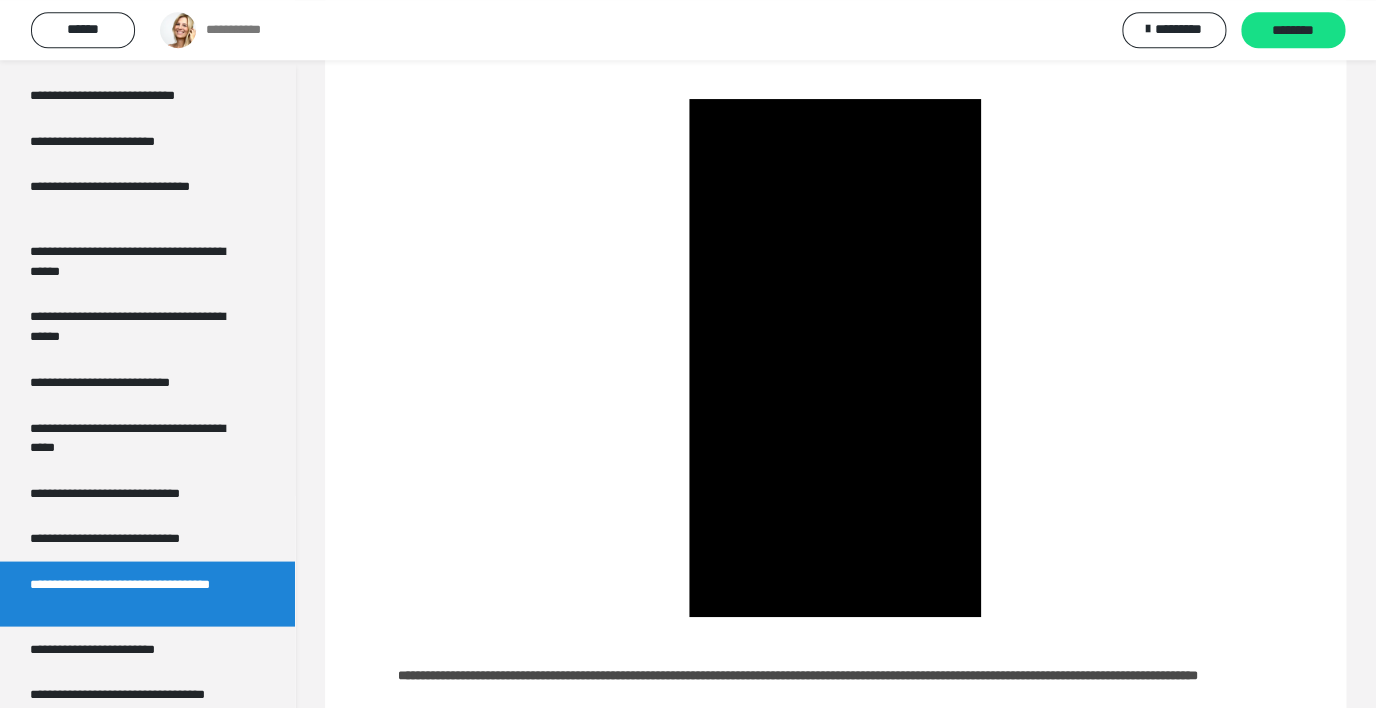 scroll, scrollTop: 190, scrollLeft: 0, axis: vertical 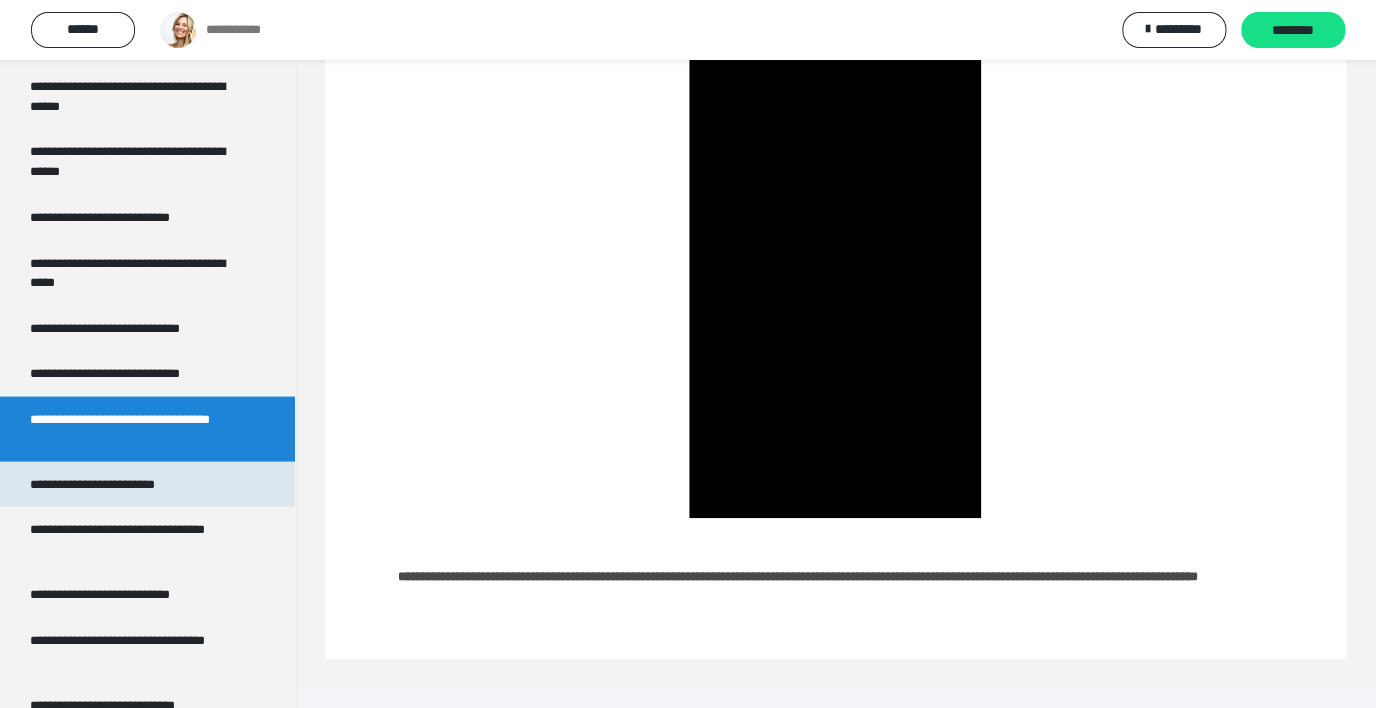 click on "**********" at bounding box center [107, 484] 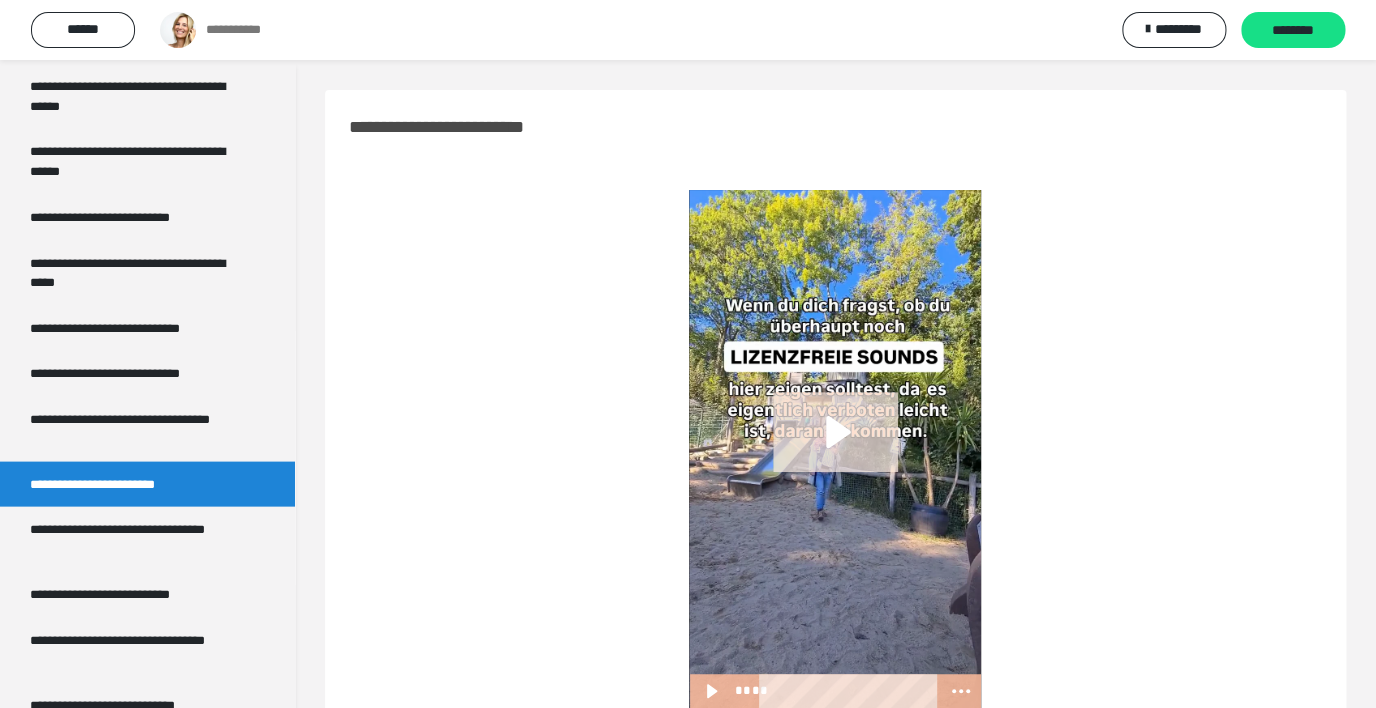 click 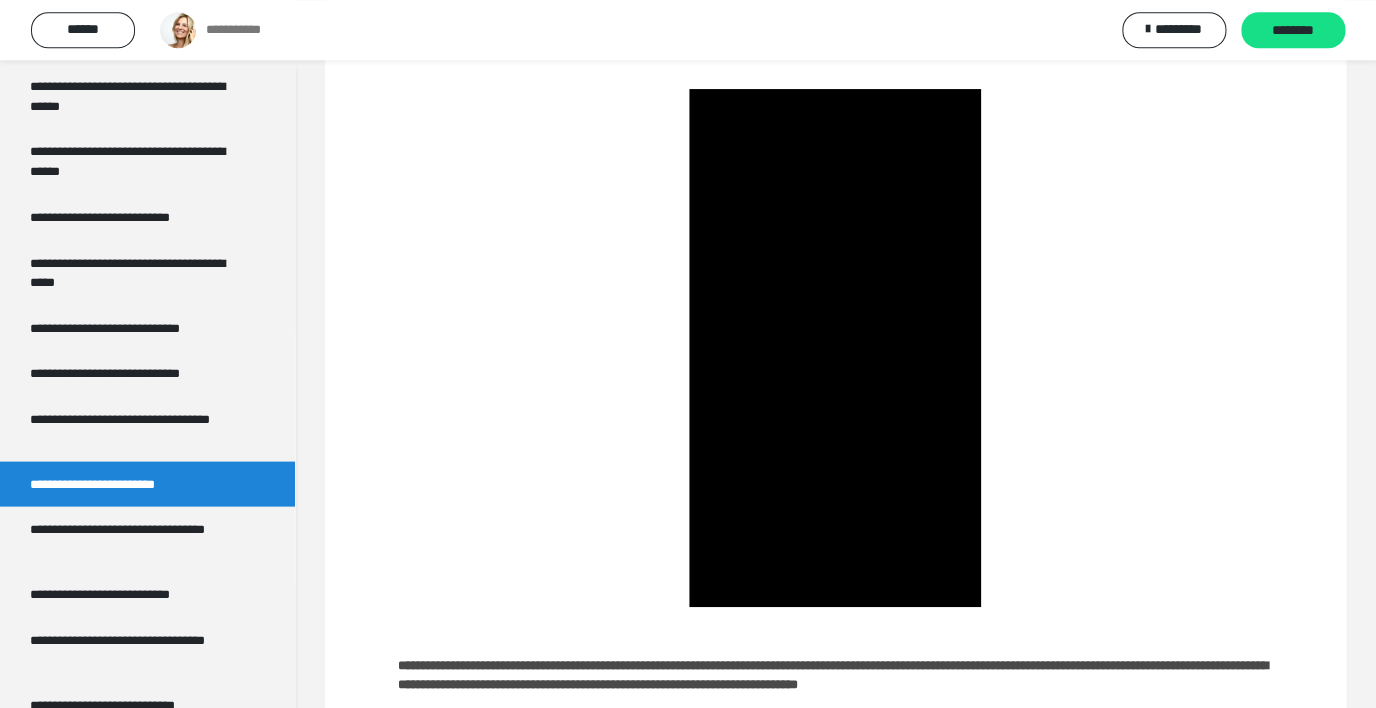 scroll, scrollTop: 112, scrollLeft: 0, axis: vertical 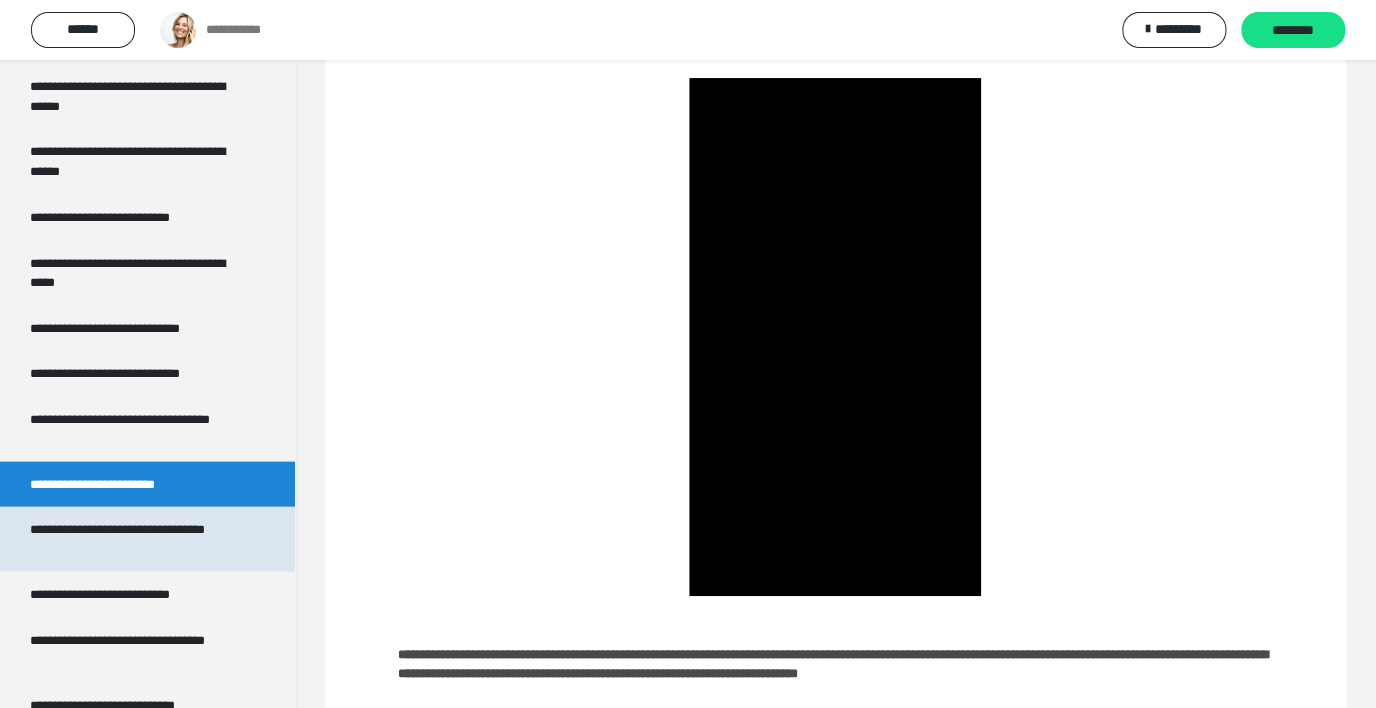 click on "**********" at bounding box center (132, 538) 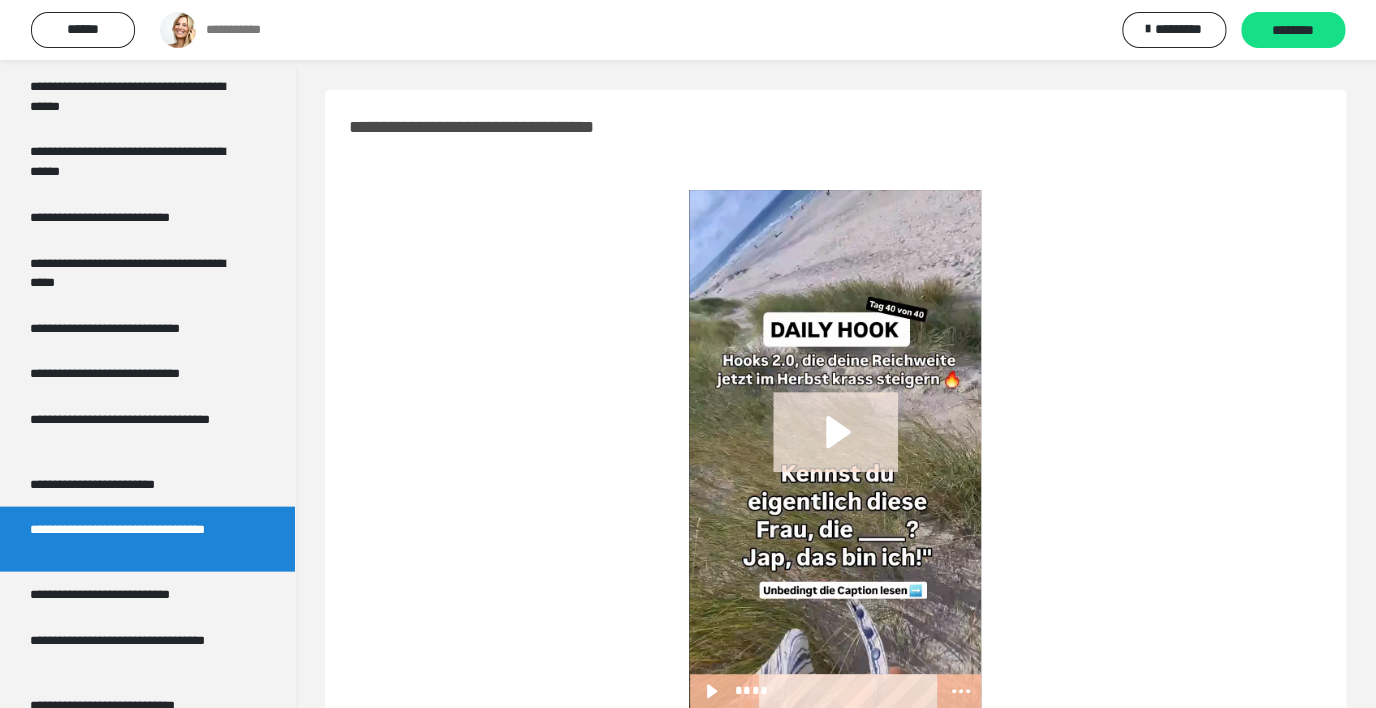 click 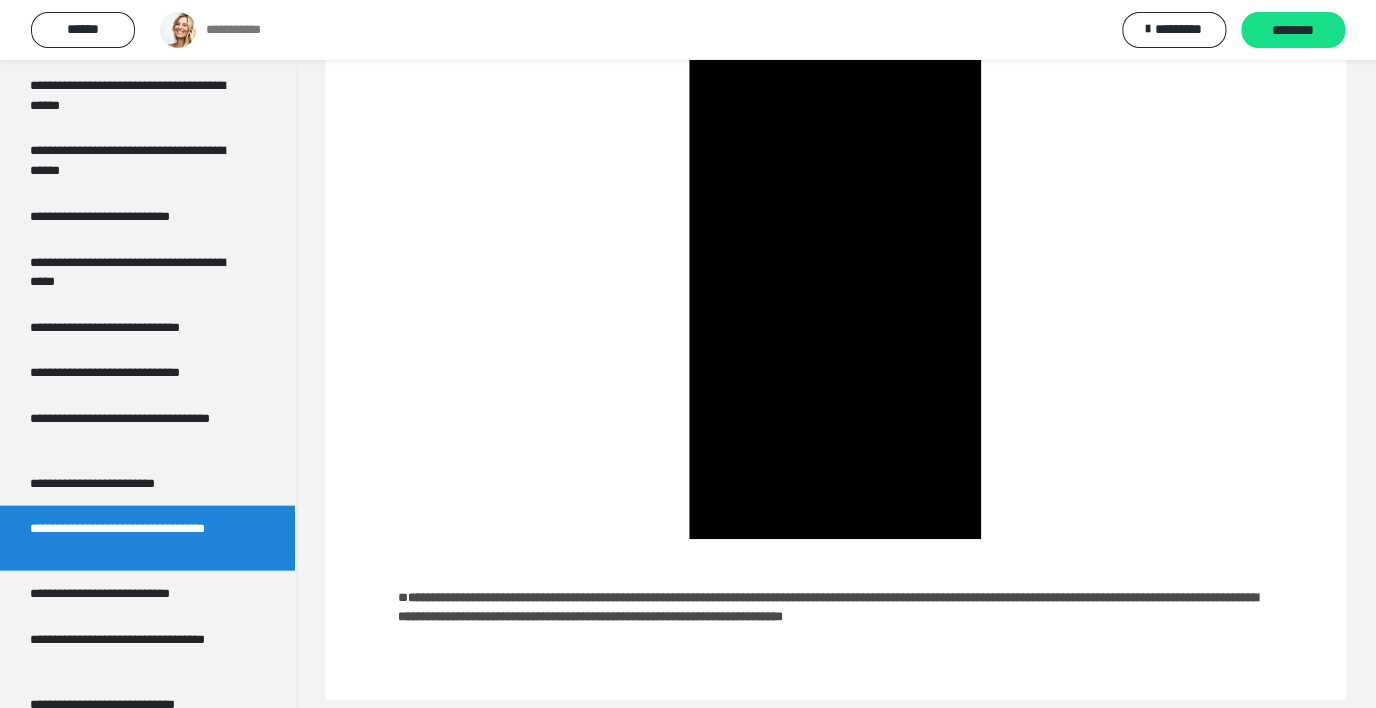 scroll, scrollTop: 158, scrollLeft: 0, axis: vertical 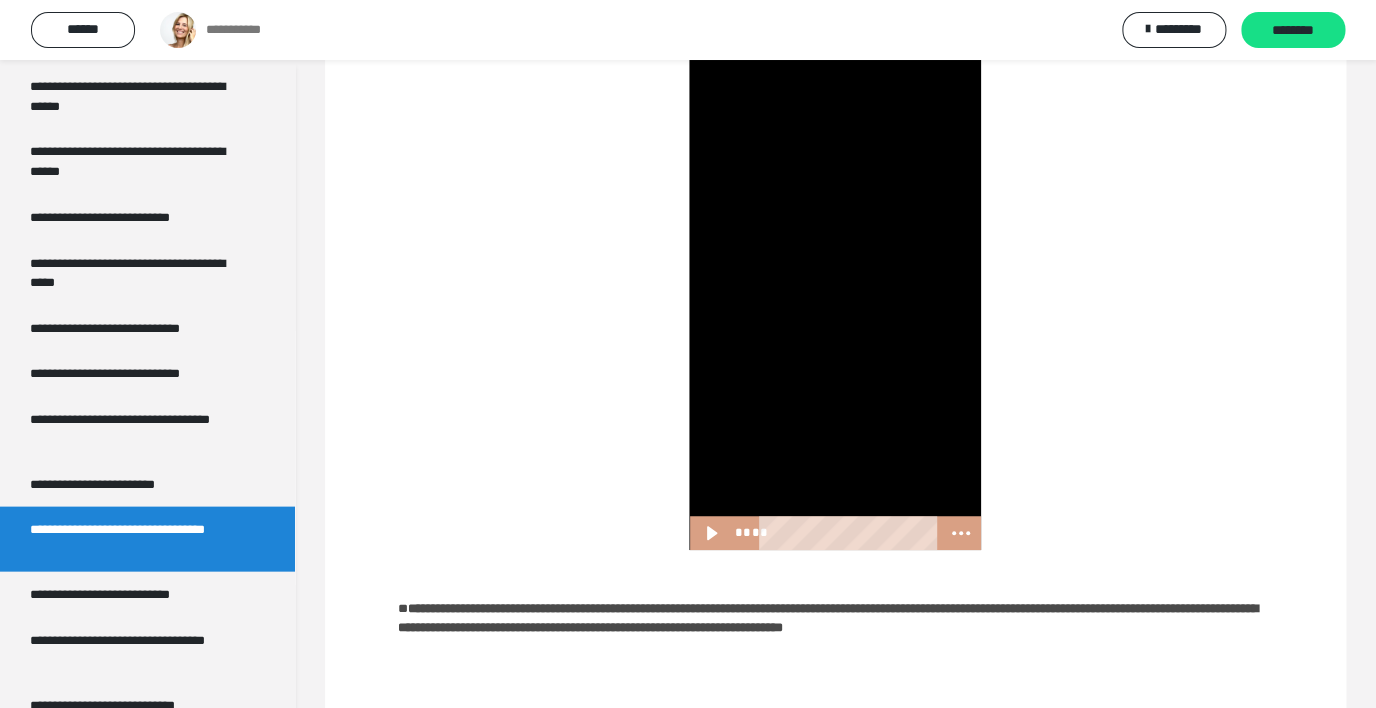 click at bounding box center (835, 291) 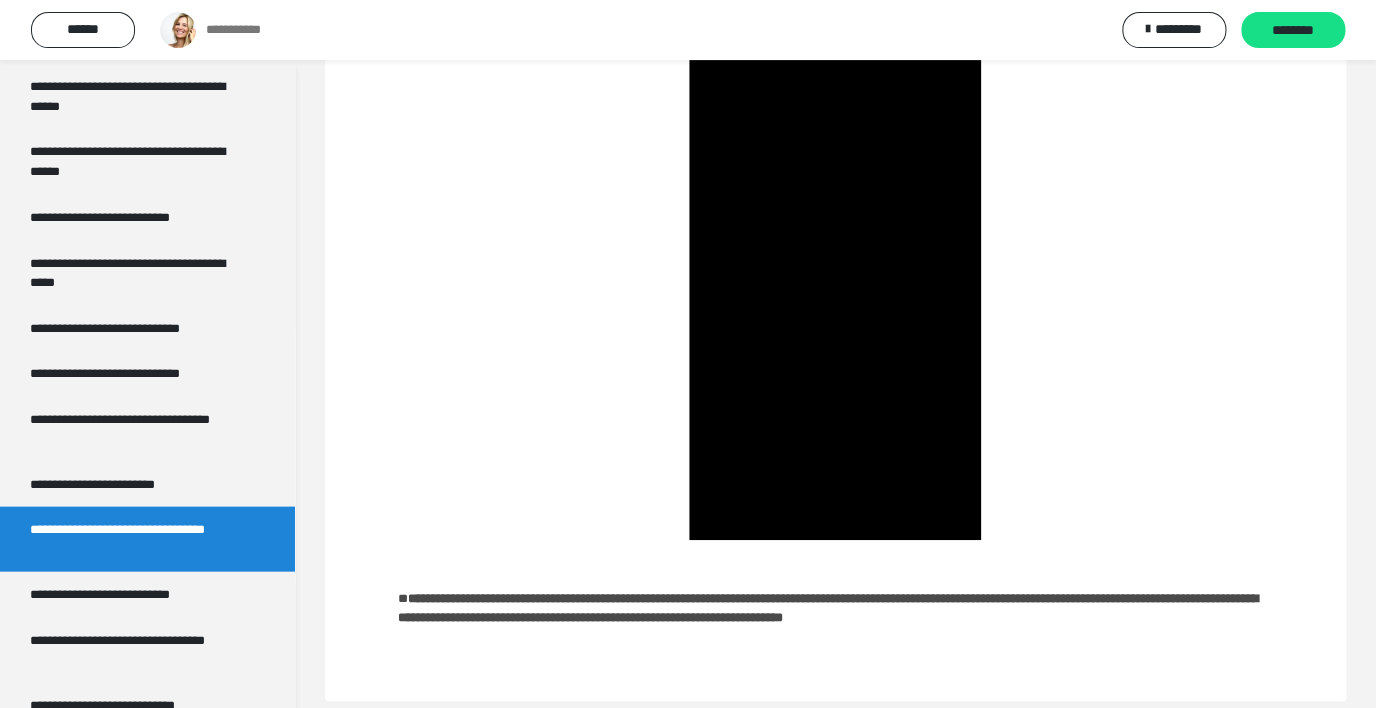 scroll, scrollTop: 190, scrollLeft: 0, axis: vertical 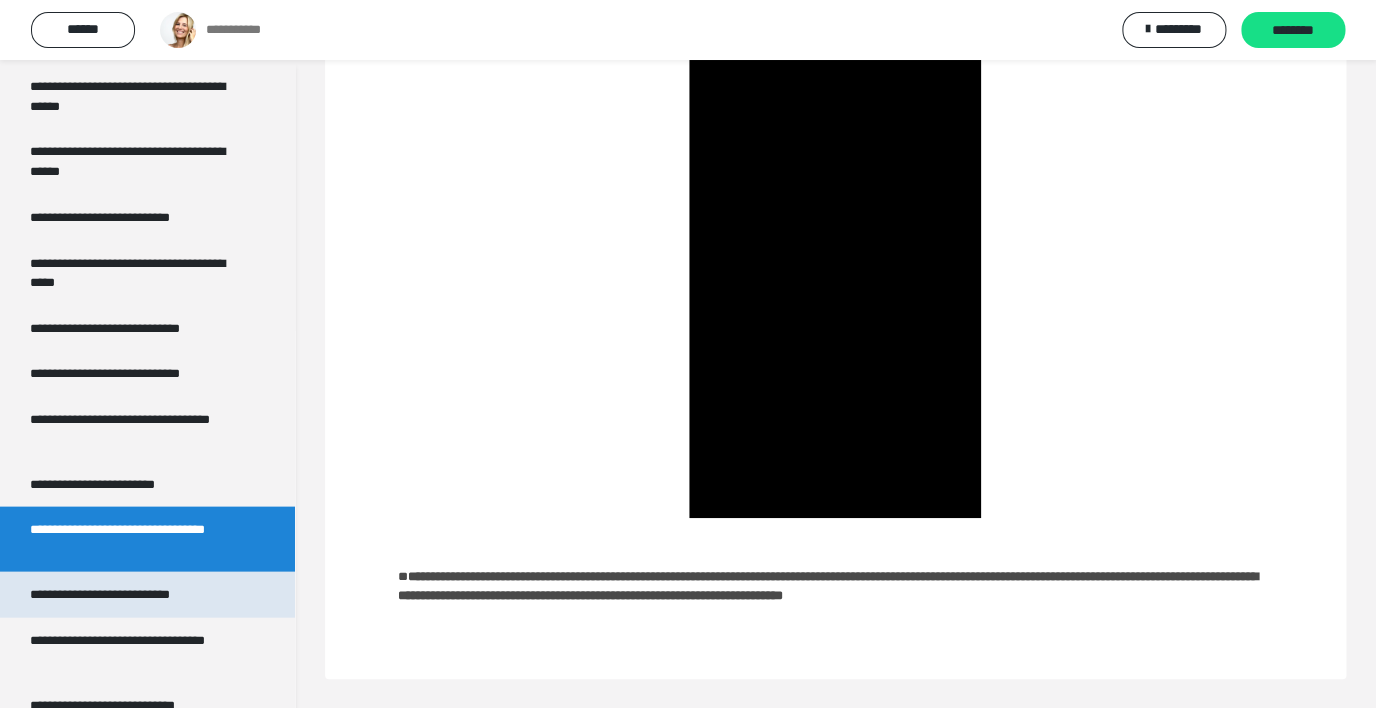 click on "**********" at bounding box center [118, 594] 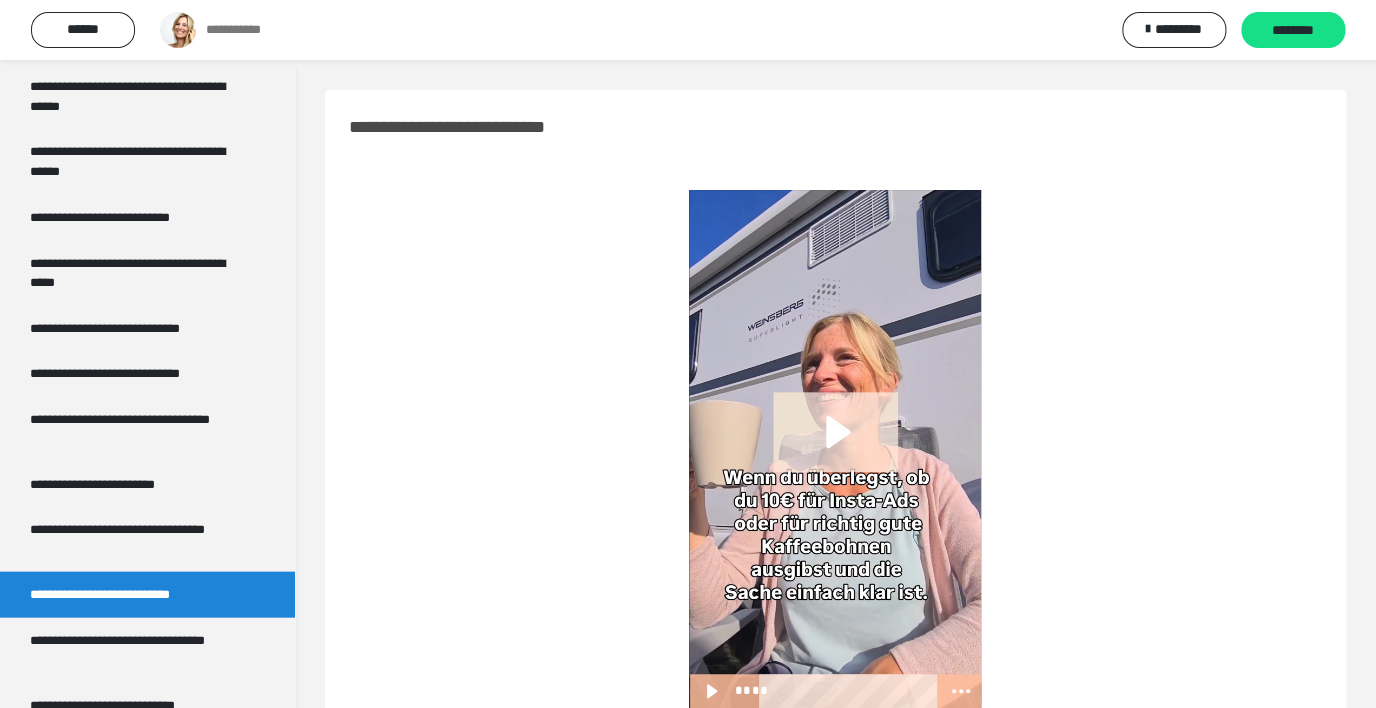 click 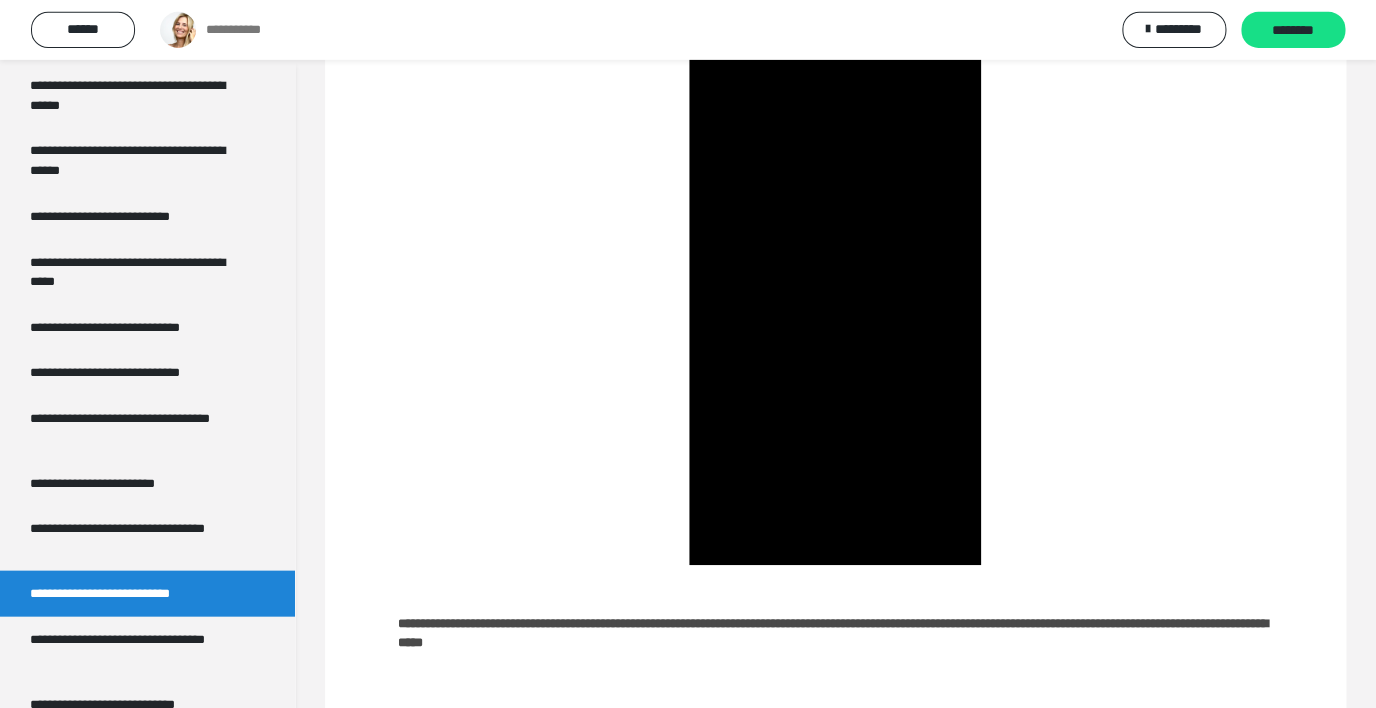 scroll, scrollTop: 144, scrollLeft: 0, axis: vertical 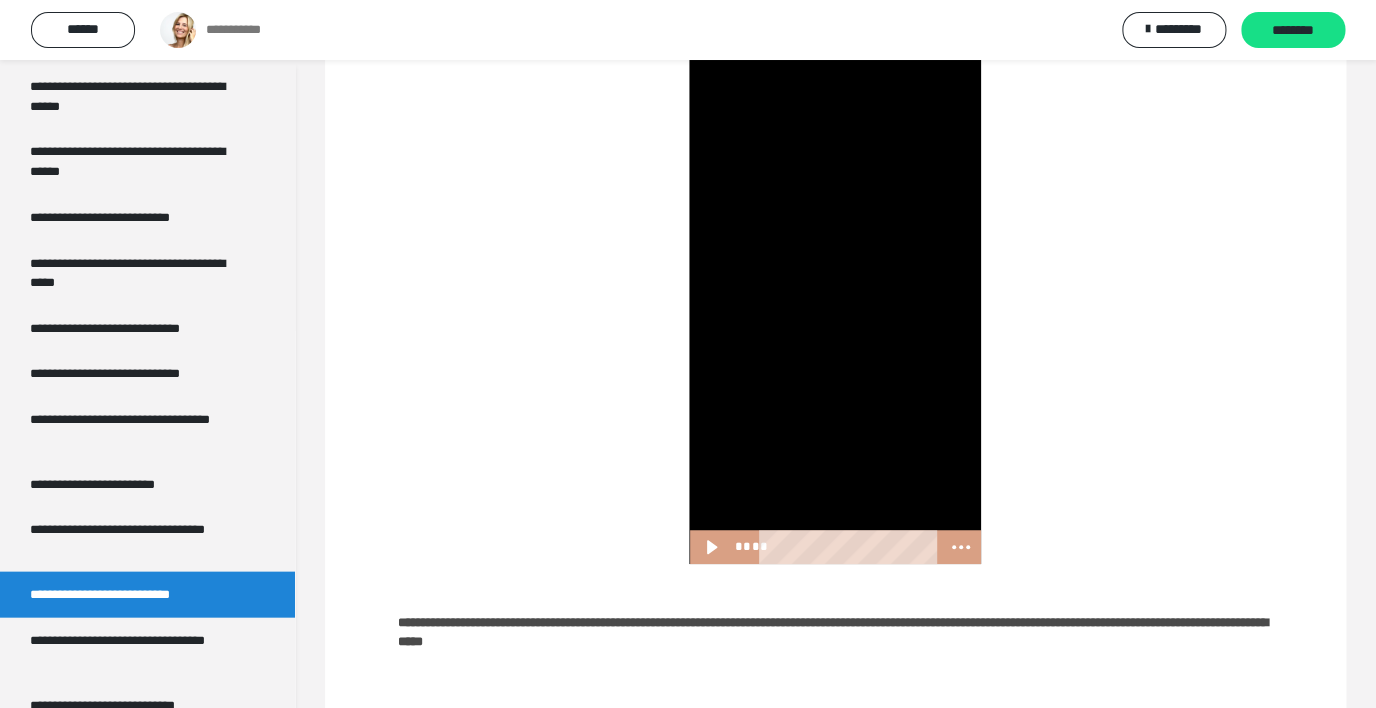 click at bounding box center [835, 305] 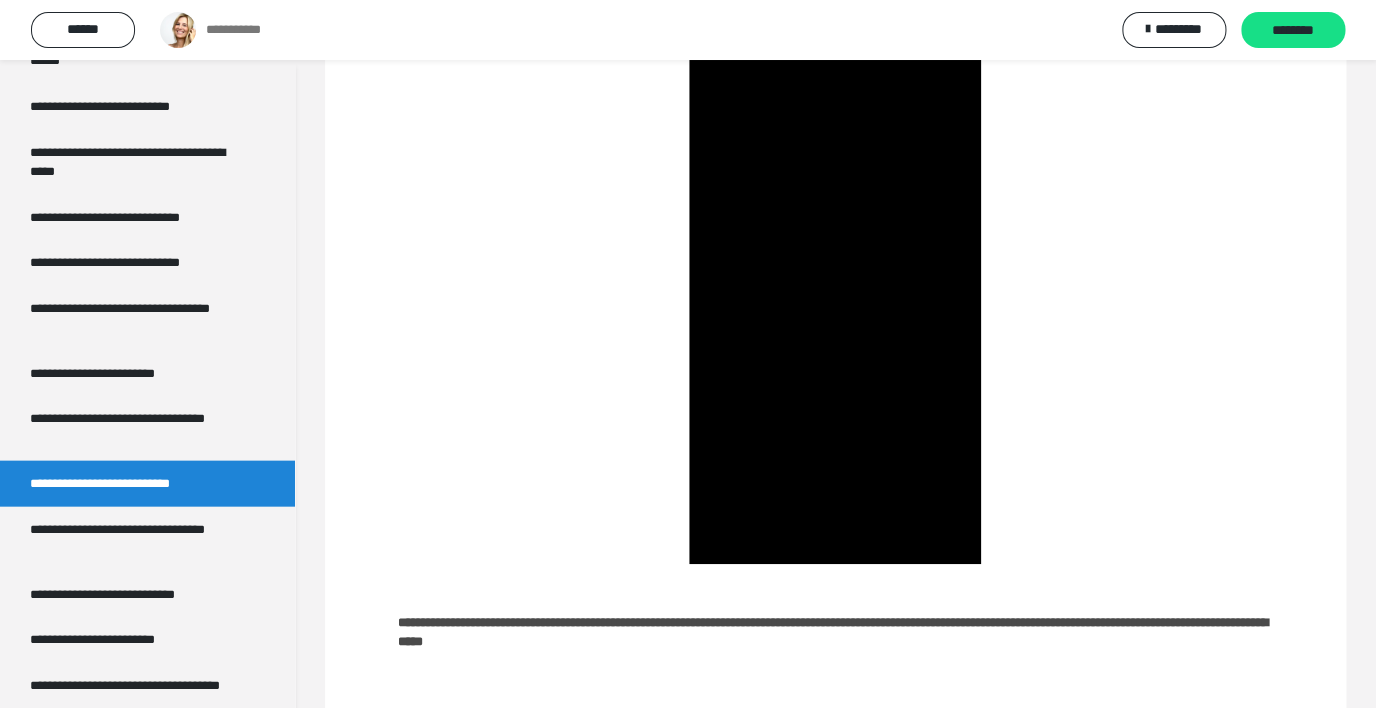 scroll, scrollTop: 1452, scrollLeft: 0, axis: vertical 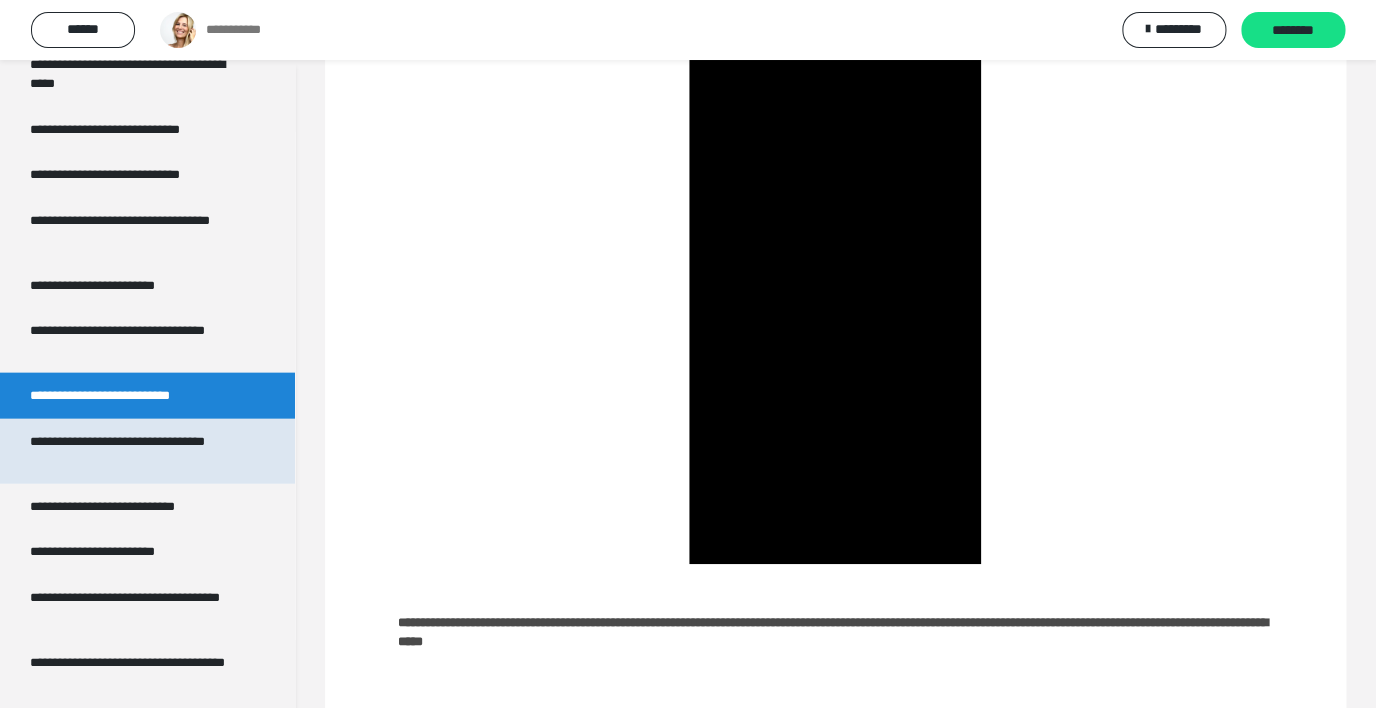 click on "**********" at bounding box center [132, 451] 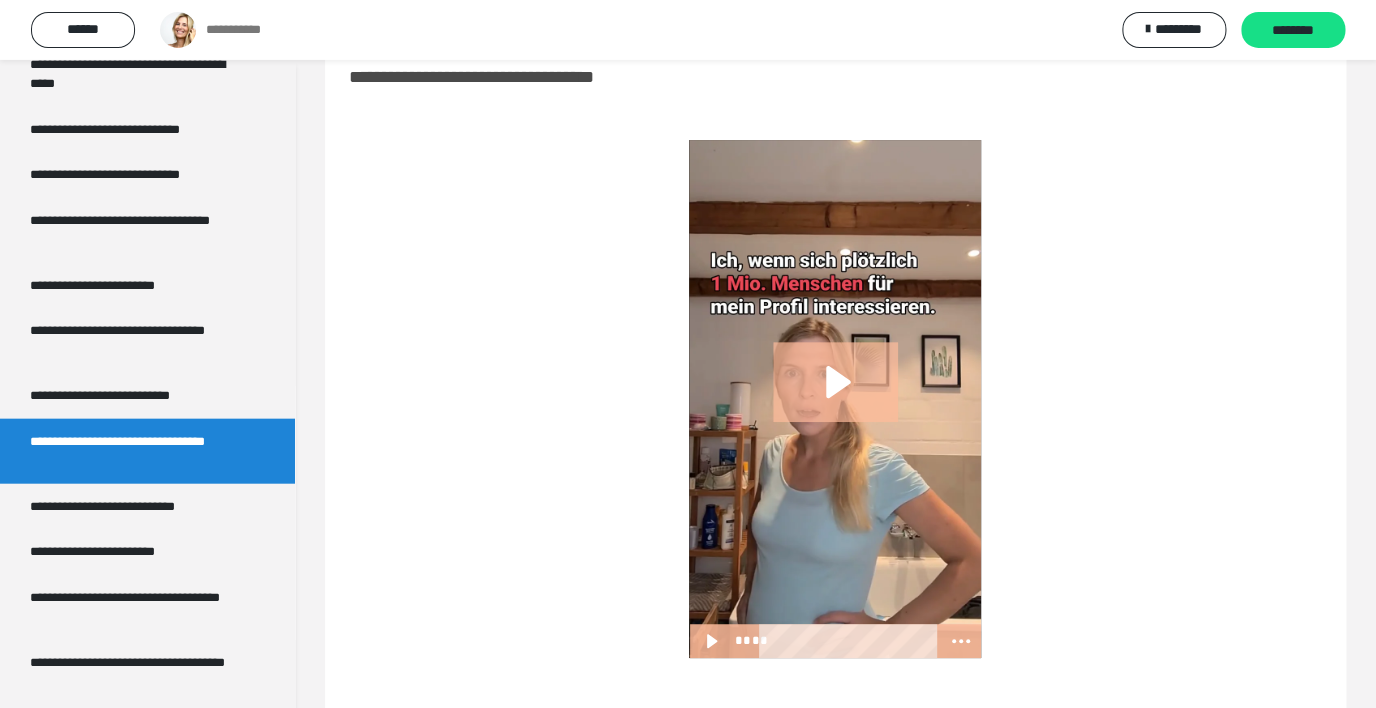 scroll, scrollTop: 64, scrollLeft: 0, axis: vertical 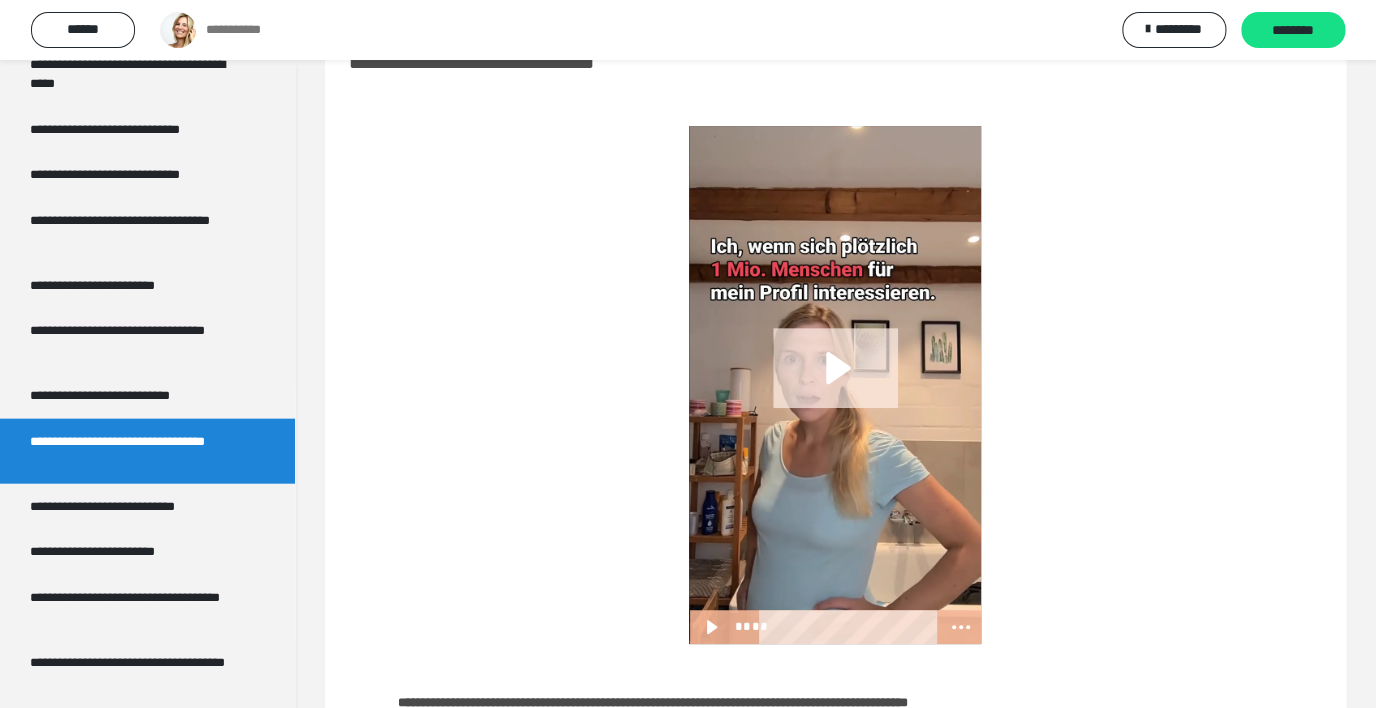 click 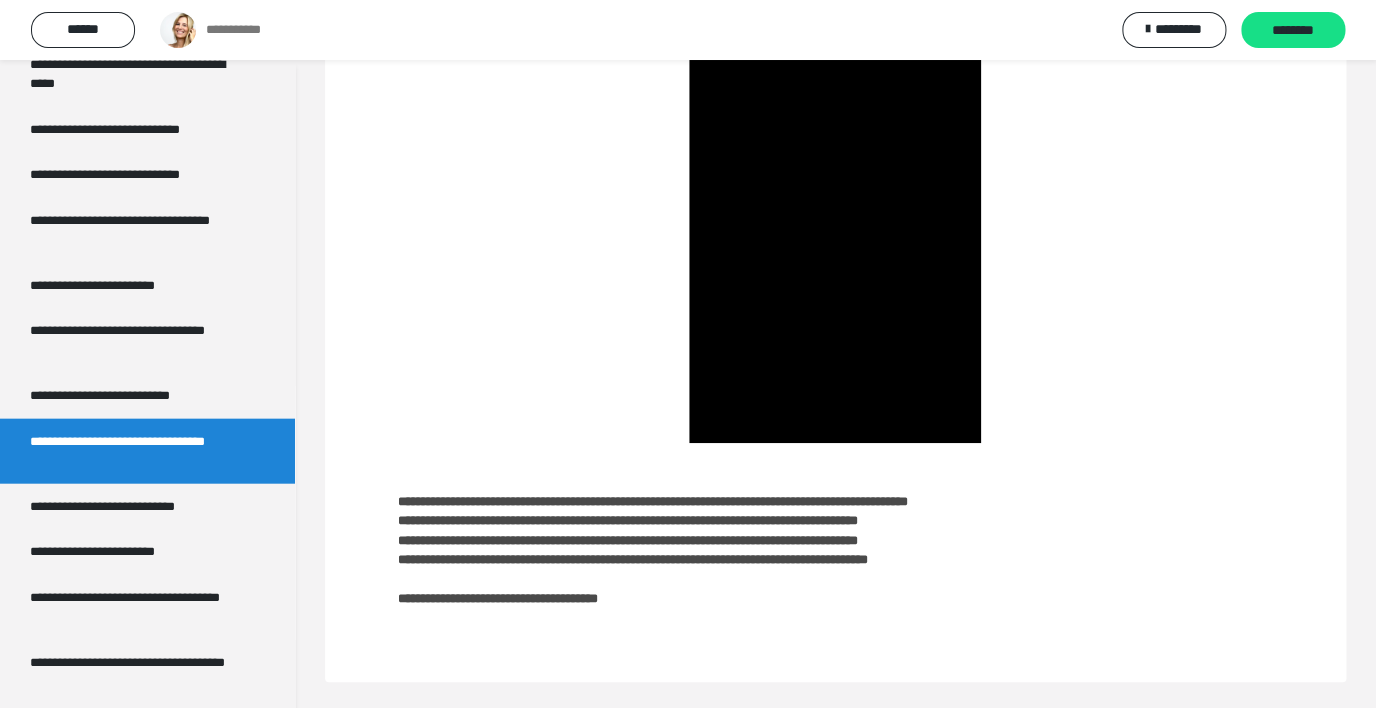scroll, scrollTop: 268, scrollLeft: 0, axis: vertical 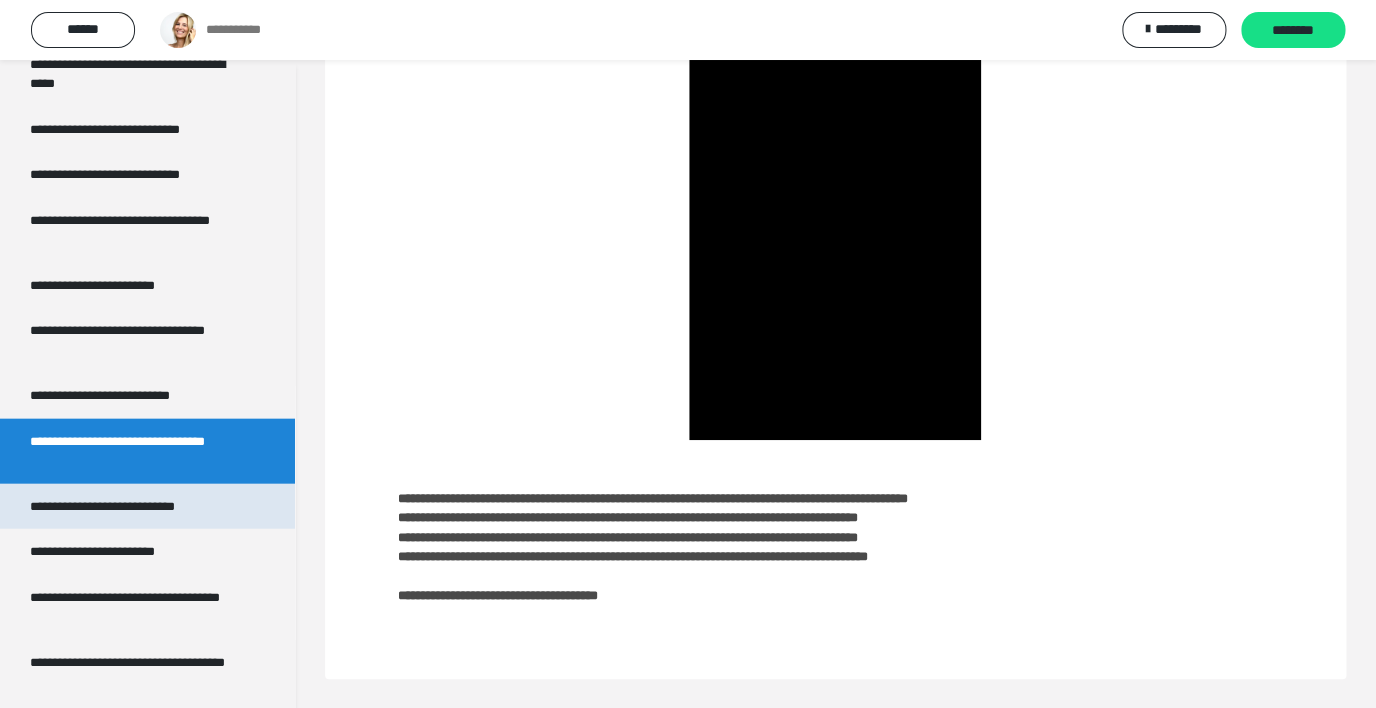 click on "**********" at bounding box center (124, 507) 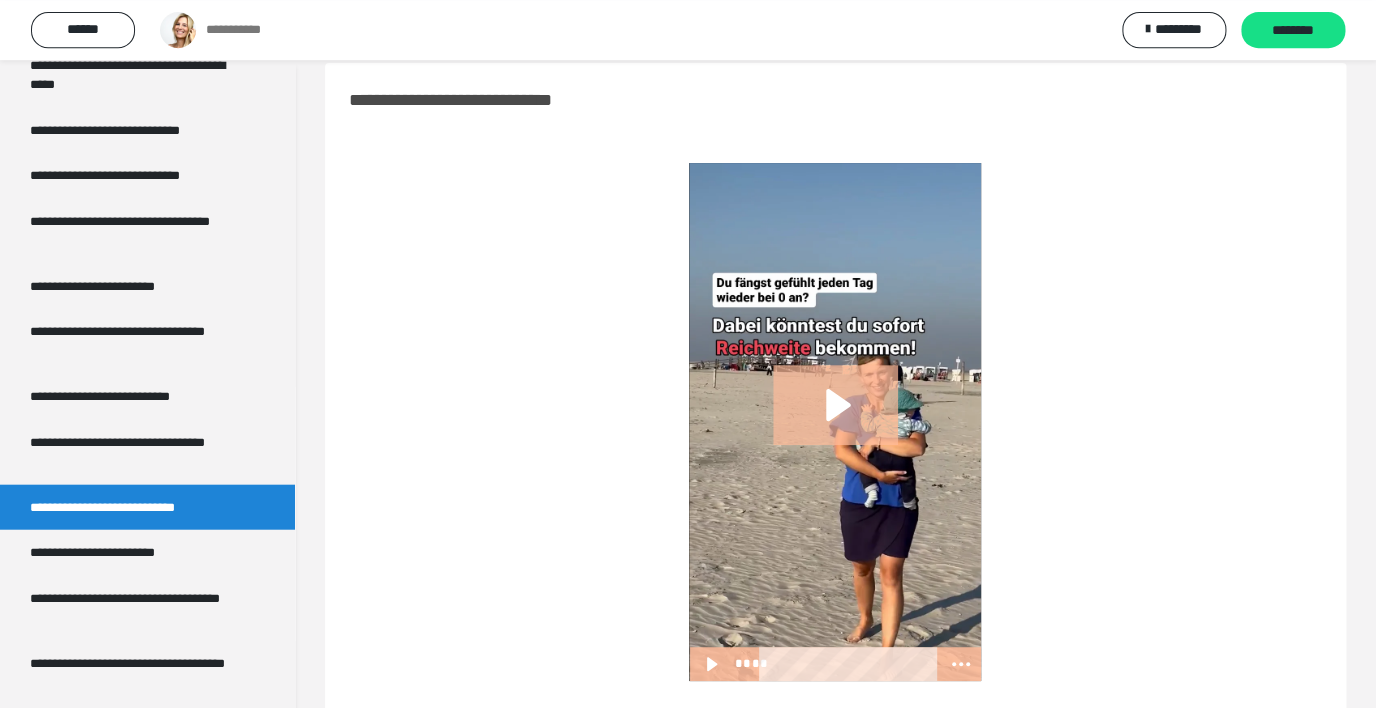 scroll, scrollTop: 32, scrollLeft: 0, axis: vertical 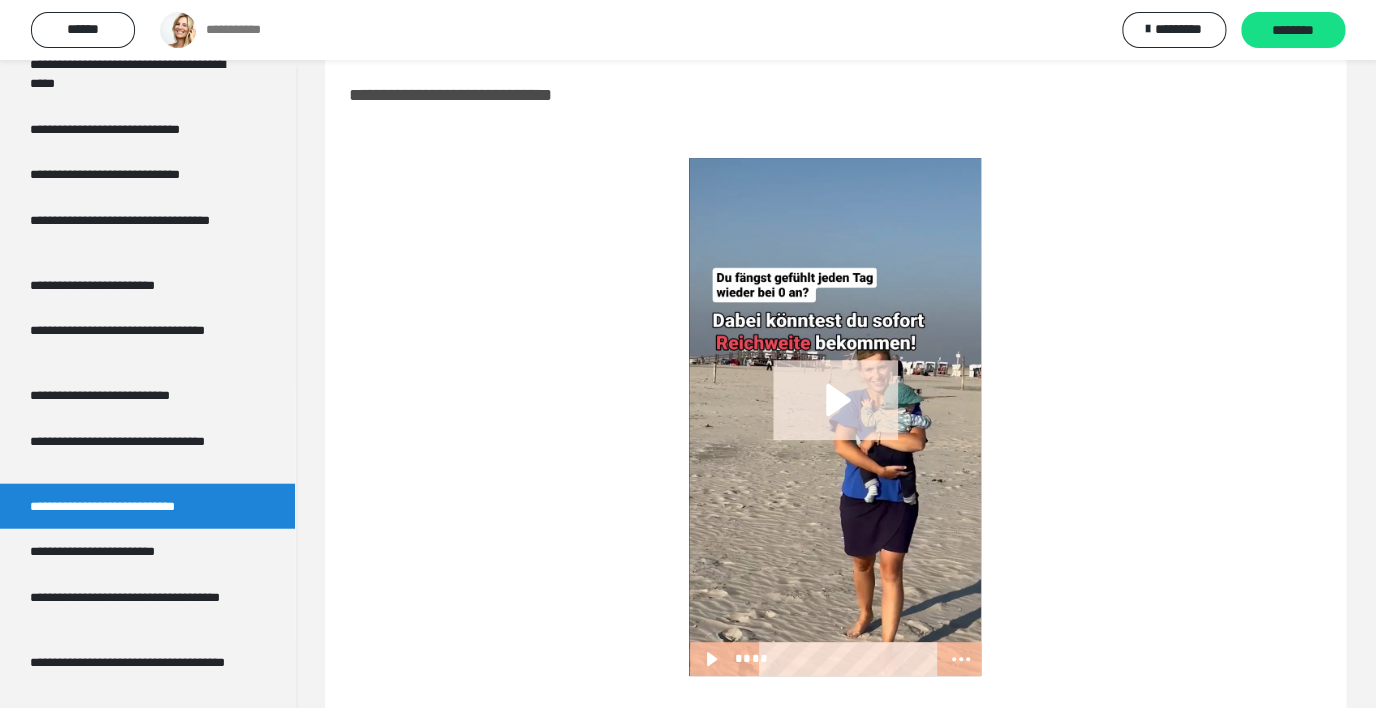 click 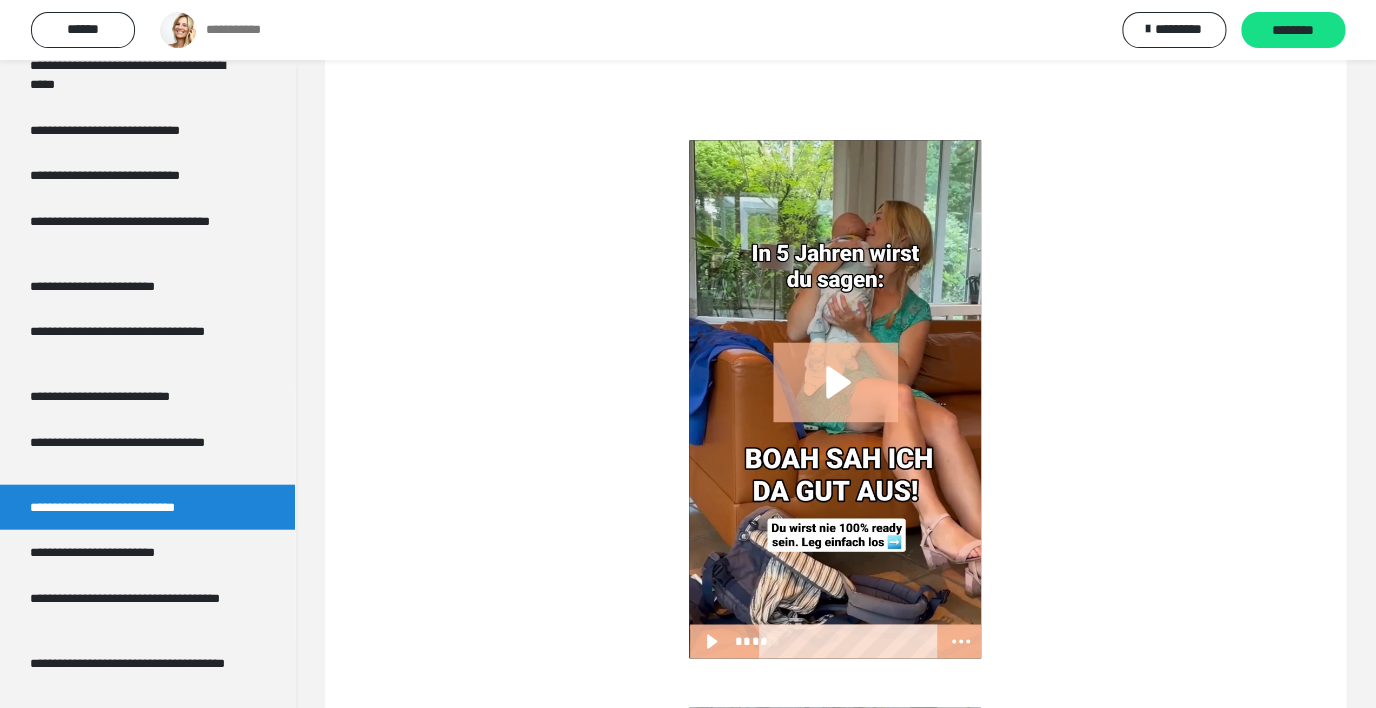 scroll, scrollTop: 848, scrollLeft: 0, axis: vertical 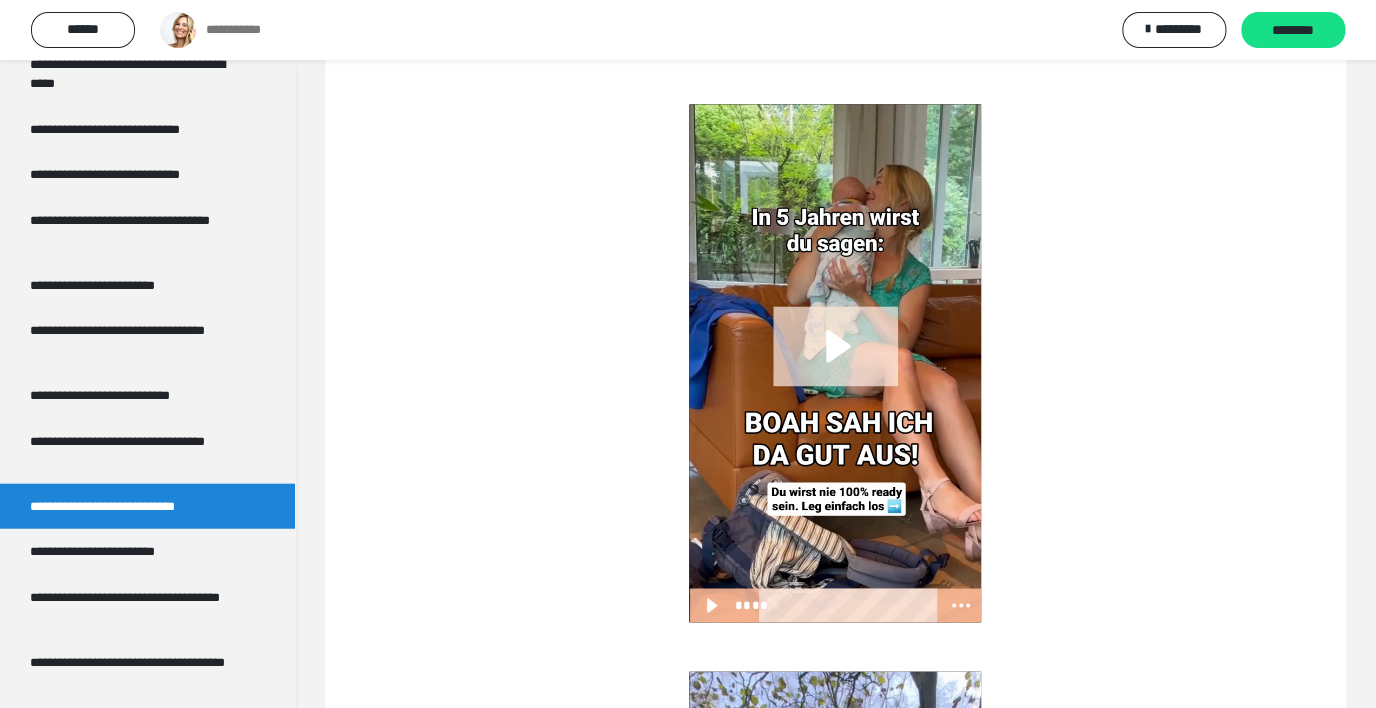 click 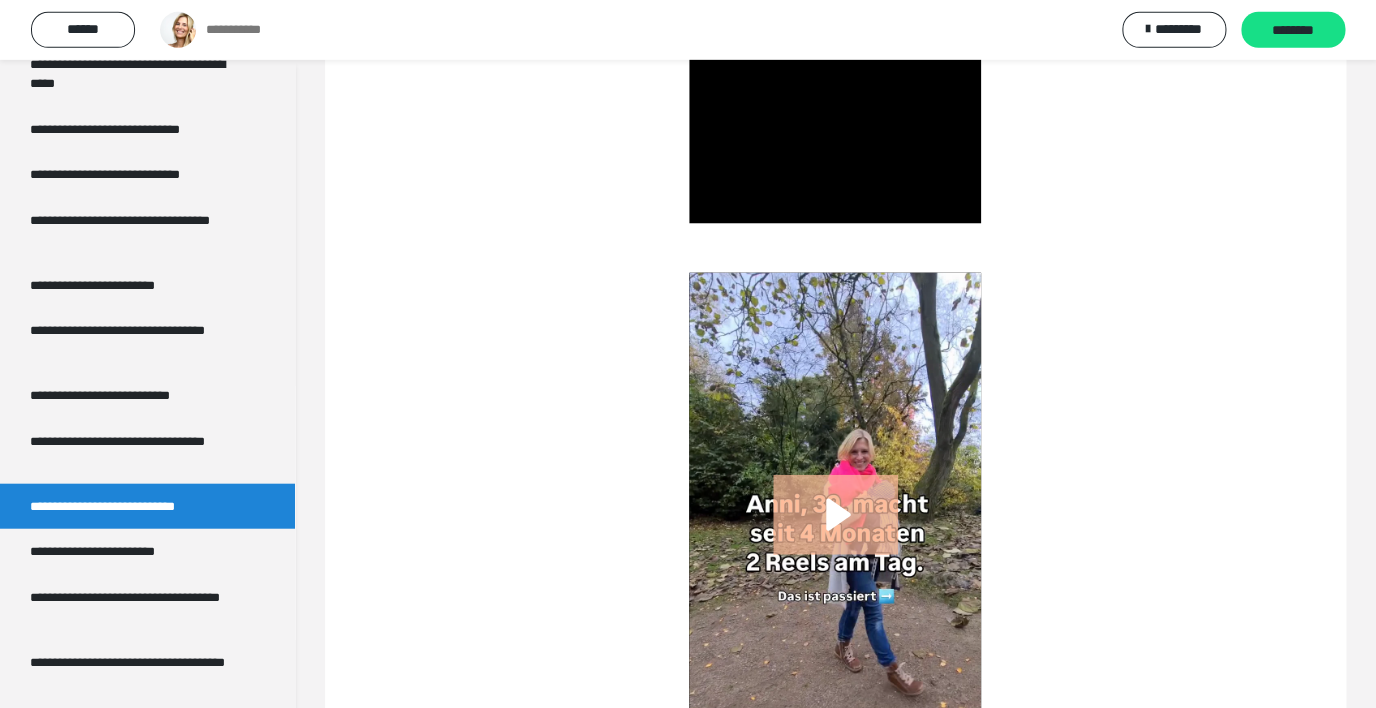 scroll, scrollTop: 1280, scrollLeft: 0, axis: vertical 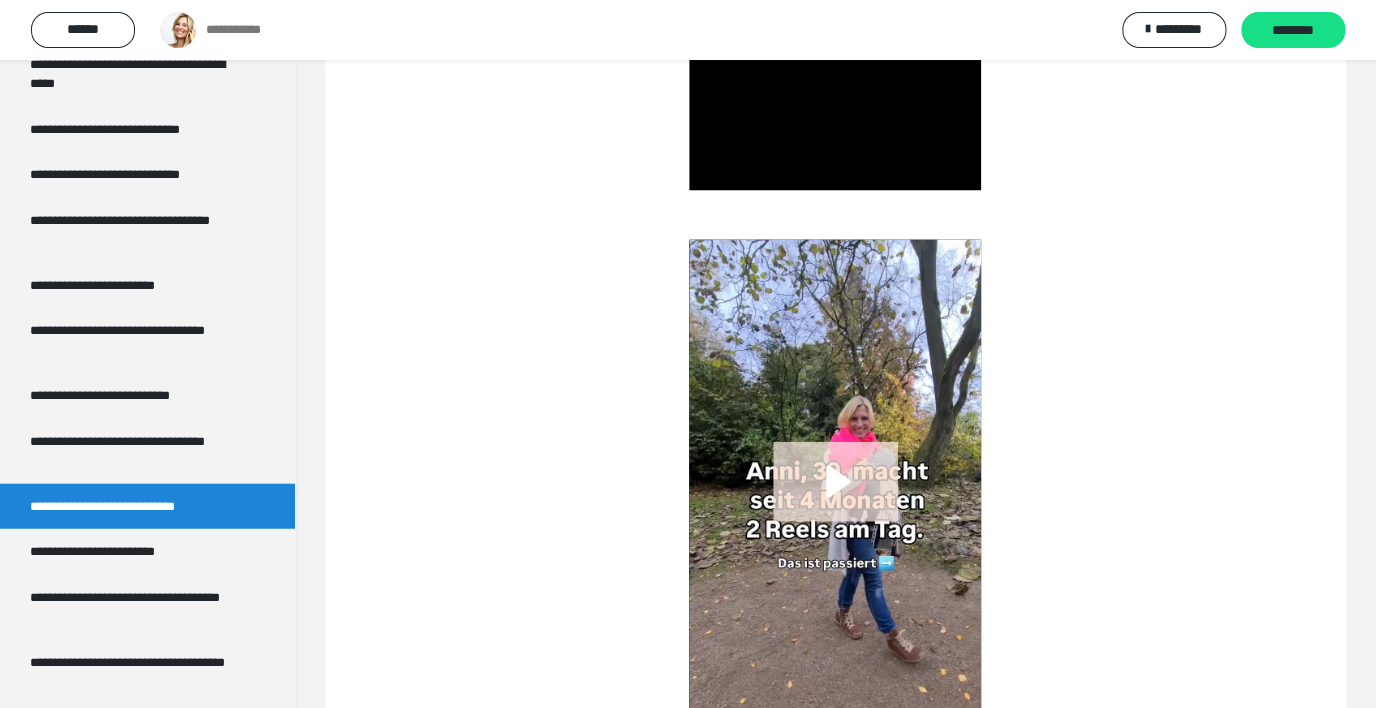 click 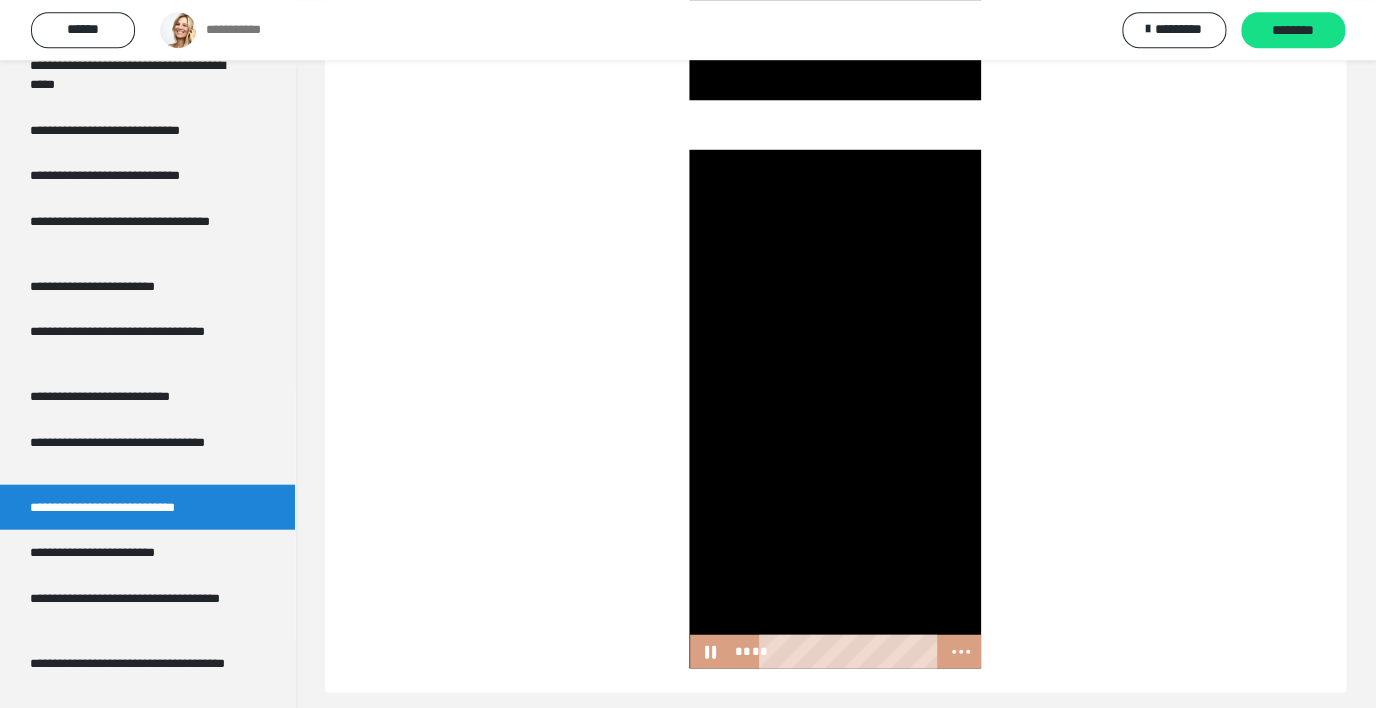 scroll, scrollTop: 1383, scrollLeft: 0, axis: vertical 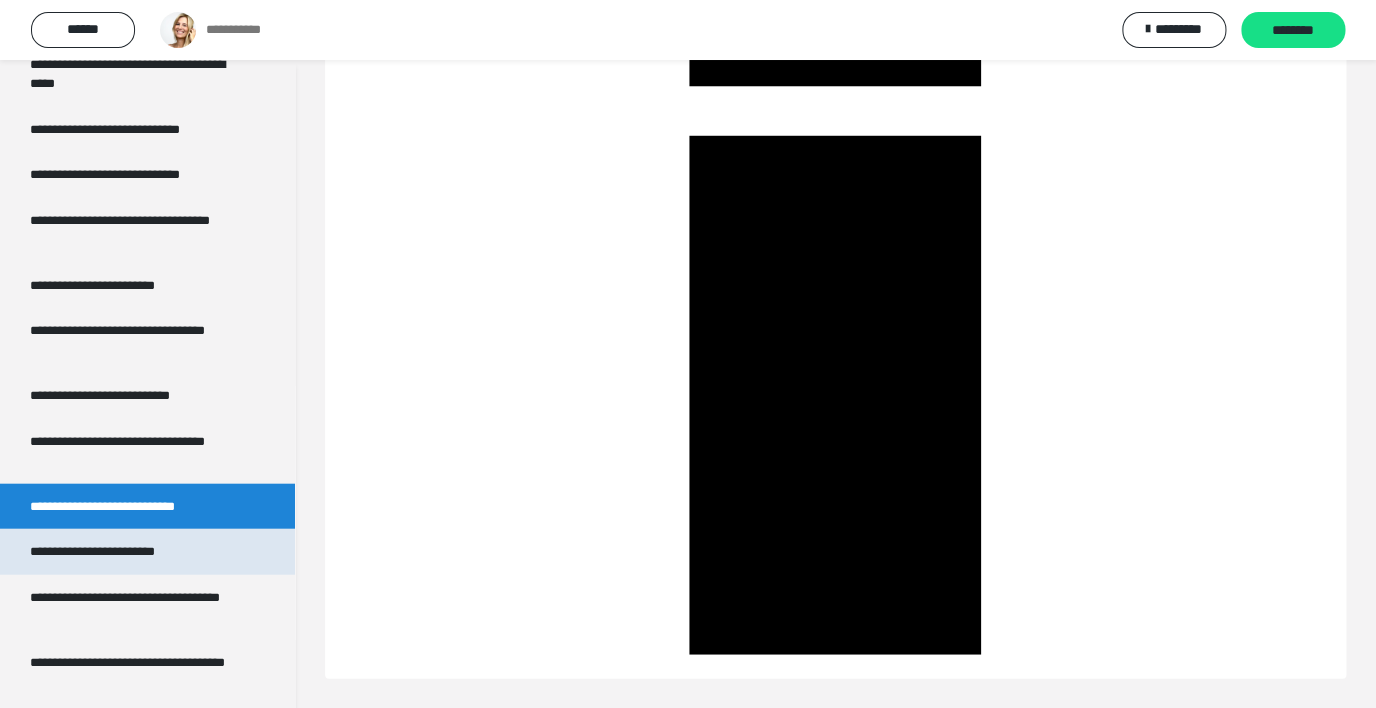 click on "**********" at bounding box center (108, 552) 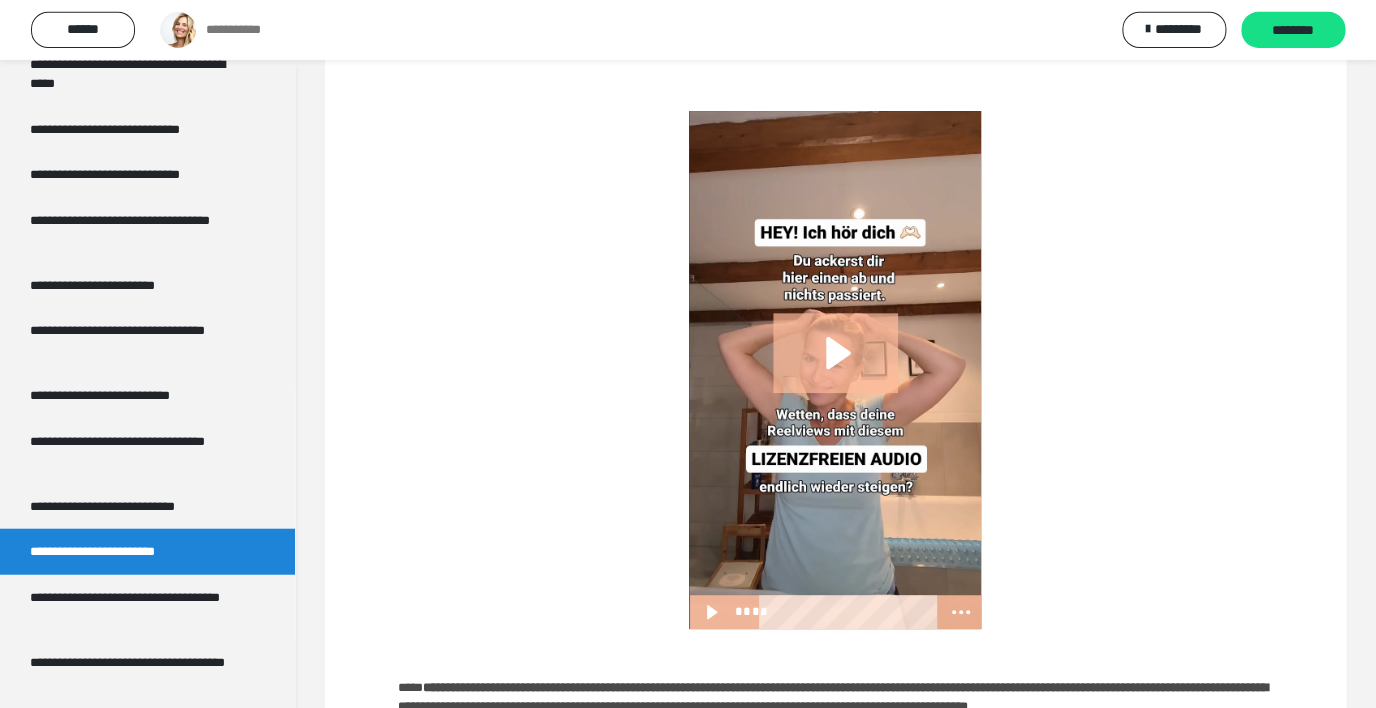 scroll, scrollTop: 80, scrollLeft: 0, axis: vertical 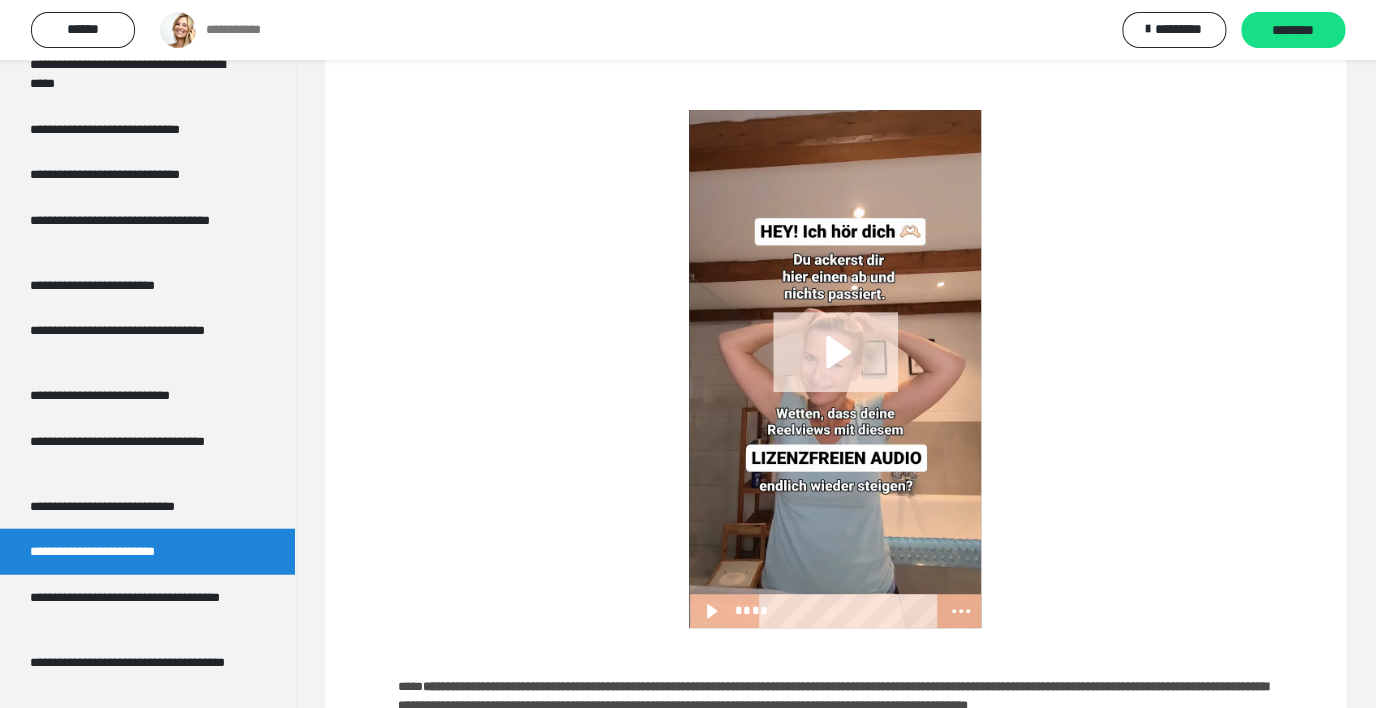 click 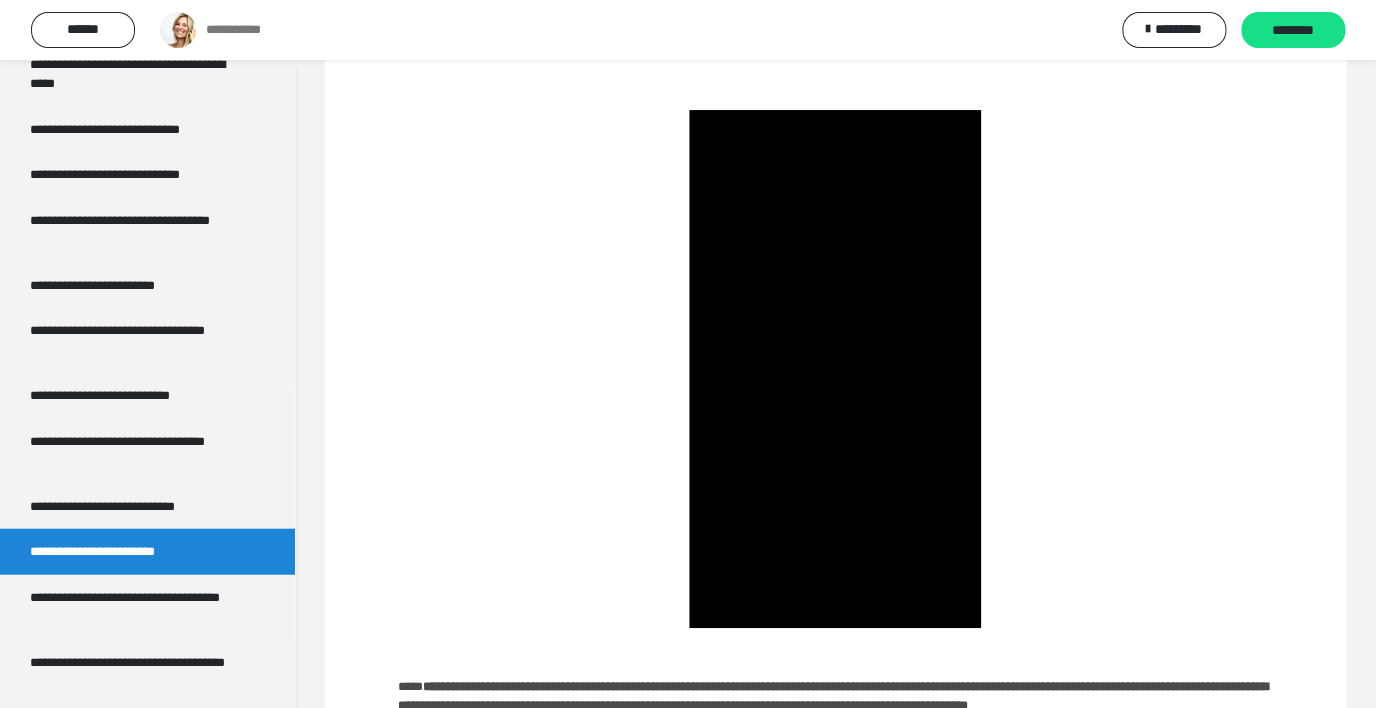 scroll, scrollTop: 210, scrollLeft: 0, axis: vertical 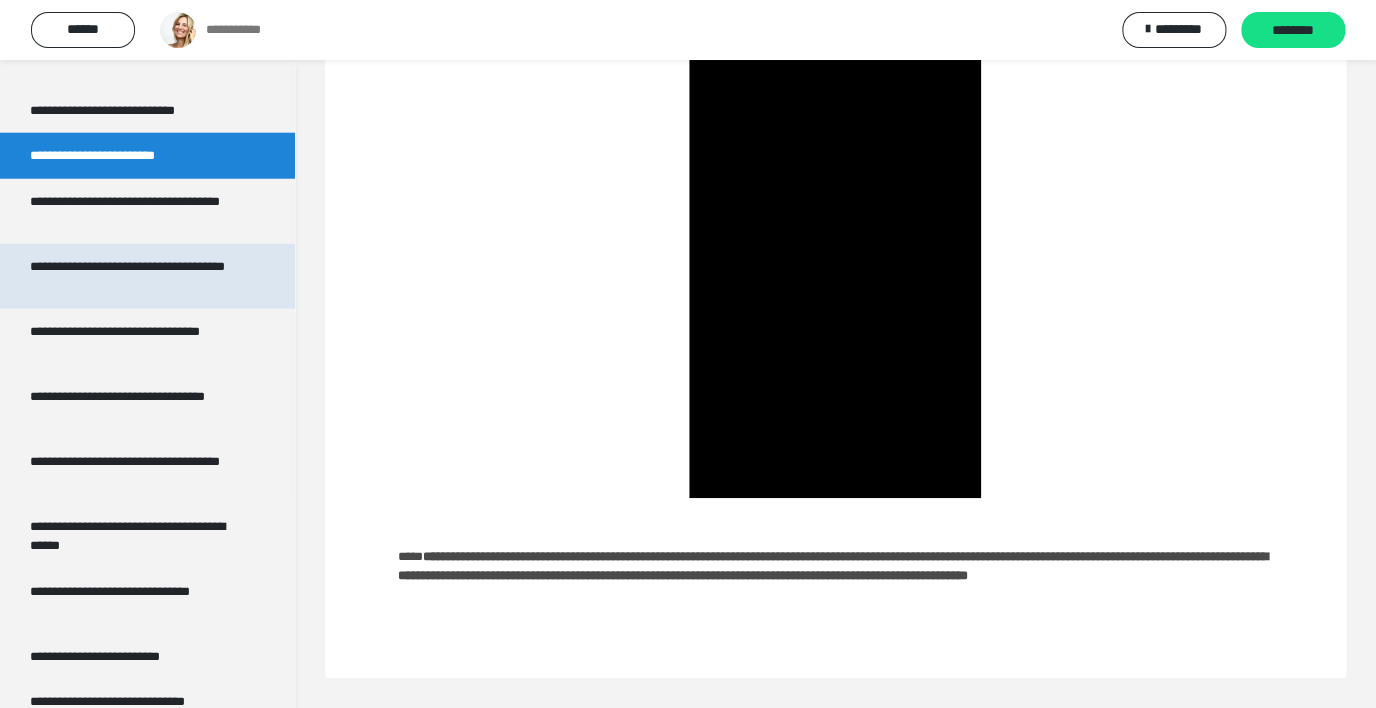 click on "**********" at bounding box center (132, 276) 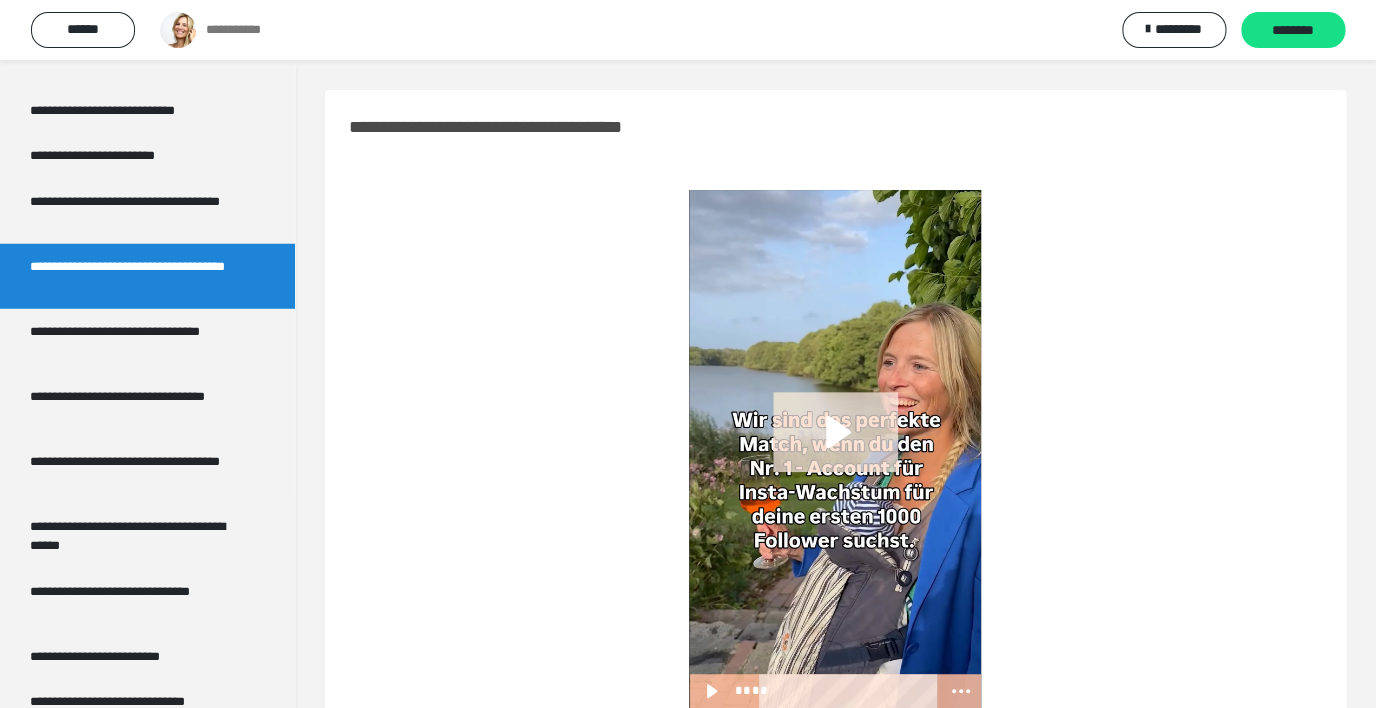 click 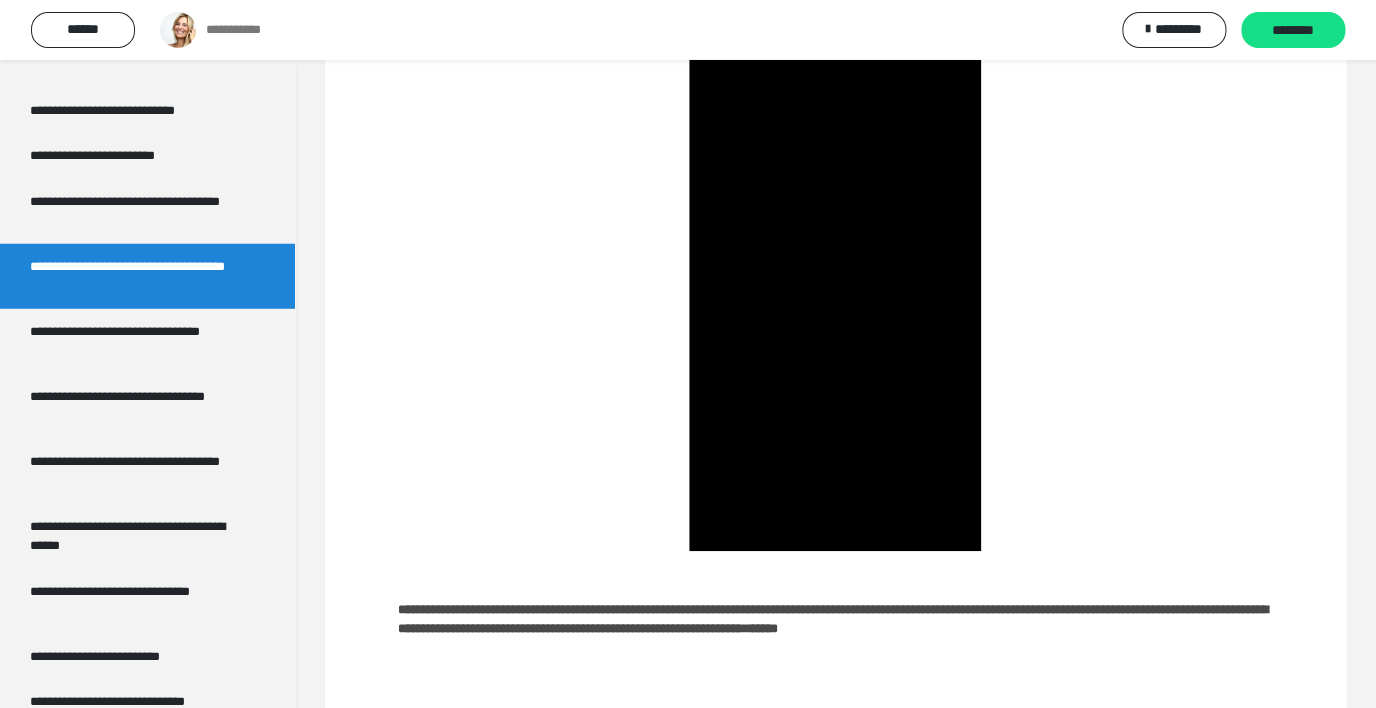 scroll, scrollTop: 190, scrollLeft: 0, axis: vertical 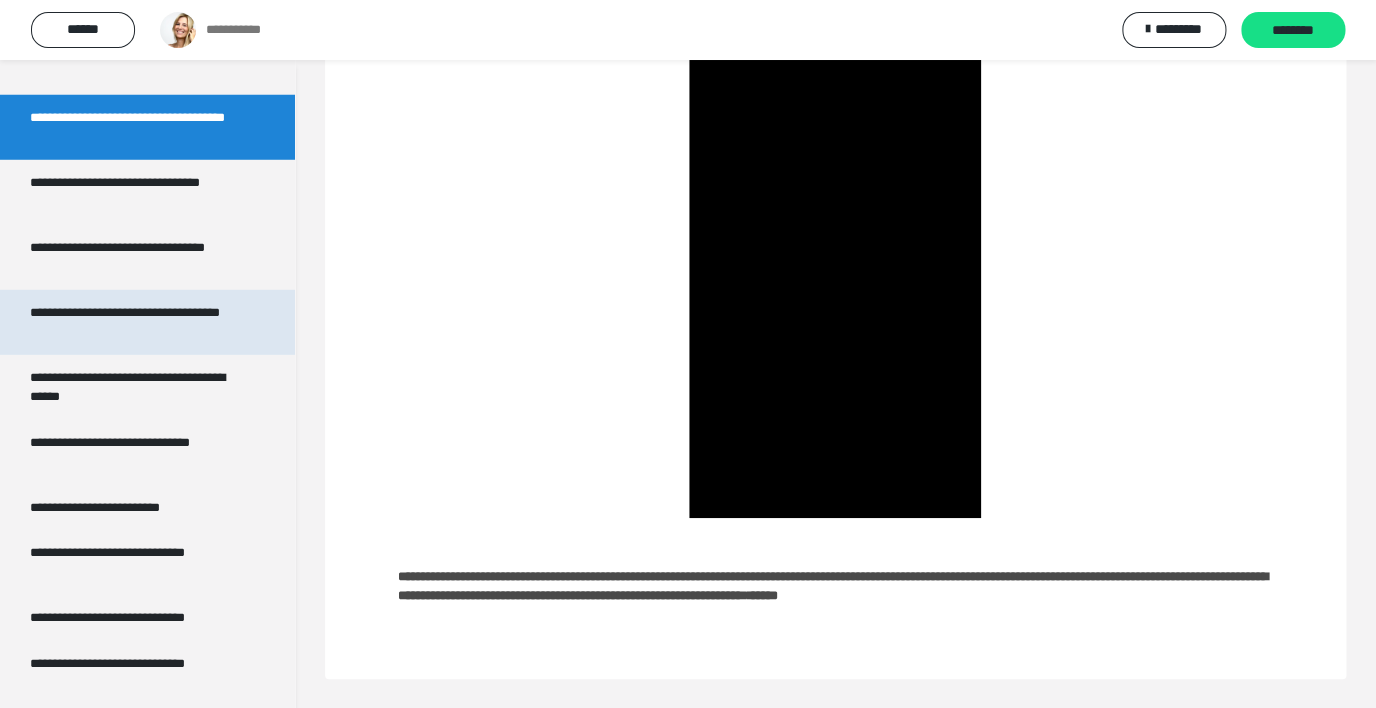 click on "**********" at bounding box center (132, 322) 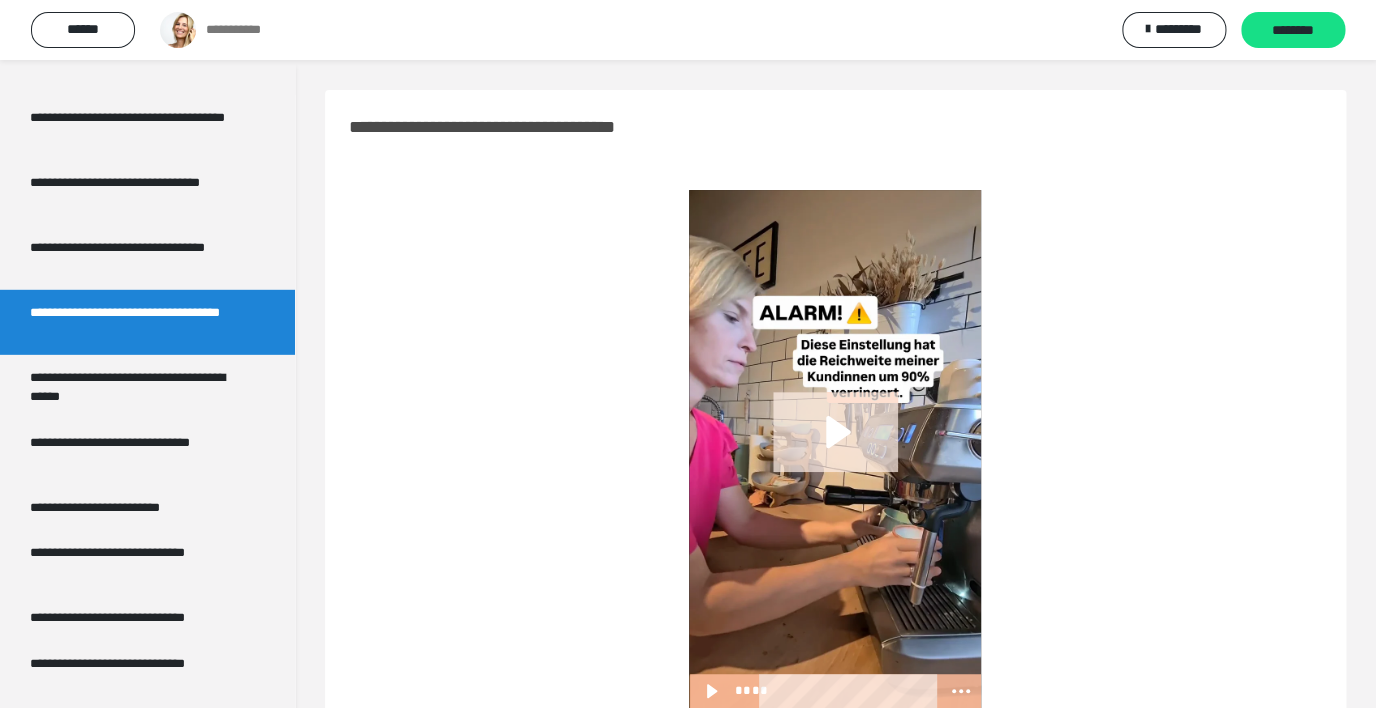 click 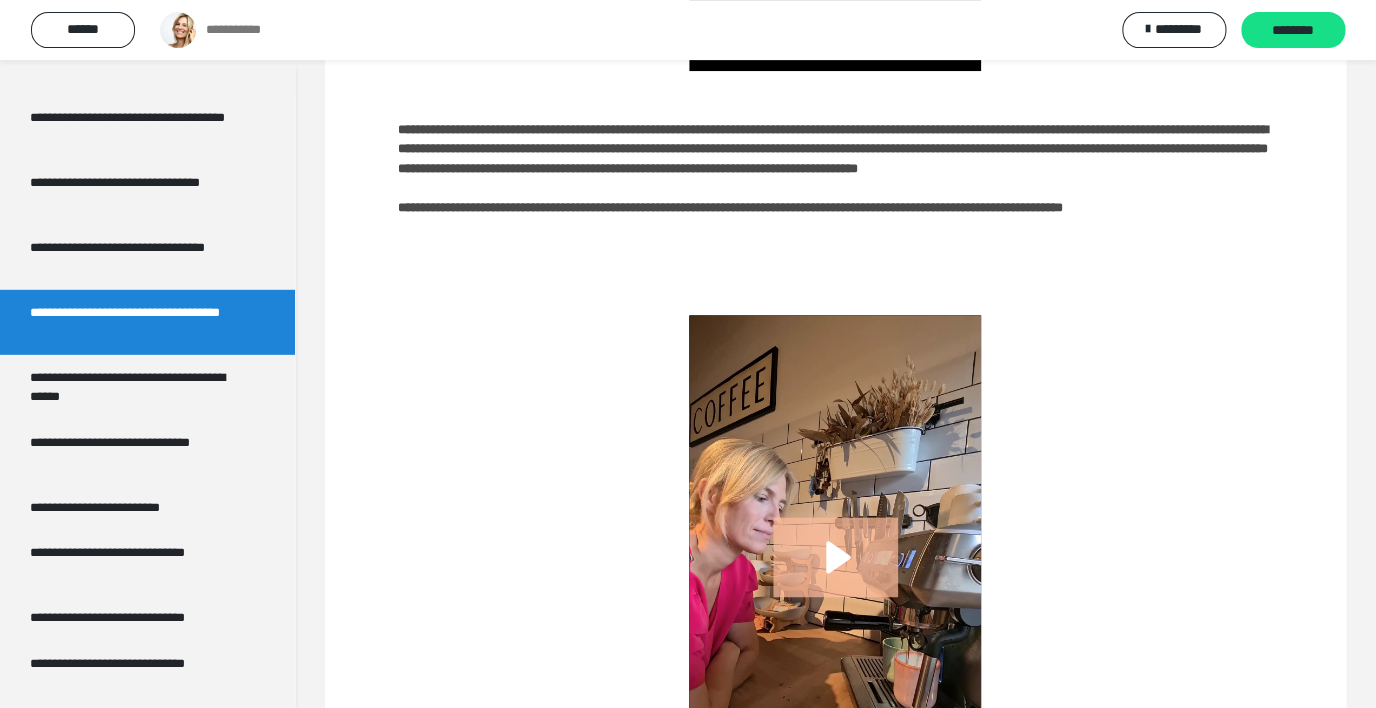 scroll, scrollTop: 688, scrollLeft: 0, axis: vertical 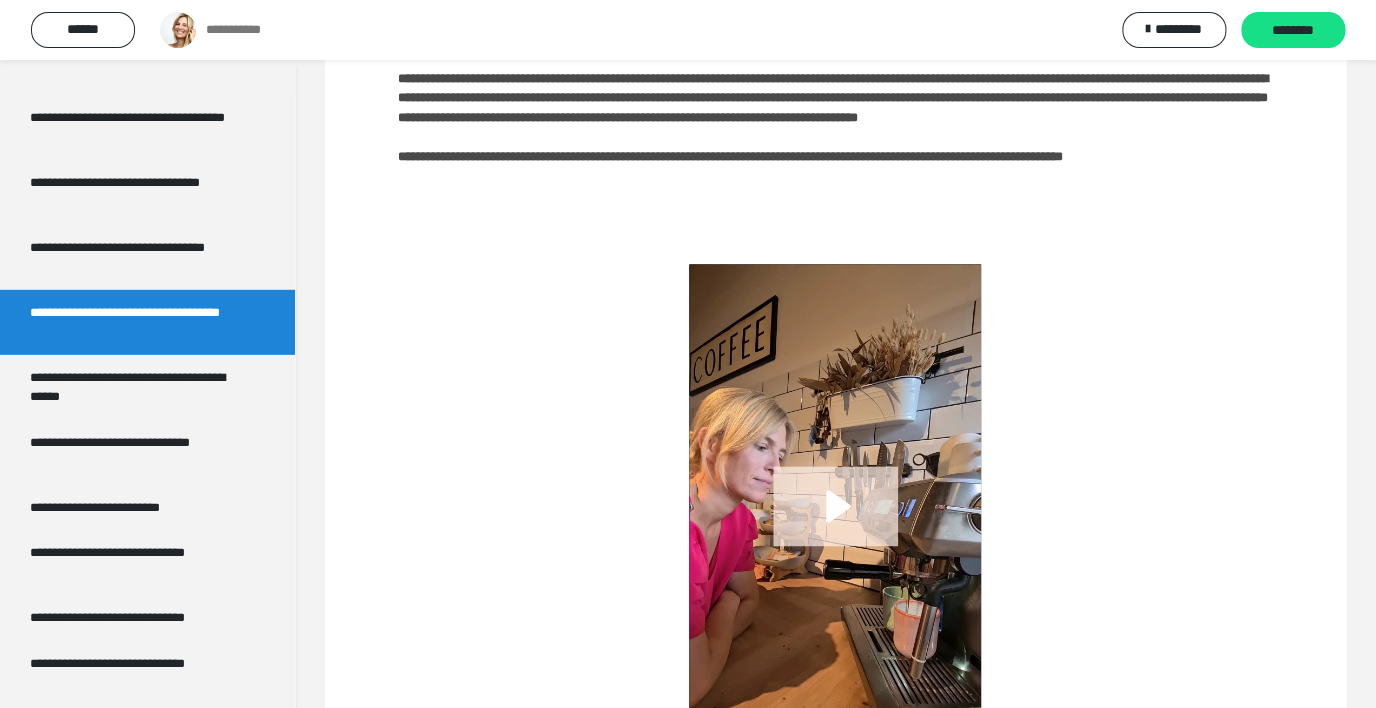 click 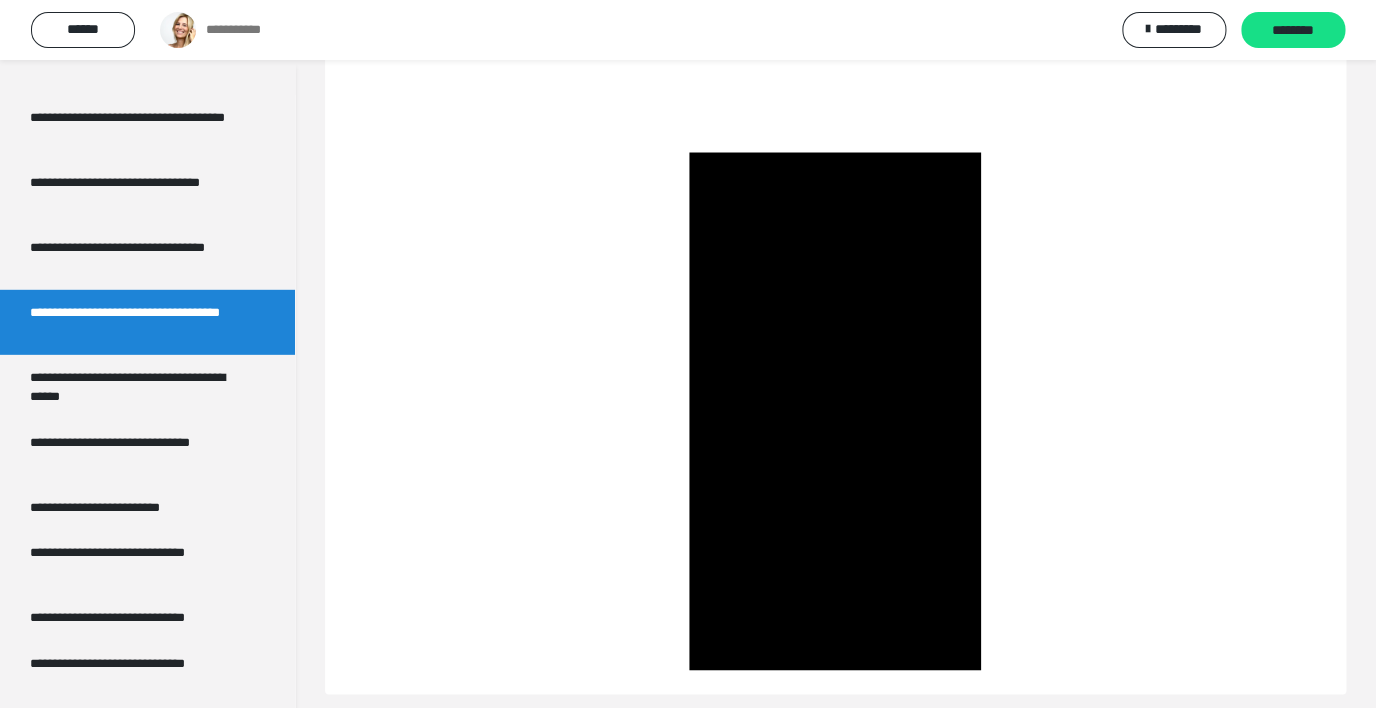scroll, scrollTop: 855, scrollLeft: 0, axis: vertical 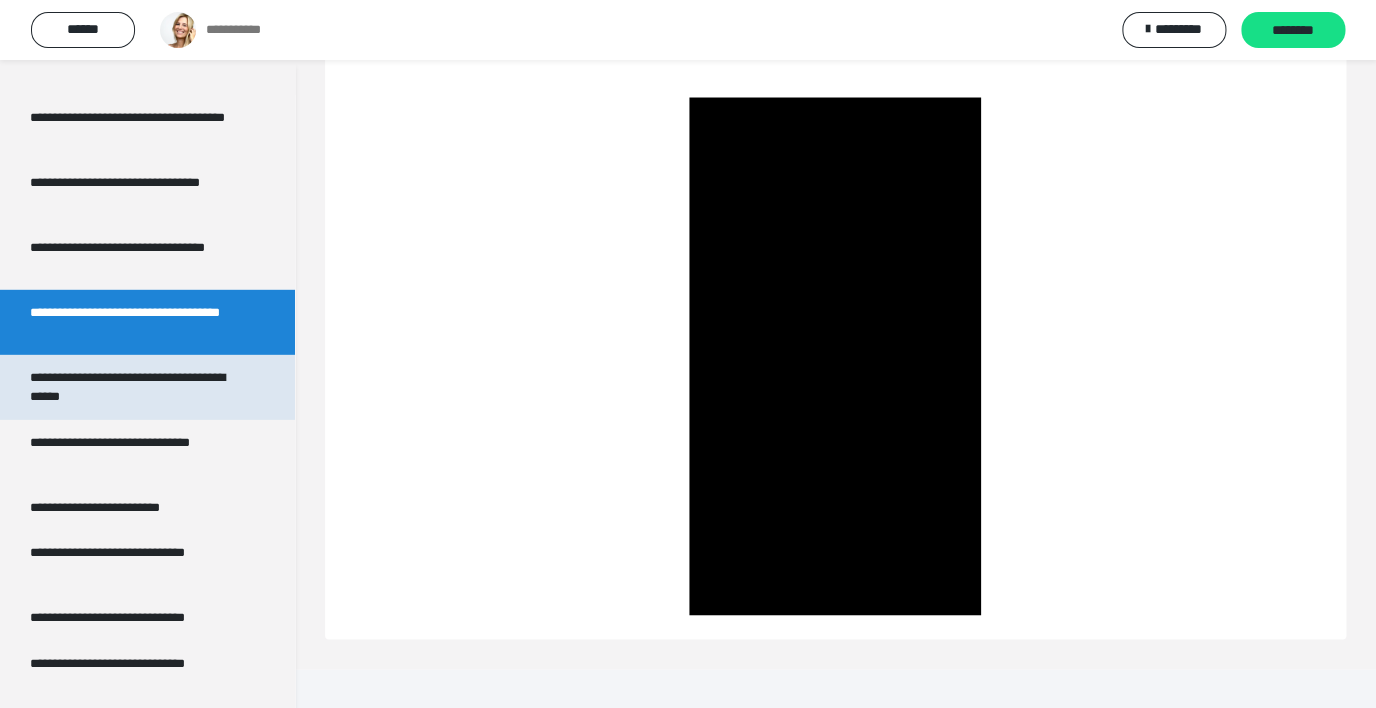 click on "**********" at bounding box center (132, 387) 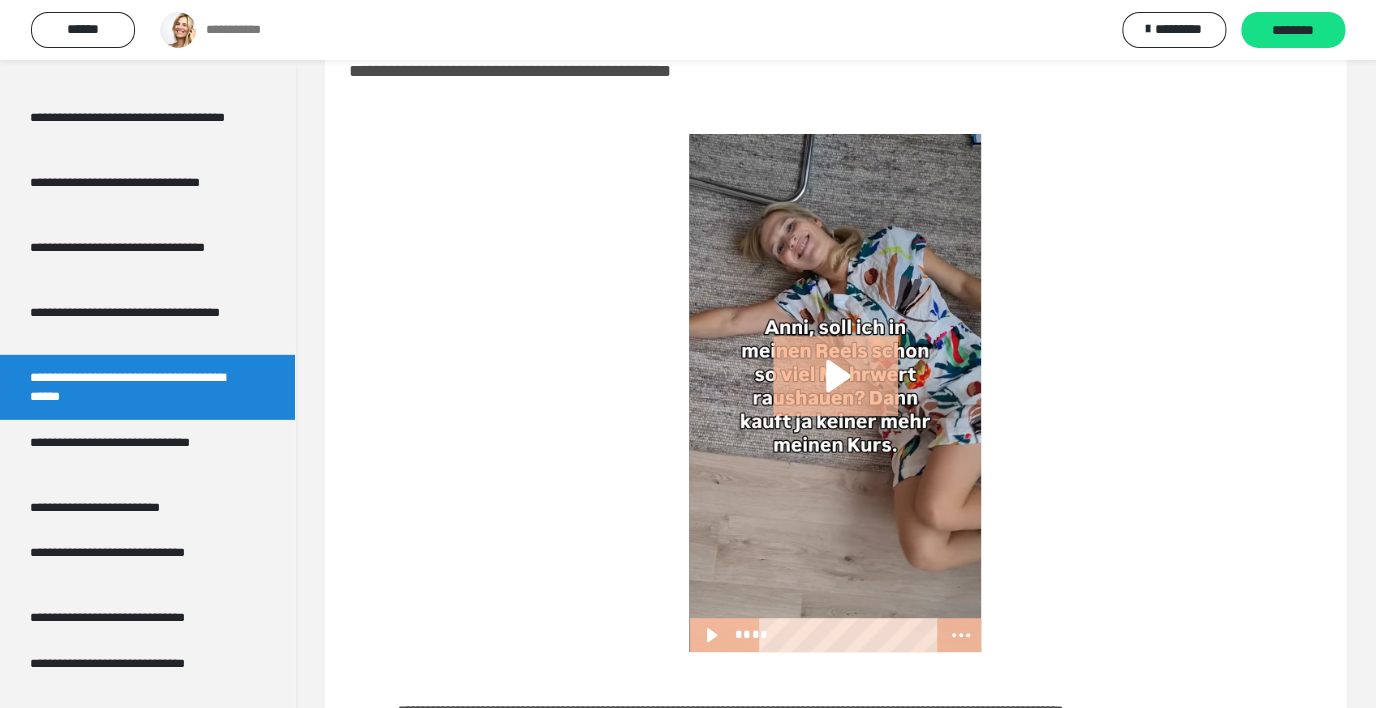 scroll, scrollTop: 80, scrollLeft: 0, axis: vertical 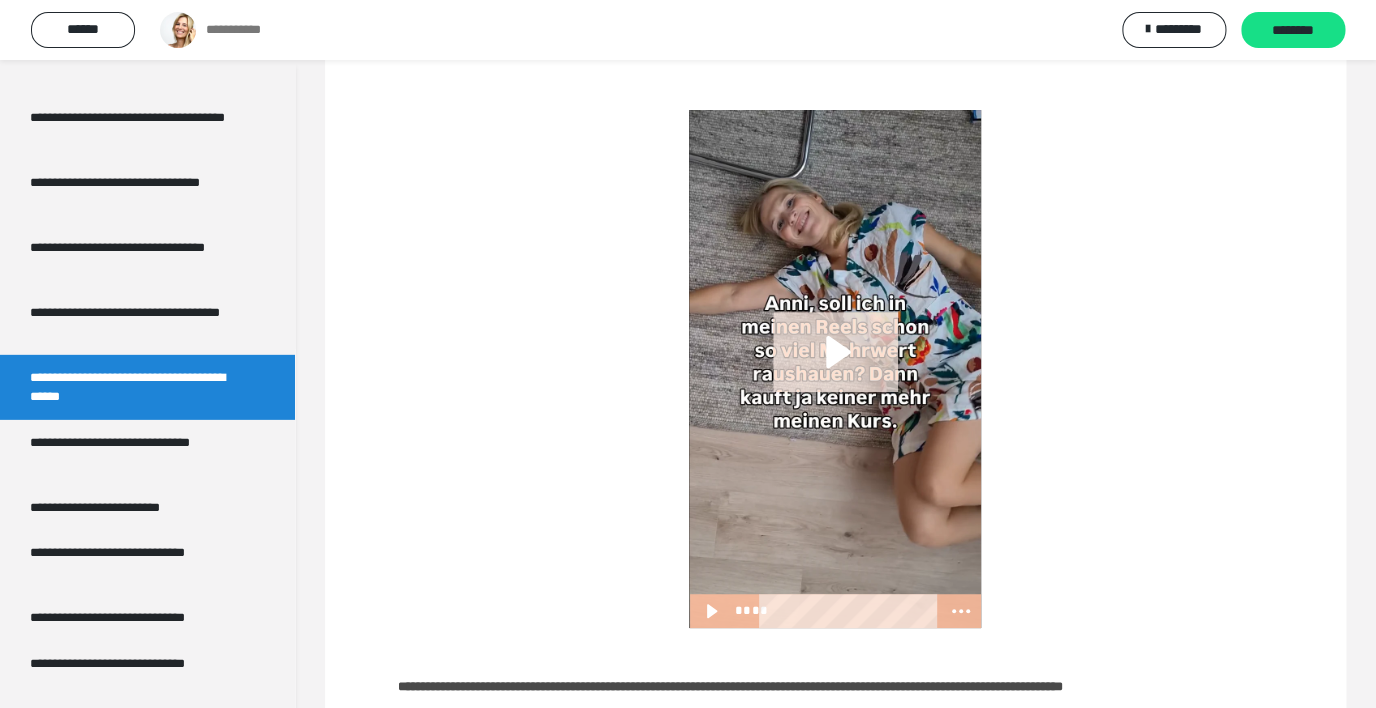click 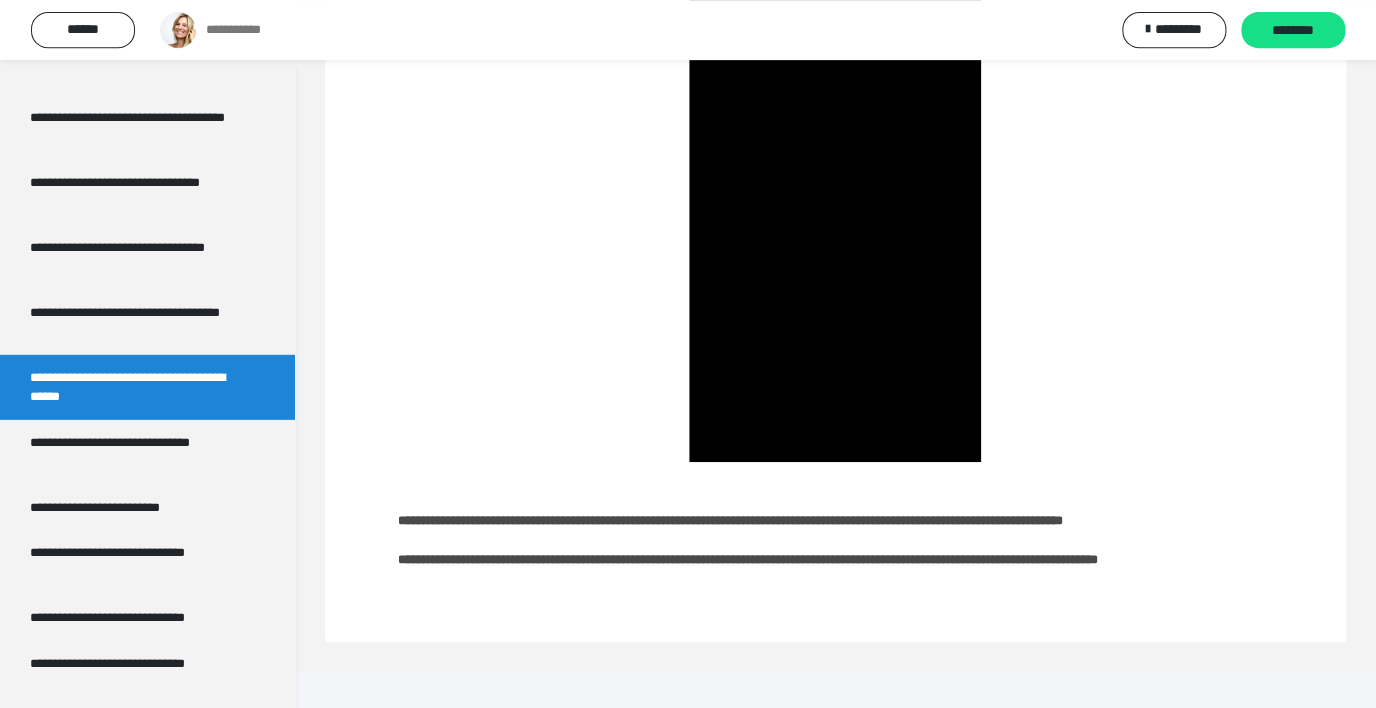 scroll, scrollTop: 249, scrollLeft: 0, axis: vertical 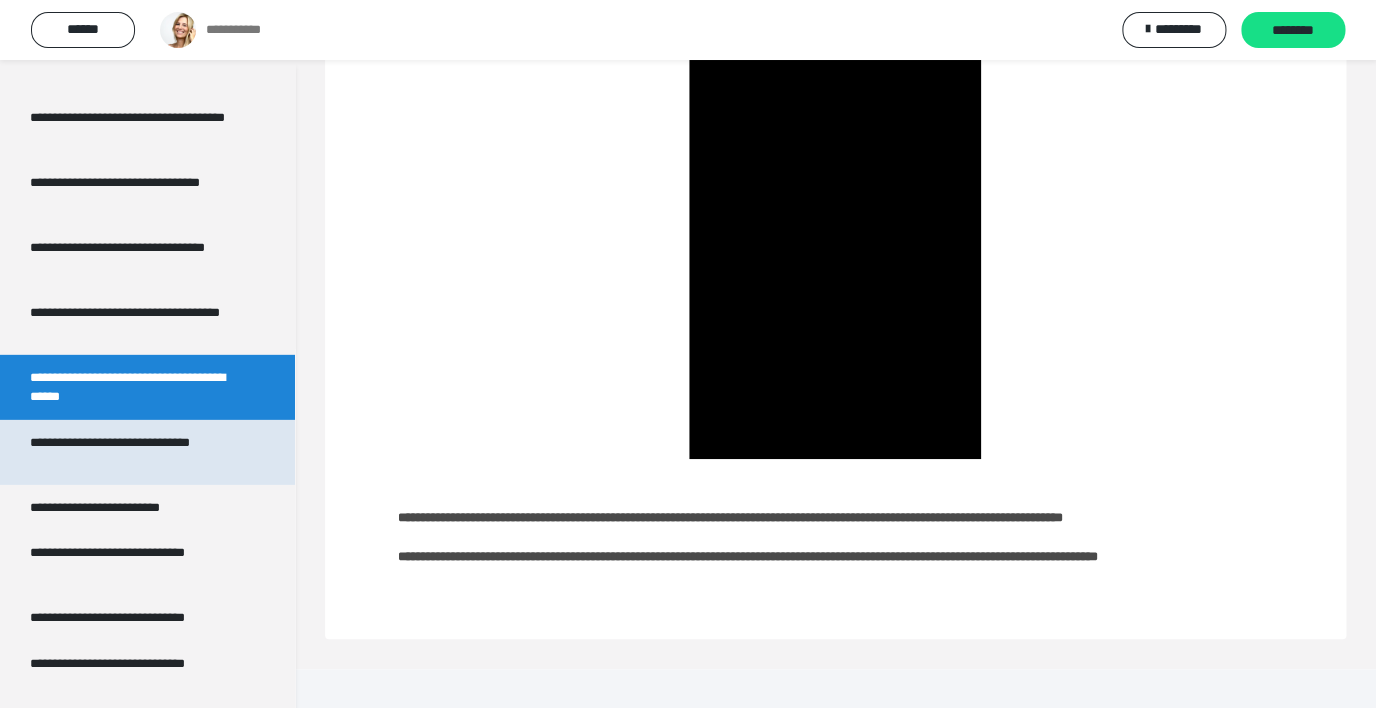 click on "**********" at bounding box center [132, 452] 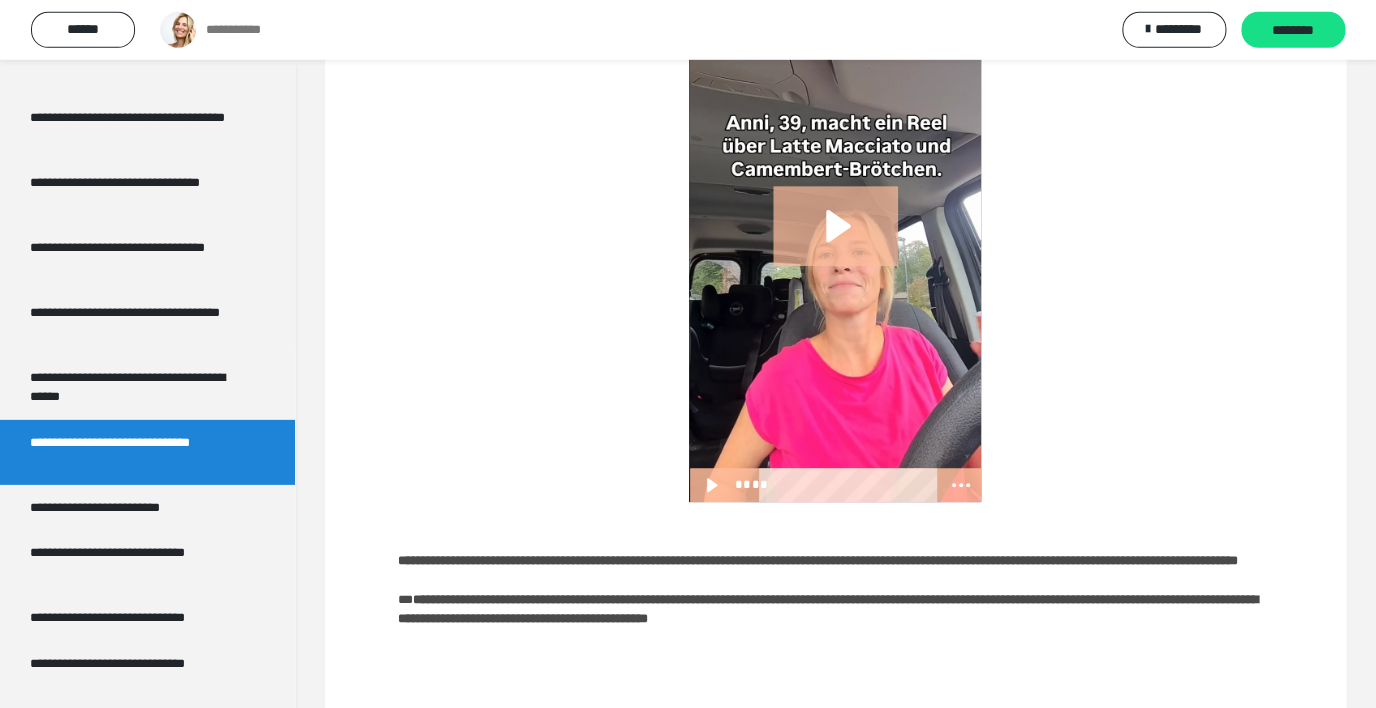 scroll, scrollTop: 208, scrollLeft: 0, axis: vertical 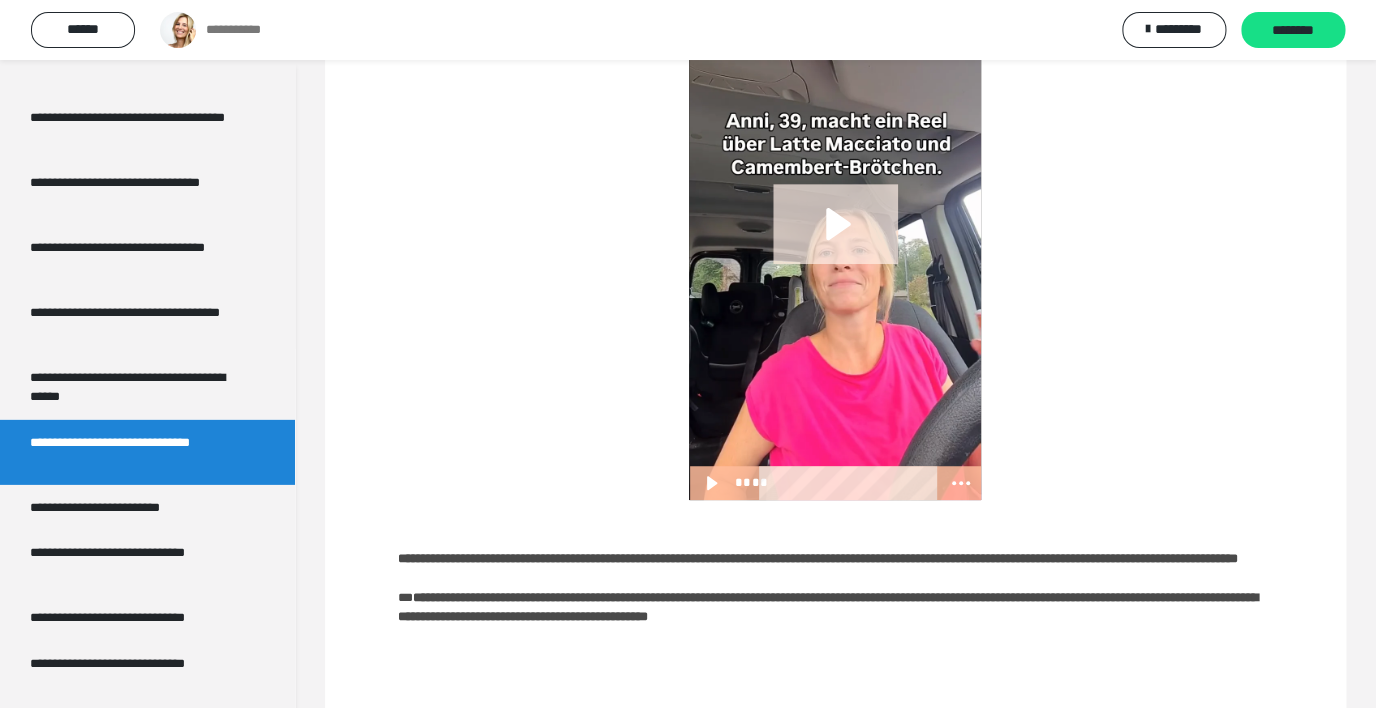 click 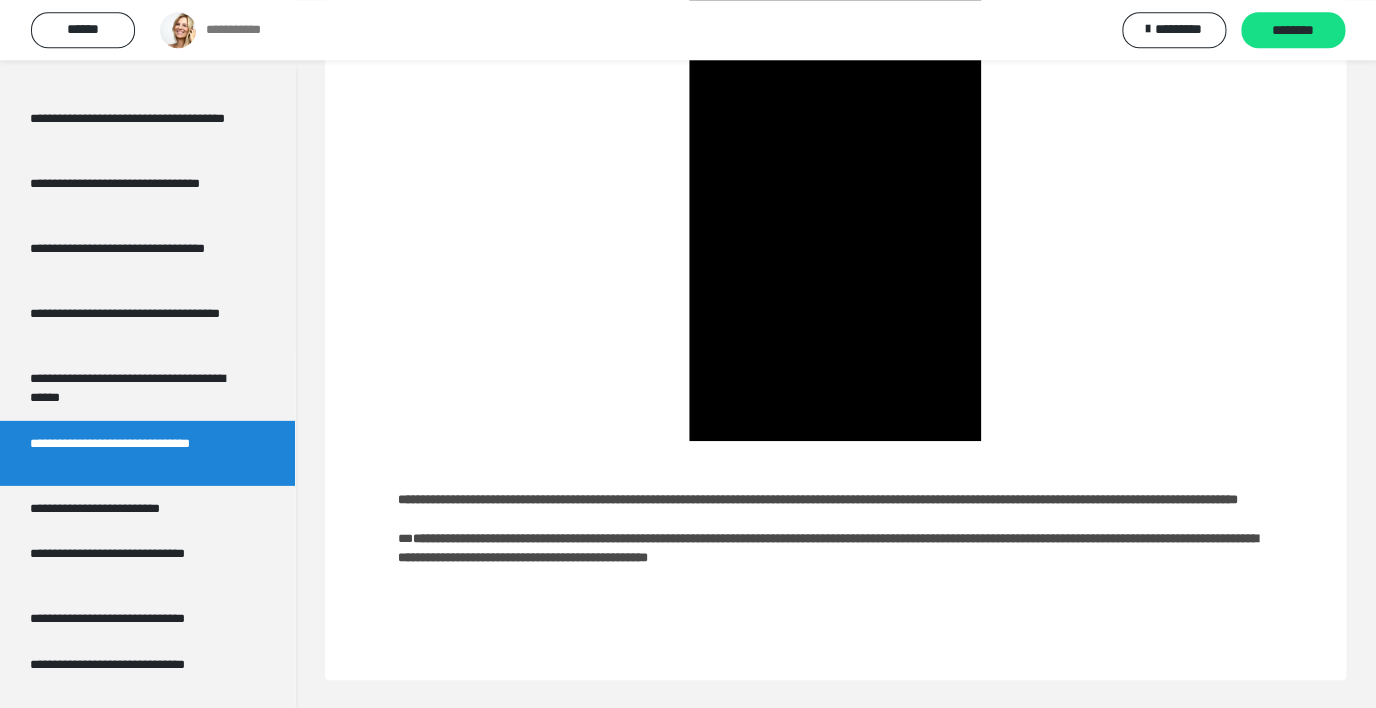 scroll, scrollTop: 268, scrollLeft: 0, axis: vertical 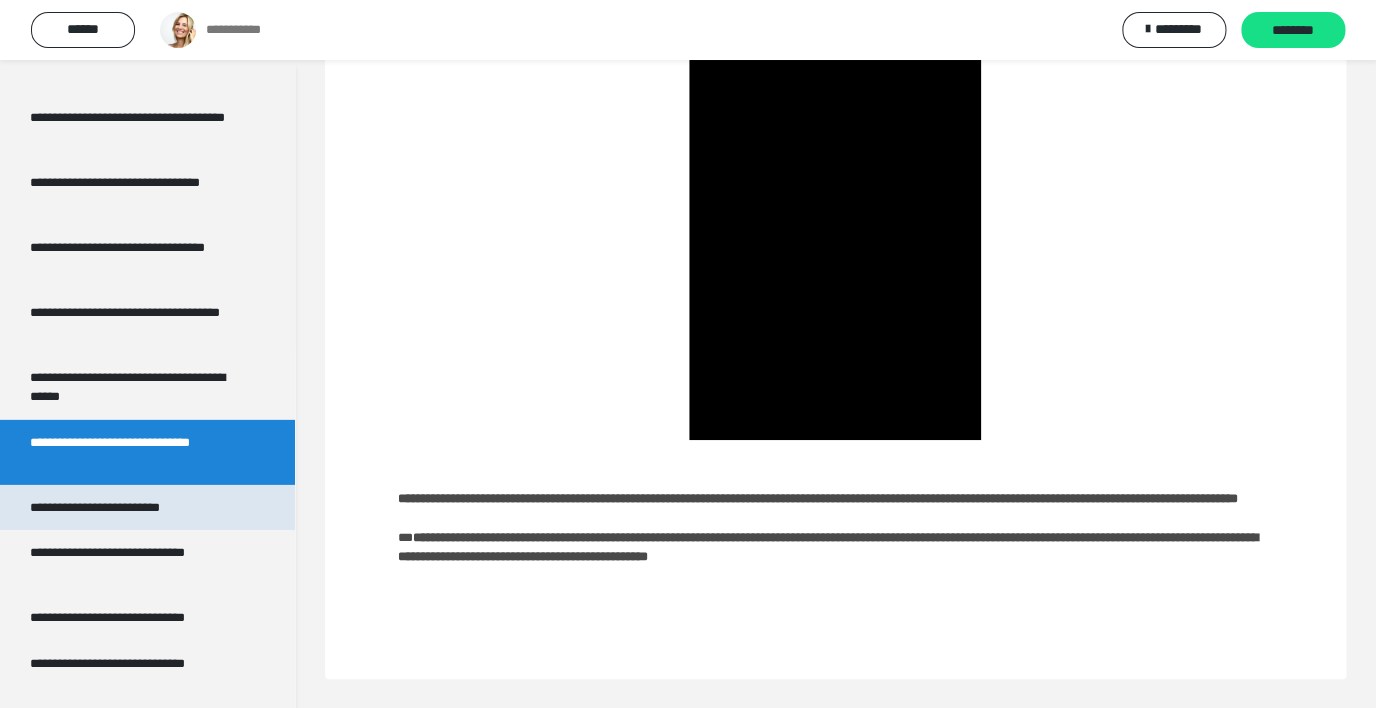 click on "**********" at bounding box center [116, 508] 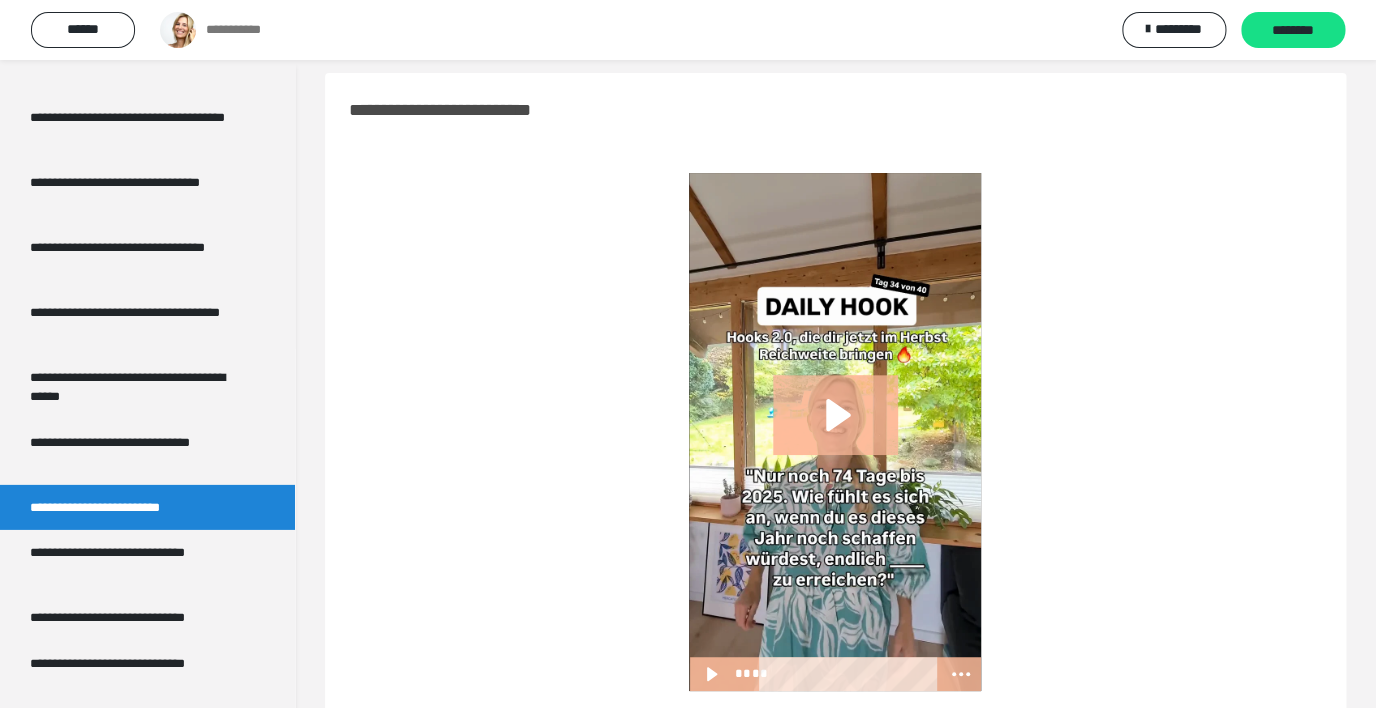 scroll, scrollTop: 32, scrollLeft: 0, axis: vertical 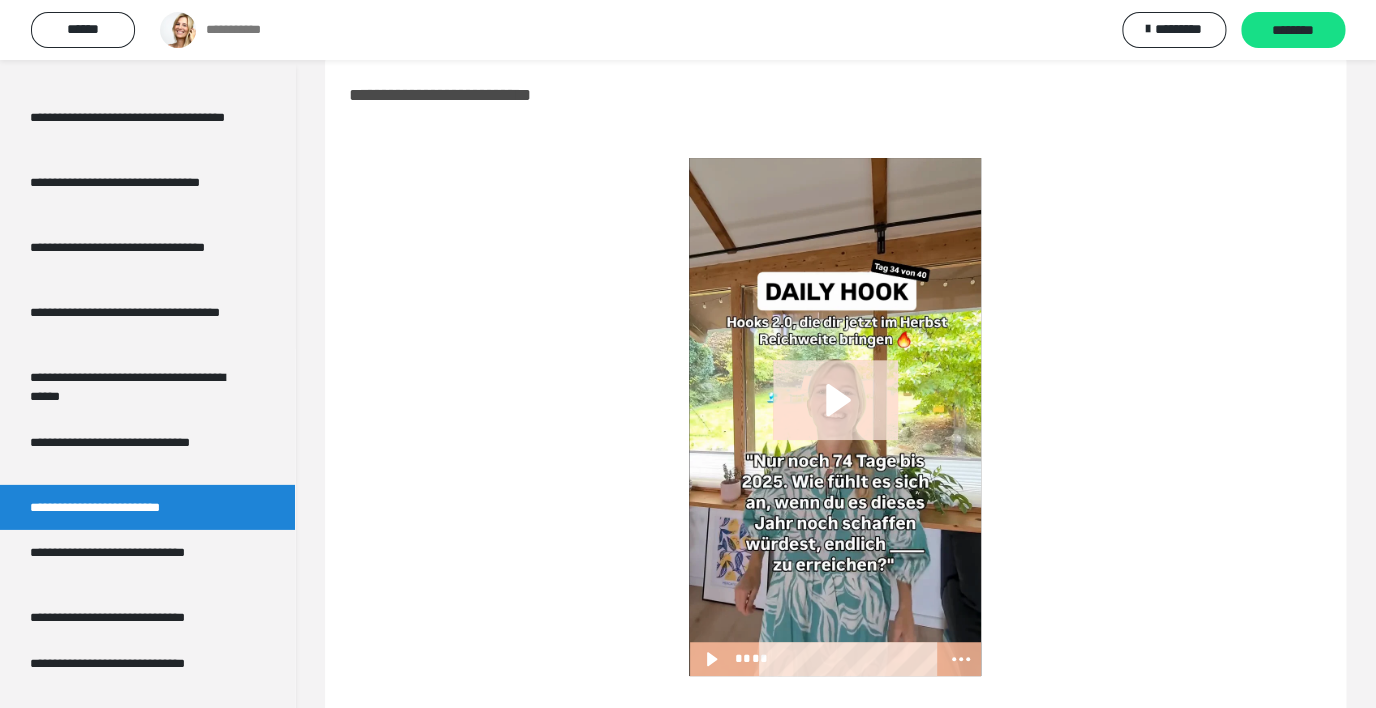 click 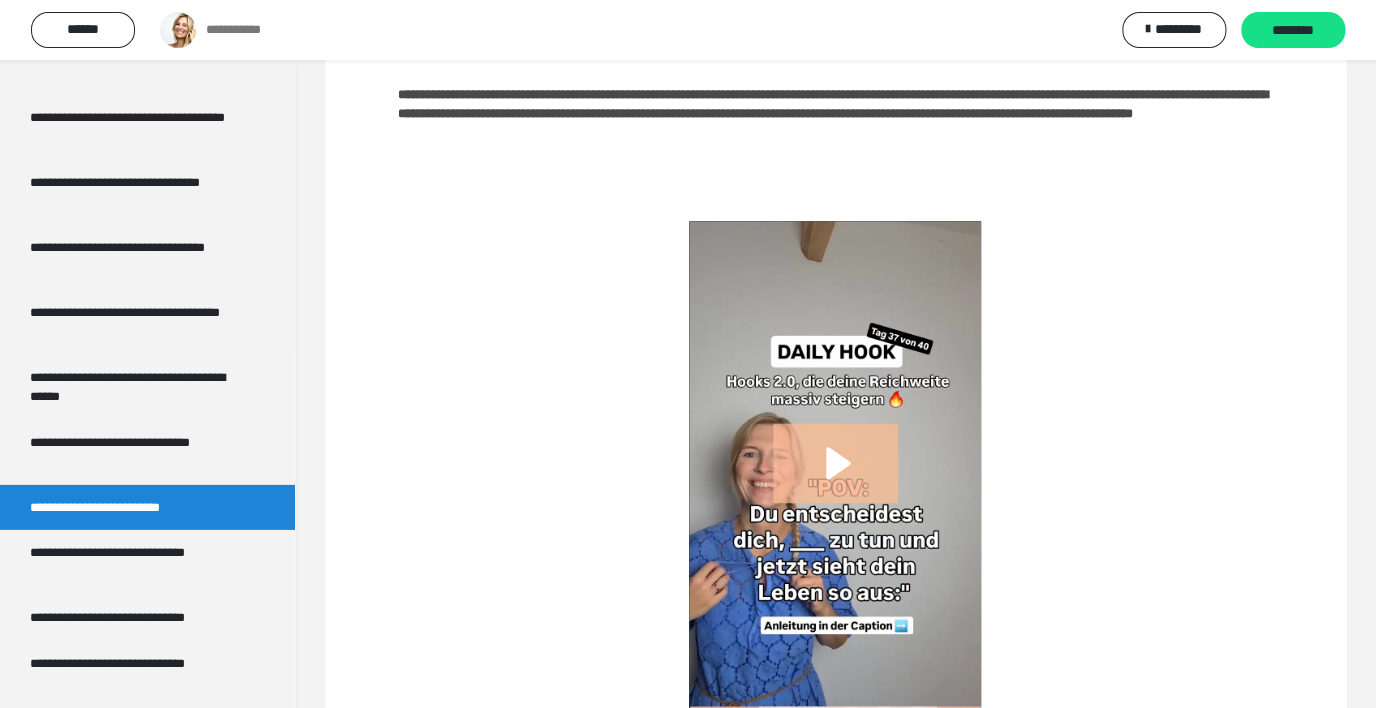 scroll, scrollTop: 768, scrollLeft: 0, axis: vertical 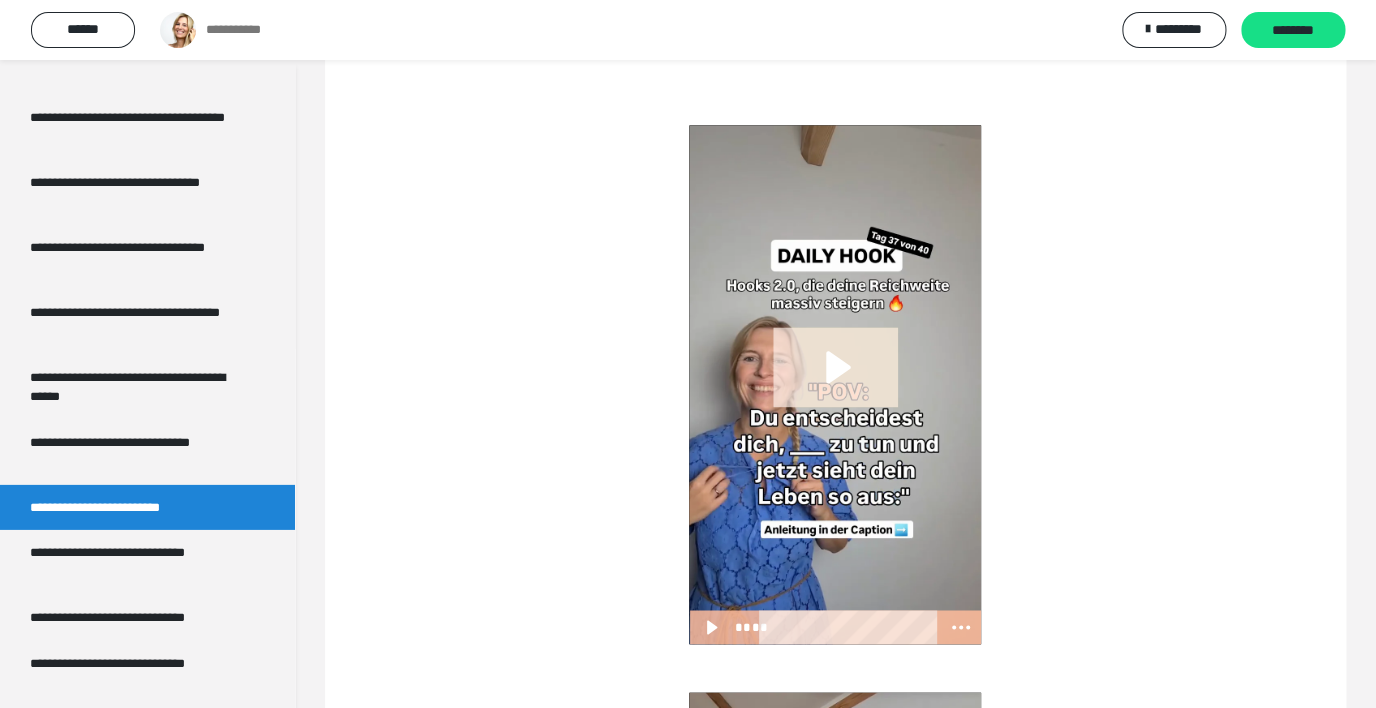 click 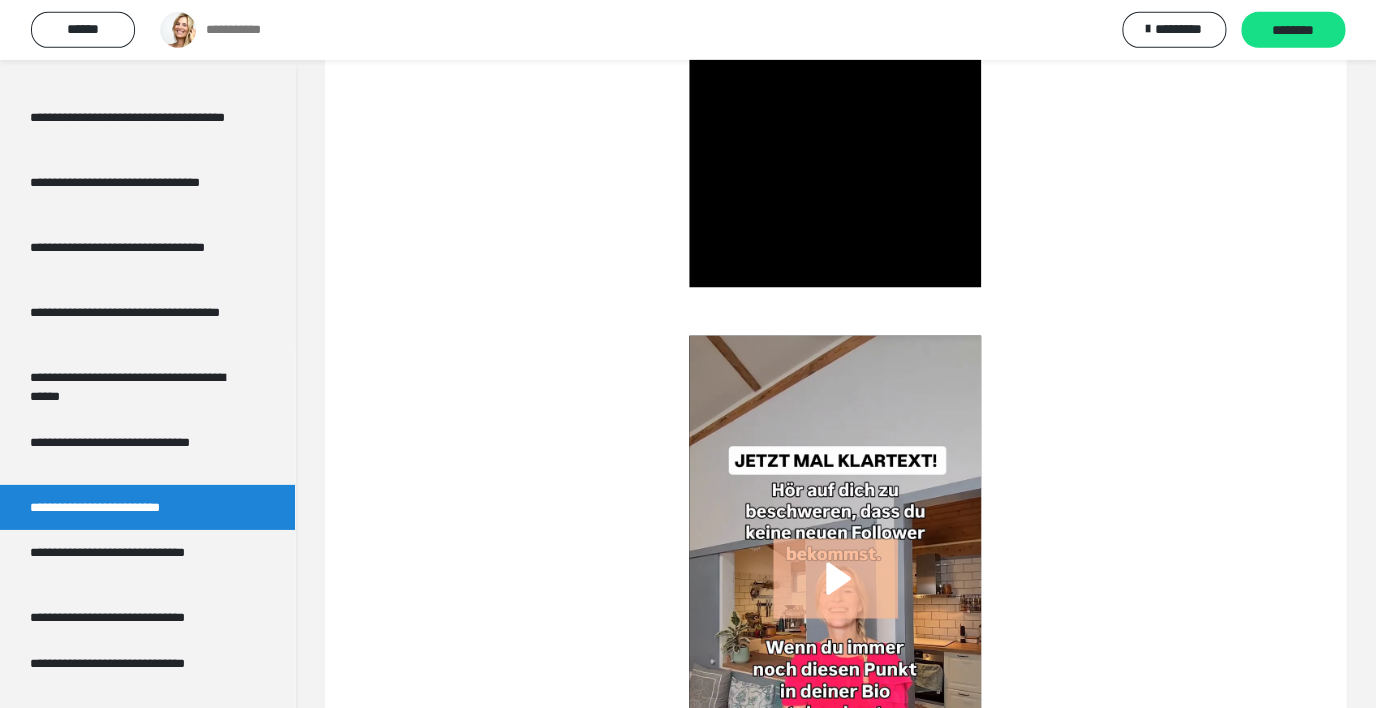 scroll, scrollTop: 1152, scrollLeft: 0, axis: vertical 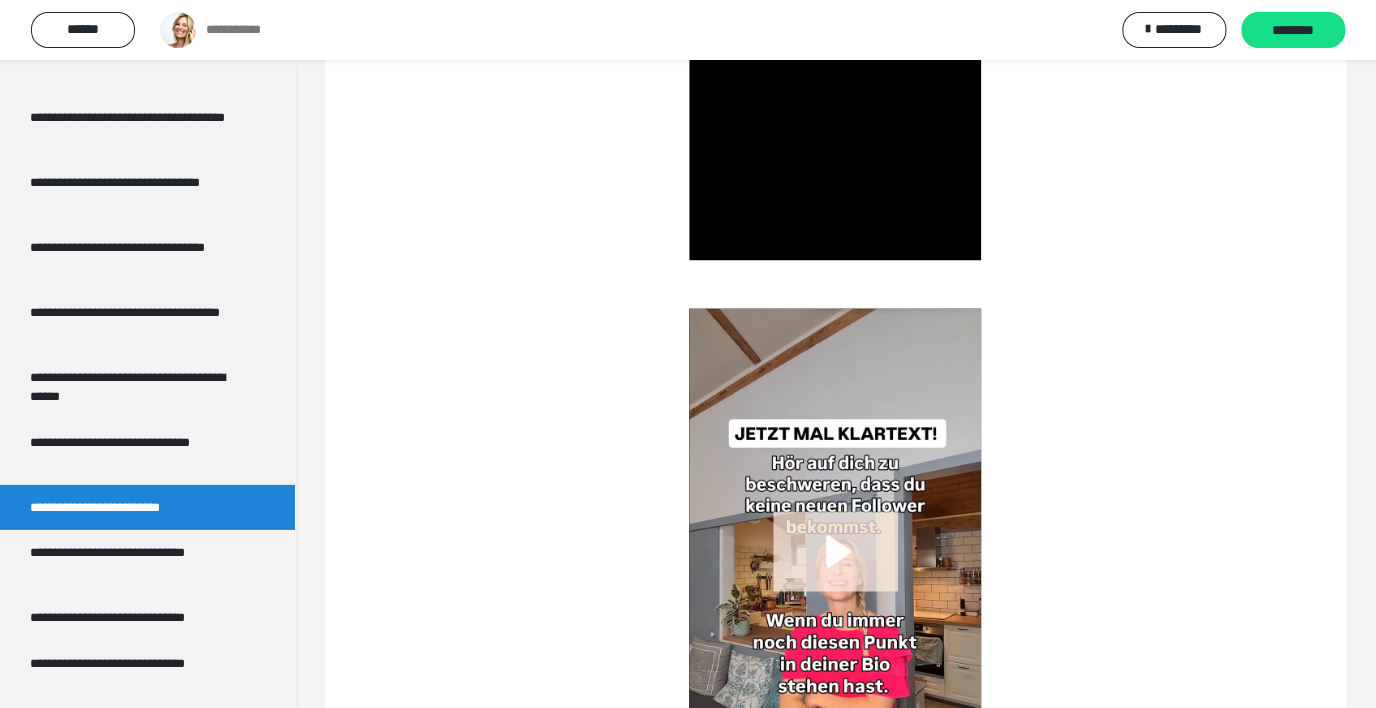 click 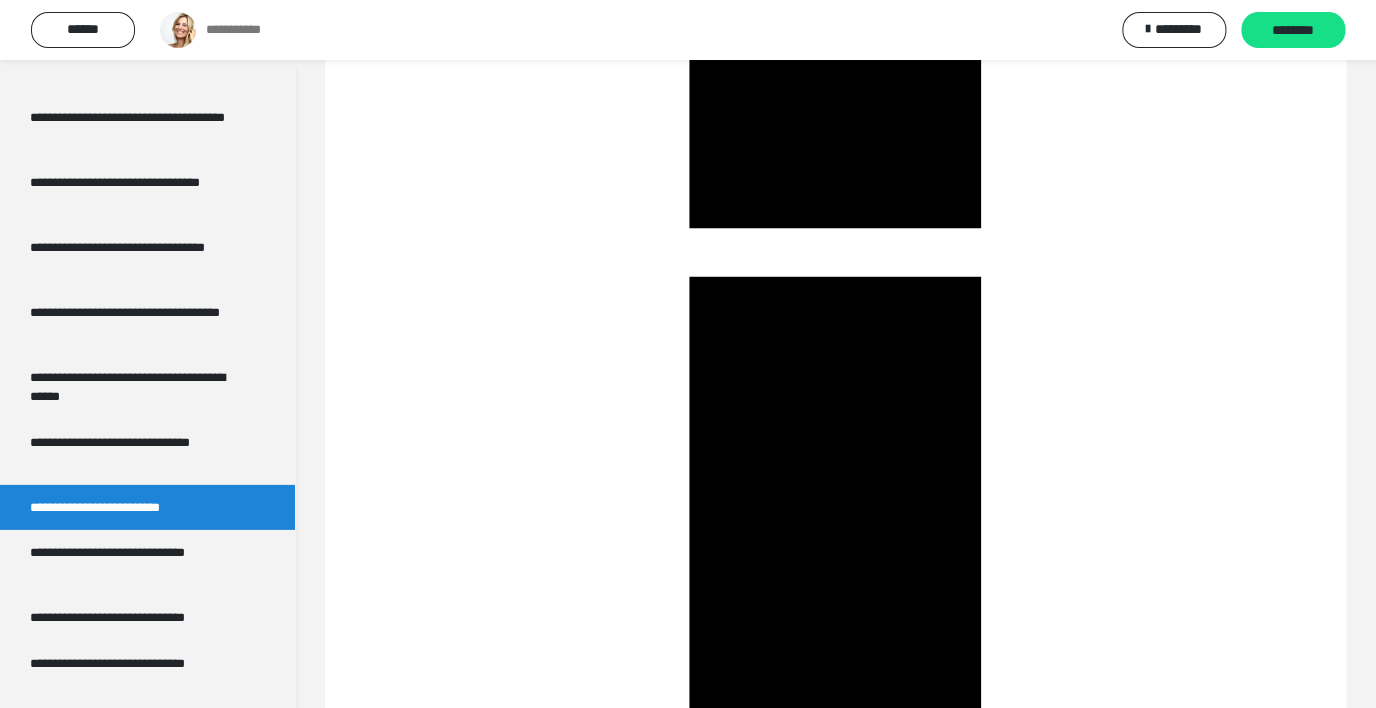 scroll, scrollTop: 1344, scrollLeft: 0, axis: vertical 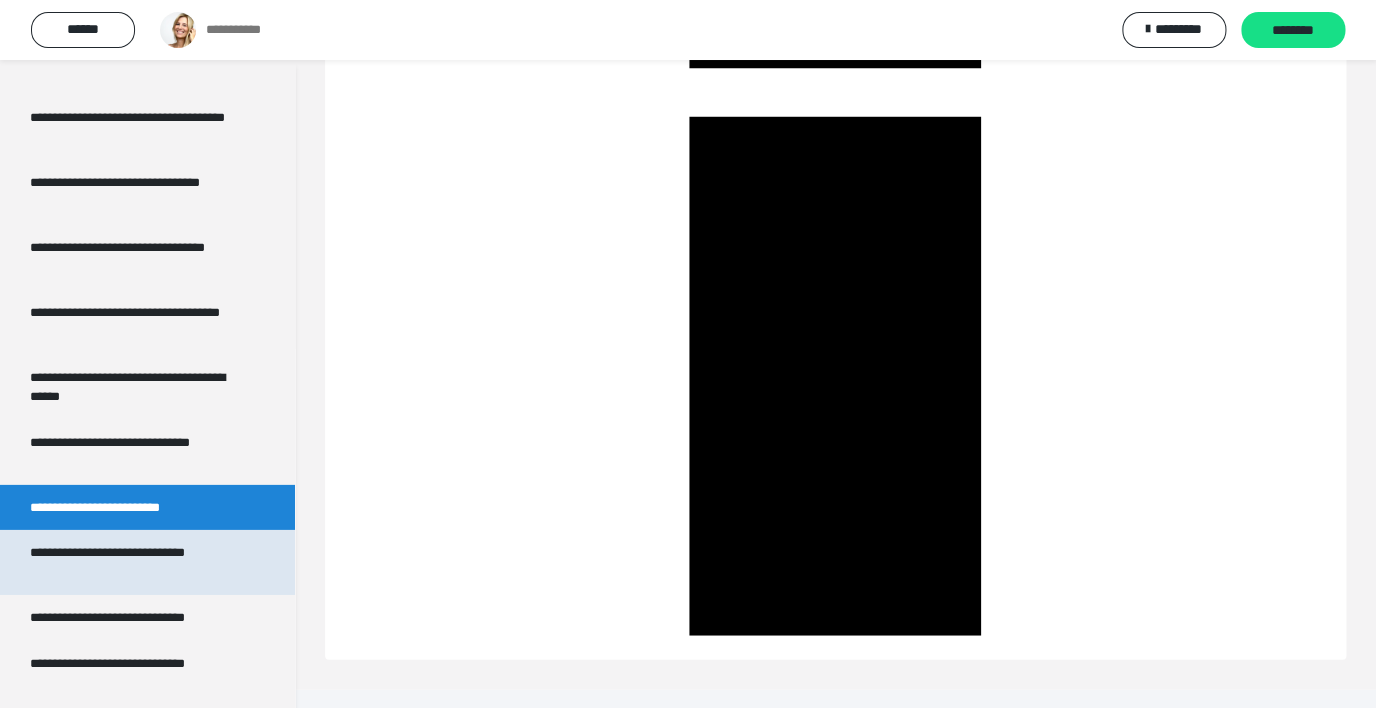 click on "**********" at bounding box center (132, 562) 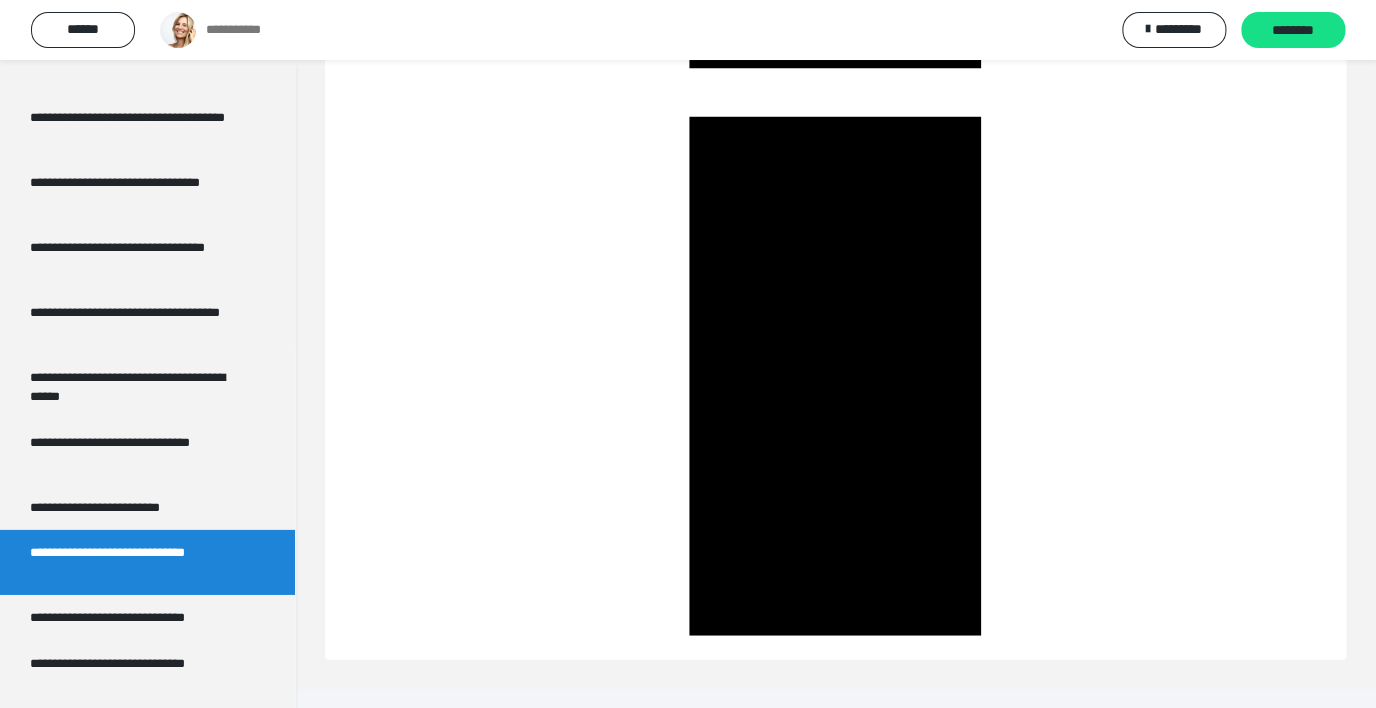 scroll, scrollTop: 0, scrollLeft: 0, axis: both 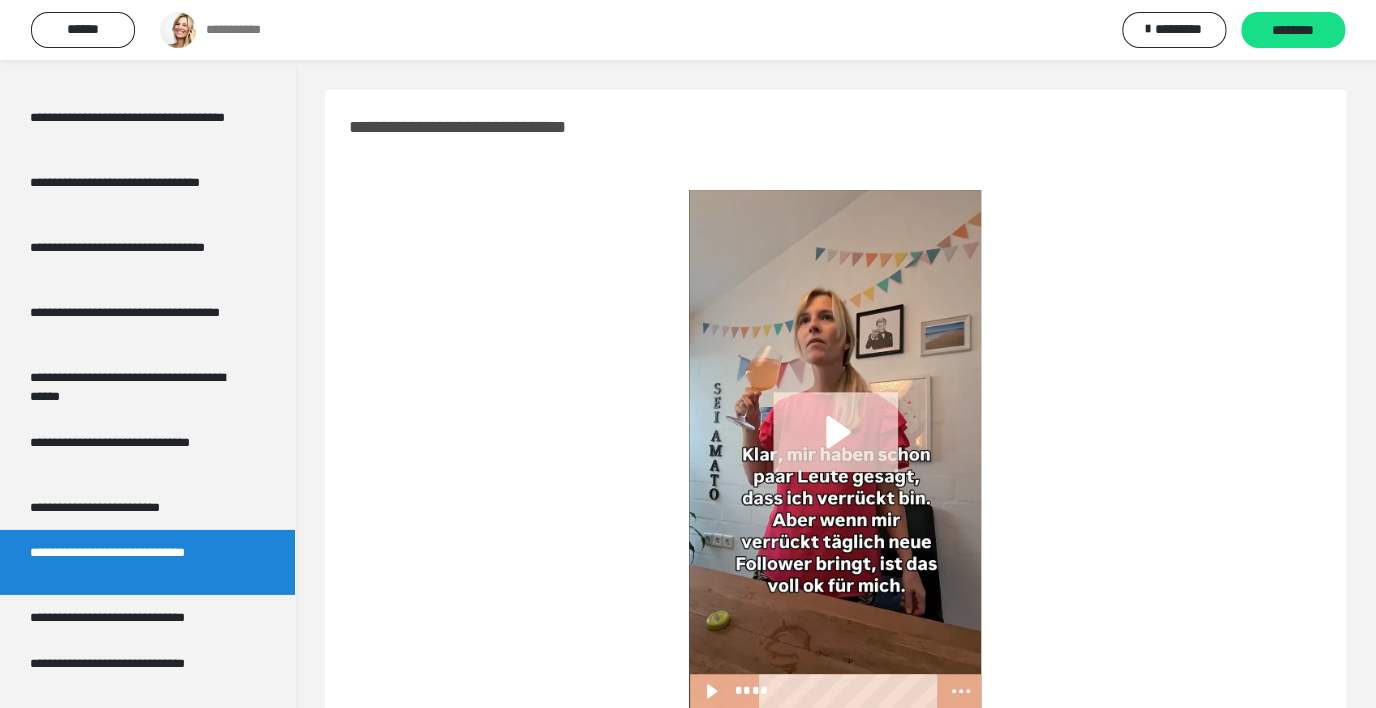click 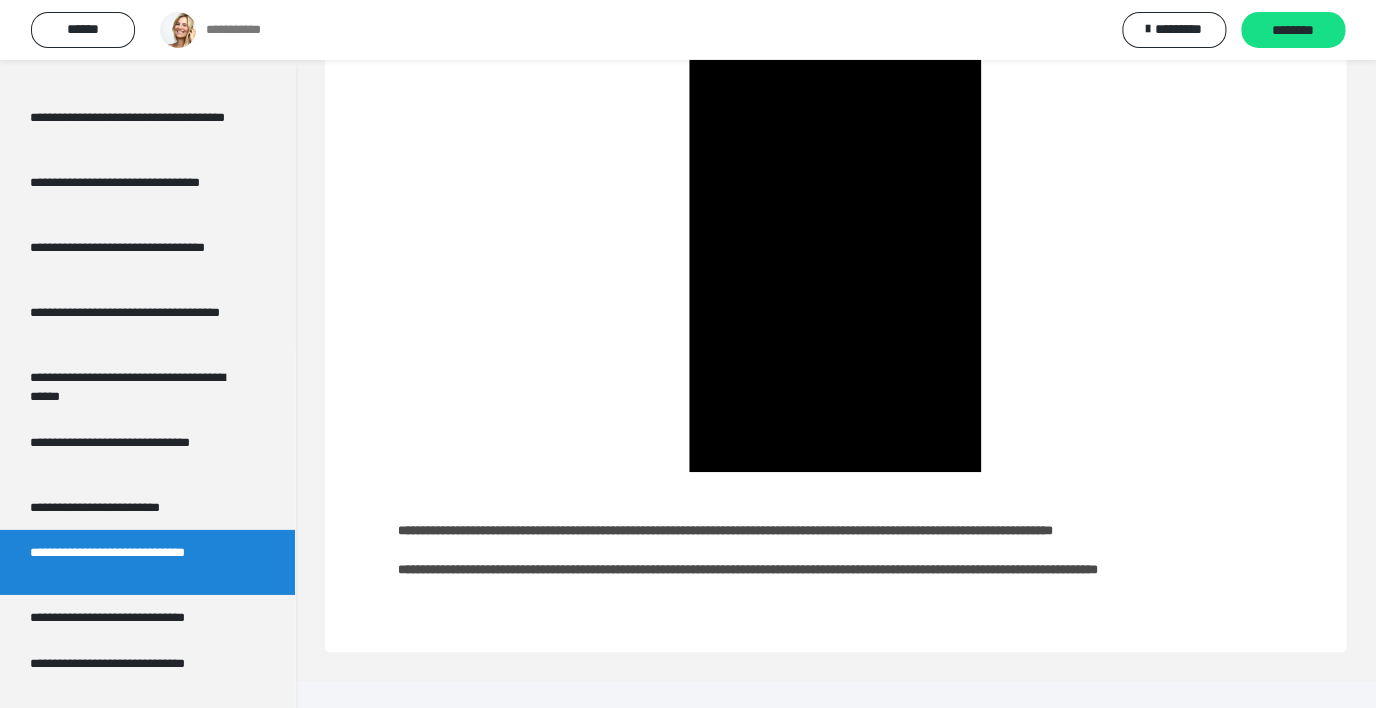 scroll, scrollTop: 249, scrollLeft: 0, axis: vertical 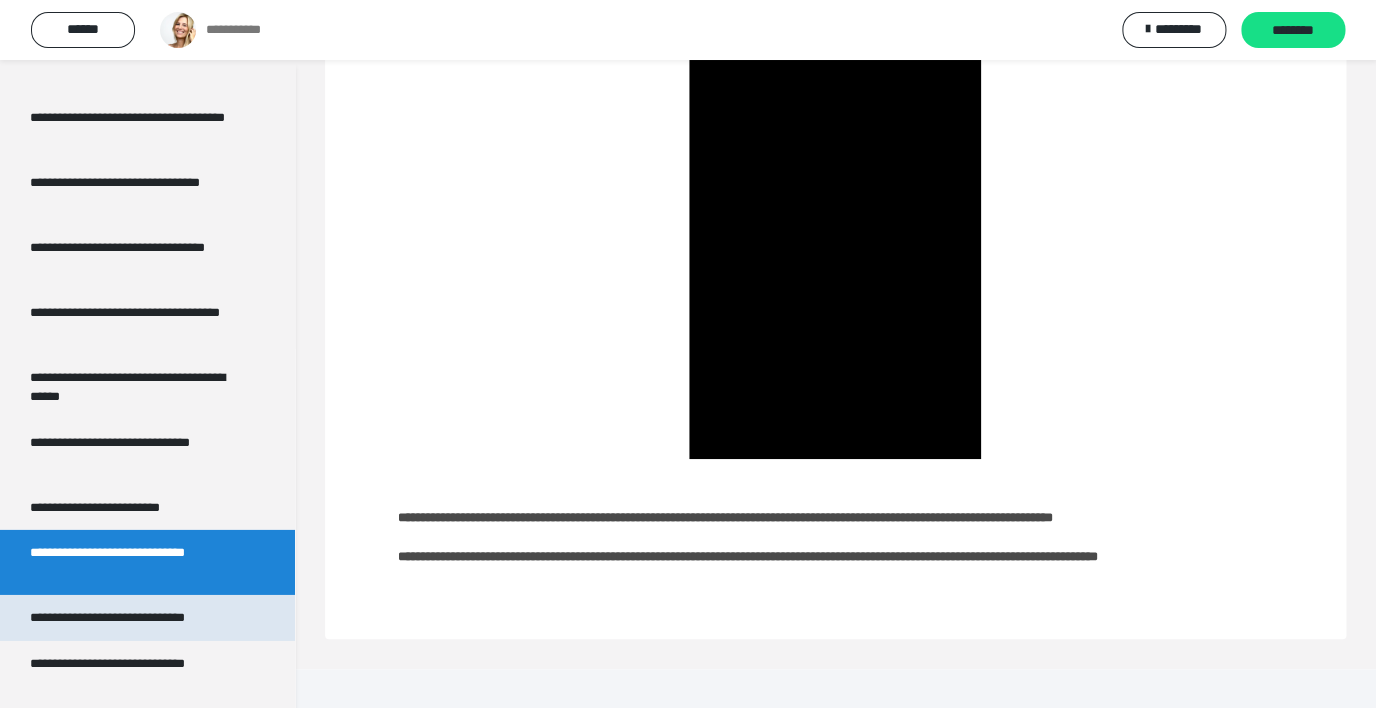 click on "**********" at bounding box center [122, 618] 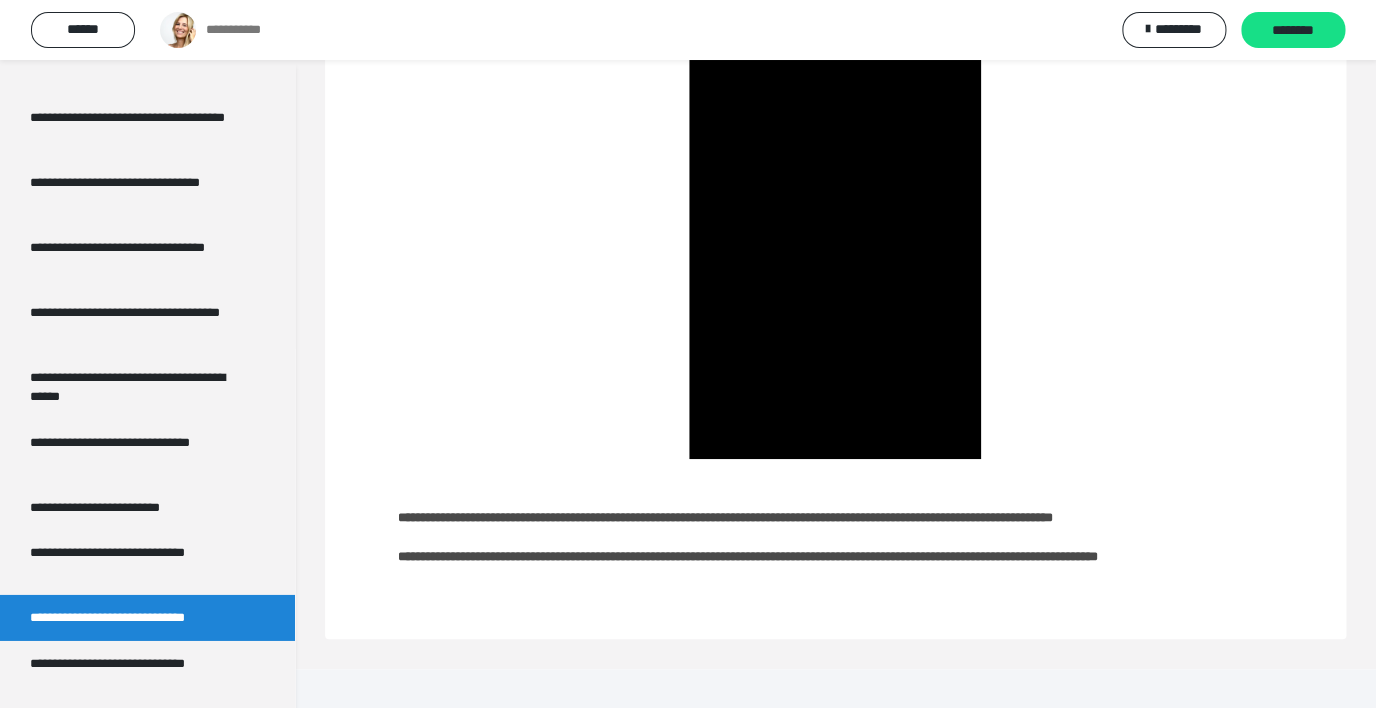 scroll, scrollTop: 0, scrollLeft: 0, axis: both 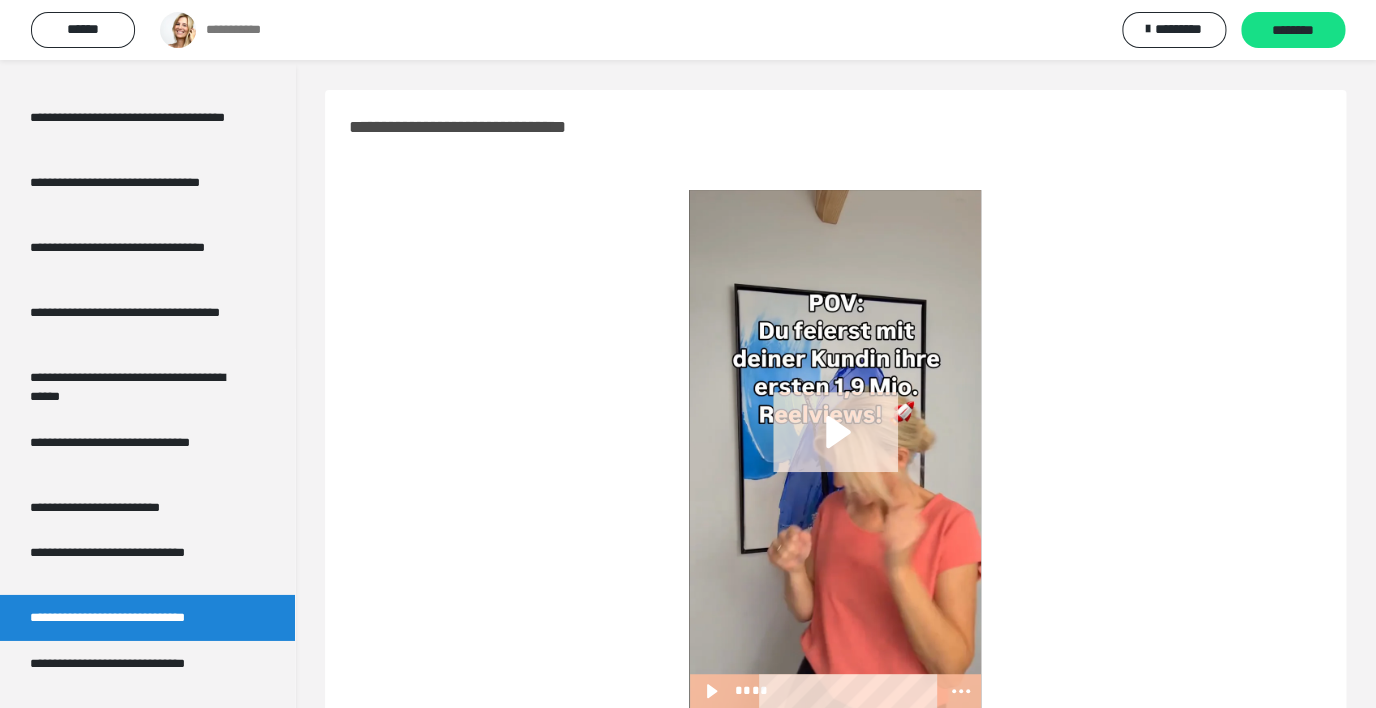 click 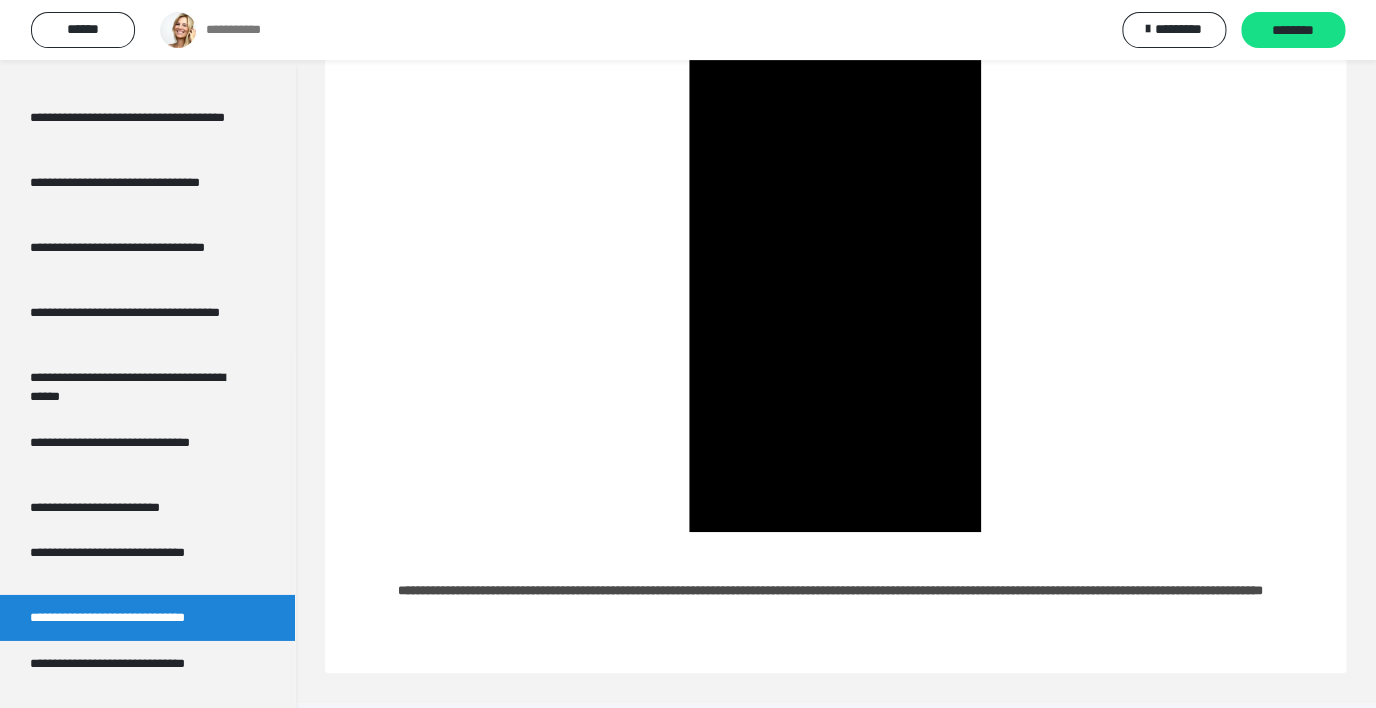 scroll, scrollTop: 190, scrollLeft: 0, axis: vertical 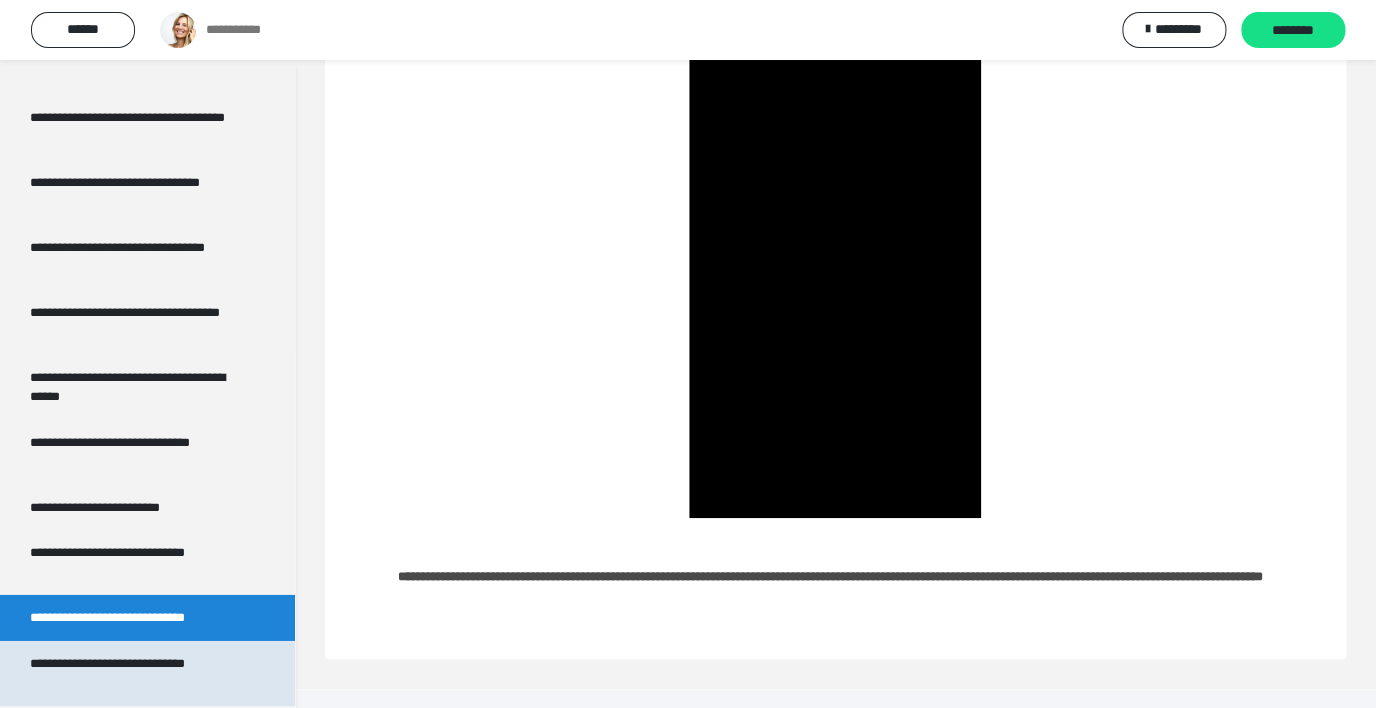 click on "**********" at bounding box center (132, 673) 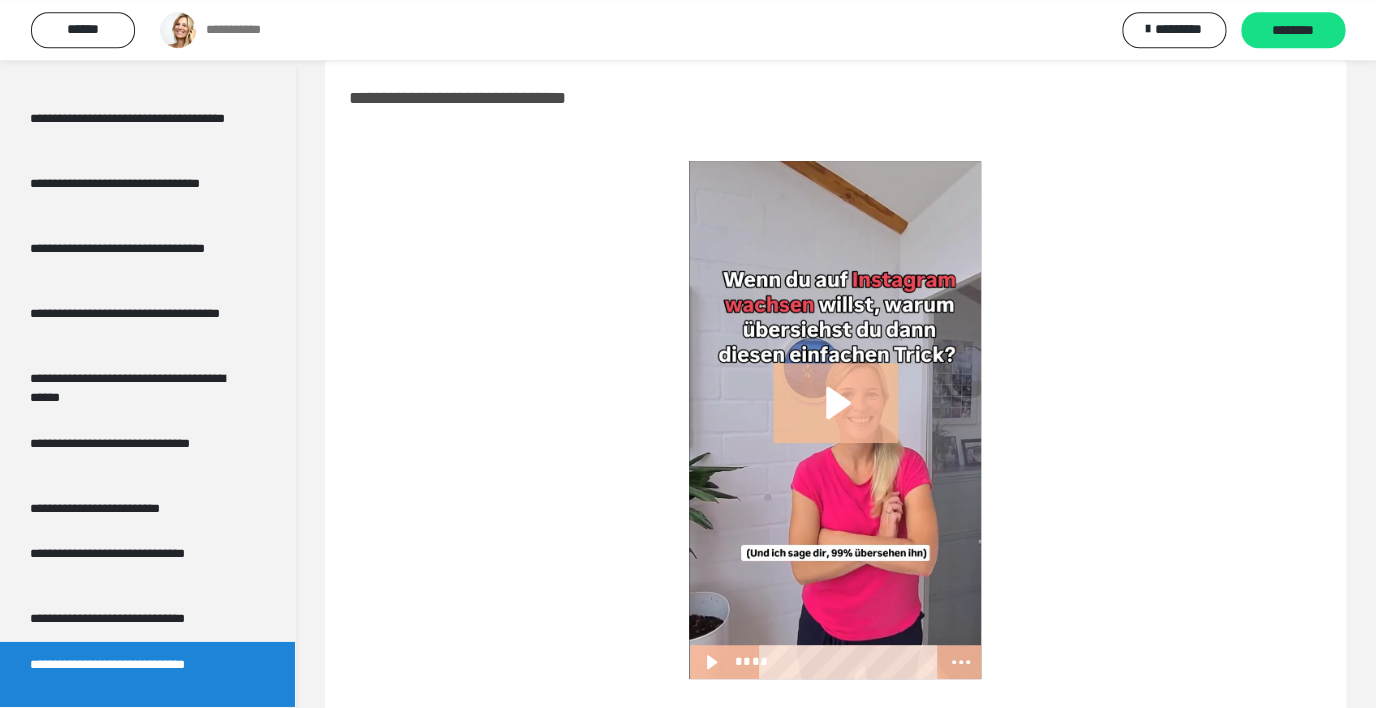 scroll, scrollTop: 80, scrollLeft: 0, axis: vertical 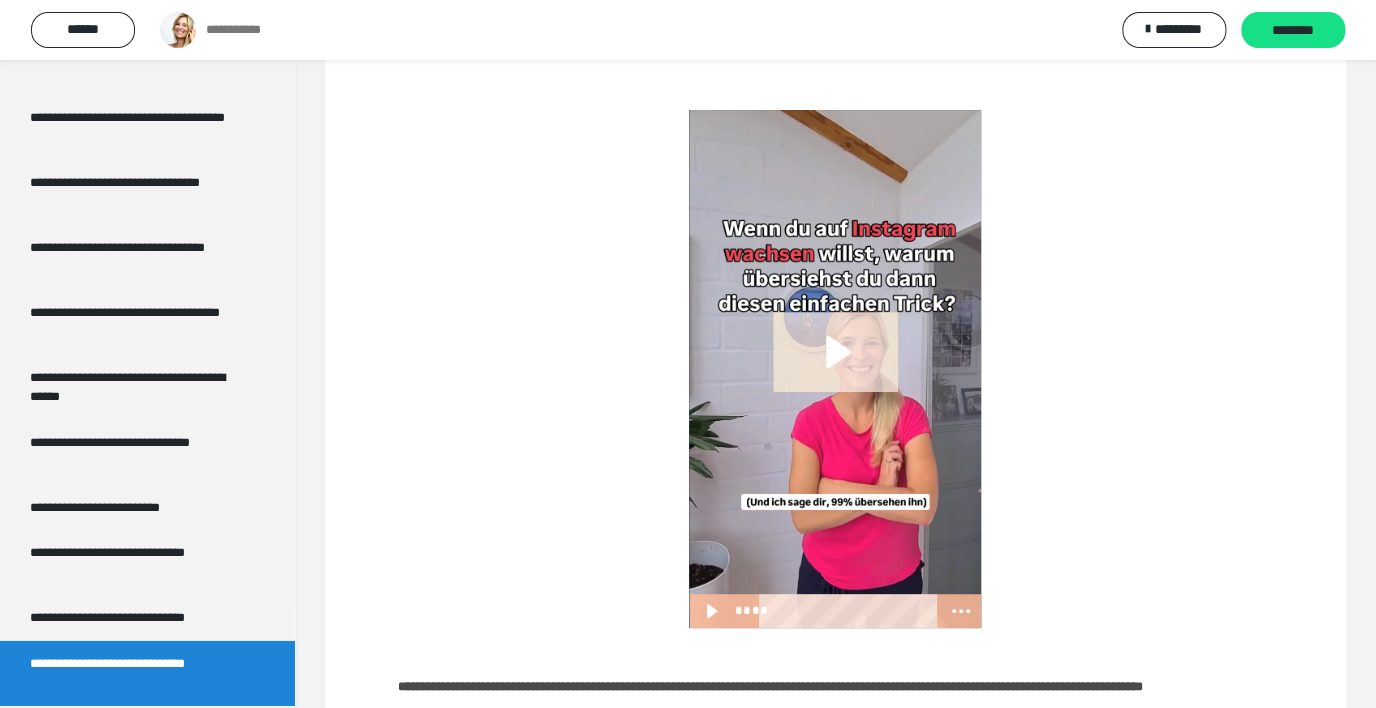 click 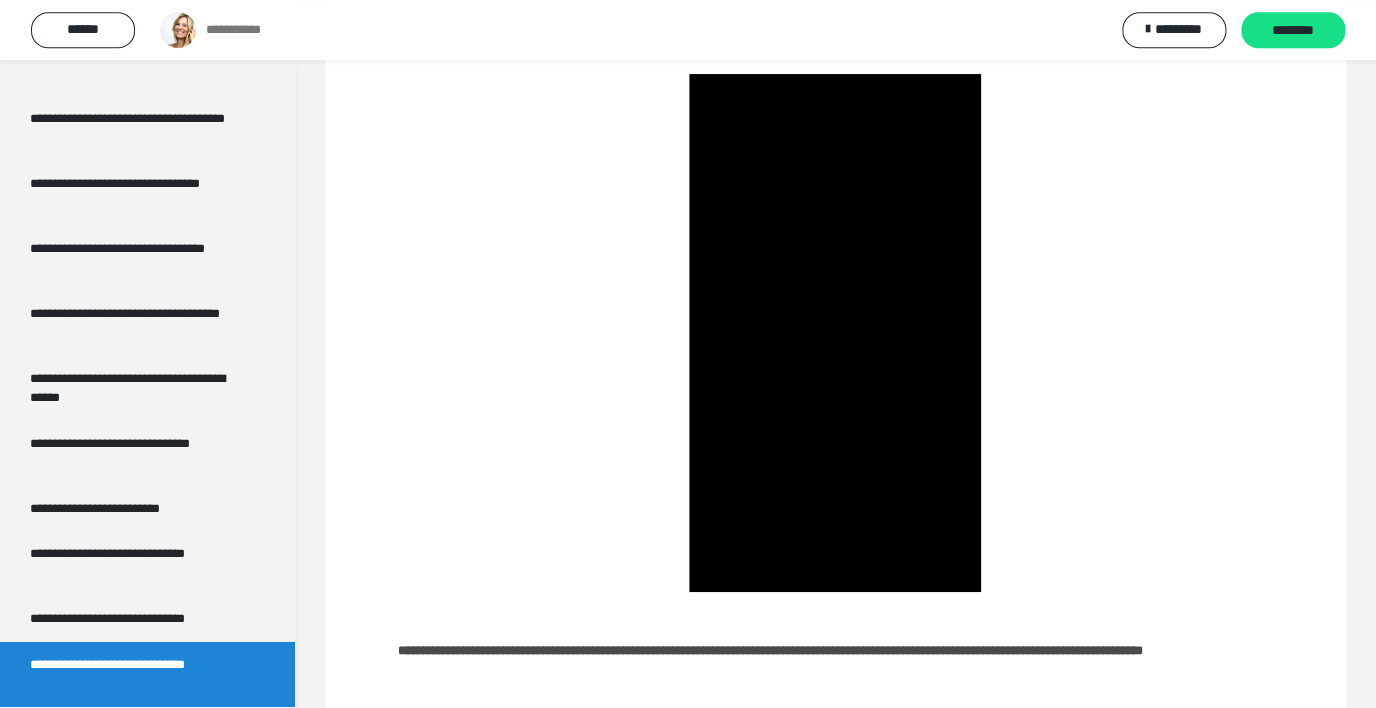 scroll, scrollTop: 190, scrollLeft: 0, axis: vertical 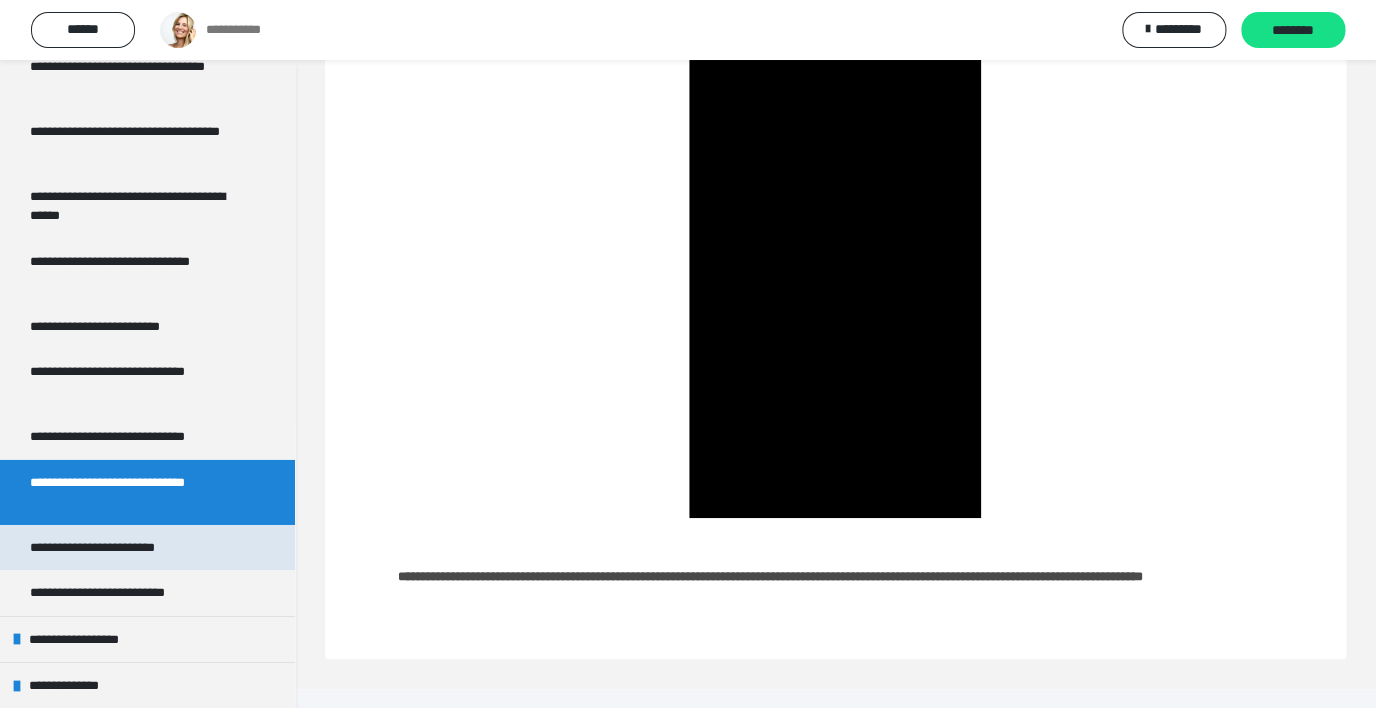 click on "**********" at bounding box center (109, 548) 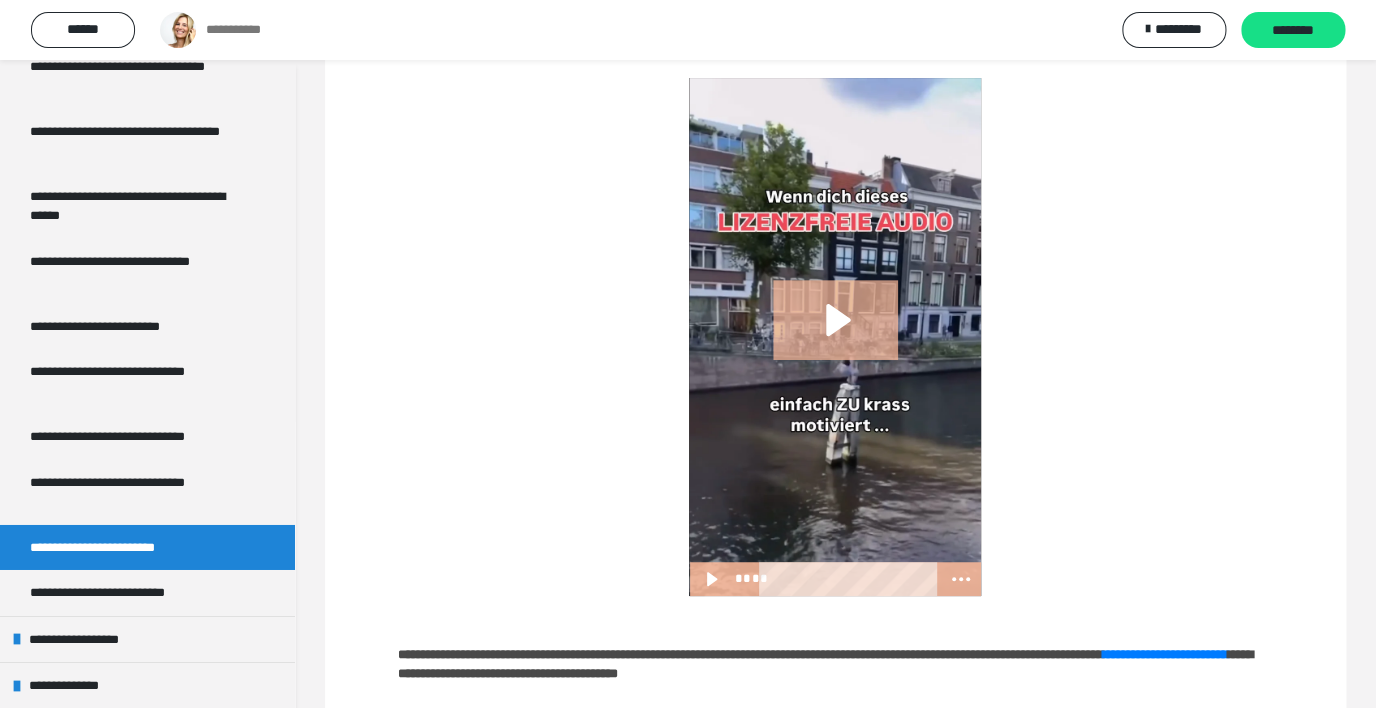 scroll, scrollTop: 128, scrollLeft: 0, axis: vertical 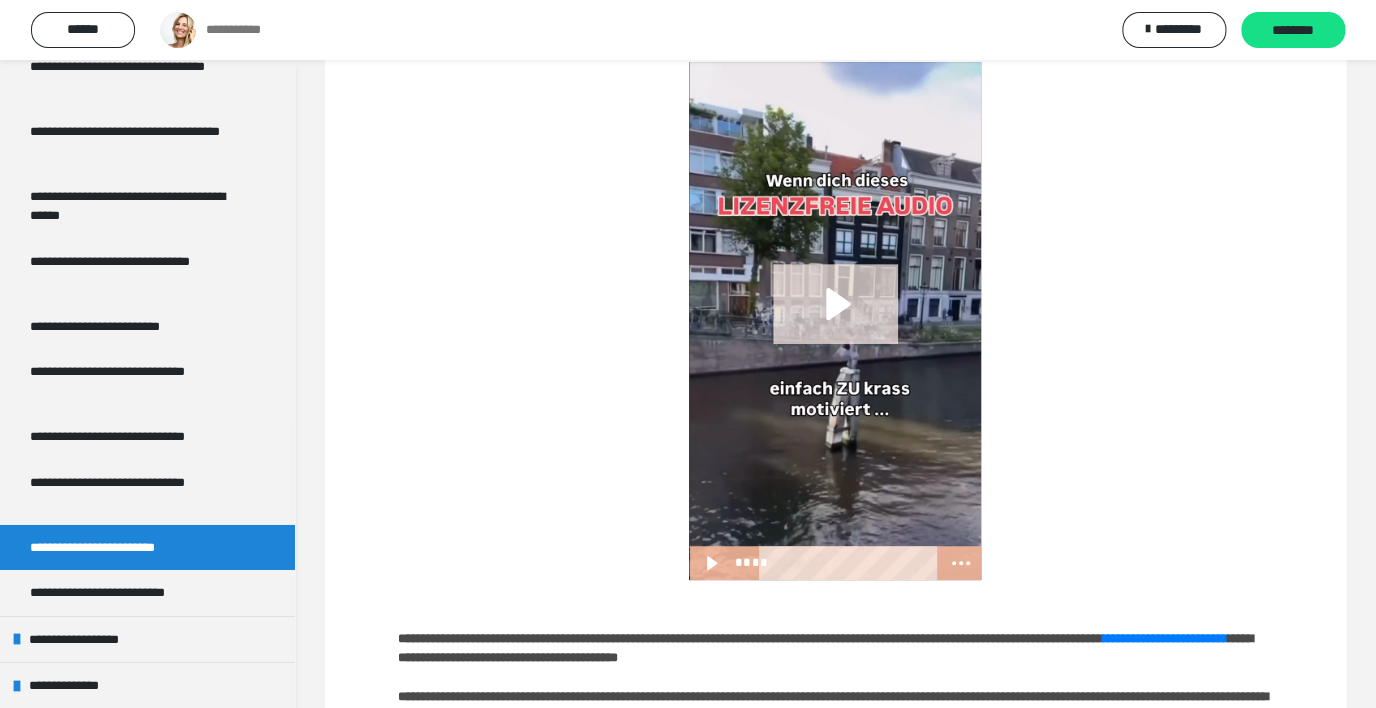 click 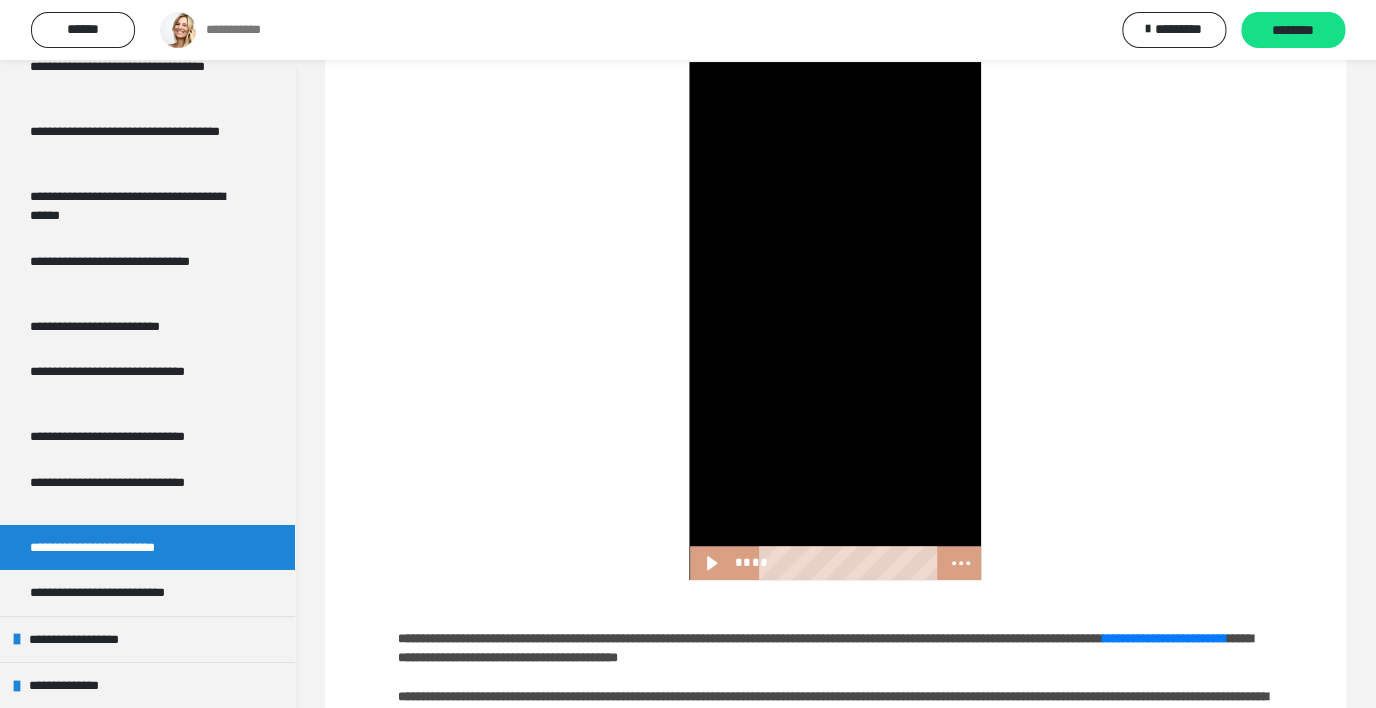 click at bounding box center [835, 321] 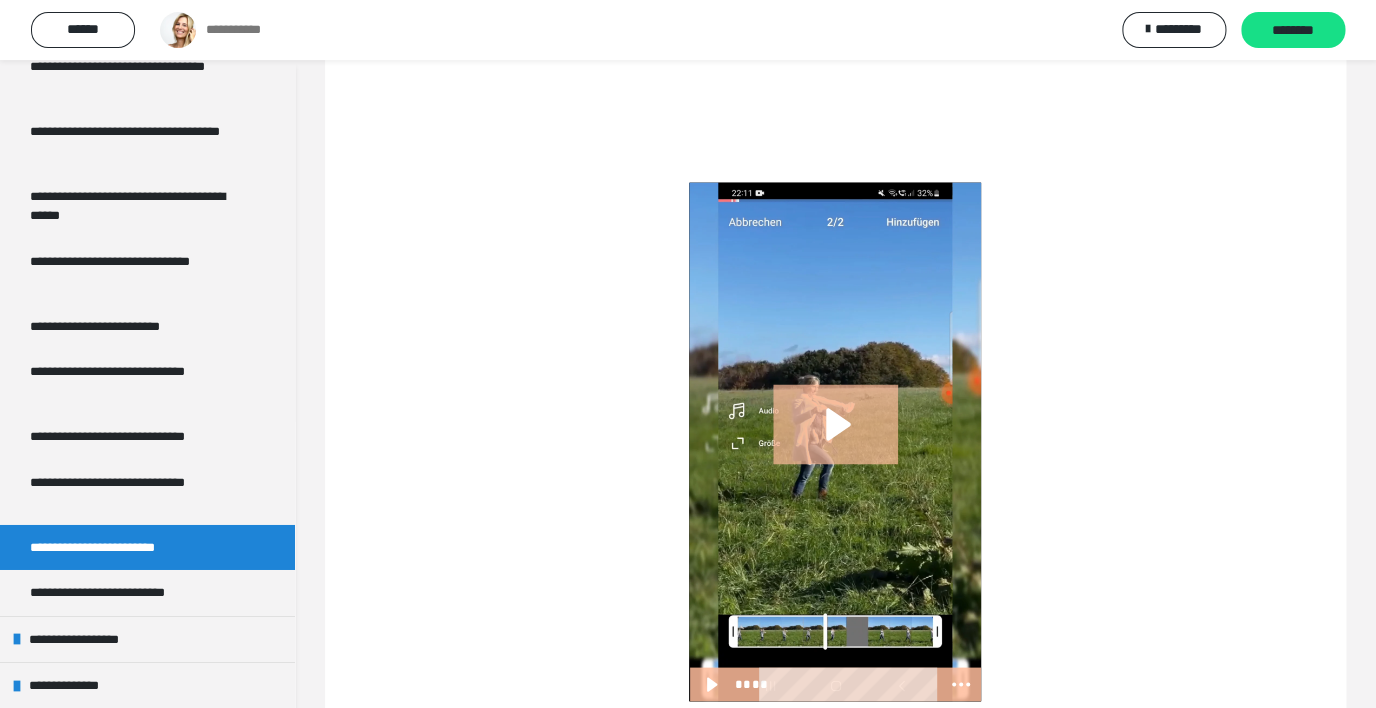 scroll, scrollTop: 1031, scrollLeft: 0, axis: vertical 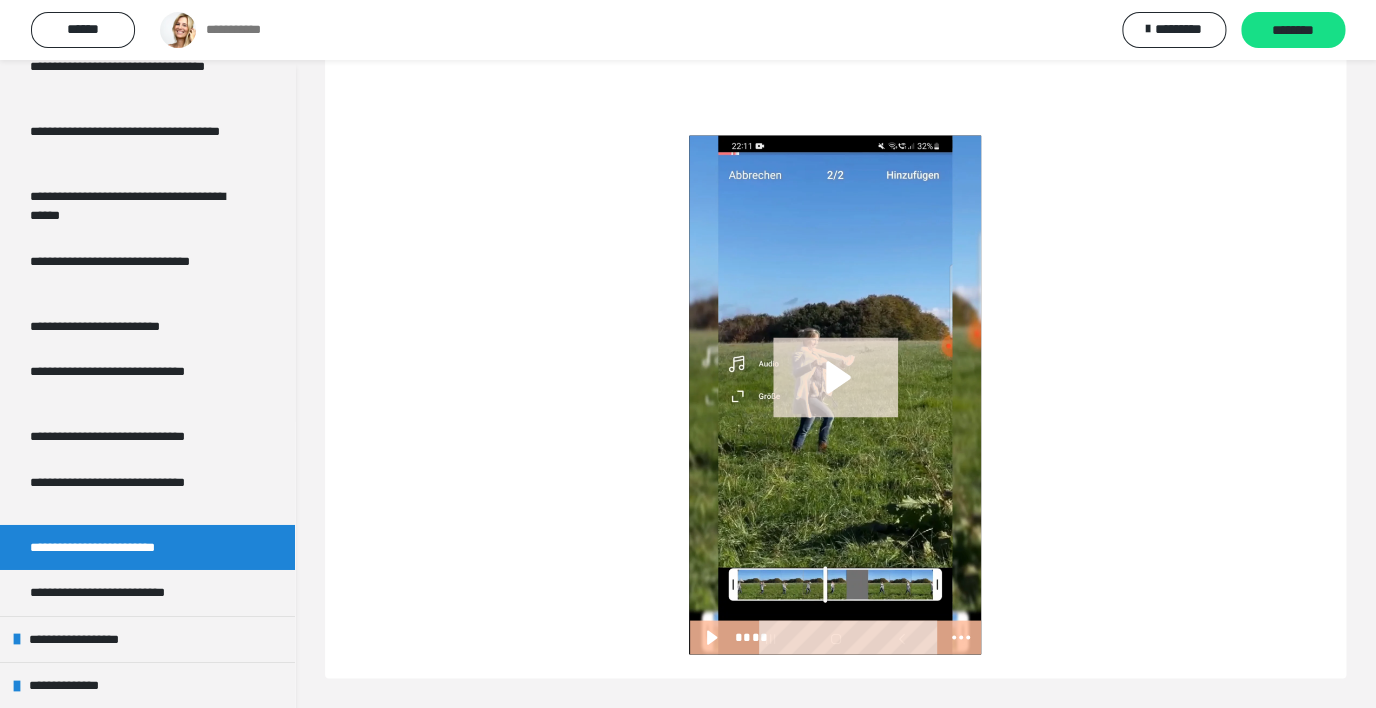 click 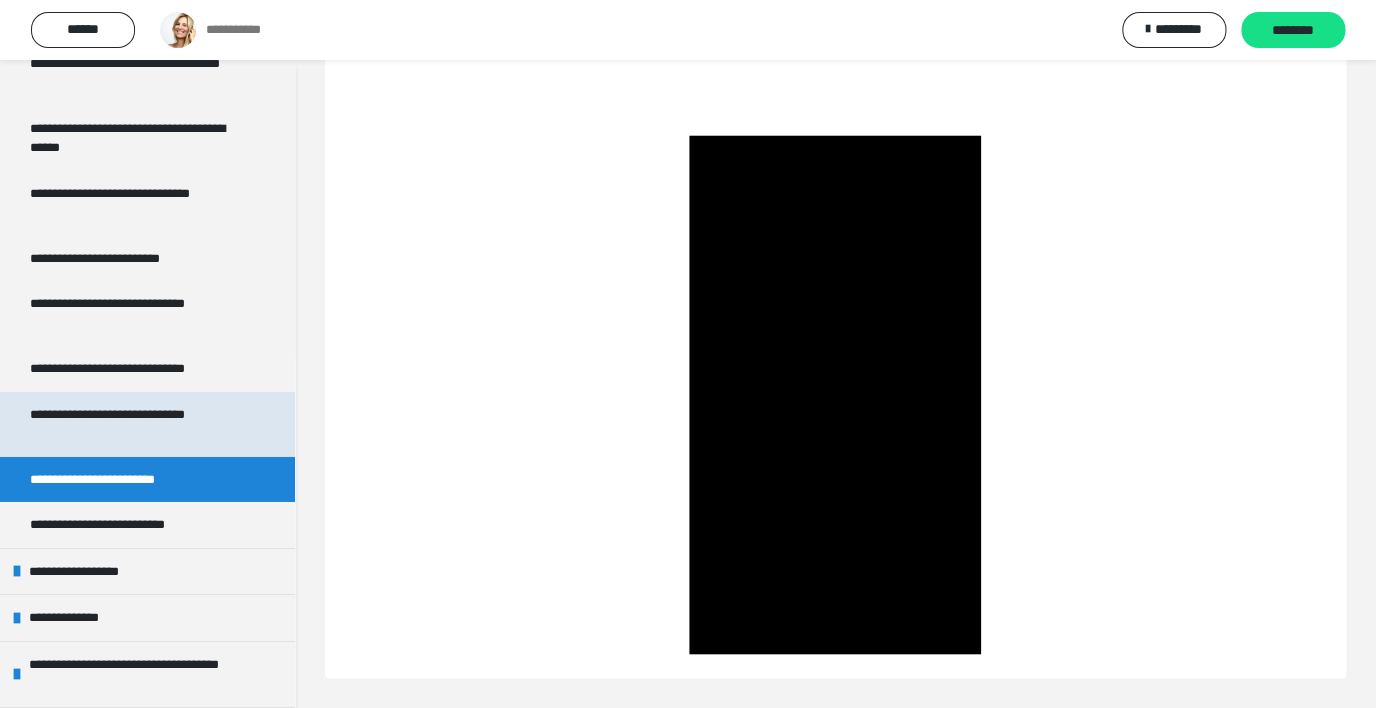scroll, scrollTop: 2277, scrollLeft: 0, axis: vertical 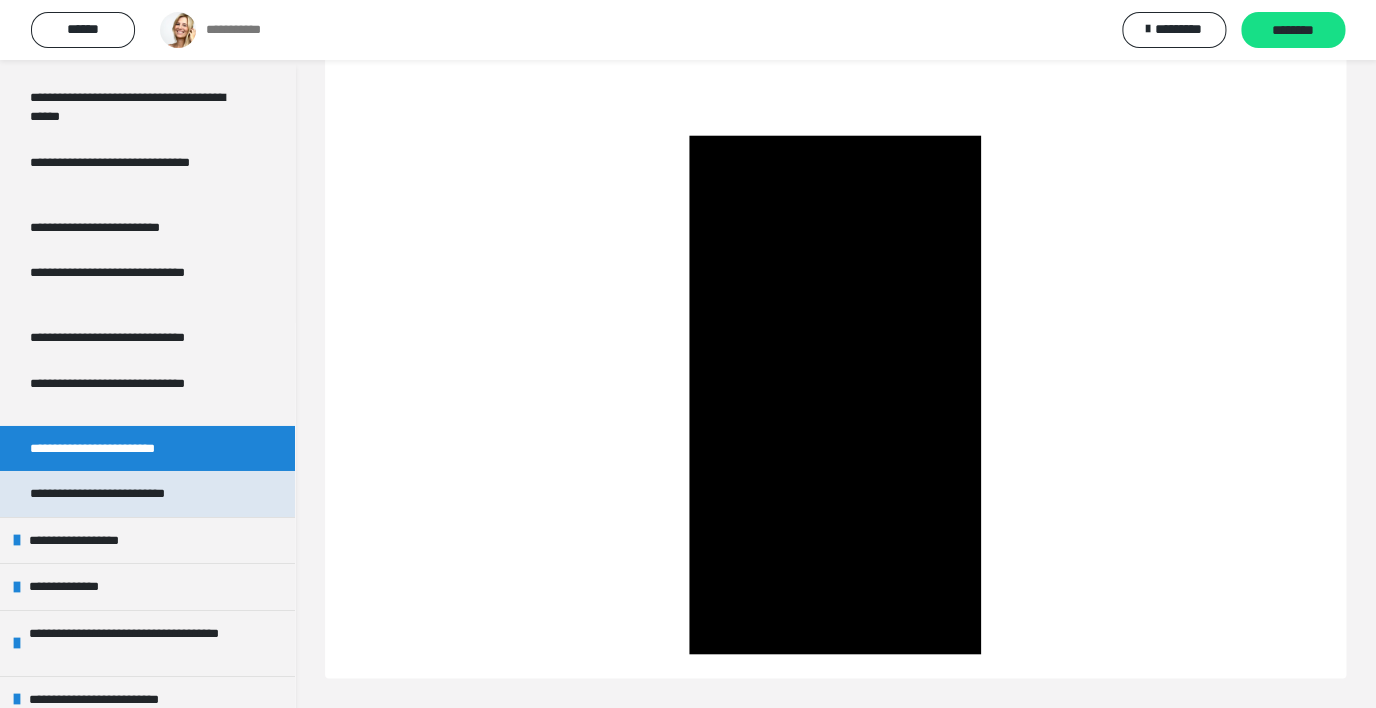 click on "**********" at bounding box center (123, 494) 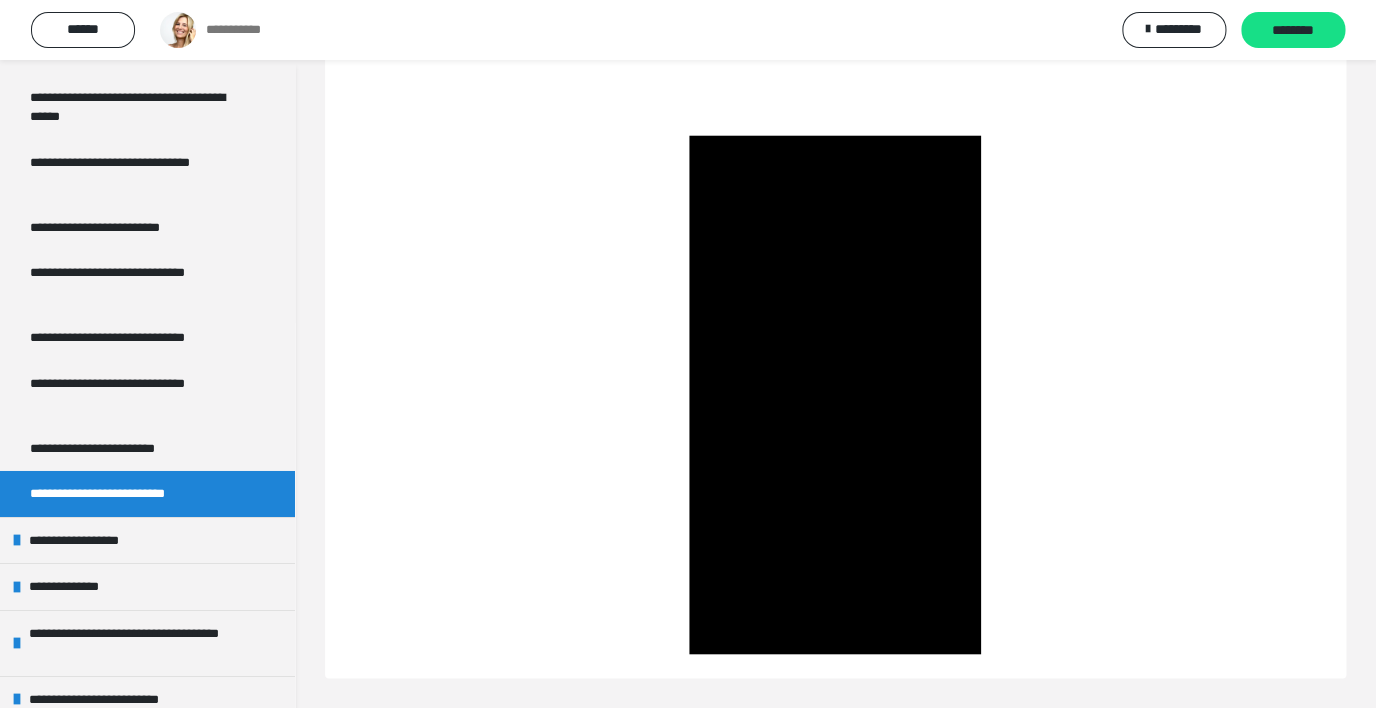 scroll, scrollTop: 0, scrollLeft: 0, axis: both 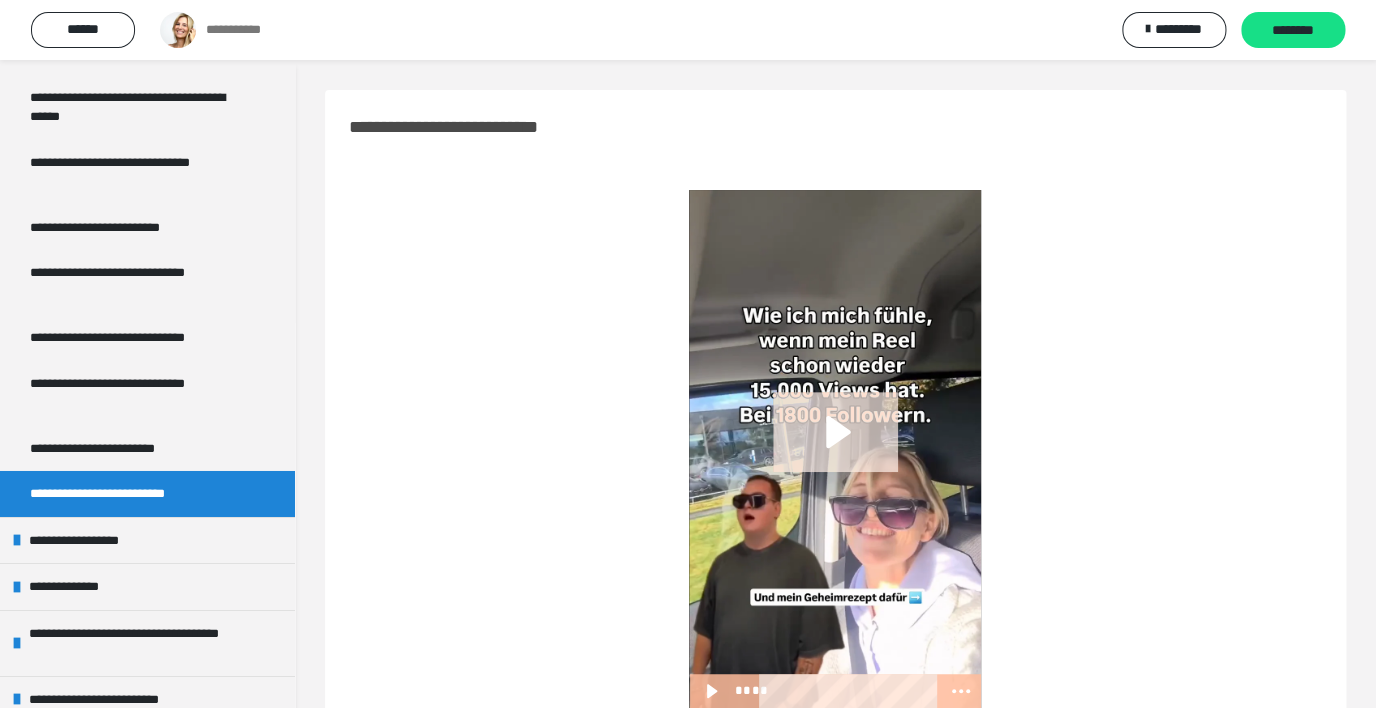 click 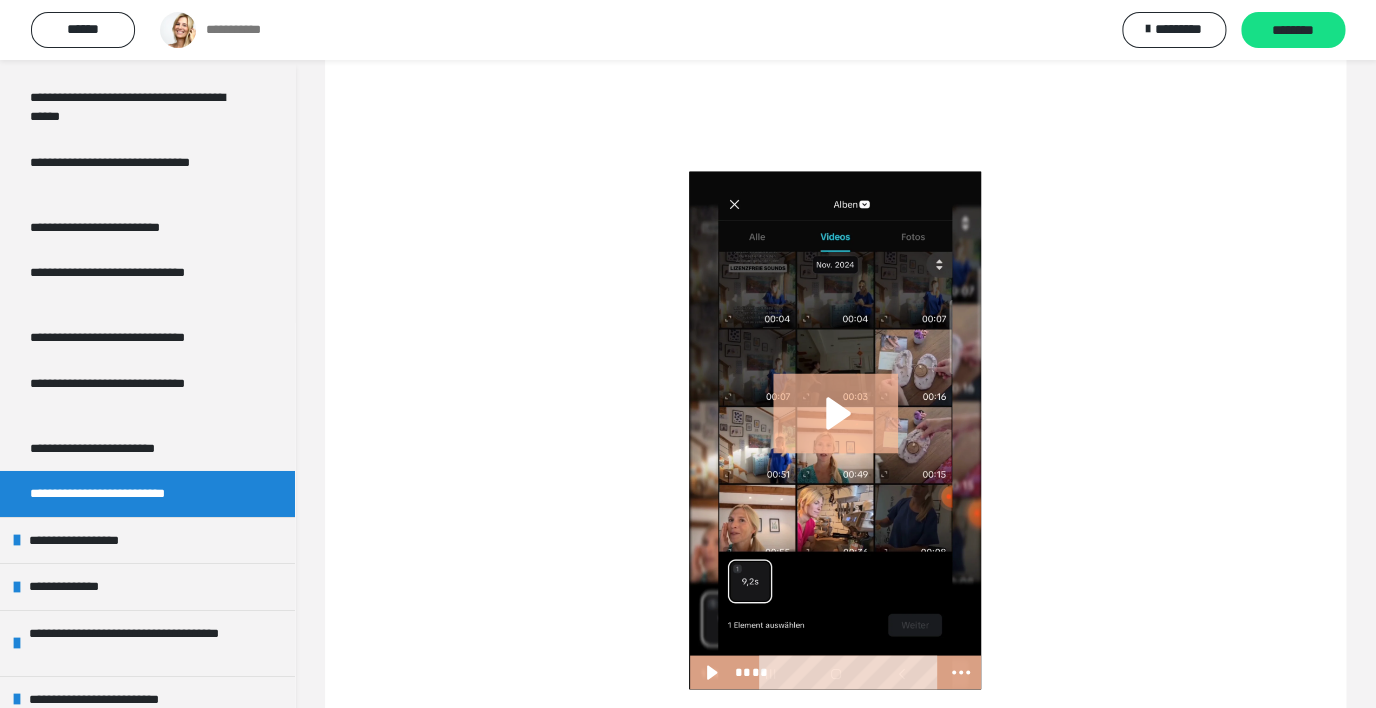 scroll, scrollTop: 992, scrollLeft: 0, axis: vertical 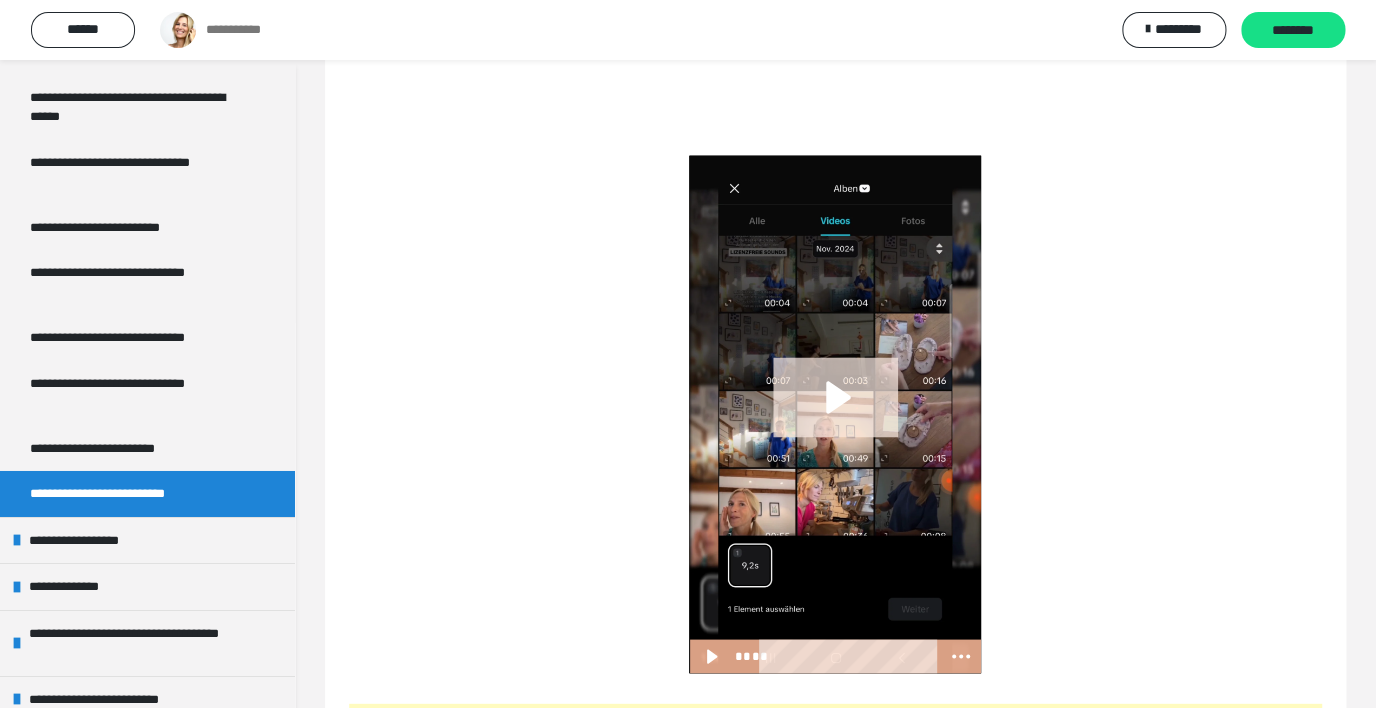 click 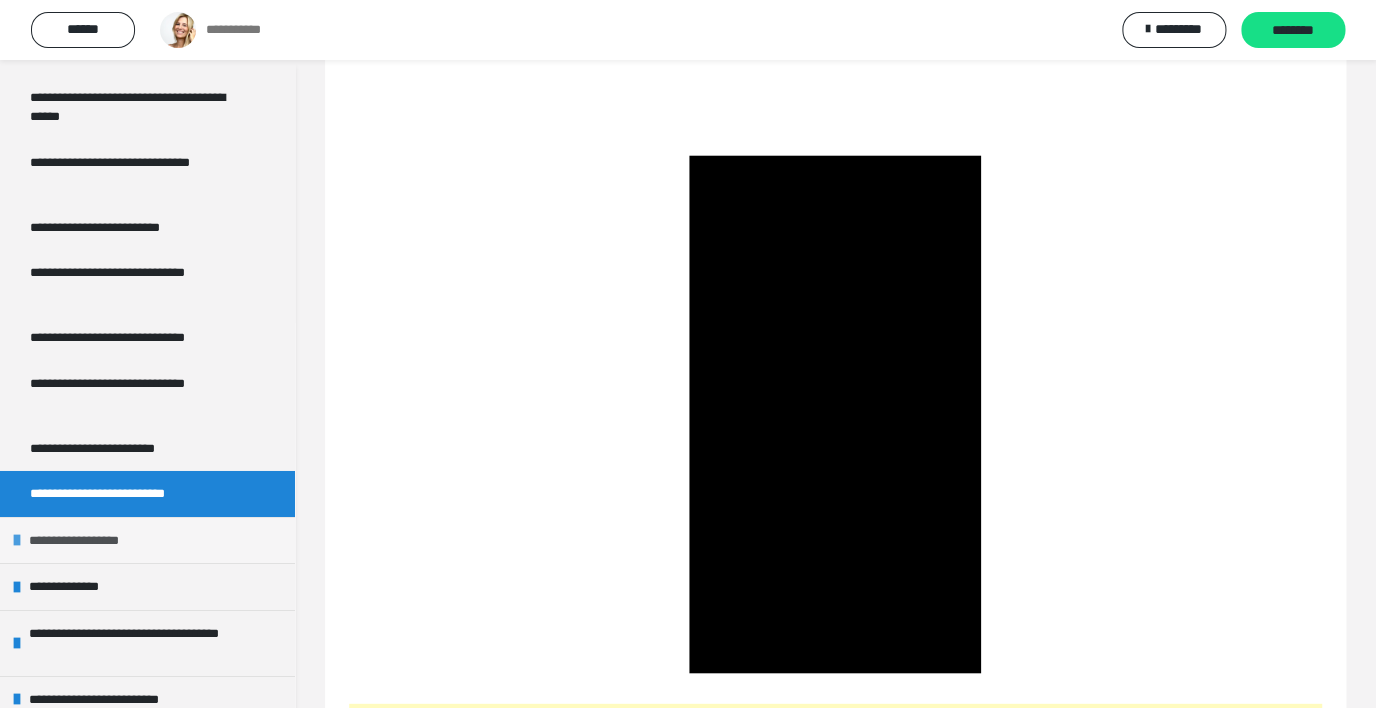 click at bounding box center (17, 540) 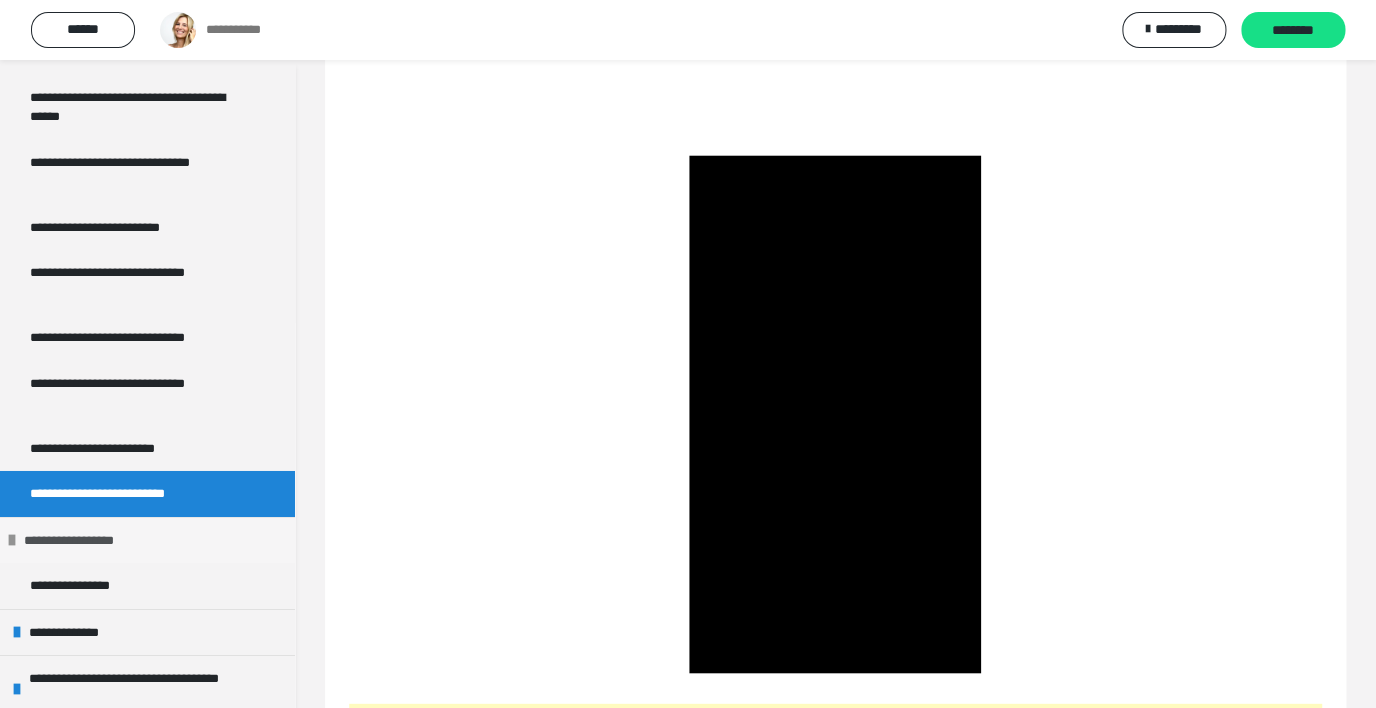 scroll, scrollTop: 2342, scrollLeft: 0, axis: vertical 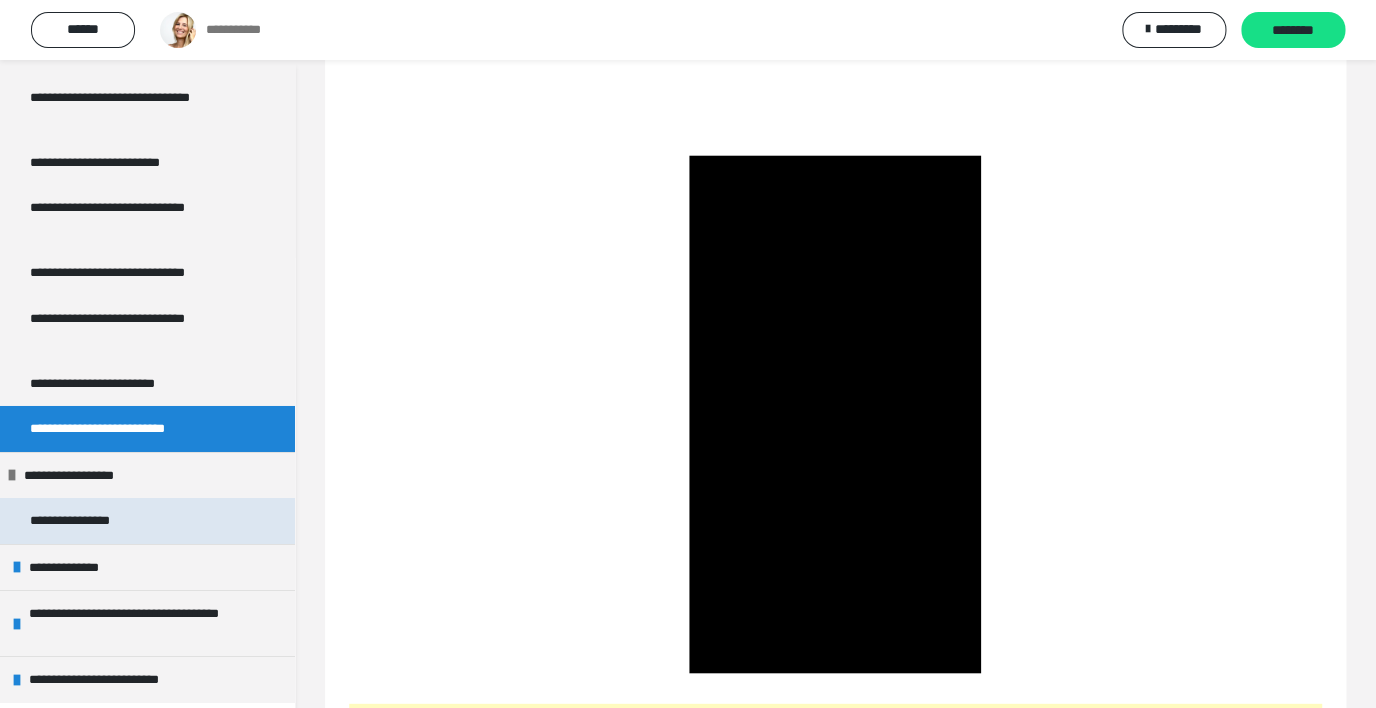 click on "**********" at bounding box center (90, 521) 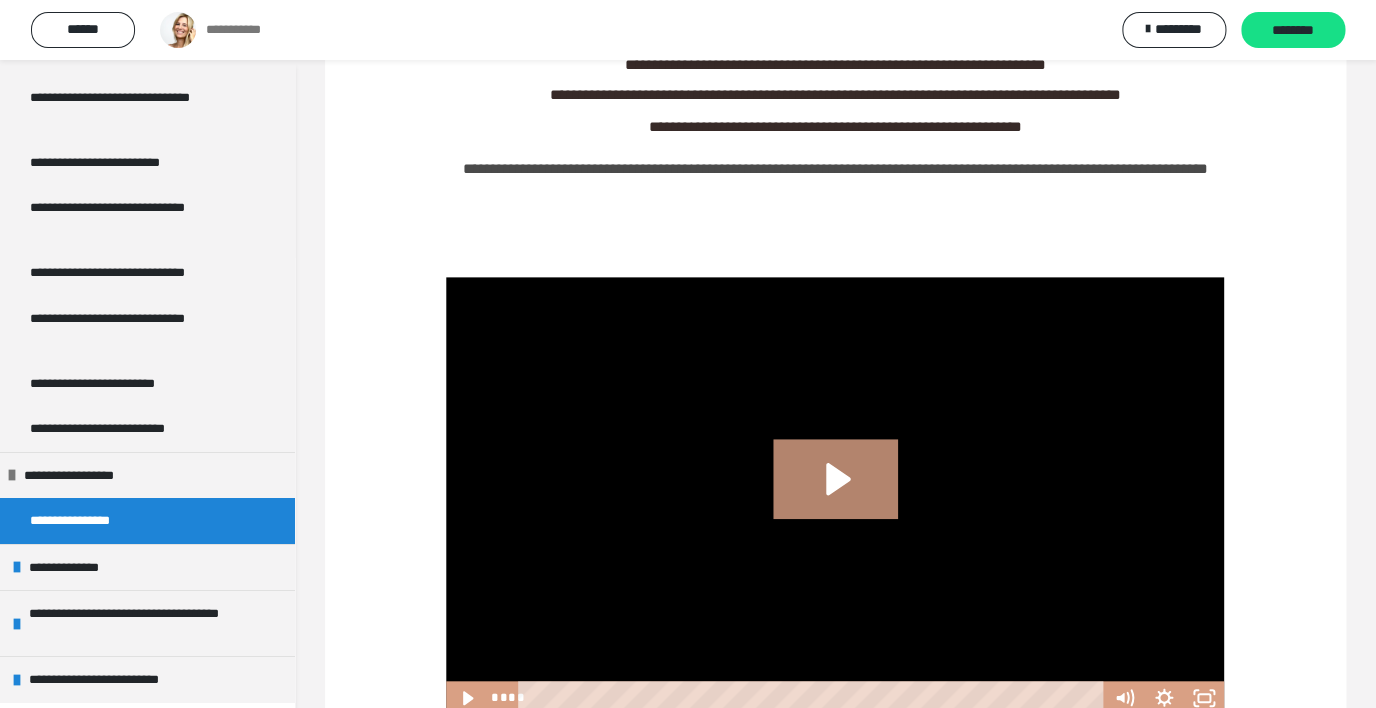 scroll, scrollTop: 0, scrollLeft: 0, axis: both 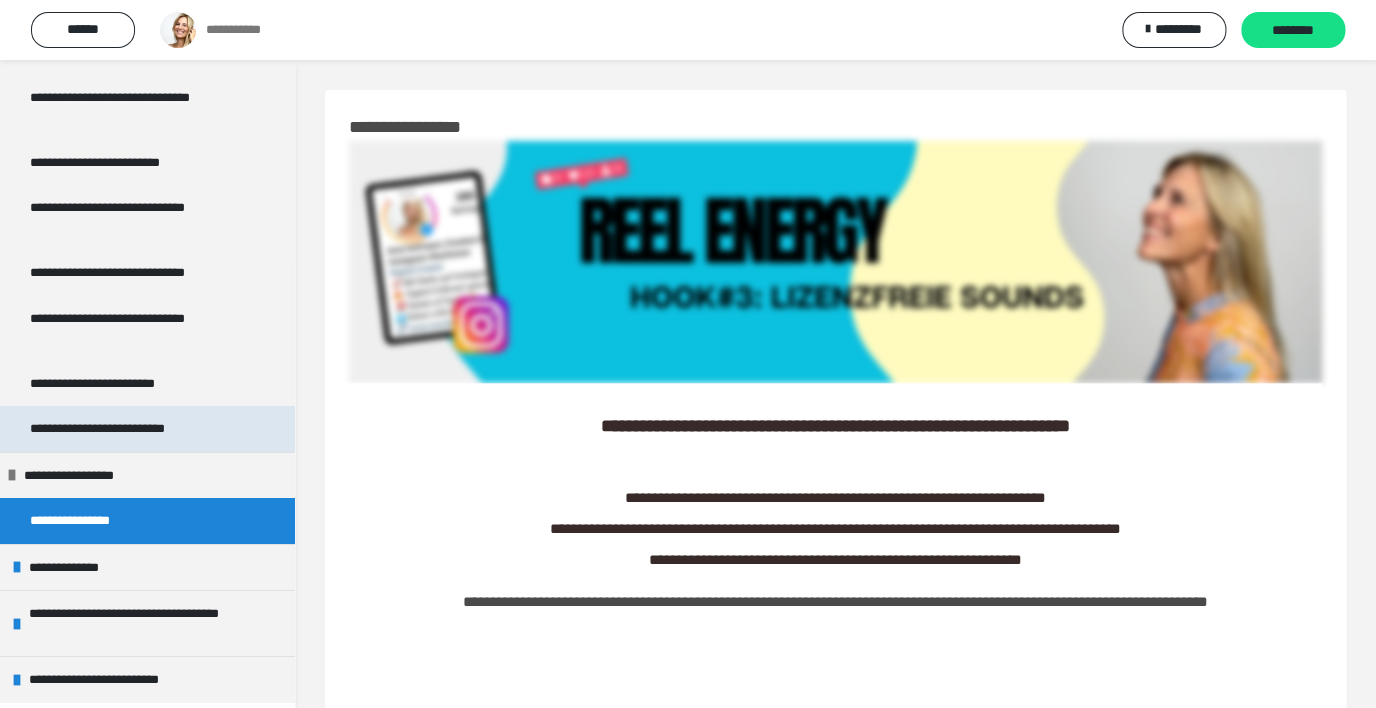 click on "**********" at bounding box center [123, 429] 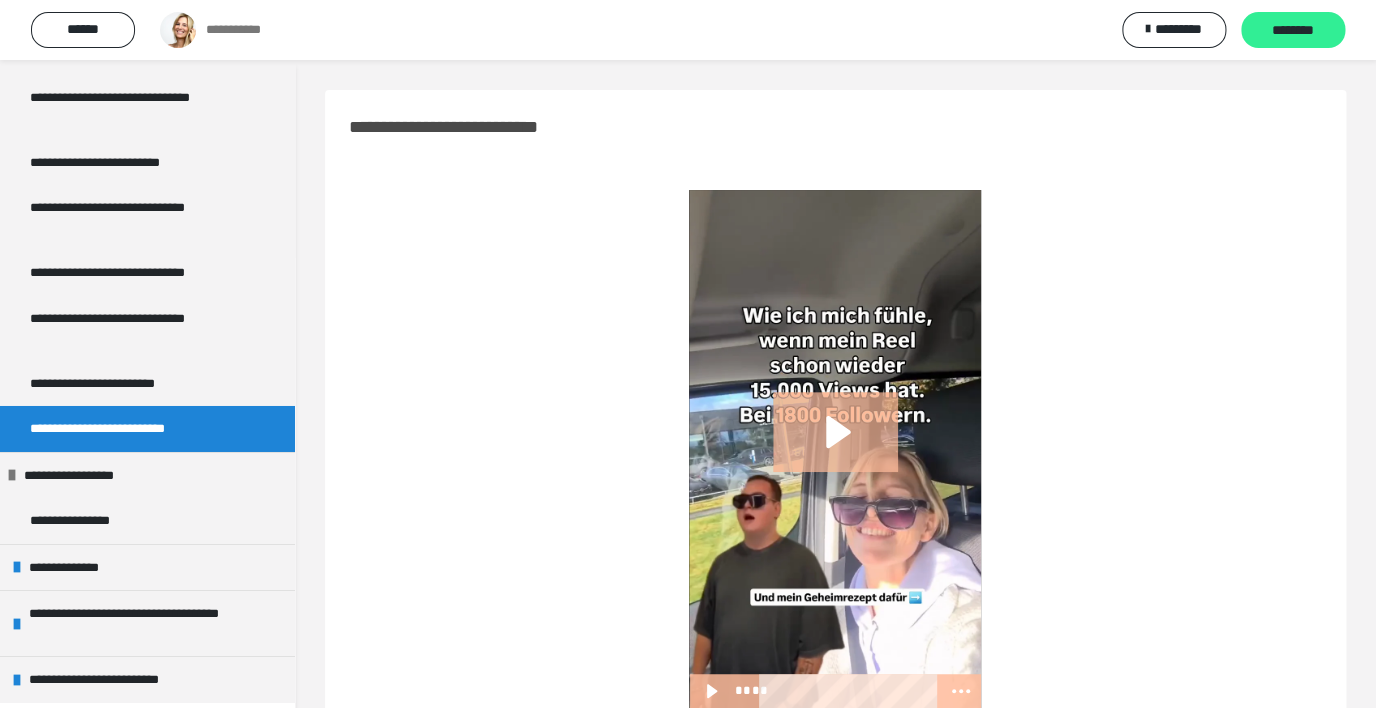 click on "********" at bounding box center [1293, 31] 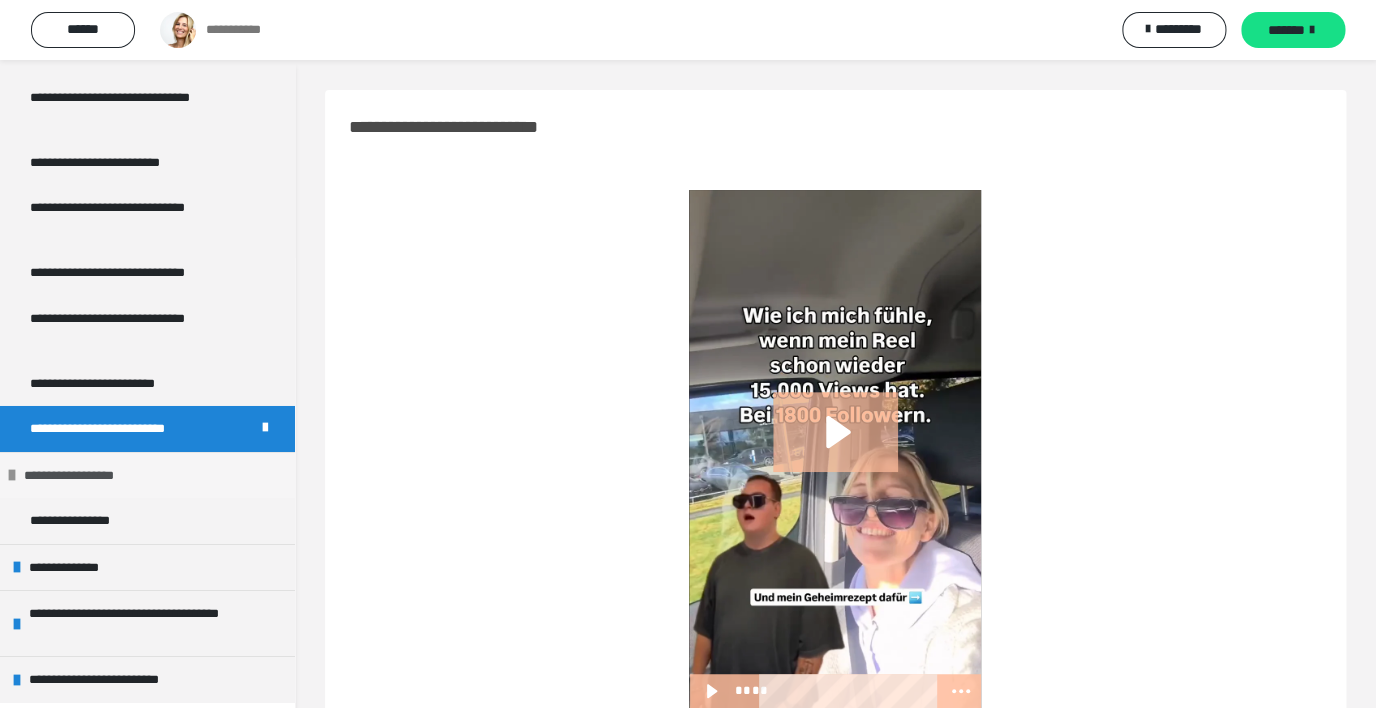 click on "**********" at bounding box center (81, 476) 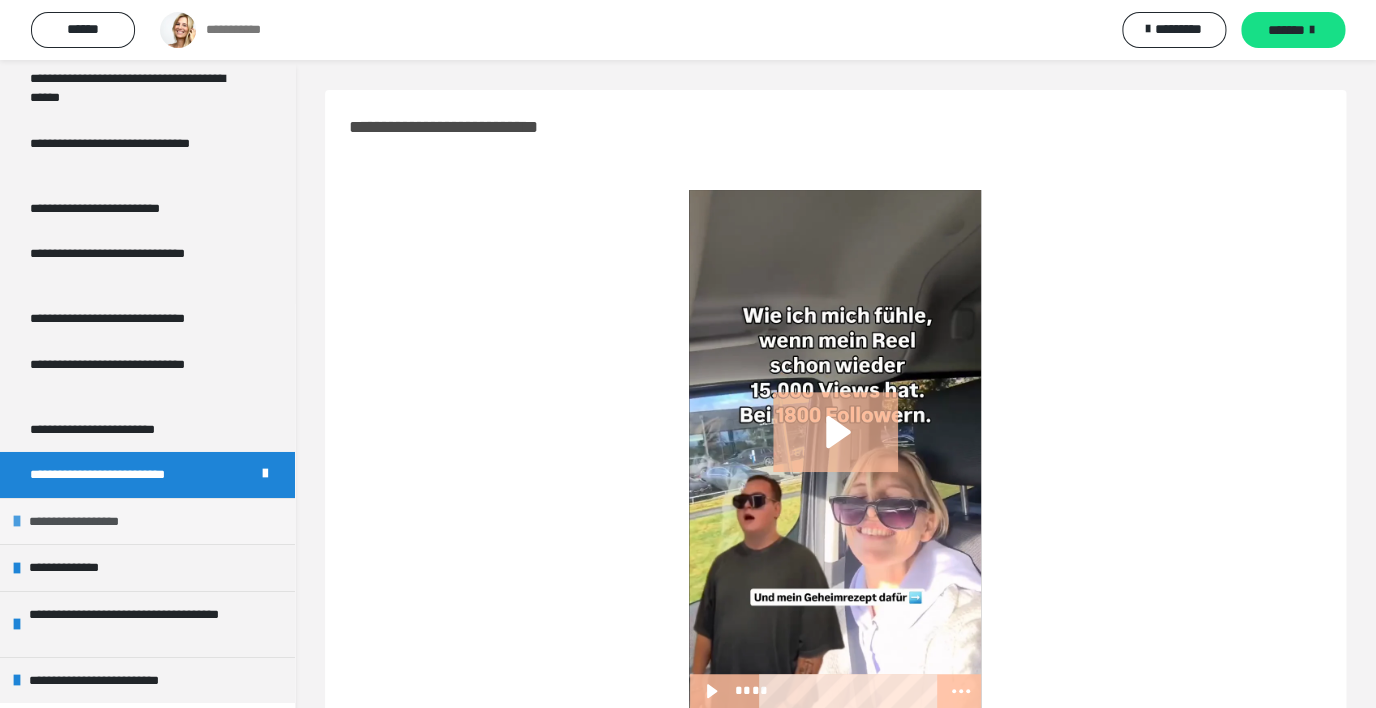 click on "**********" at bounding box center (86, 522) 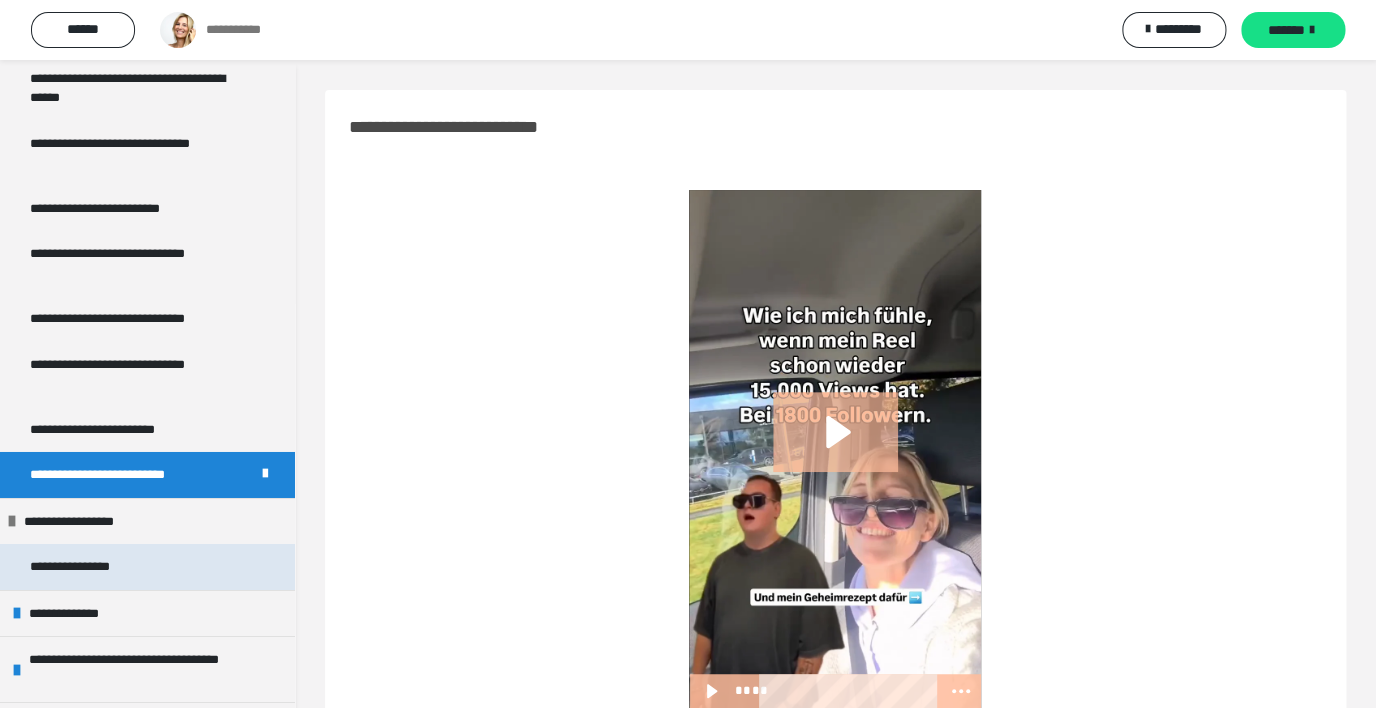 click on "**********" at bounding box center [90, 567] 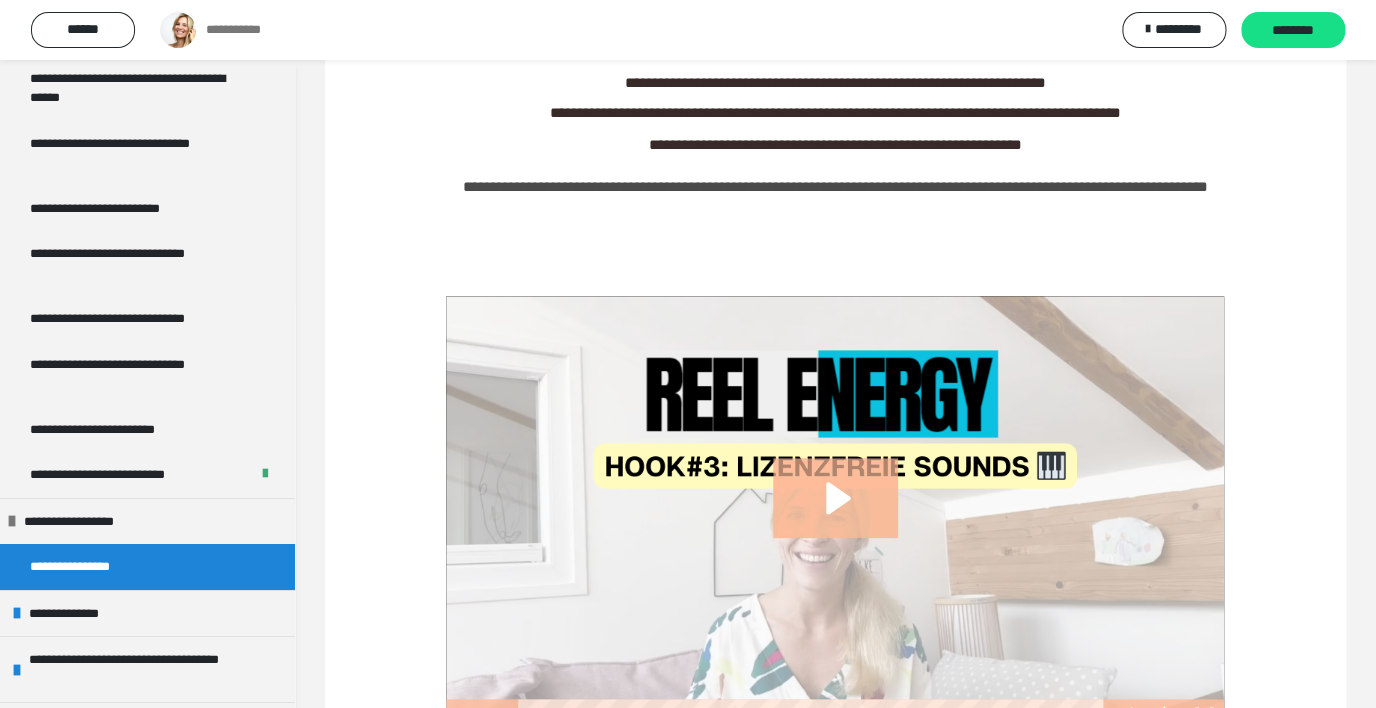 scroll, scrollTop: 512, scrollLeft: 0, axis: vertical 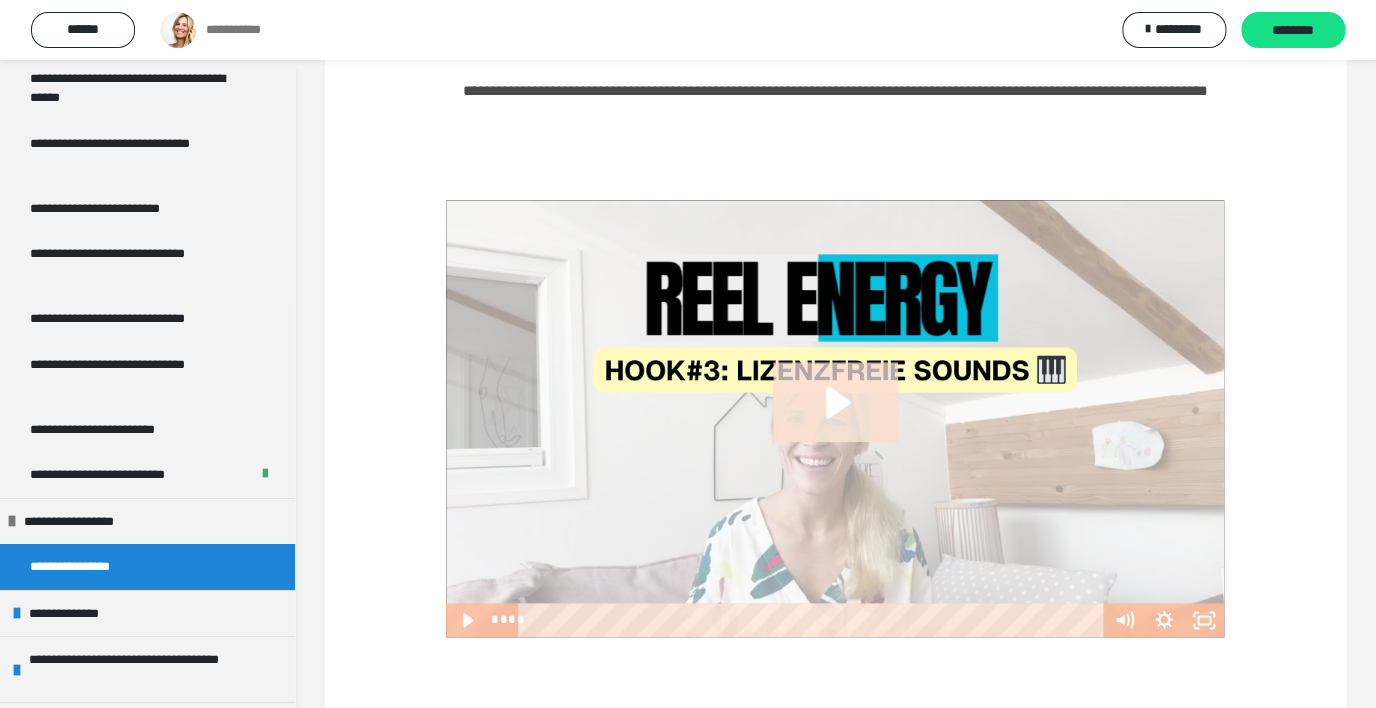 click 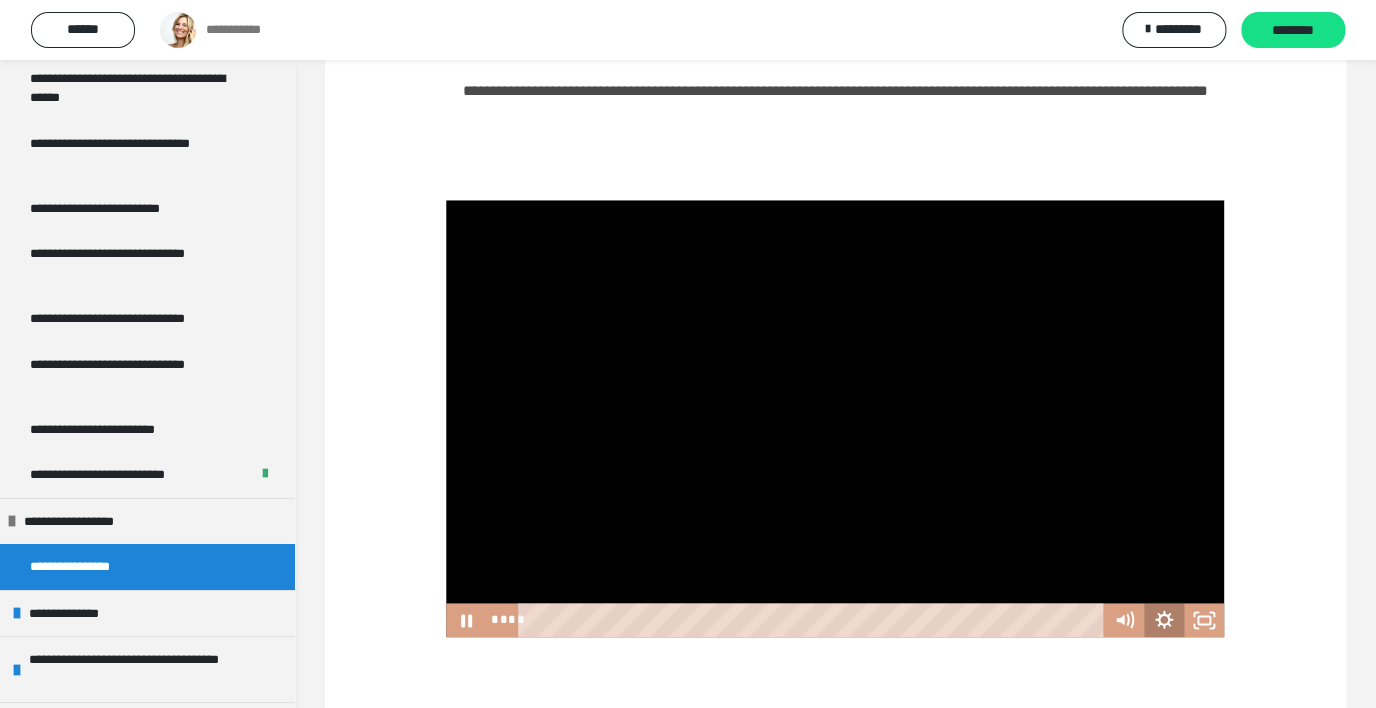 click 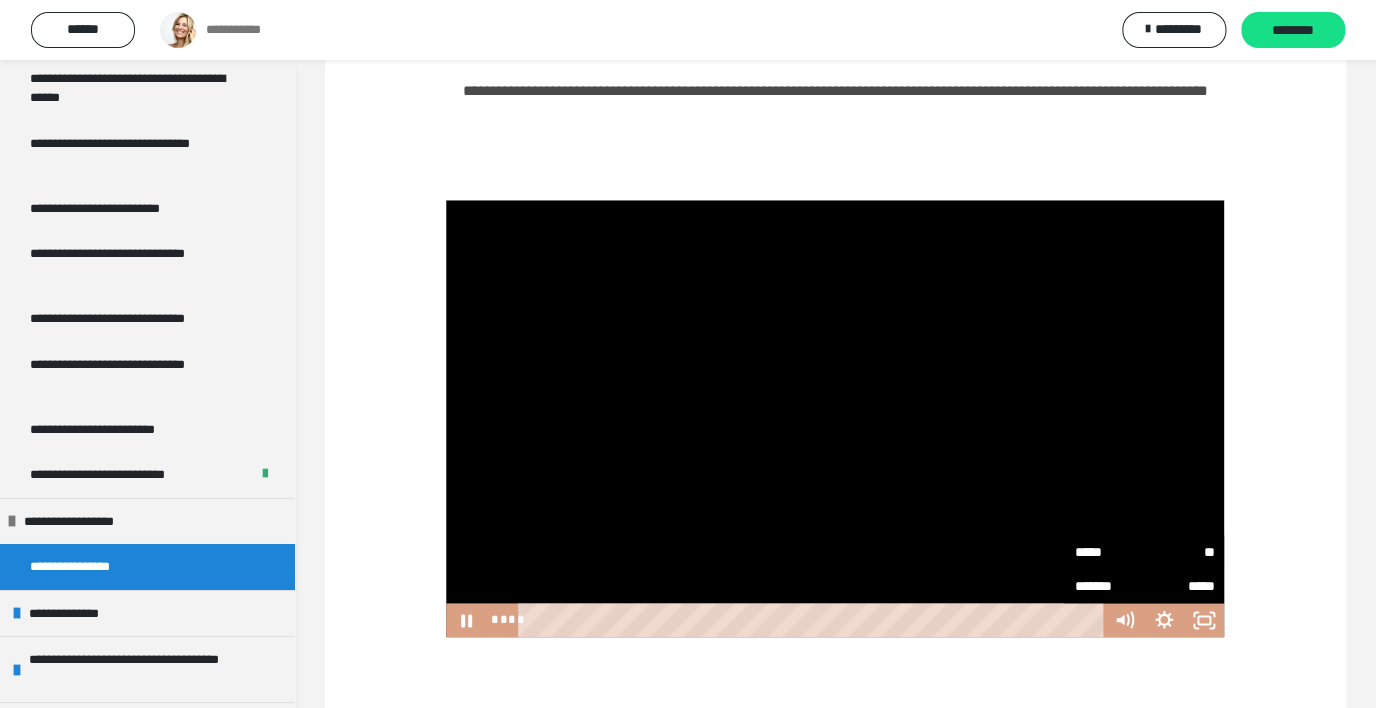 click on "**" at bounding box center [1179, 552] 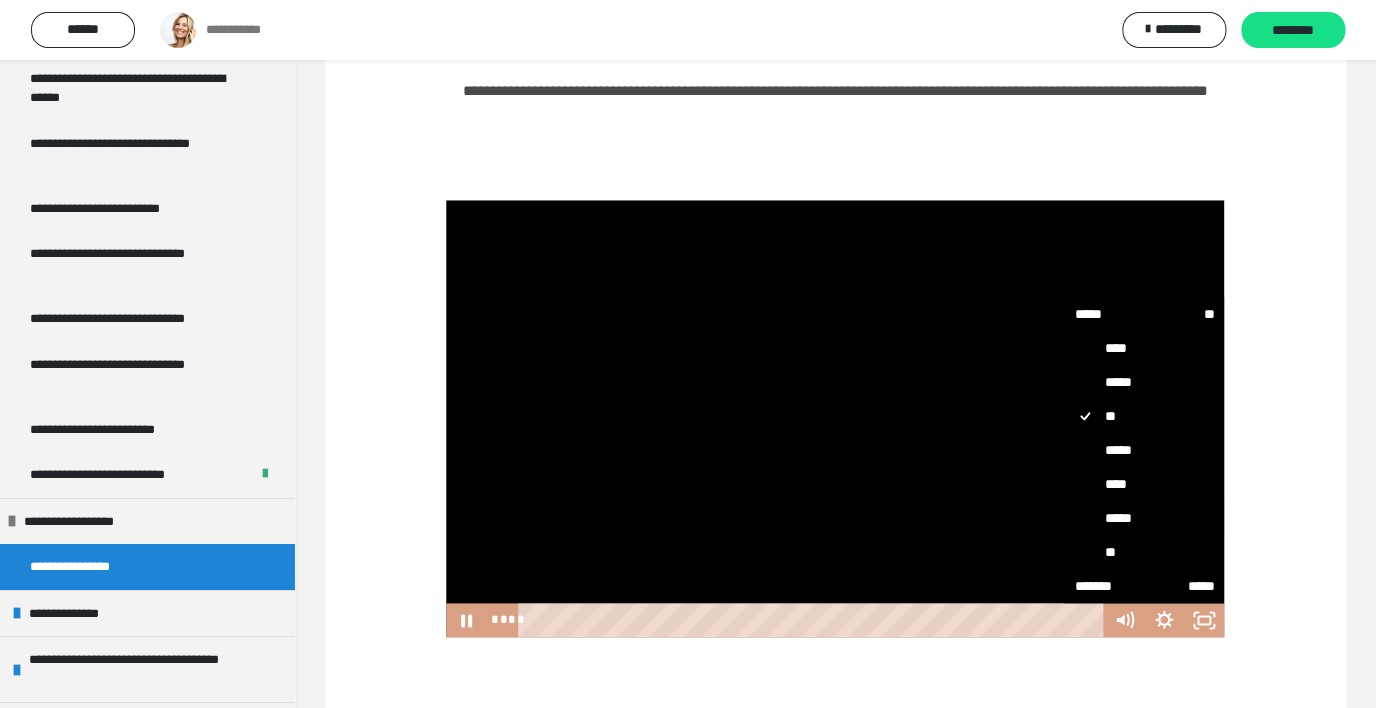click on "****" at bounding box center [1144, 484] 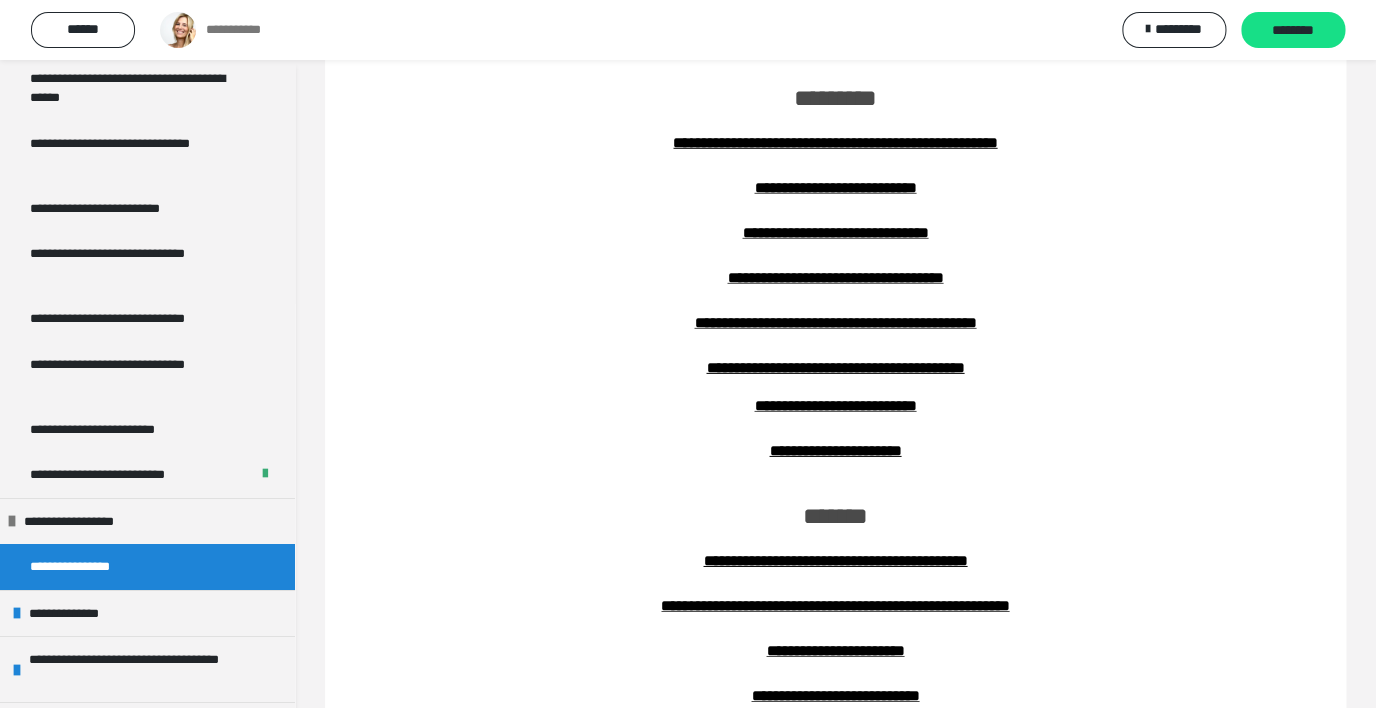 scroll, scrollTop: 4800, scrollLeft: 0, axis: vertical 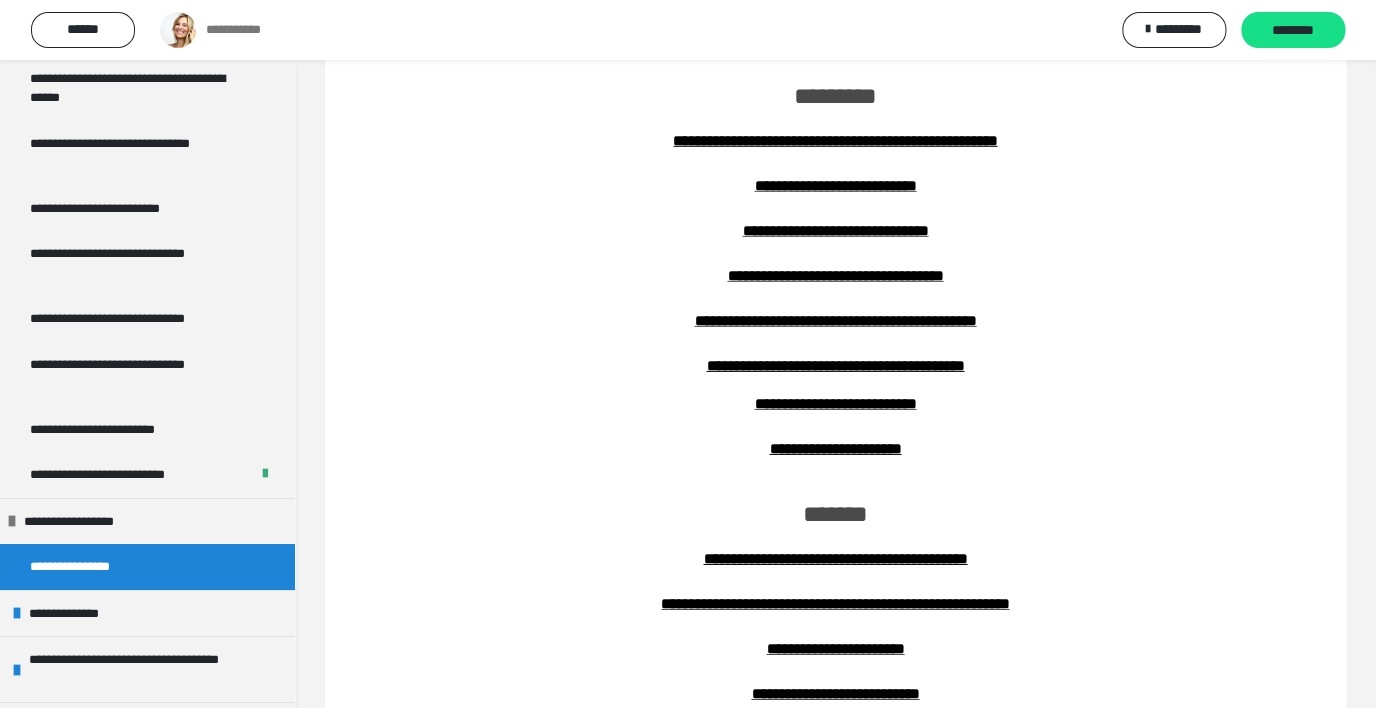 click on "**********" at bounding box center [835, 230] 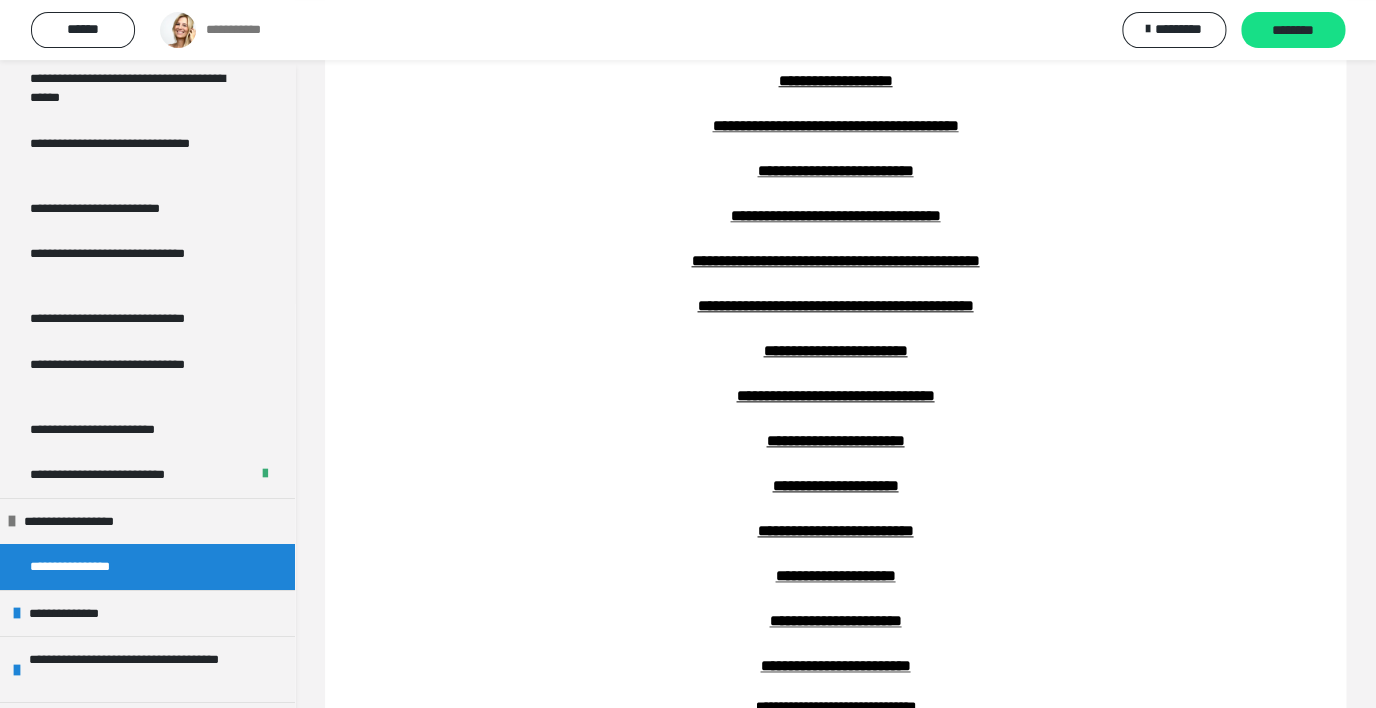 scroll, scrollTop: 6128, scrollLeft: 0, axis: vertical 